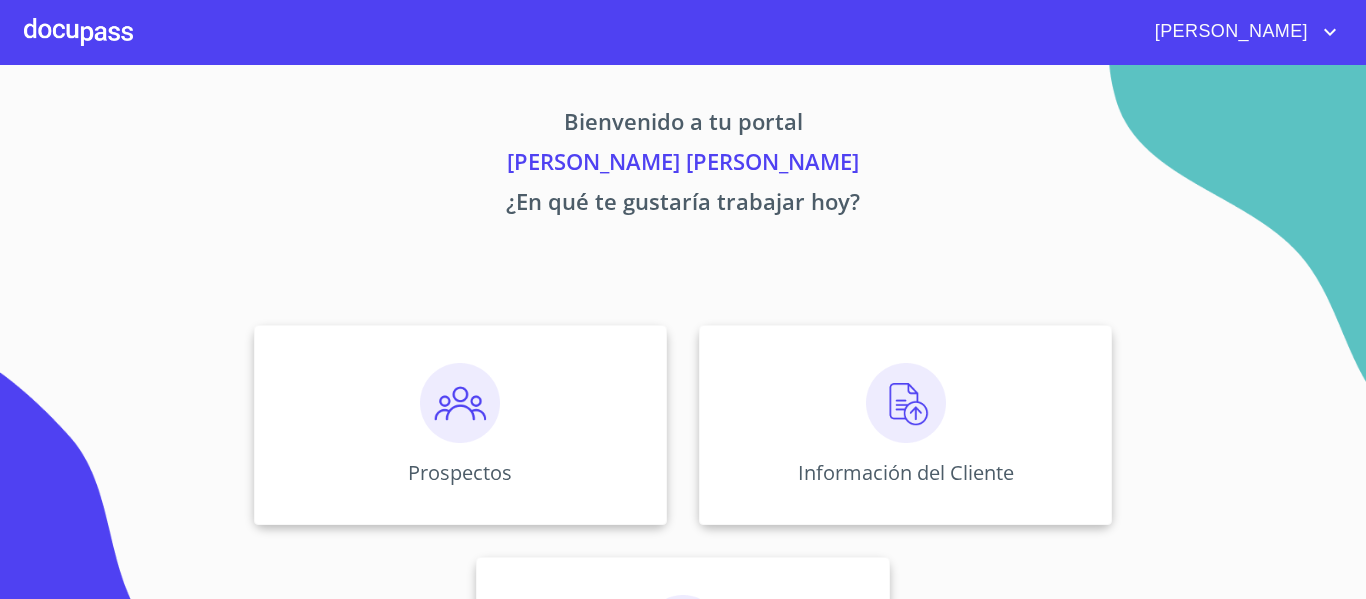 scroll, scrollTop: 0, scrollLeft: 0, axis: both 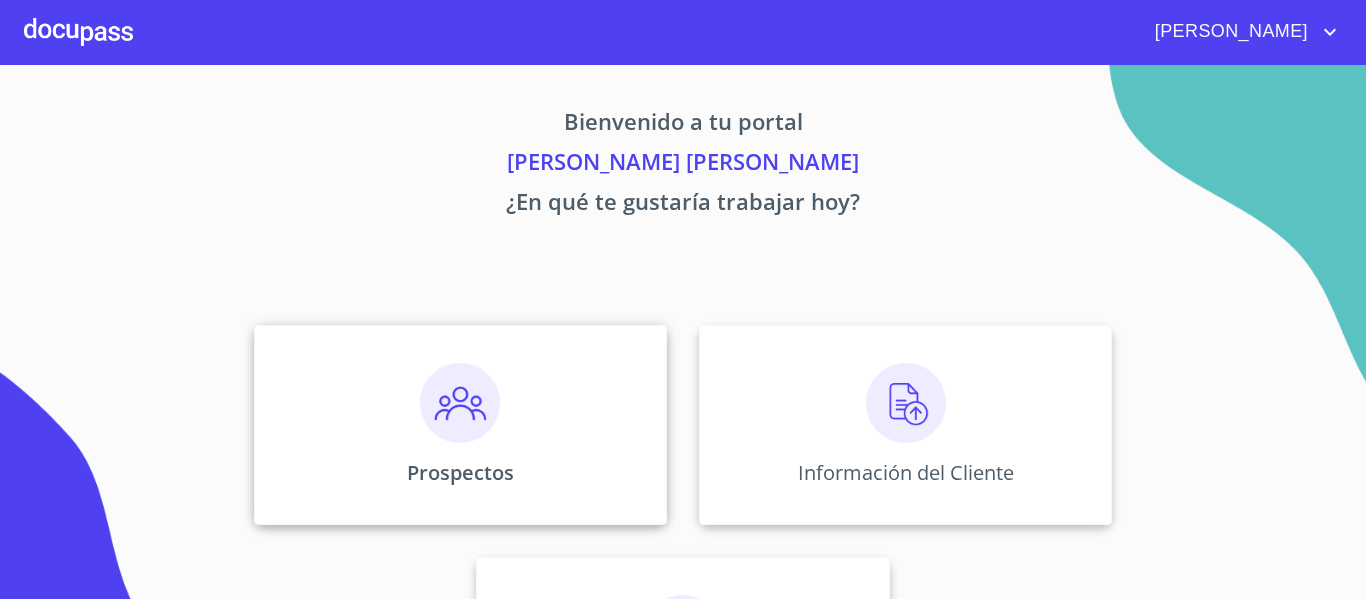 click on "Prospectos" at bounding box center (460, 425) 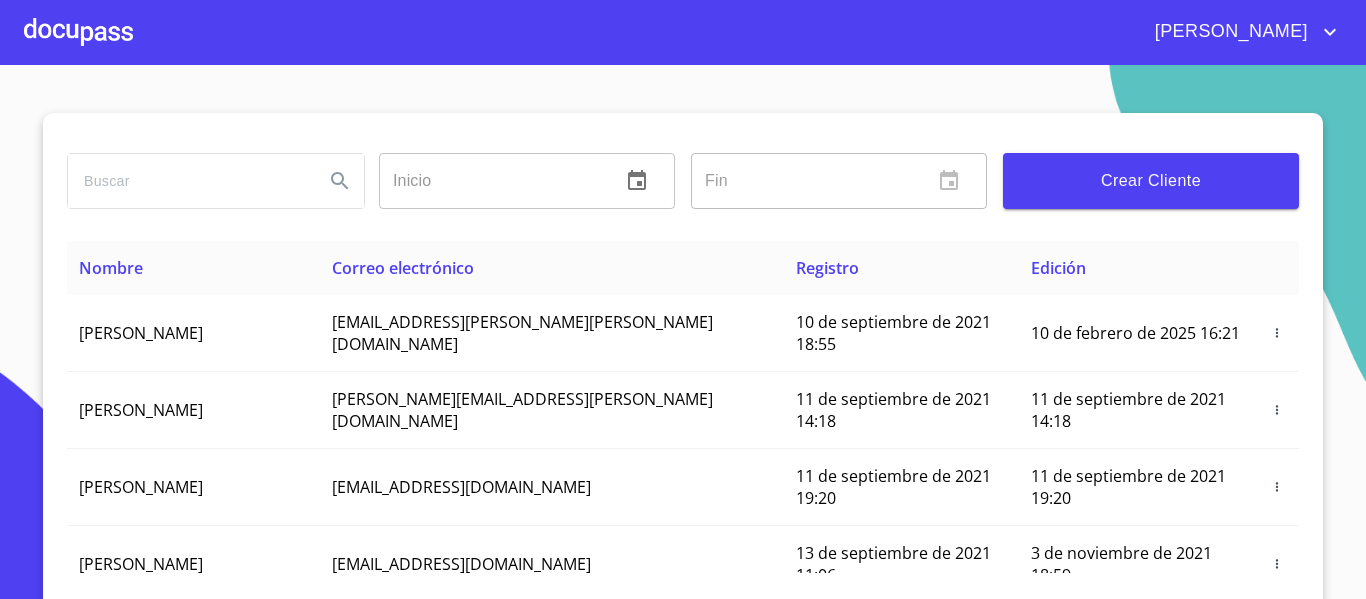 click on "Crear Cliente" at bounding box center [1151, 181] 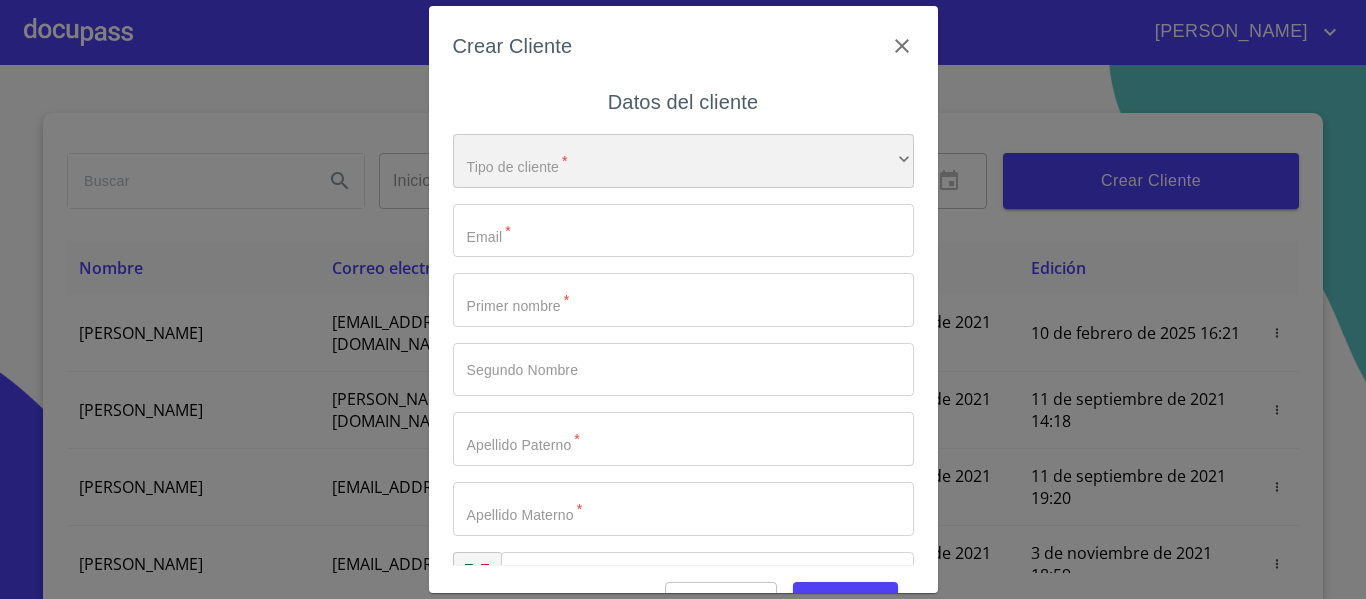 click on "​" at bounding box center [683, 161] 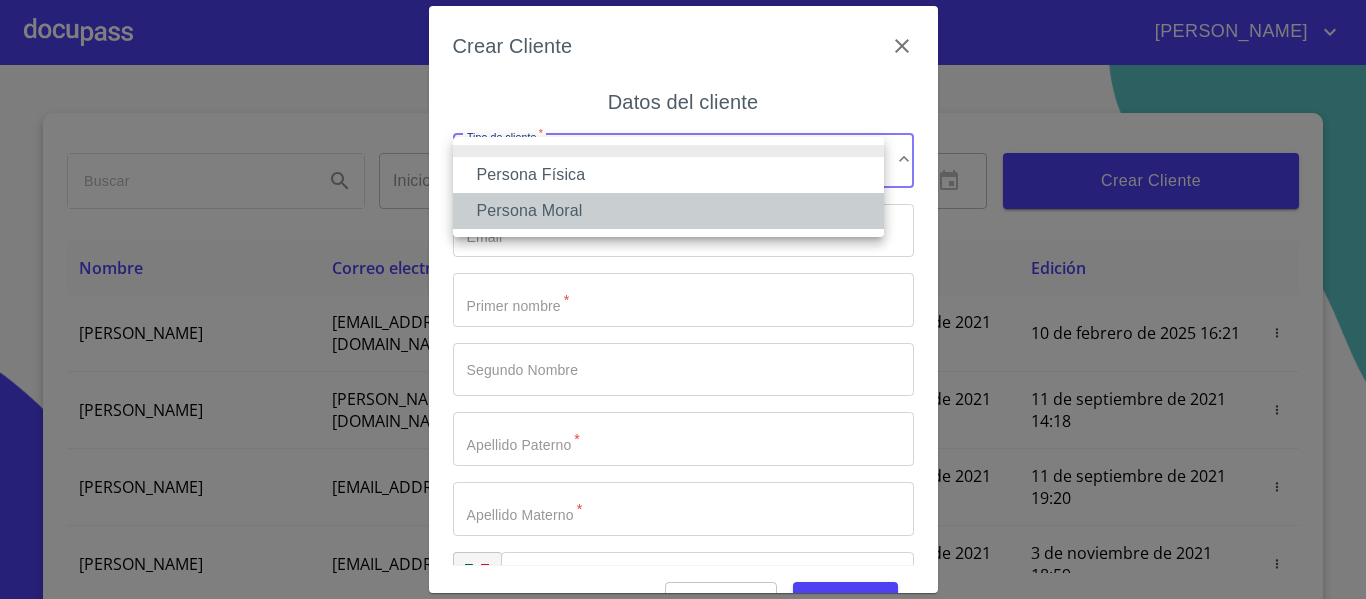 click on "Persona Moral" at bounding box center [668, 211] 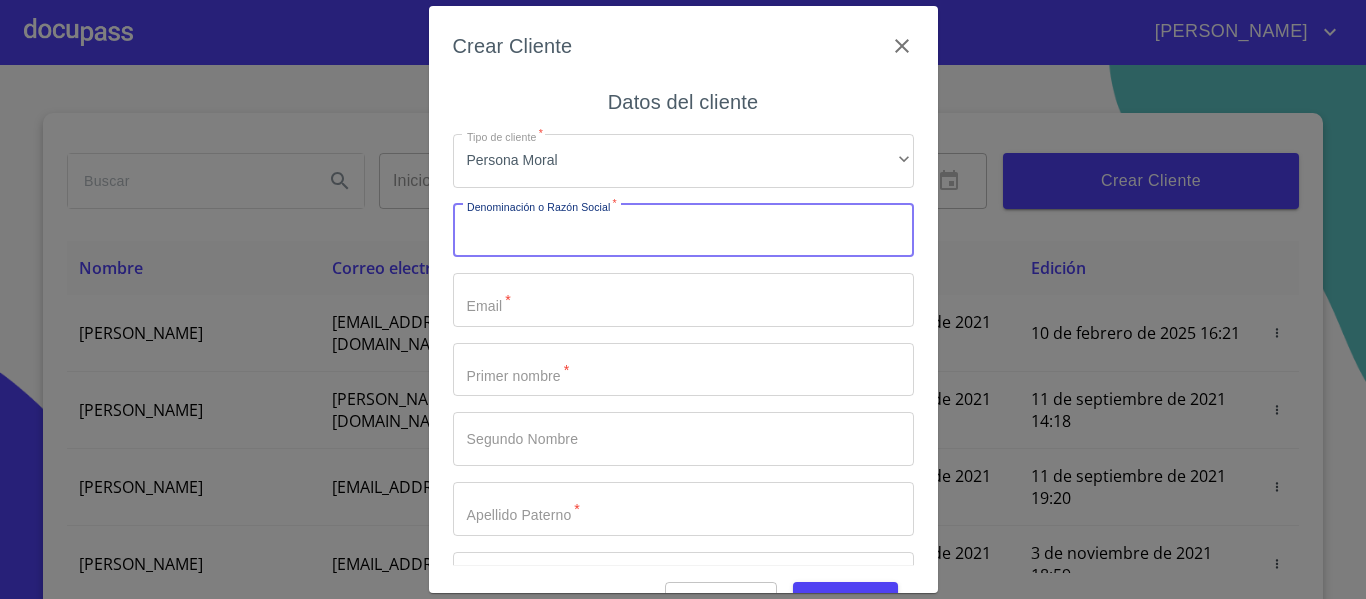 click on "Tipo de cliente   *" at bounding box center [683, 231] 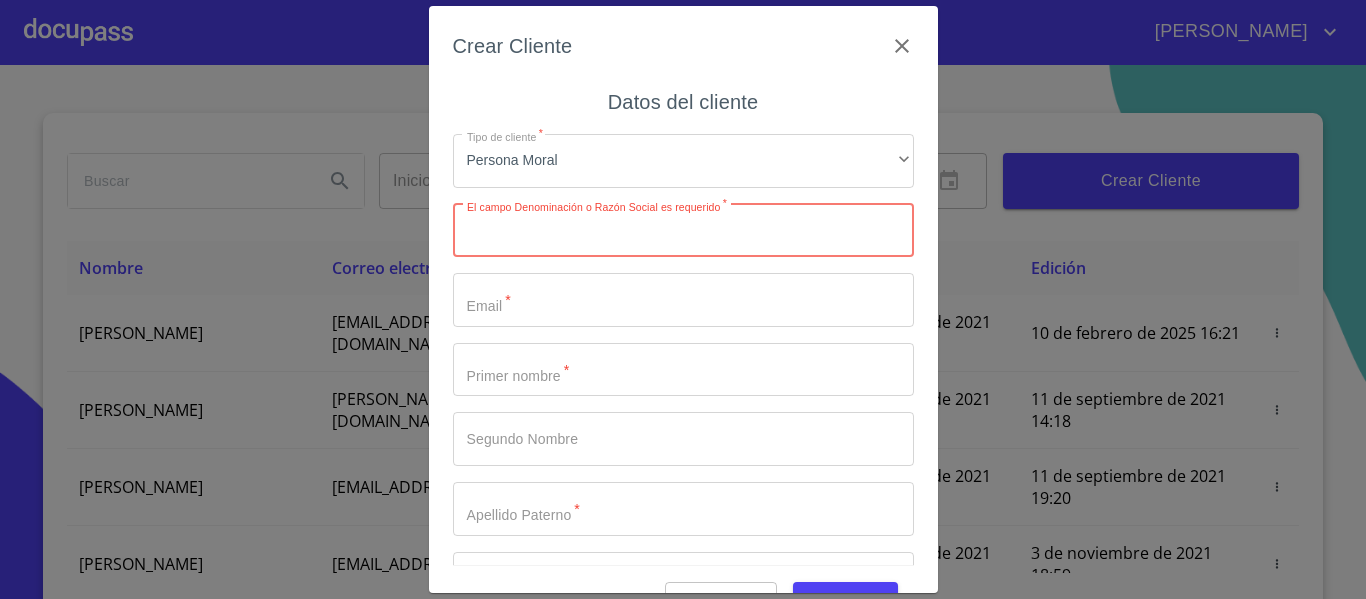 paste on "VIRILEN S DE RL DE CV" 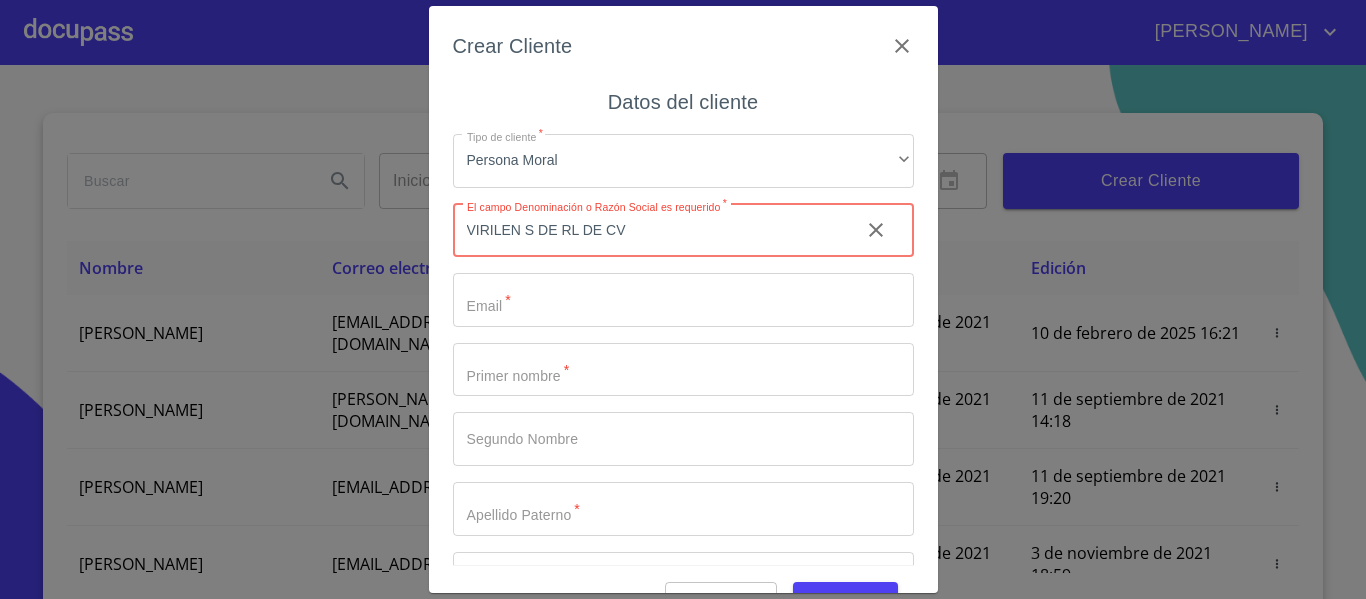type on "VIRILEN S DE RL DE CV" 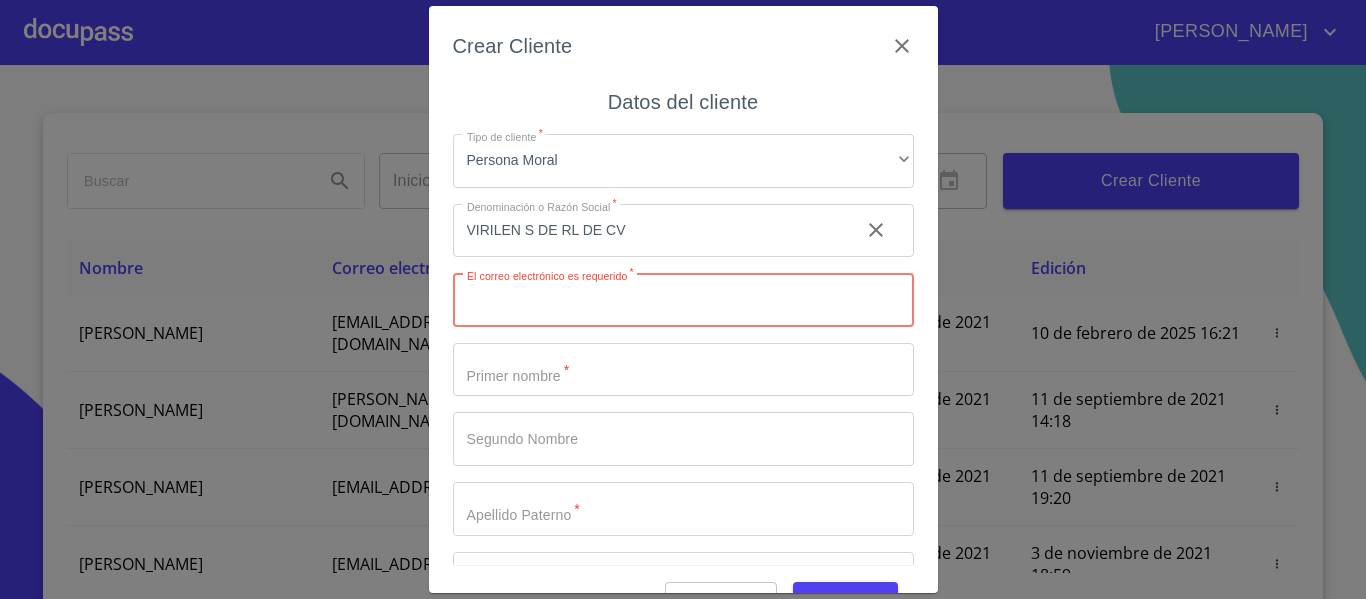 paste on "[EMAIL_ADDRESS][DOMAIN_NAME]" 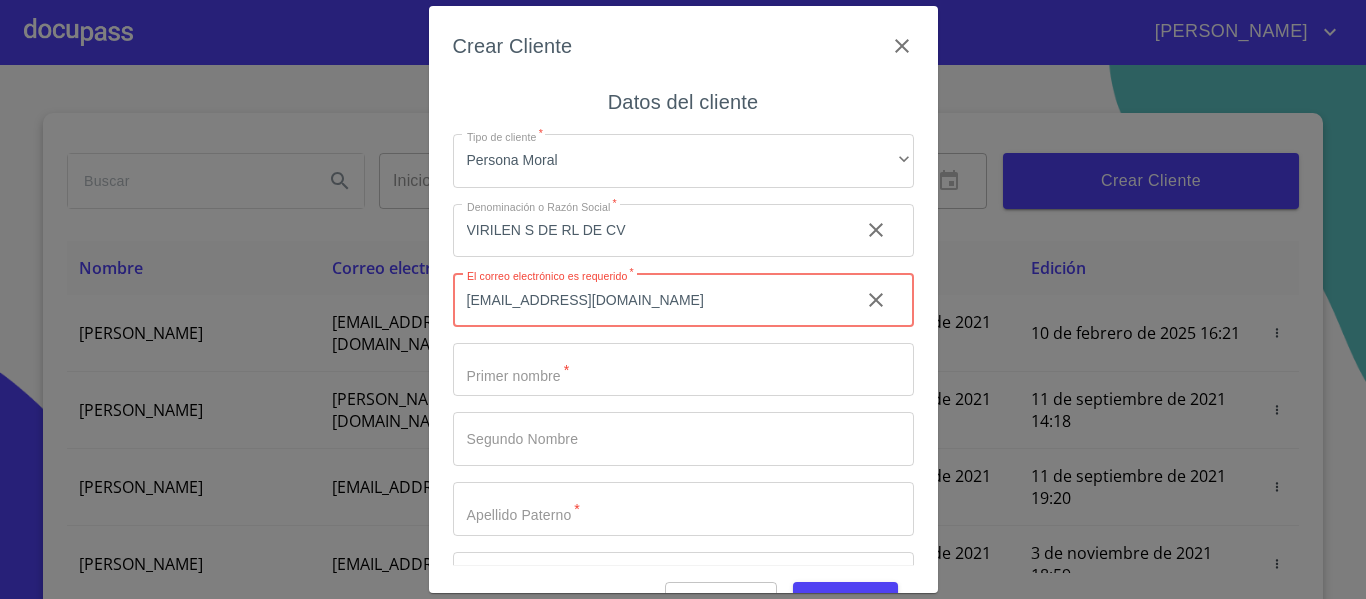 type on "[EMAIL_ADDRESS][DOMAIN_NAME]" 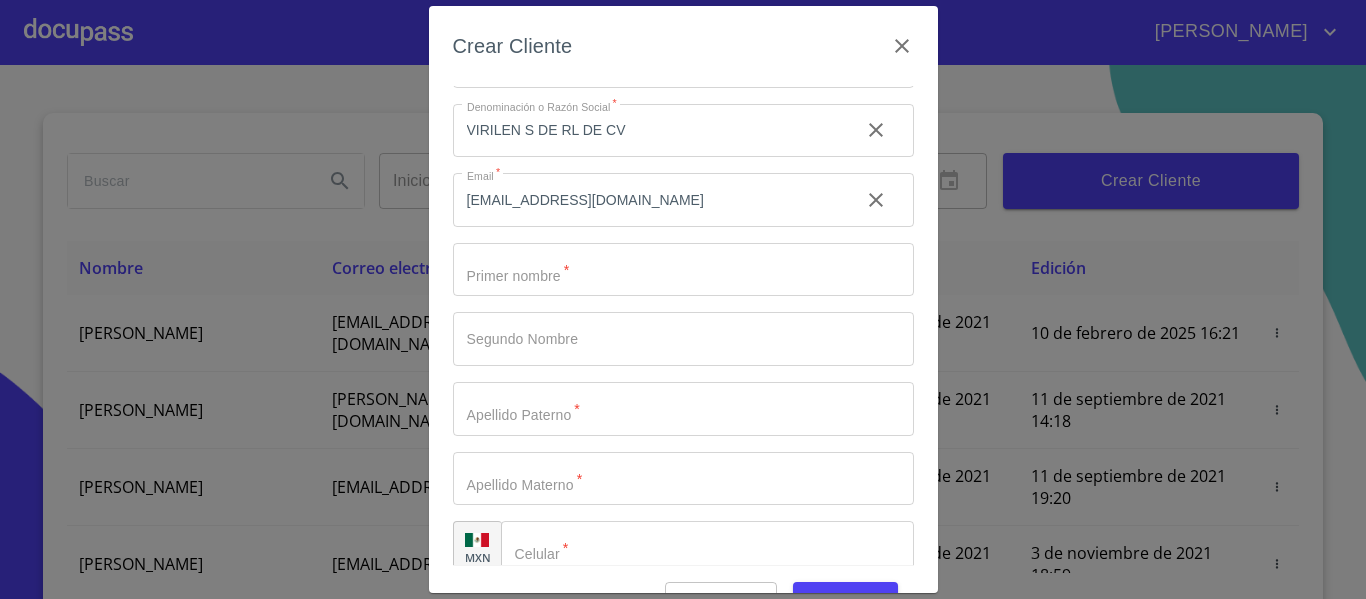 scroll, scrollTop: 126, scrollLeft: 0, axis: vertical 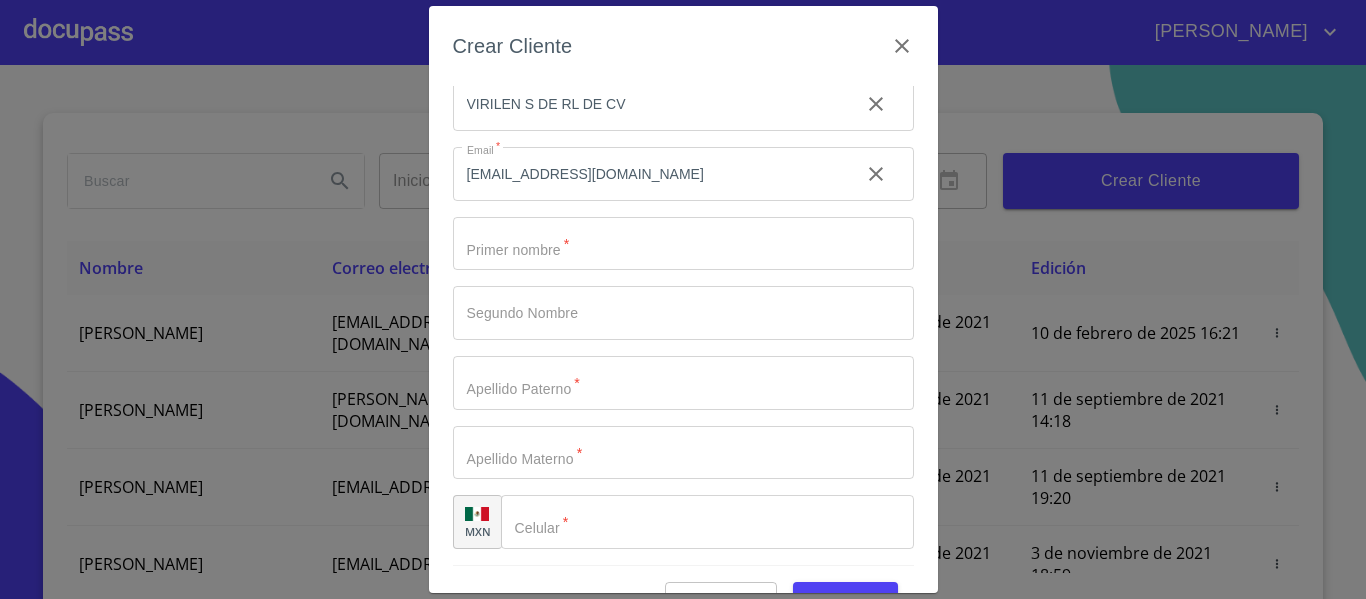 click on "Tipo de cliente   *" at bounding box center (648, 105) 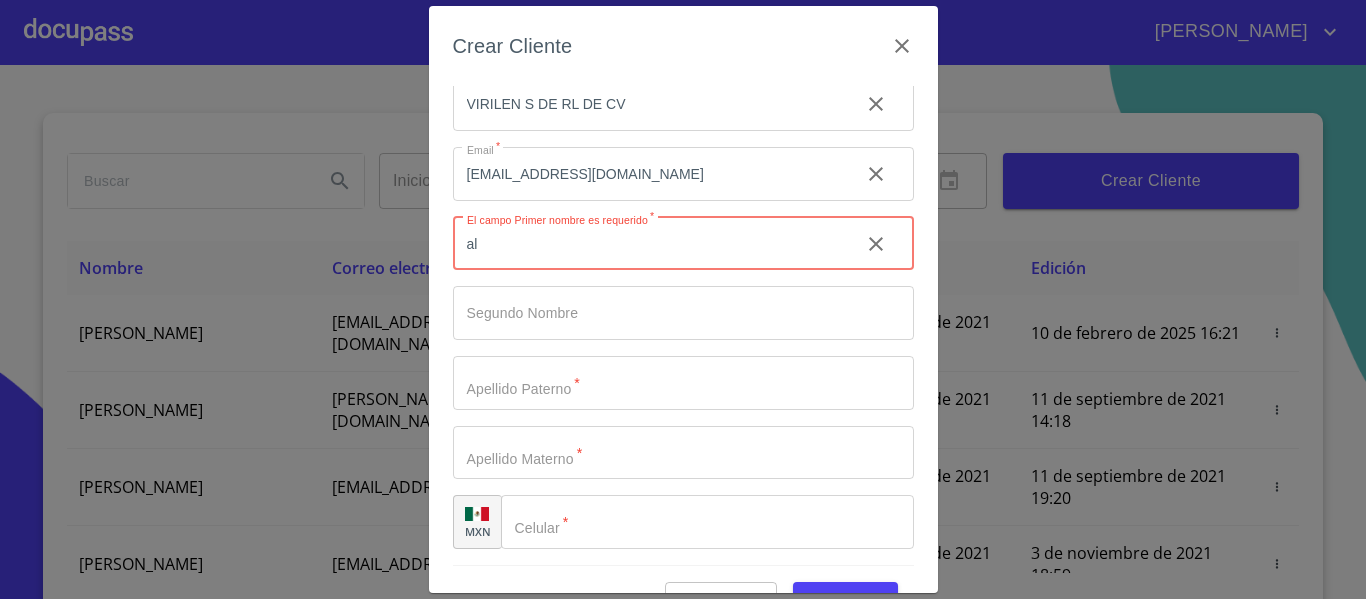 type on "a" 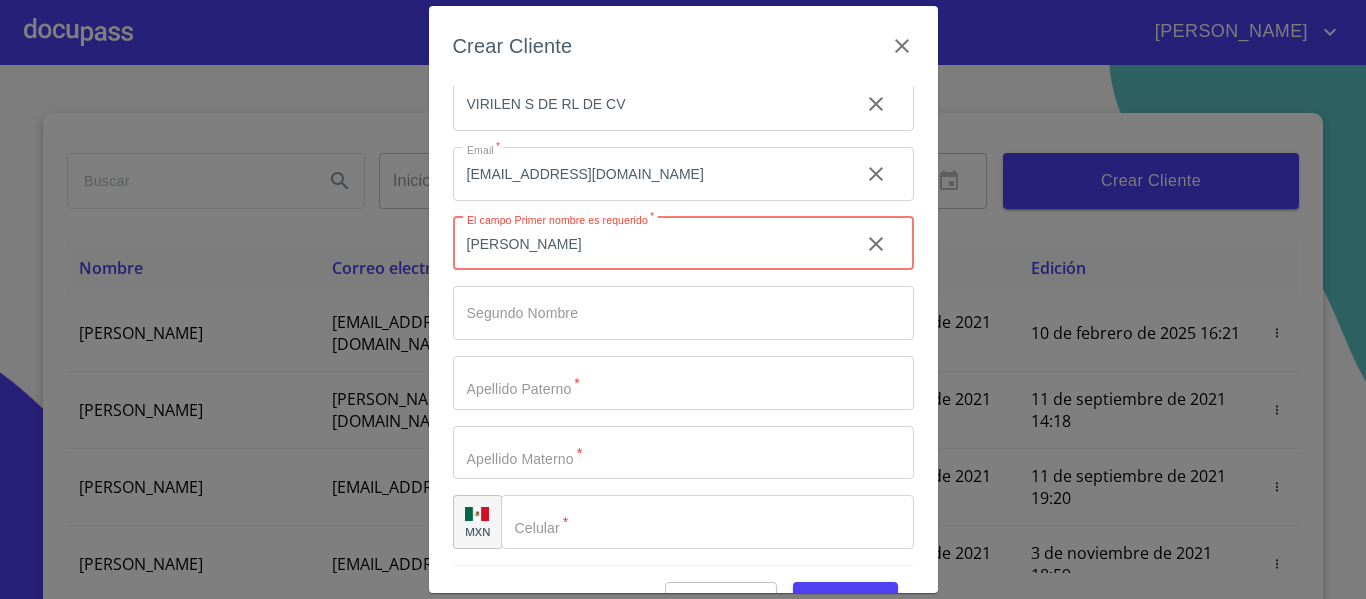 type on "[PERSON_NAME]" 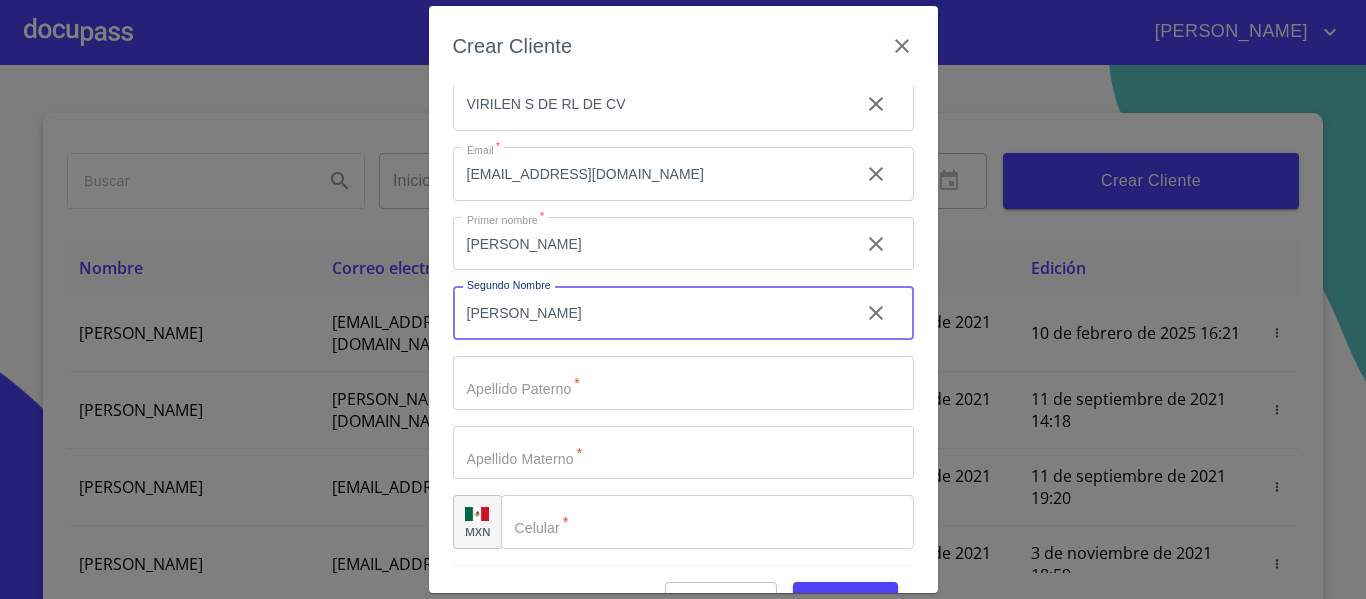 type on "[PERSON_NAME]" 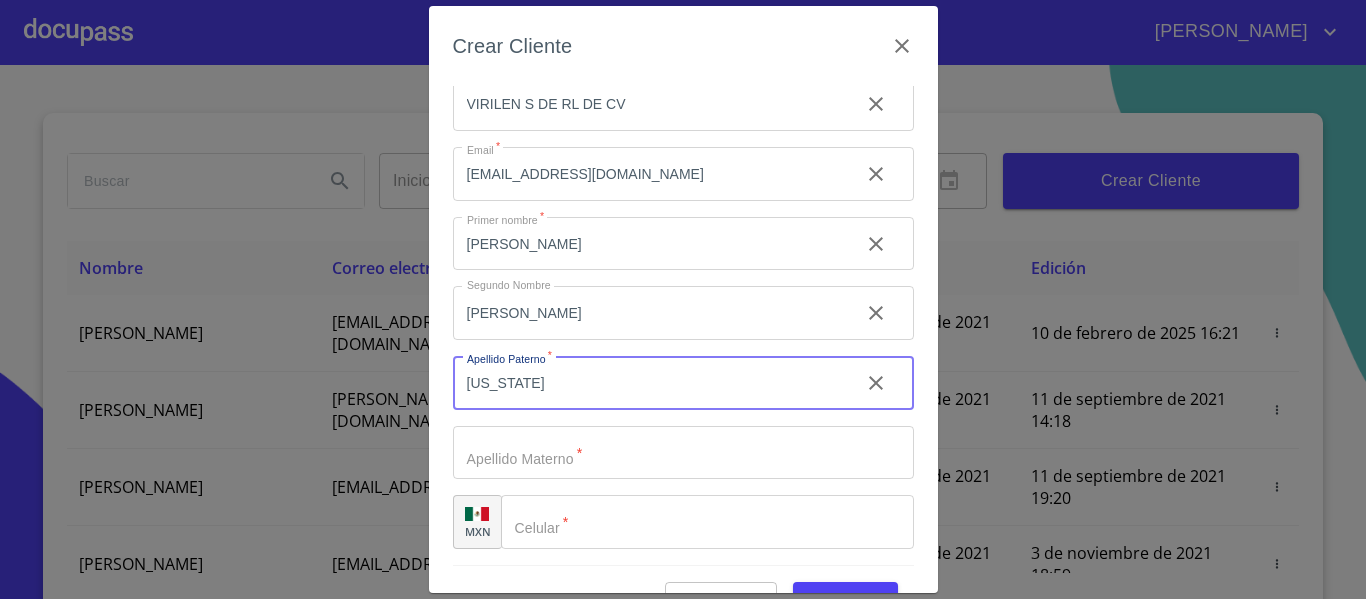type on "[US_STATE]" 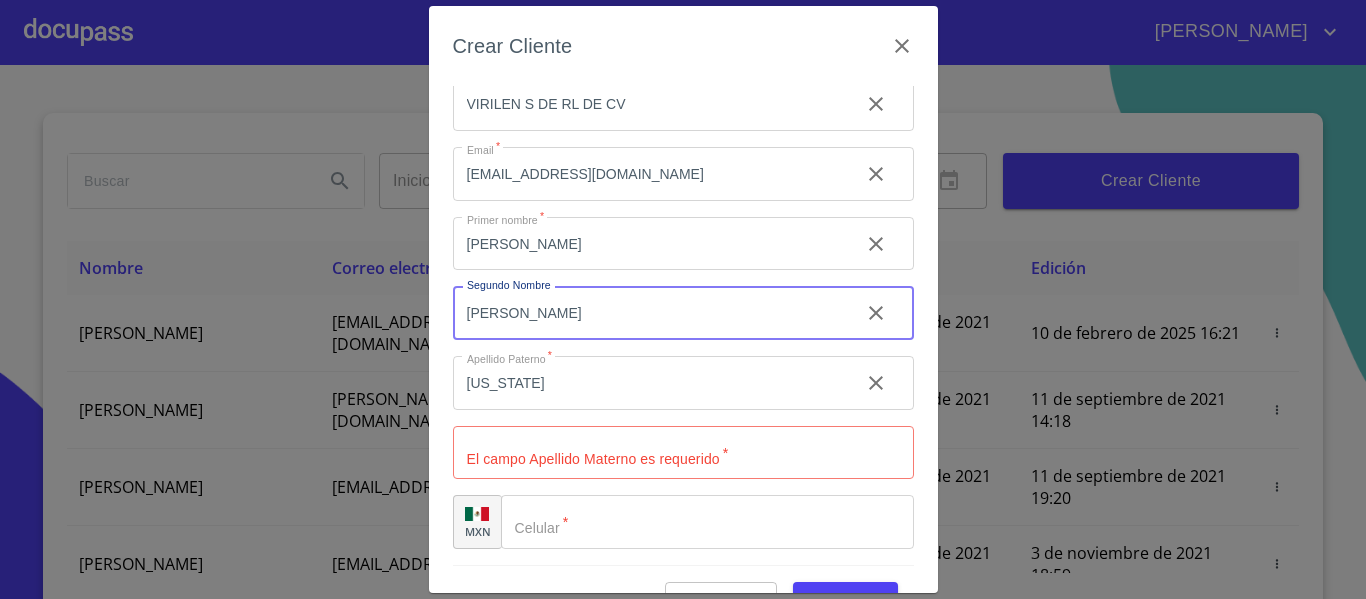 drag, startPoint x: 598, startPoint y: 313, endPoint x: 324, endPoint y: 369, distance: 279.6641 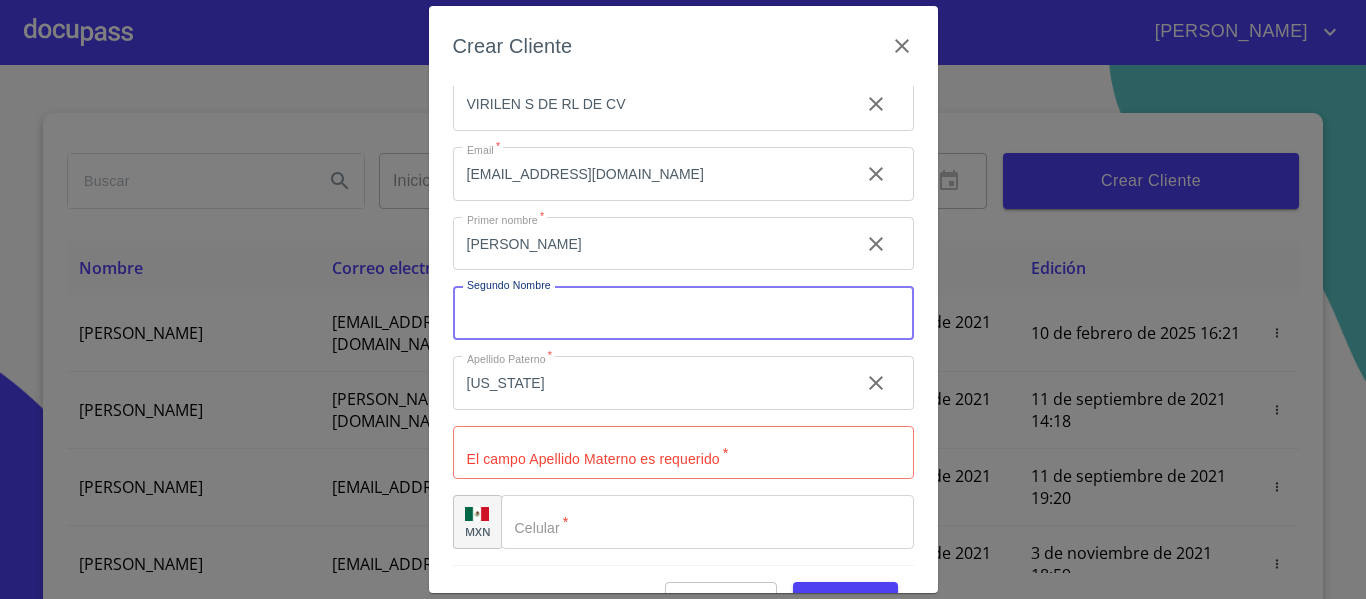 type 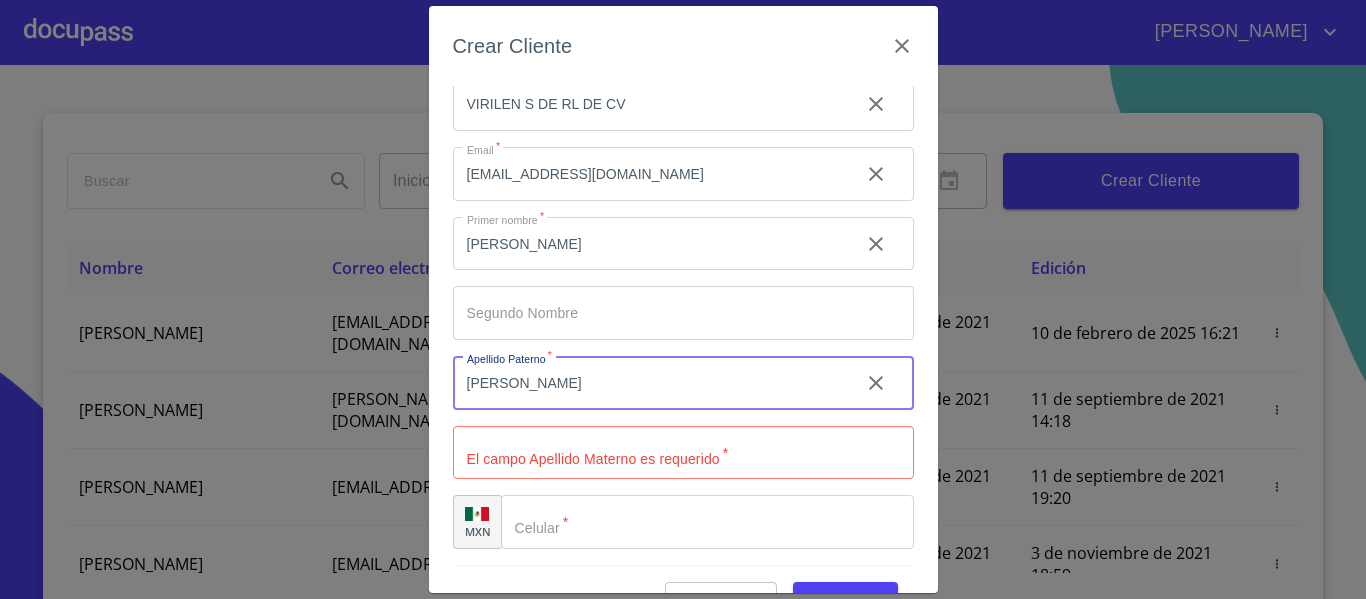 type on "[PERSON_NAME]" 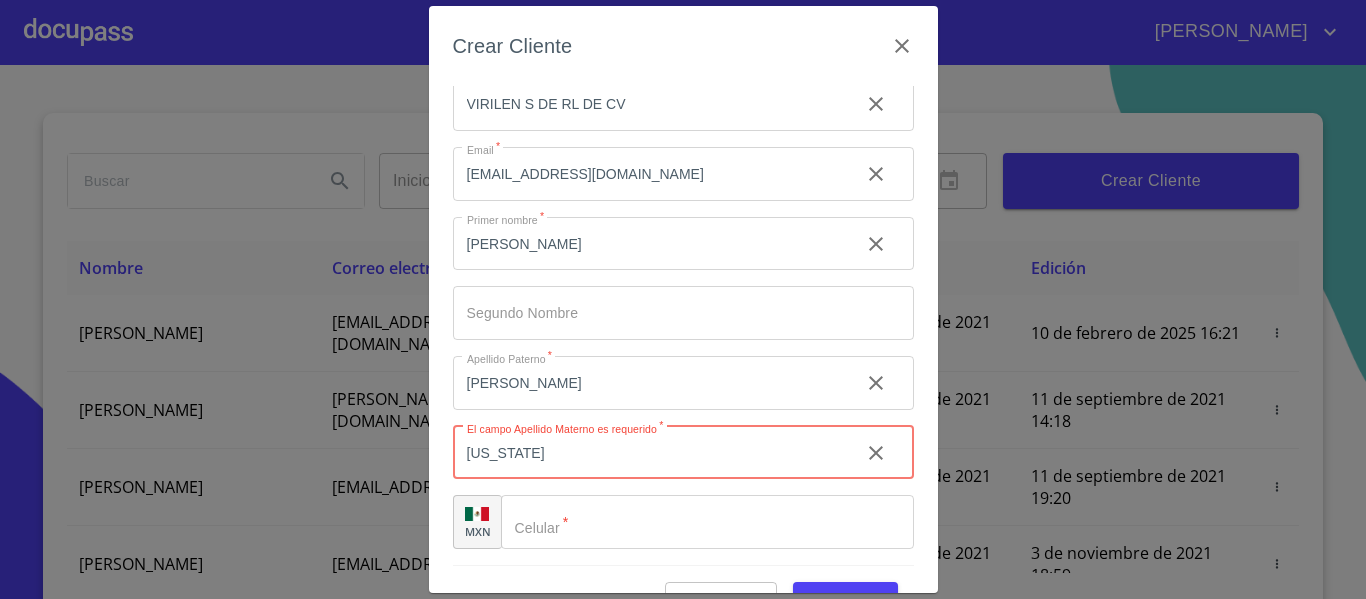 type on "[US_STATE]" 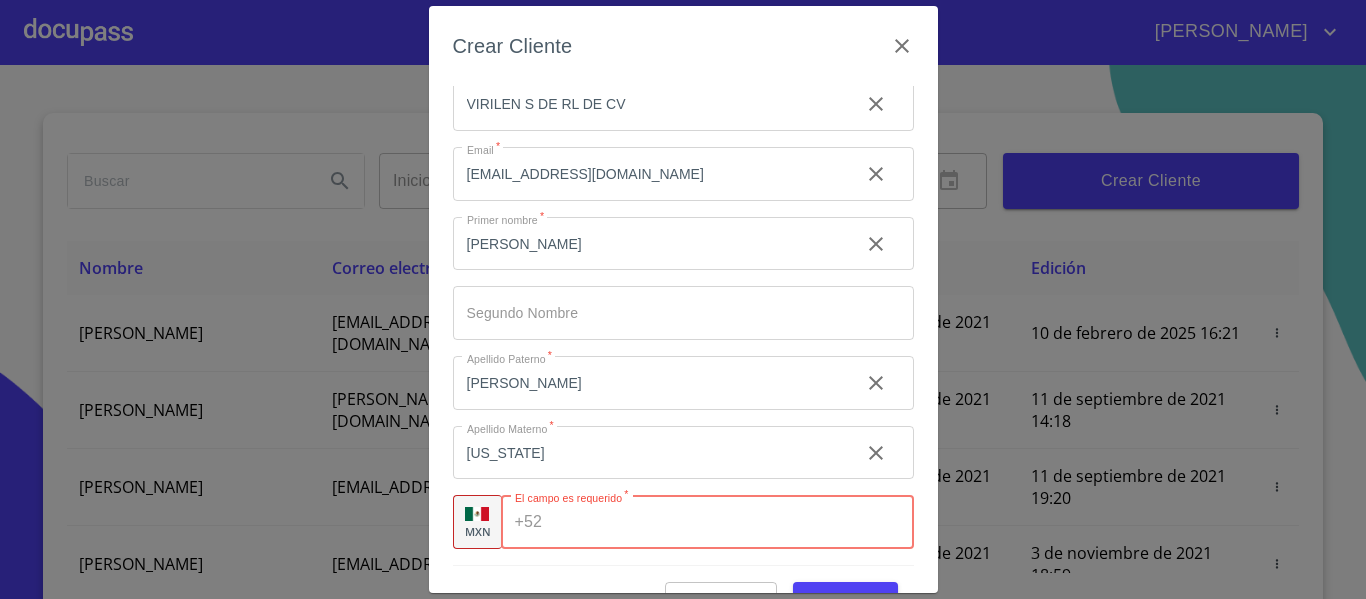 paste on "[PHONE_NUMBER]" 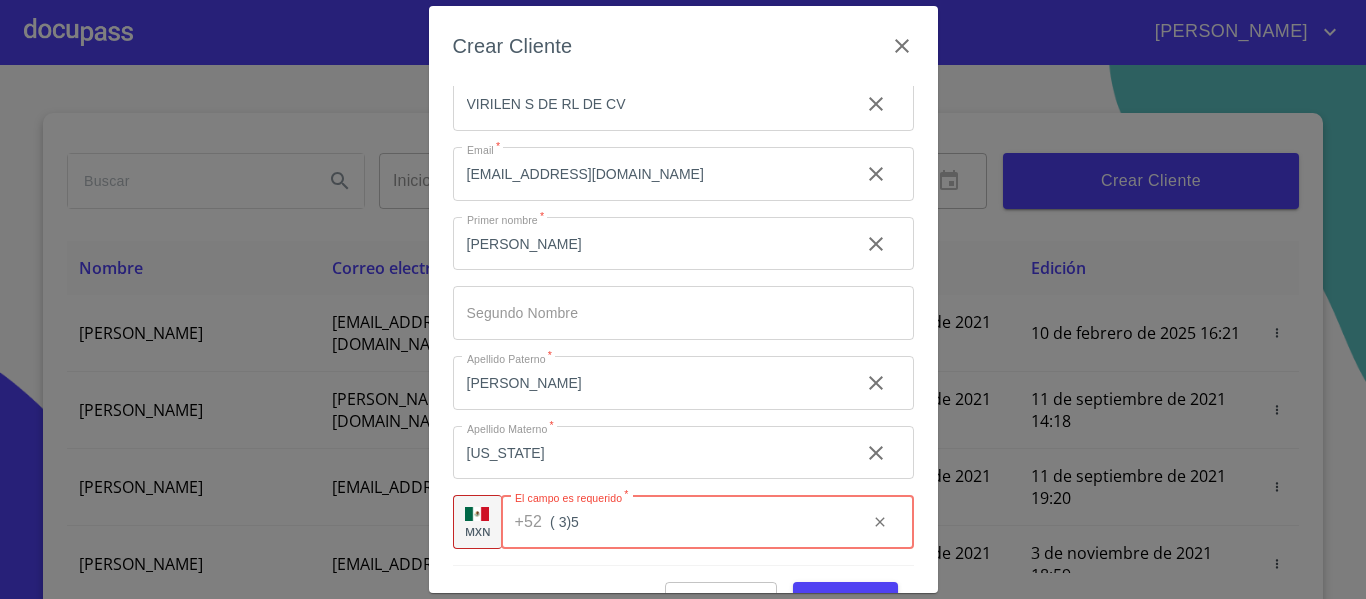 type on "3" 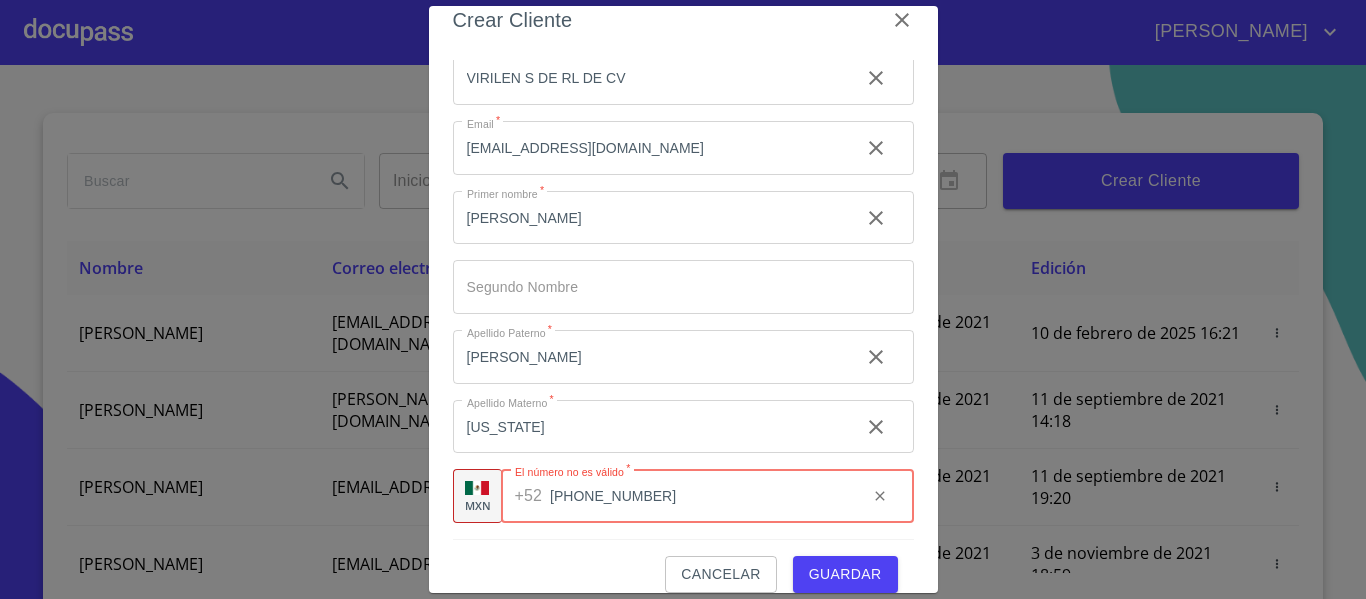 scroll, scrollTop: 50, scrollLeft: 0, axis: vertical 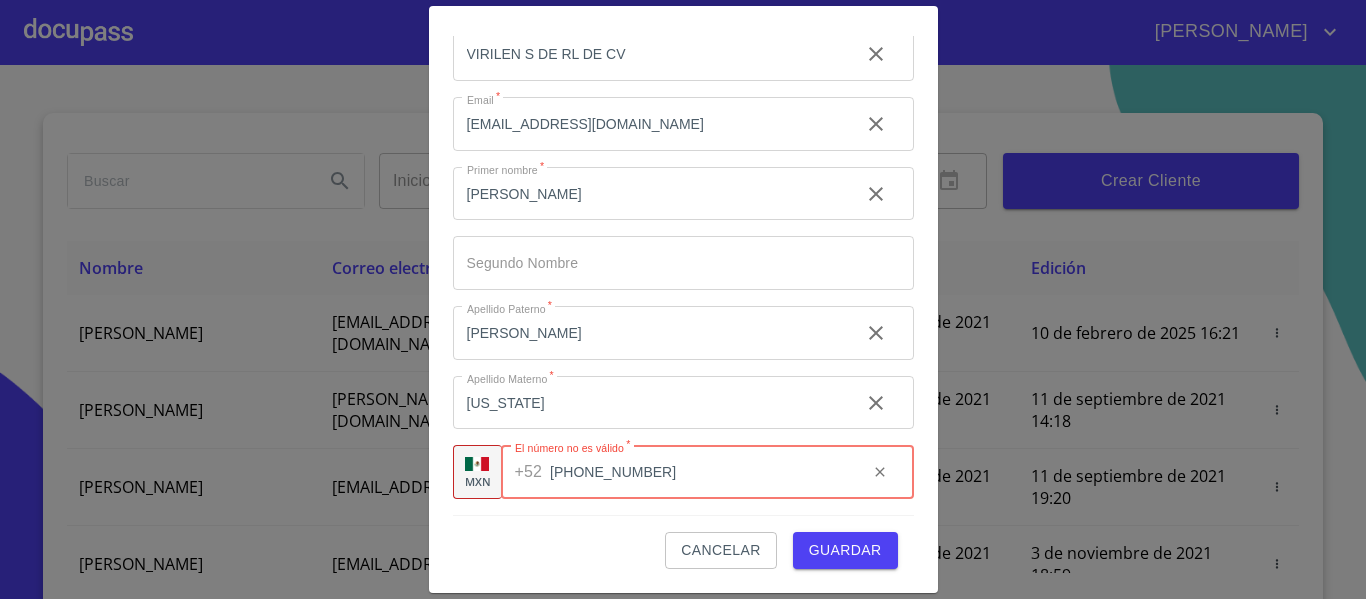 type on "[PHONE_NUMBER]" 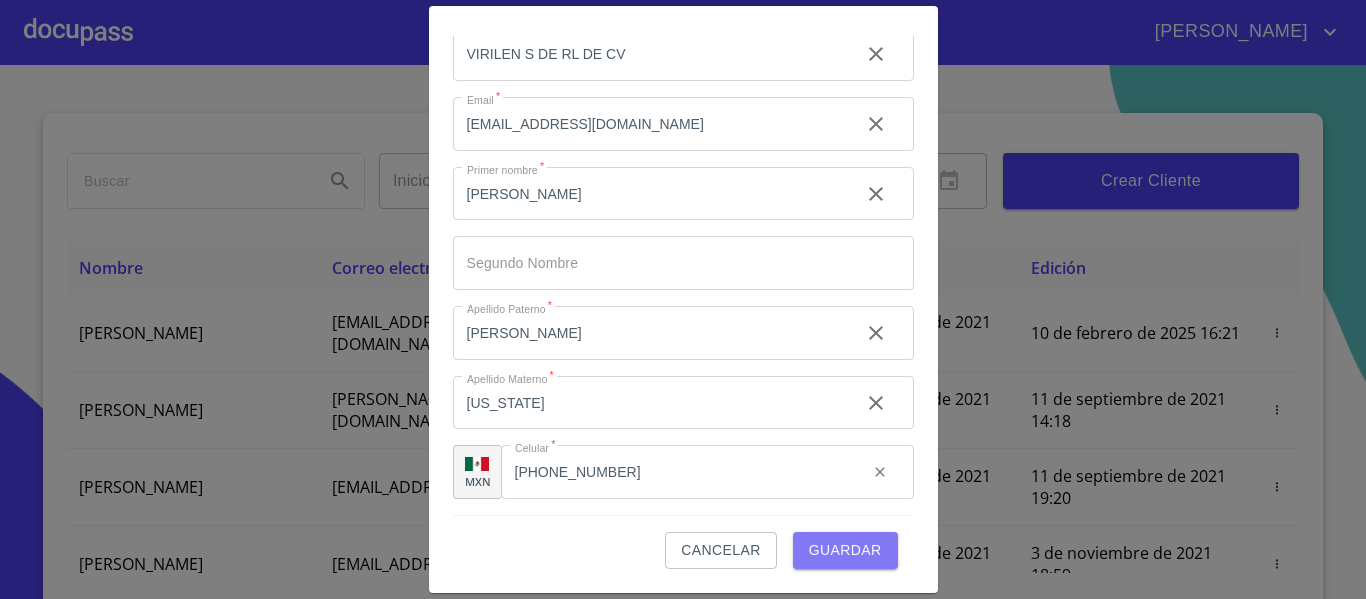 click on "Guardar" at bounding box center (845, 550) 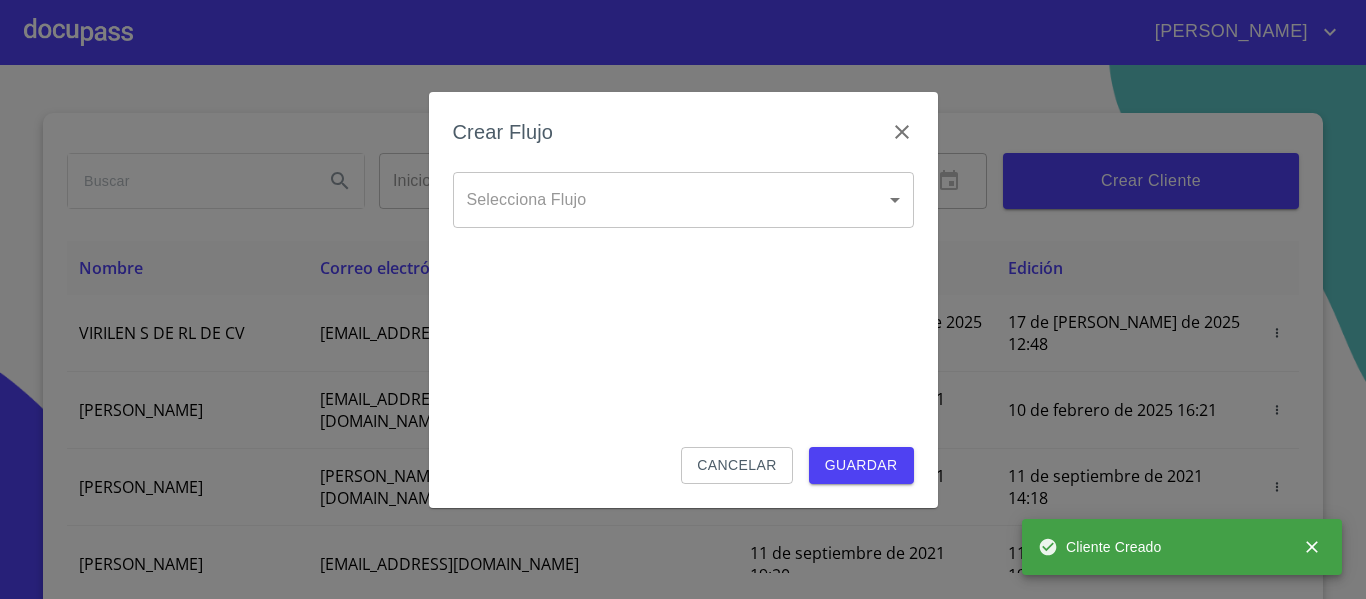 click on "[PERSON_NAME] ​ Fin ​ Crear Cliente Nombre   Correo electrónico   Registro   Edición     VIRILEN S DE RL DE CV [EMAIL_ADDRESS][DOMAIN_NAME] 17 de [PERSON_NAME] de 2025 12:48 17 de [PERSON_NAME] de 2025 12:48 [PERSON_NAME] GROVER [EMAIL_ADDRESS][PERSON_NAME][PERSON_NAME][DOMAIN_NAME] 10 de septiembre de 2021 18:55 10 de febrero de 2025 16:21 [PERSON_NAME] CELIS  [EMAIL_ADDRESS][PERSON_NAME][DOMAIN_NAME] 11 de septiembre de 2021 14:18 11 de septiembre de 2021 14:18 [PERSON_NAME] [PERSON_NAME][EMAIL_ADDRESS][DOMAIN_NAME] 11 de septiembre de 2021 19:20 11 de septiembre de 2021 19:20 [PERSON_NAME] [EMAIL_ADDRESS][DOMAIN_NAME] 13 de septiembre de 2021 11:06 3 de noviembre de 2021 18:59 [PERSON_NAME] [EMAIL_ADDRESS][DOMAIN_NAME] 14 de septiembre de 2021 12:26 14 de septiembre de 2021 12:26 [PERSON_NAME] [EMAIL_ADDRESS][DOMAIN_NAME] 14 de septiembre de 2021 16:35 14 de septiembre de 2021 16:35 [PERSON_NAME] [EMAIL_ADDRESS][DOMAIN_NAME] 14 de septiembre de 2021 18:24 14 de septiembre de 2021 18:24 [PERSON_NAME]  [EMAIL_ADDRESS][DOMAIN_NAME] 15 de septiembre de 2021 13:18 [PERSON_NAME]" at bounding box center [683, 299] 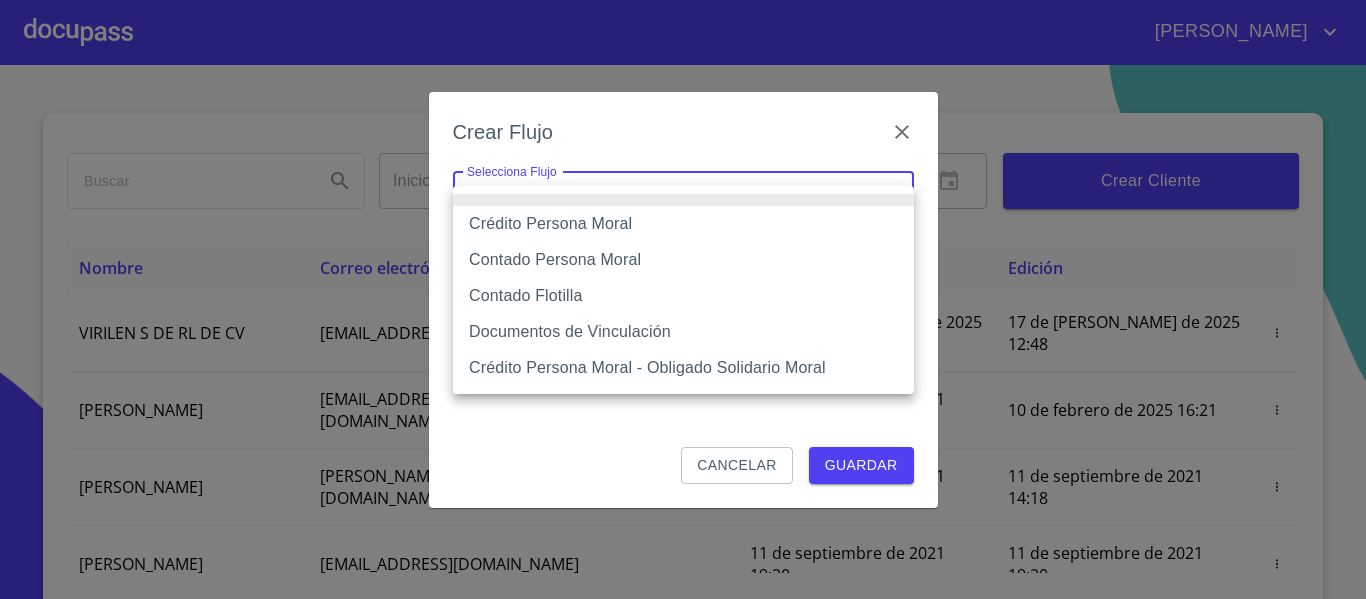click on "Crédito Persona Moral" at bounding box center [683, 224] 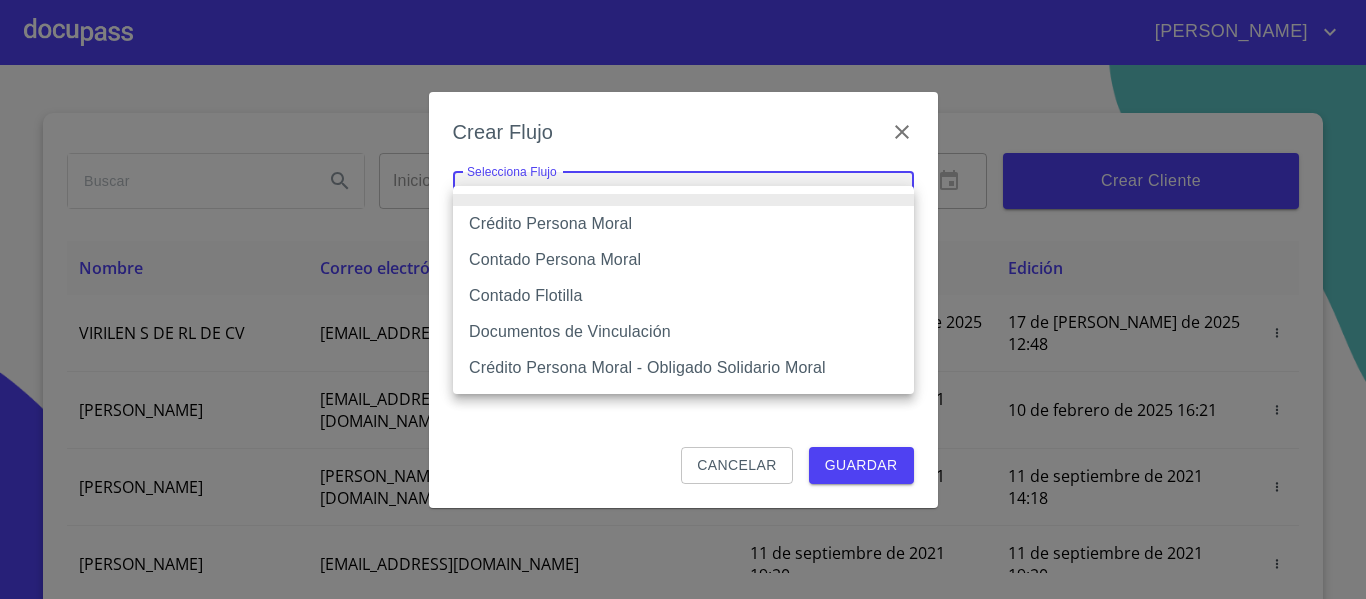 type on "614ae8207e49d67341f8d0cd" 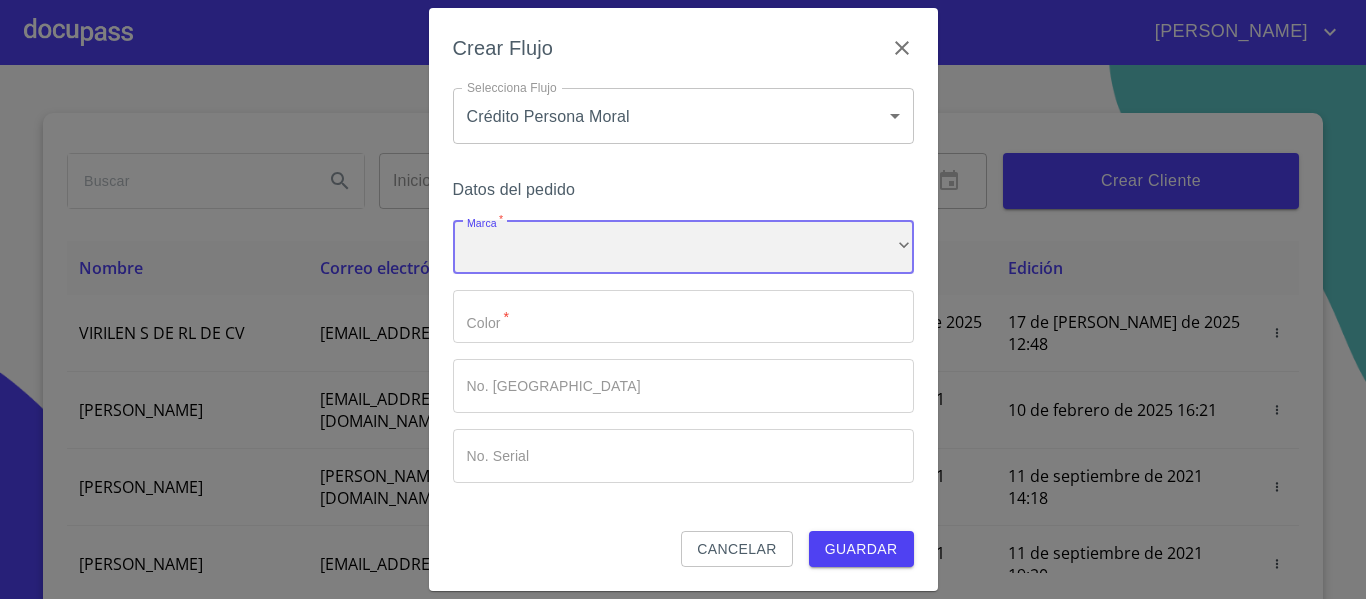 click on "​" at bounding box center (683, 247) 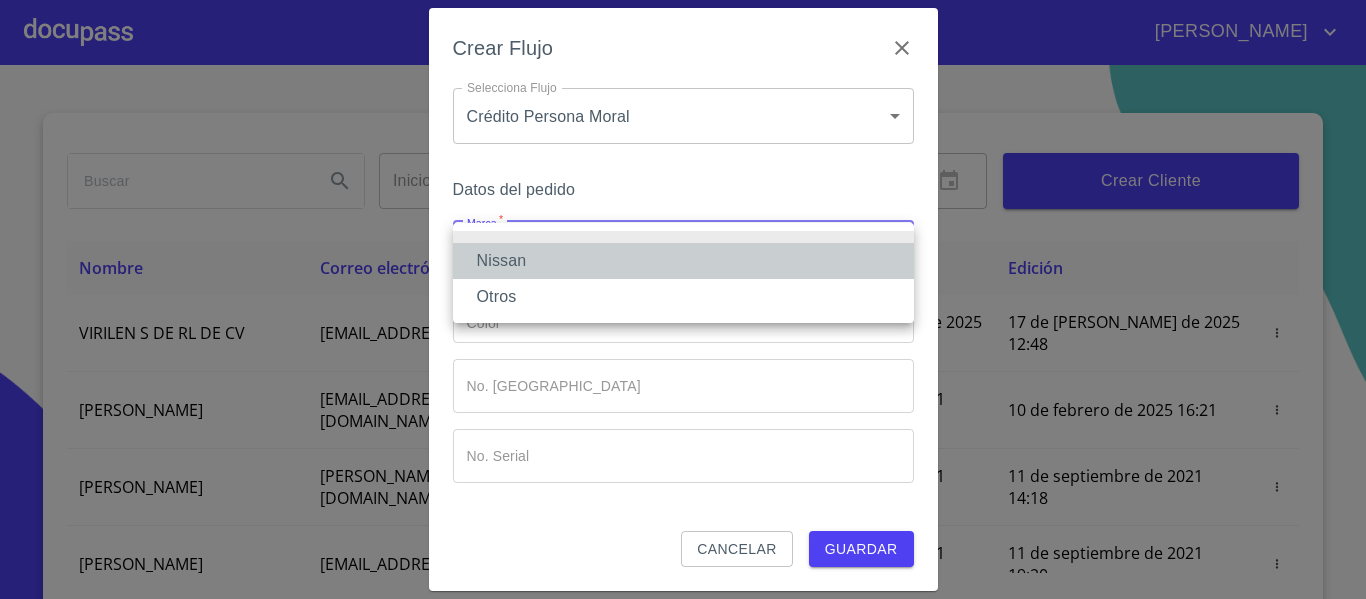 click on "Nissan" at bounding box center (683, 261) 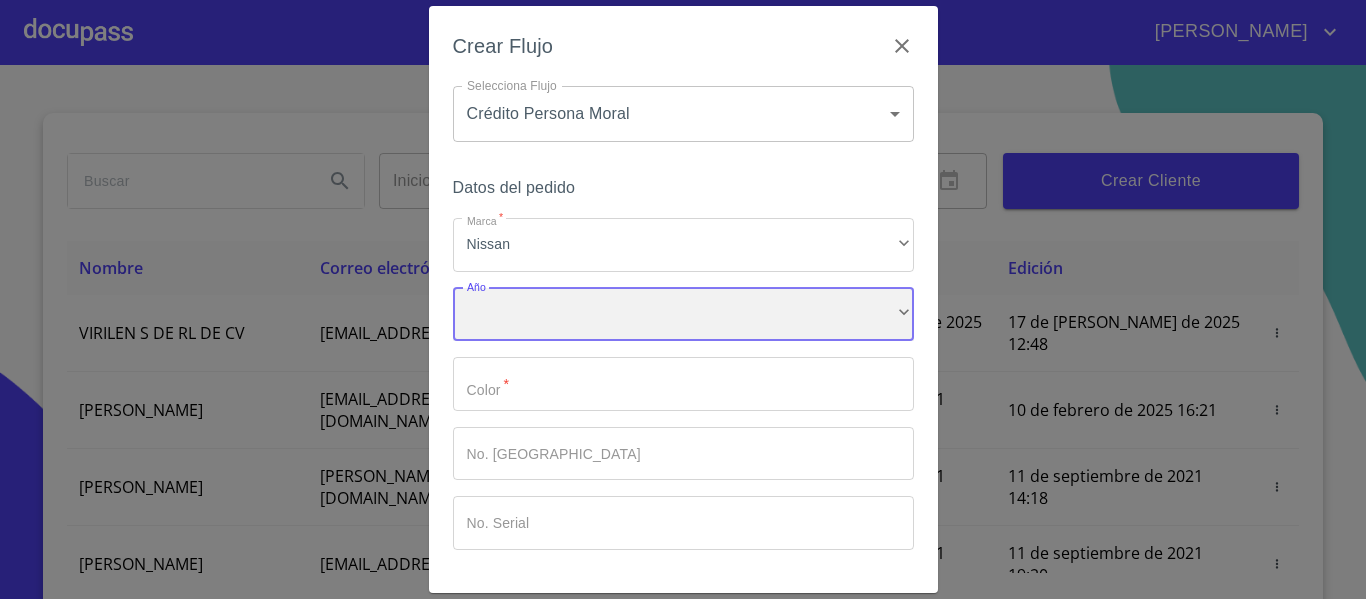 drag, startPoint x: 540, startPoint y: 302, endPoint x: 541, endPoint y: 317, distance: 15.033297 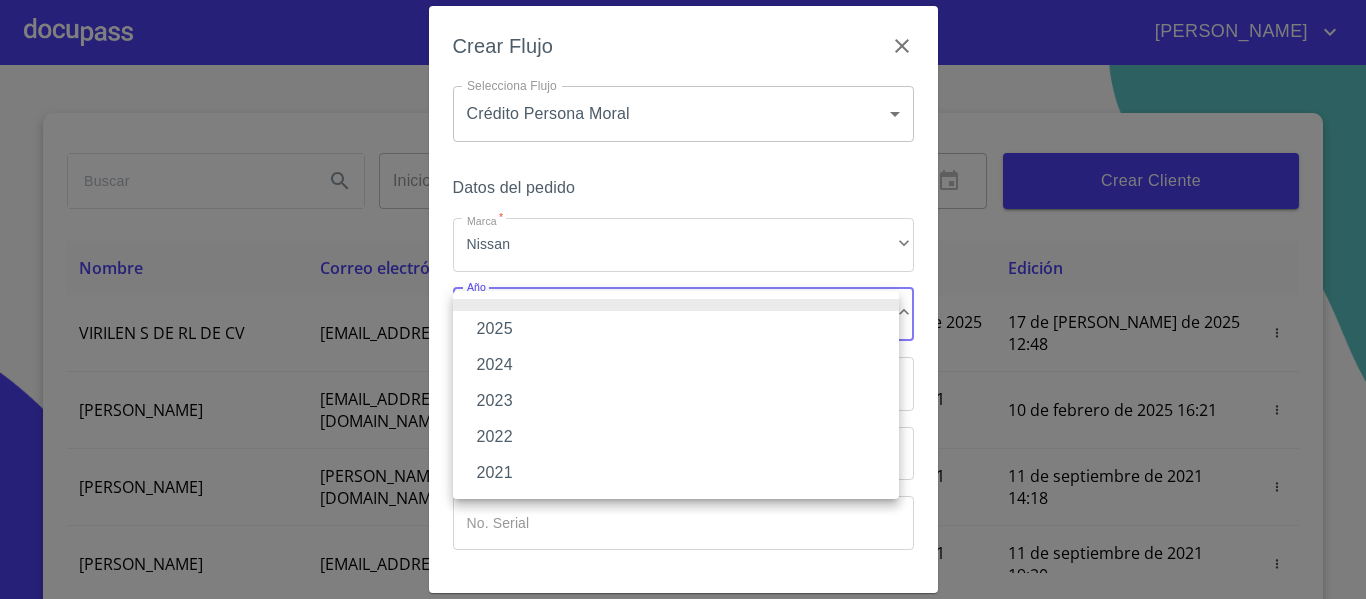 click on "2025" at bounding box center [676, 329] 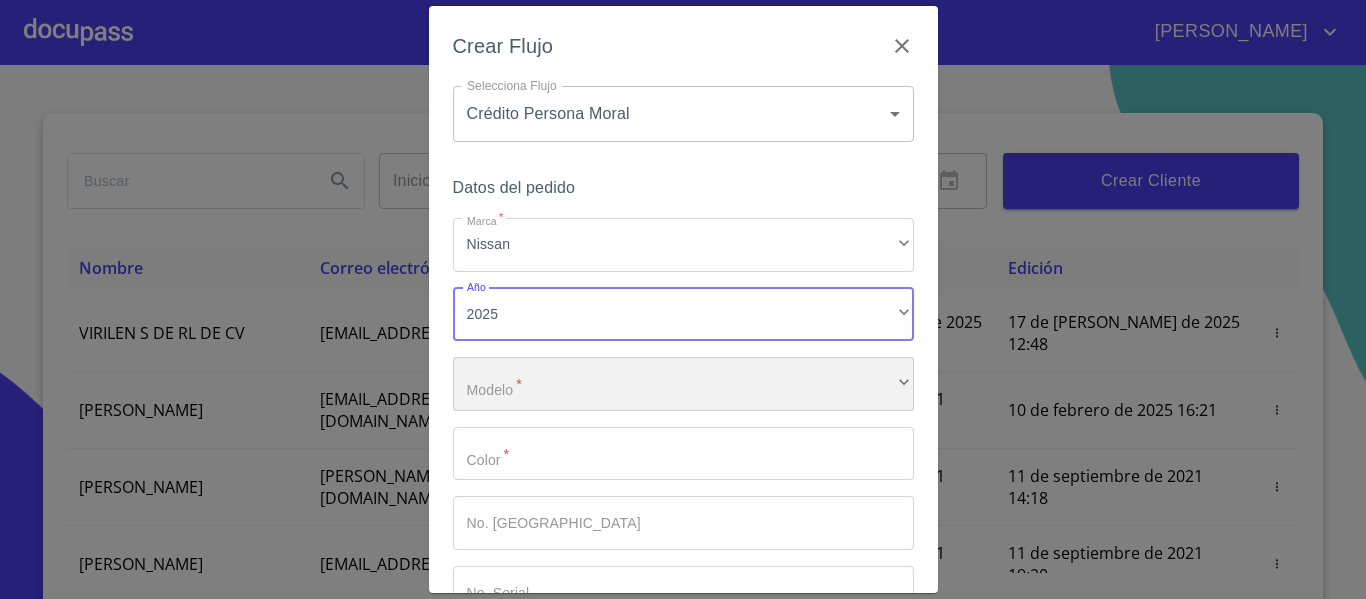click on "​" at bounding box center [683, 384] 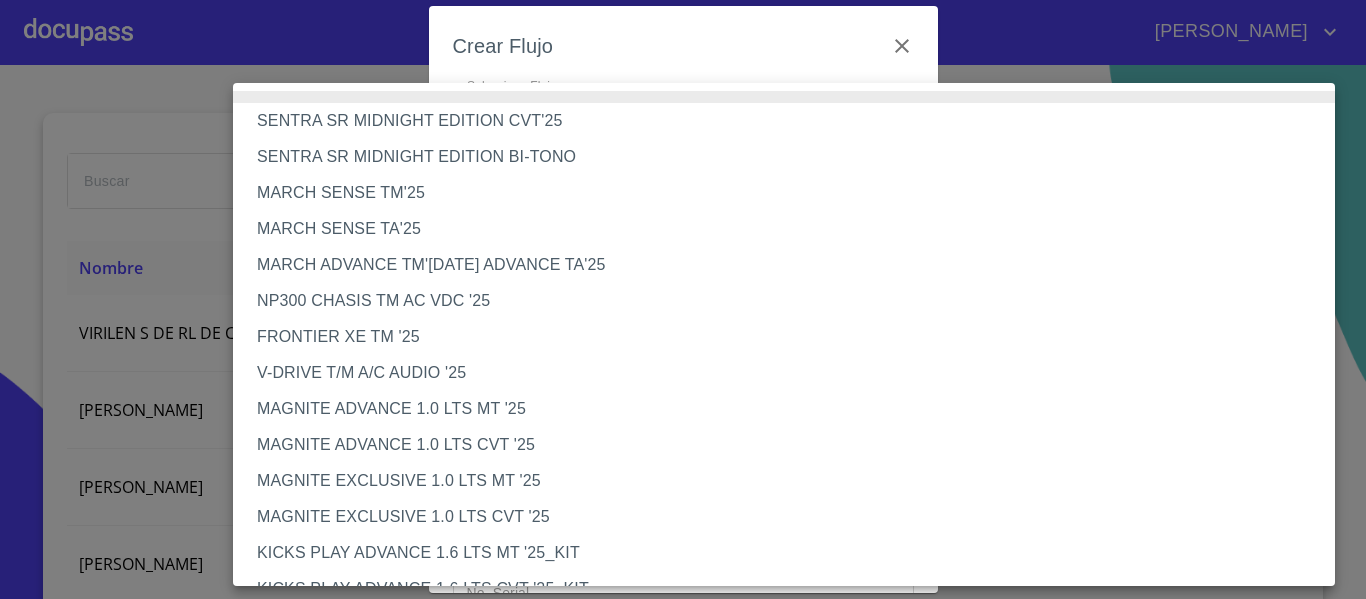 type 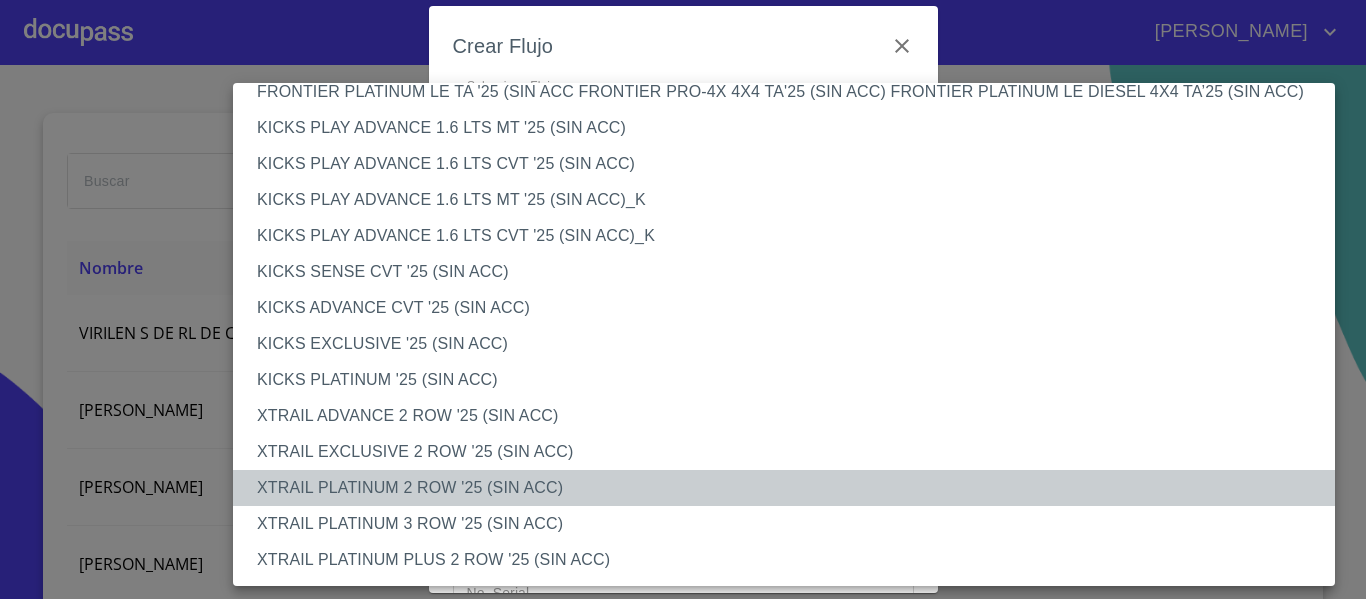 click on "XTRAIL PLATINUM 2 ROW '25 (SIN ACC)" at bounding box center (791, 488) 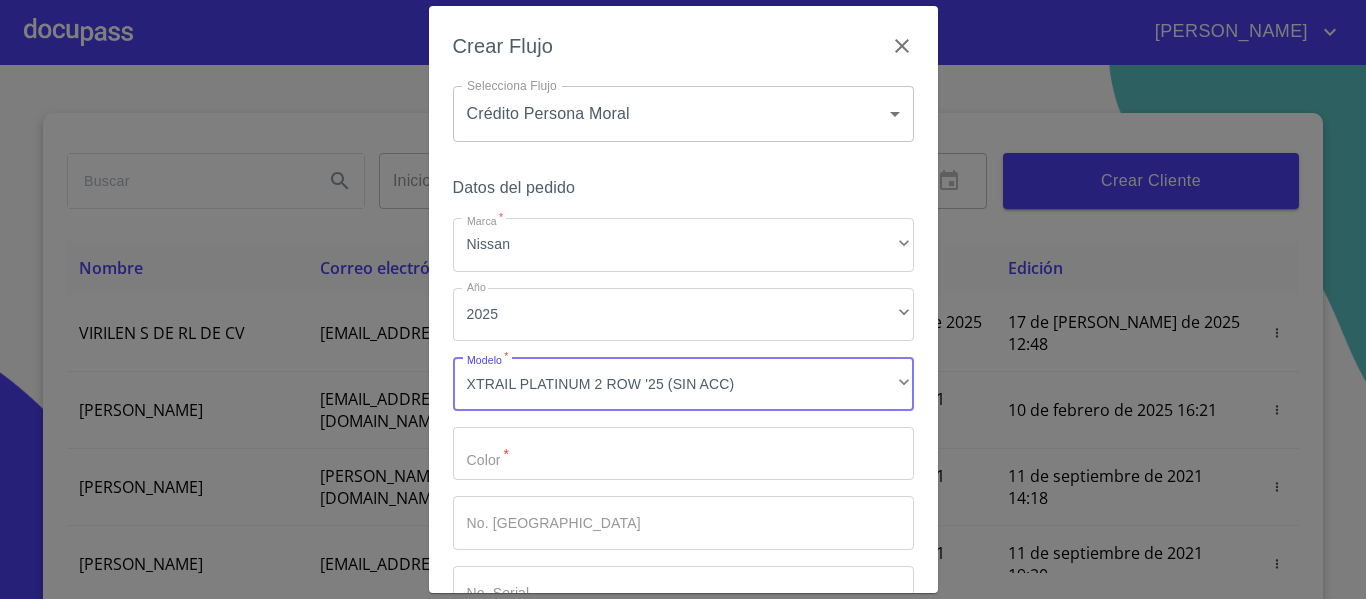 click on "Marca   *" at bounding box center [683, 454] 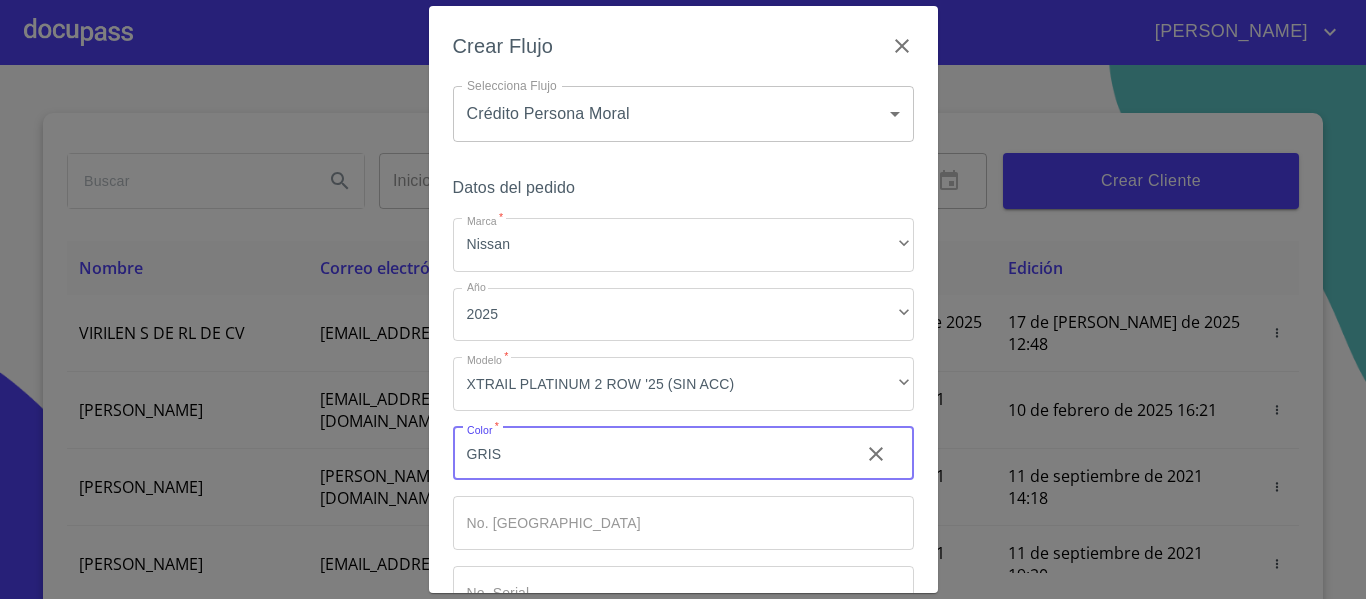 scroll, scrollTop: 135, scrollLeft: 0, axis: vertical 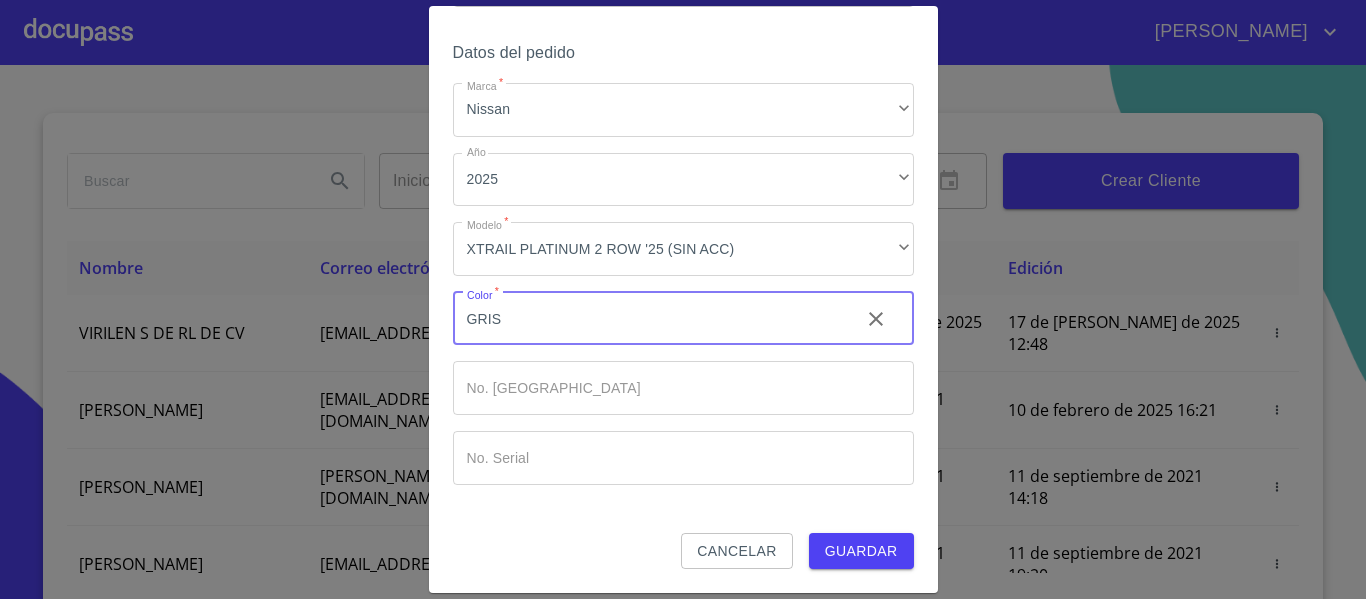 type on "GRIS" 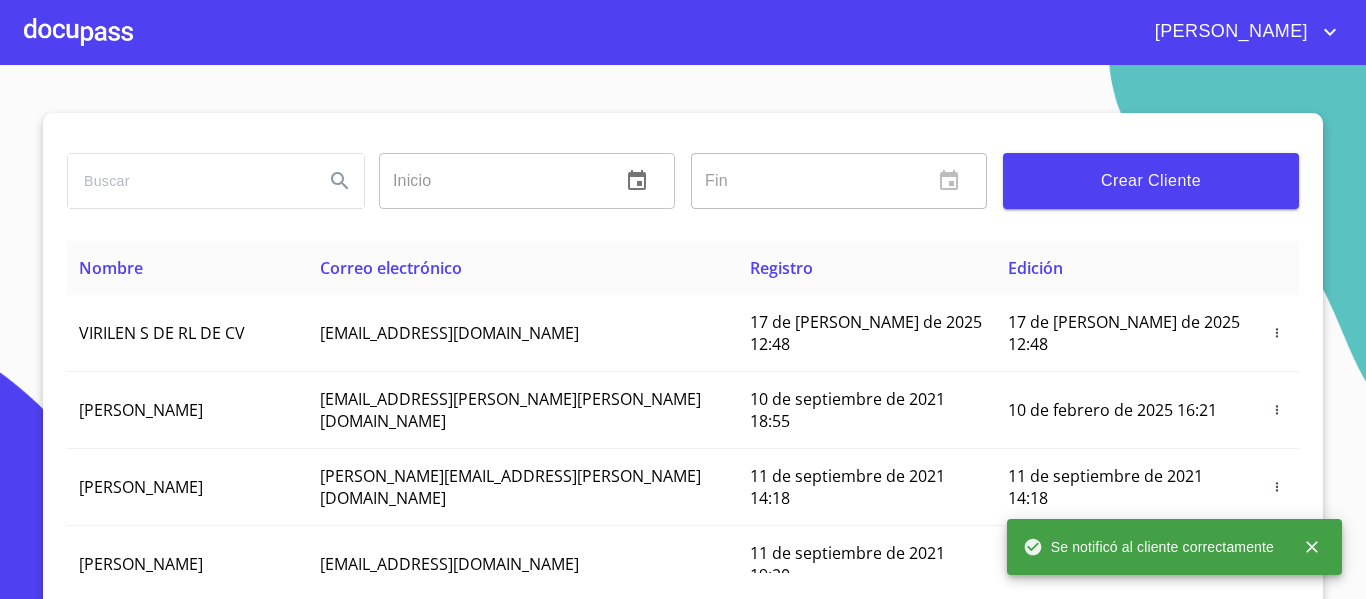 click at bounding box center [78, 32] 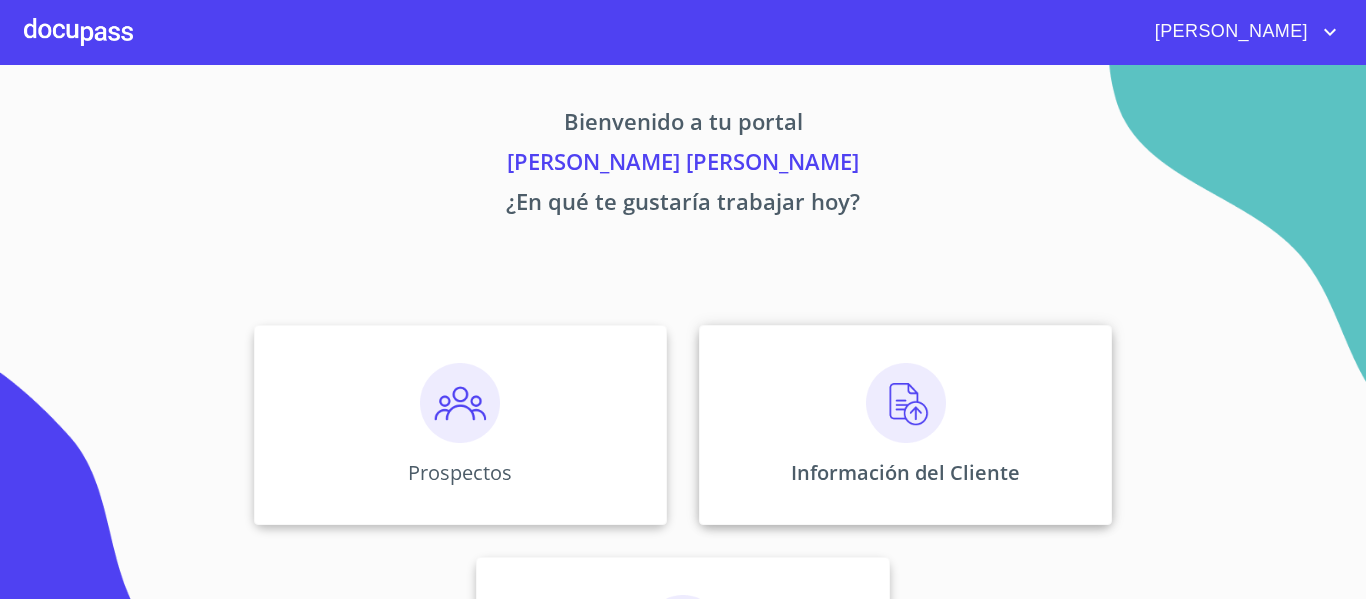 click on "Información del Cliente" at bounding box center [905, 472] 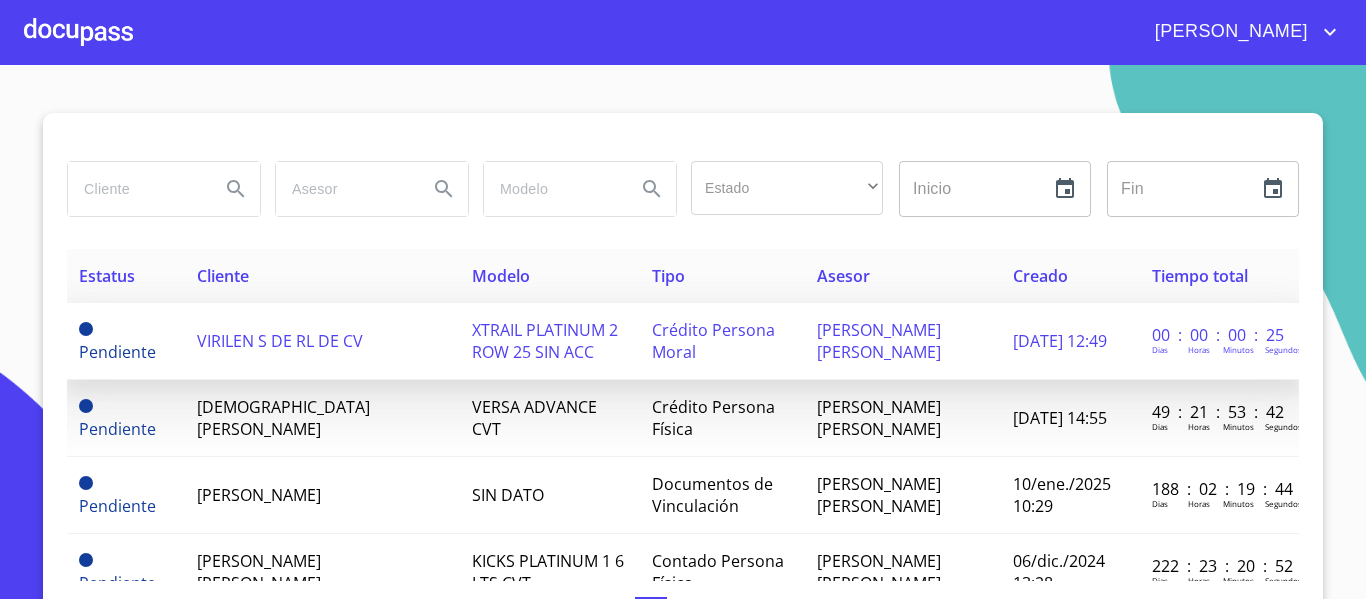 click on "VIRILEN S DE RL DE CV" at bounding box center (280, 341) 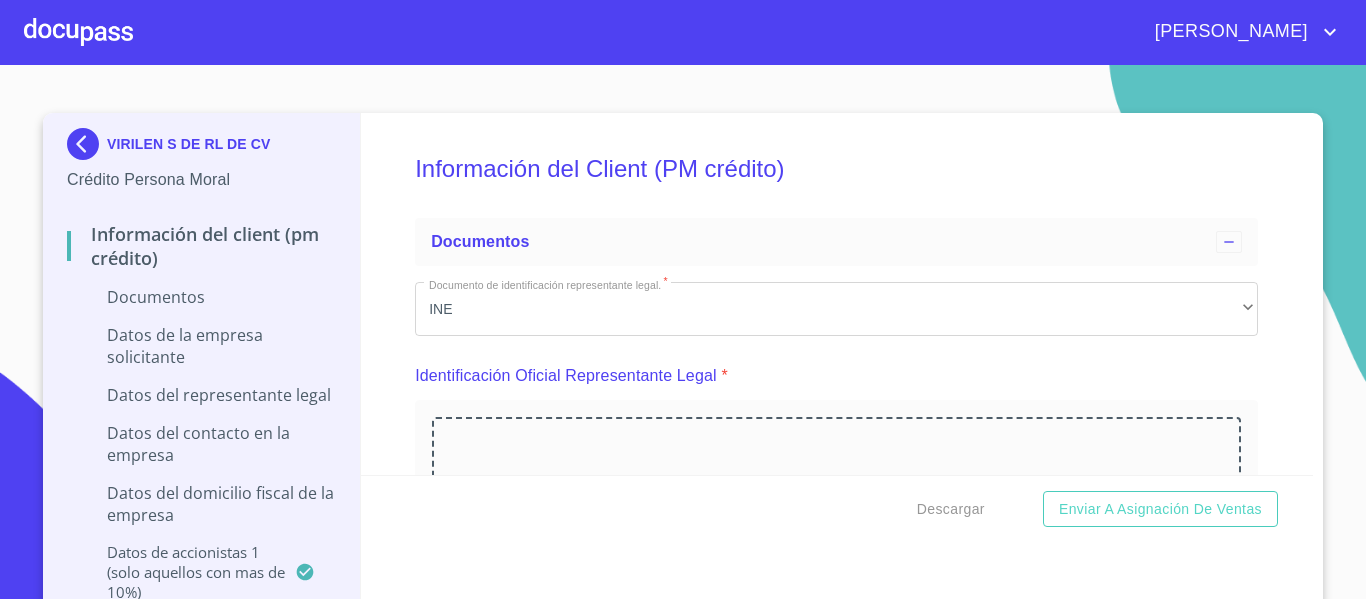 scroll, scrollTop: 200, scrollLeft: 0, axis: vertical 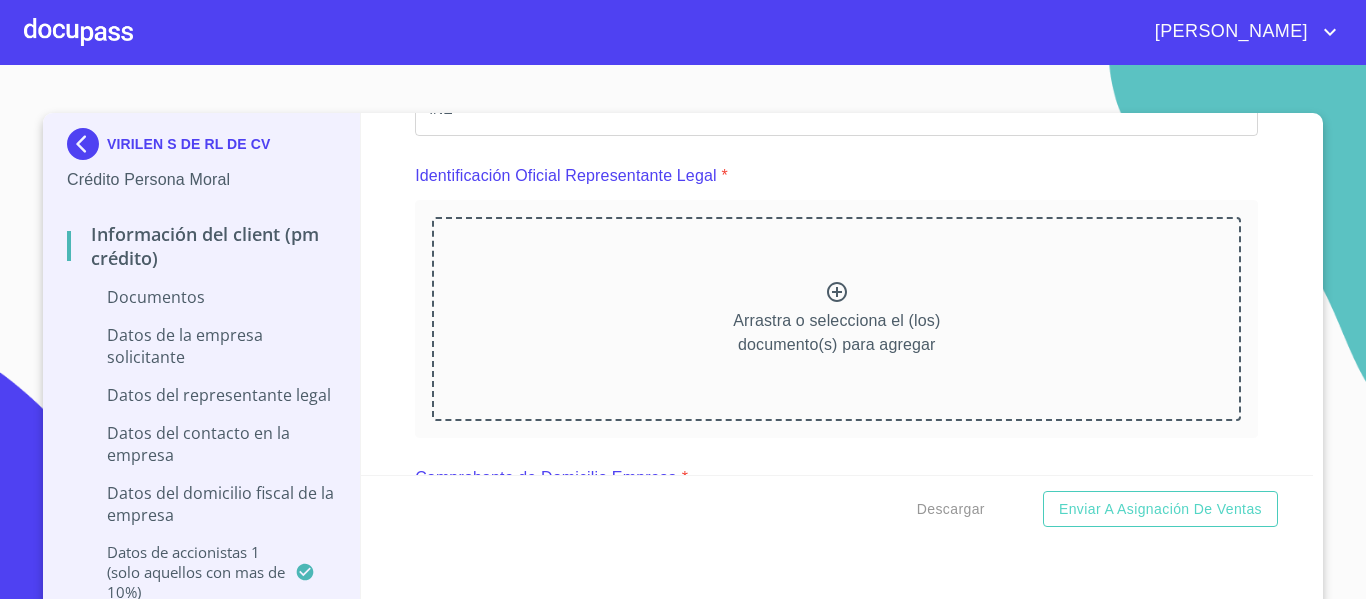 click on "Arrastra o selecciona el (los) documento(s) para agregar" at bounding box center [836, 333] 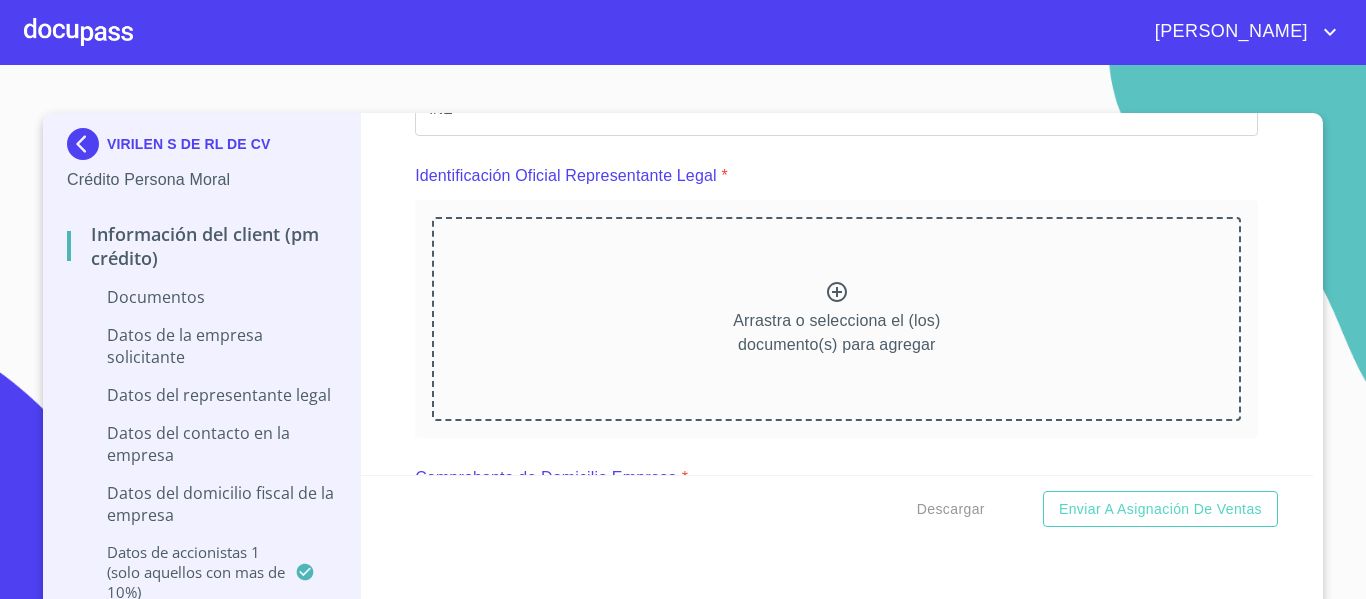 click on "Arrastra o selecciona el (los) documento(s) para agregar" at bounding box center (836, 333) 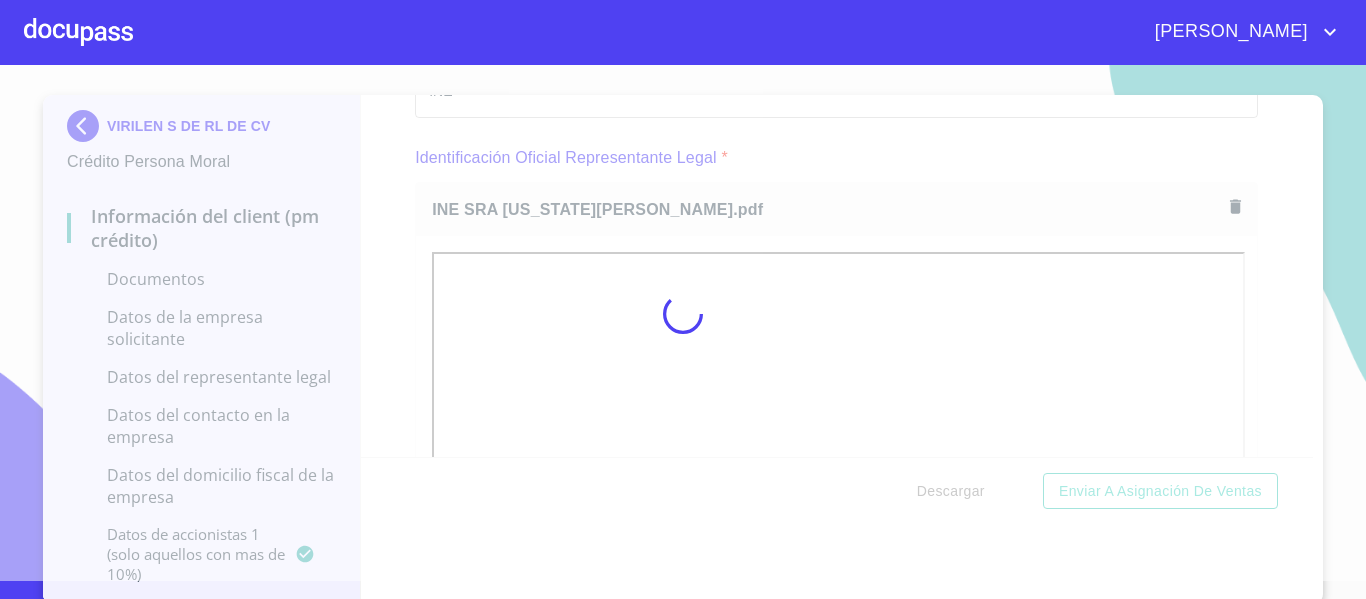 scroll, scrollTop: 23, scrollLeft: 0, axis: vertical 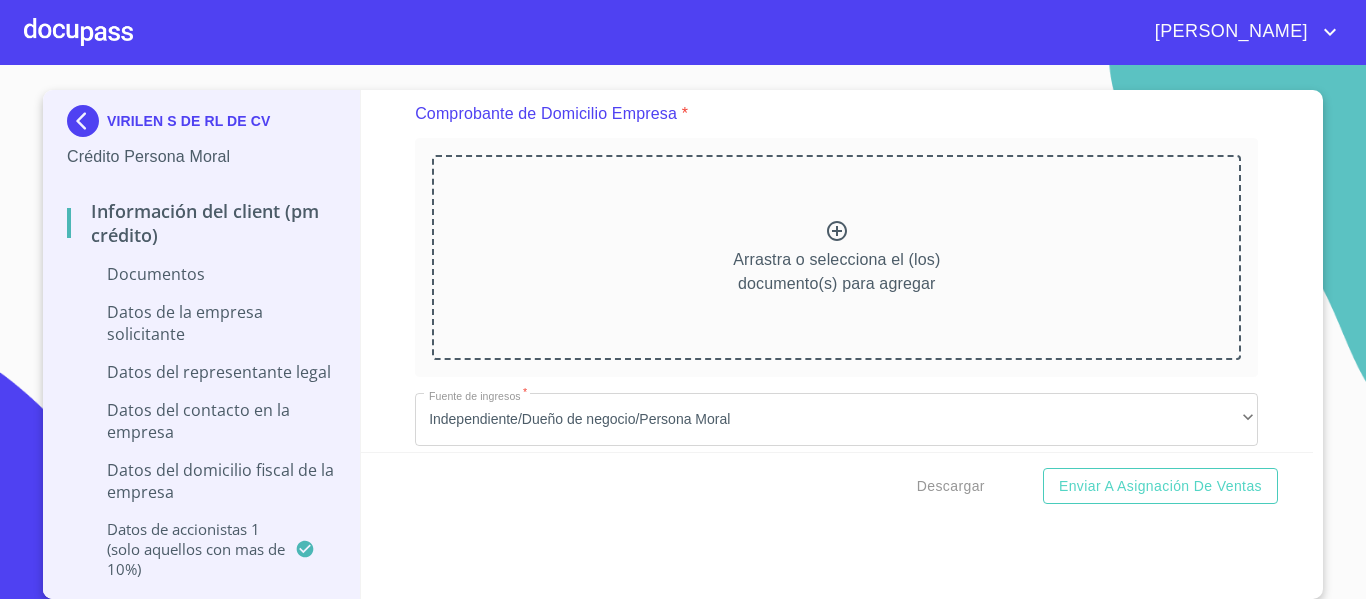 click on "Arrastra o selecciona el (los) documento(s) para agregar" at bounding box center (836, 272) 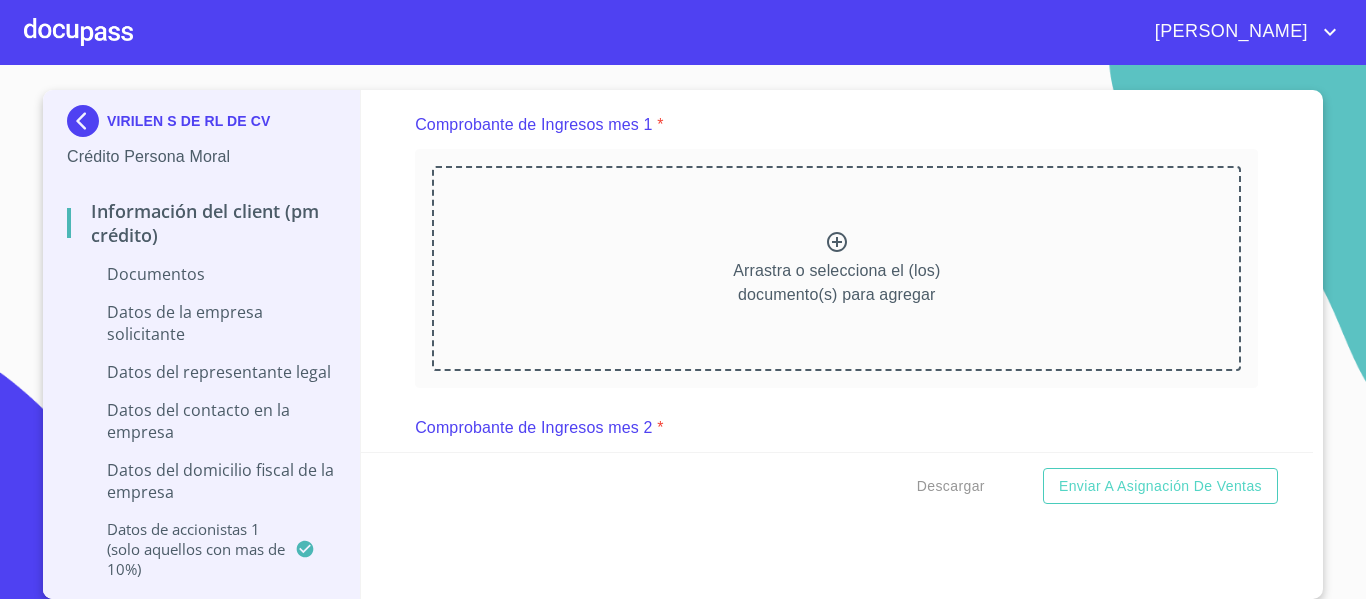 scroll, scrollTop: 2100, scrollLeft: 0, axis: vertical 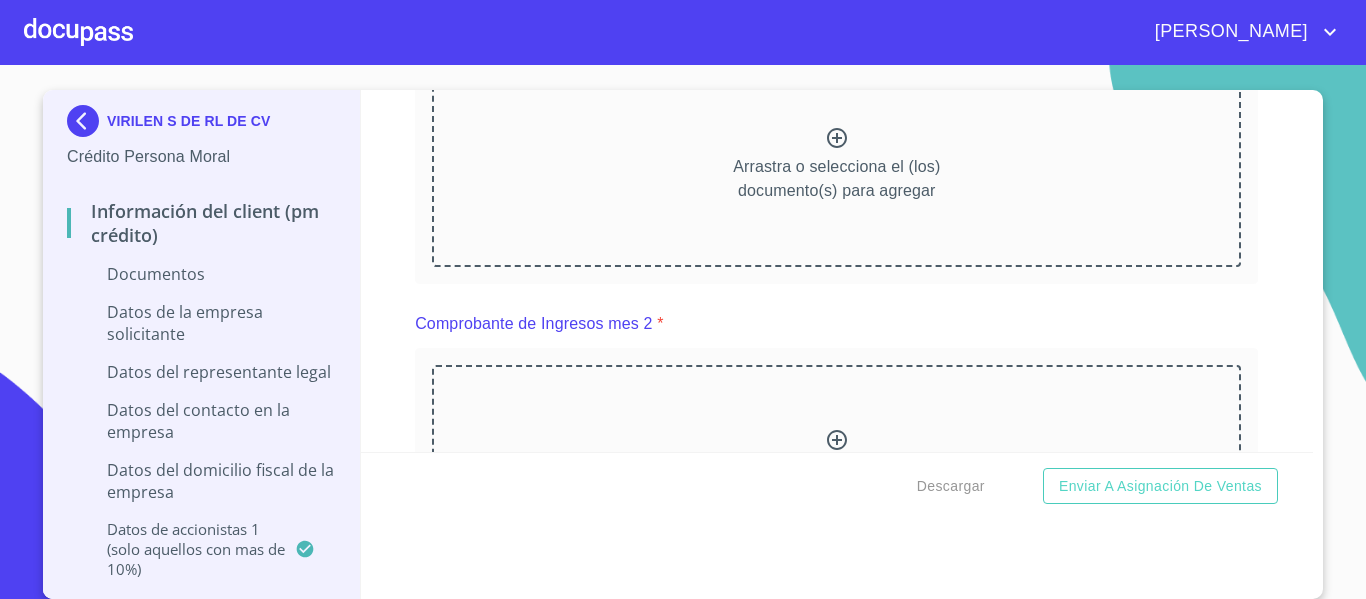 click on "Arrastra o selecciona el (los) documento(s) para agregar" at bounding box center [836, 179] 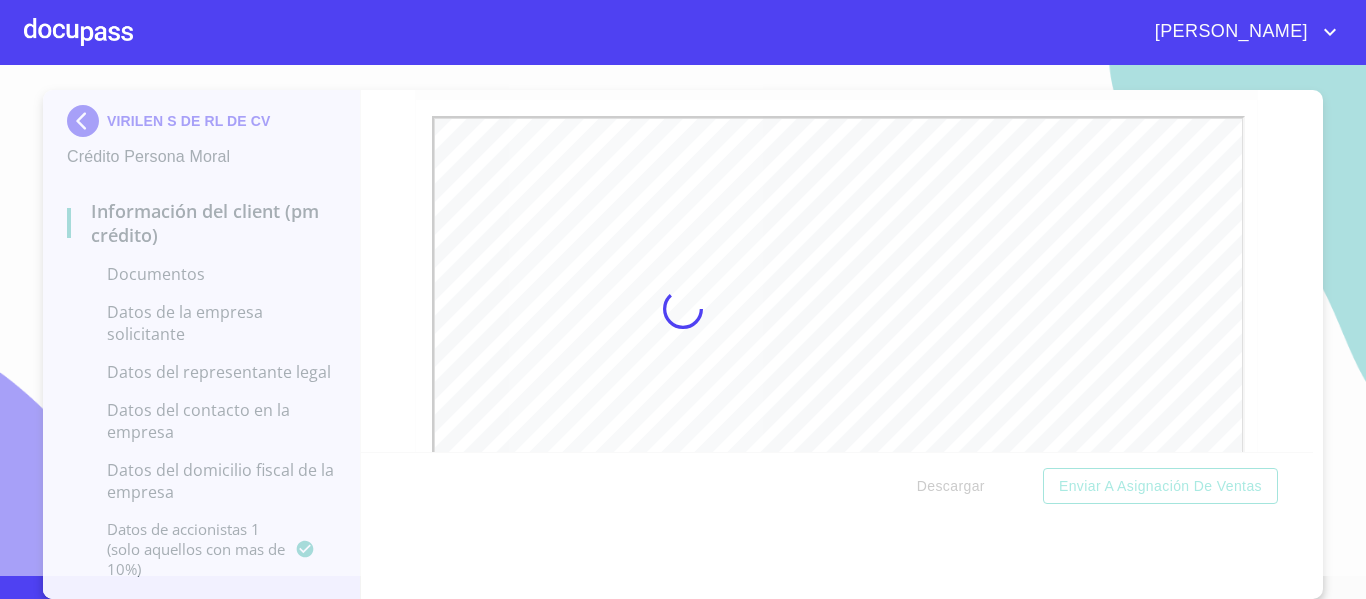 scroll, scrollTop: 0, scrollLeft: 0, axis: both 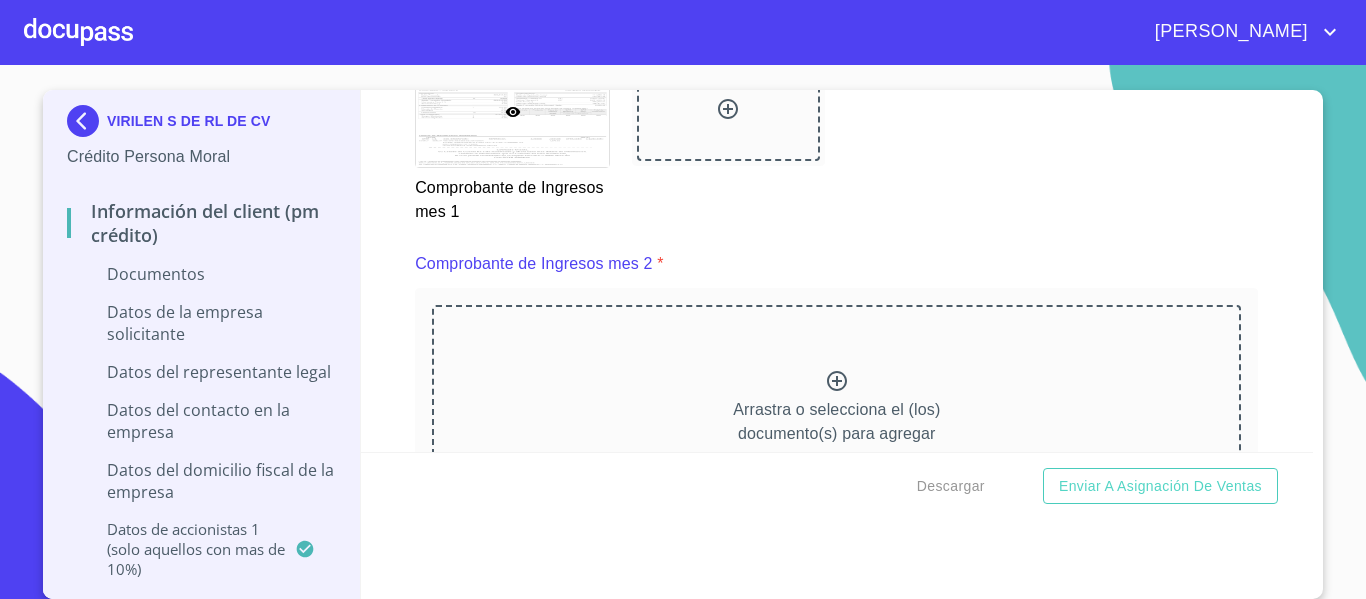 click on "Arrastra o selecciona el (los) documento(s) para agregar" at bounding box center (836, 407) 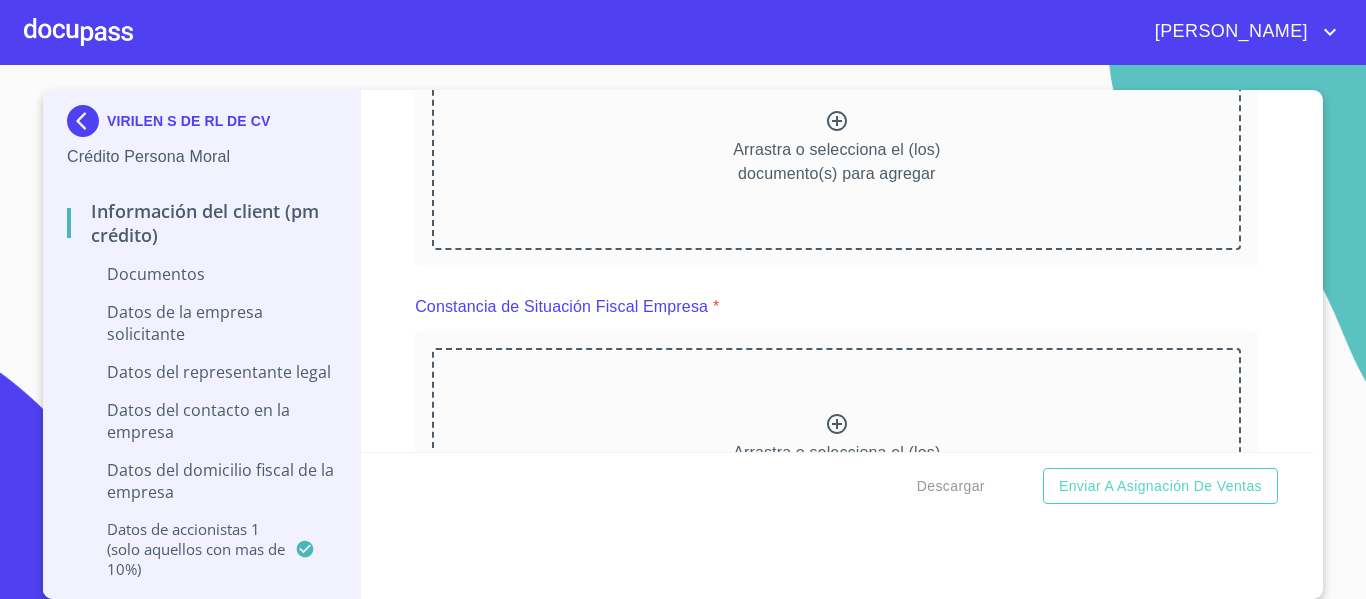 scroll, scrollTop: 3650, scrollLeft: 0, axis: vertical 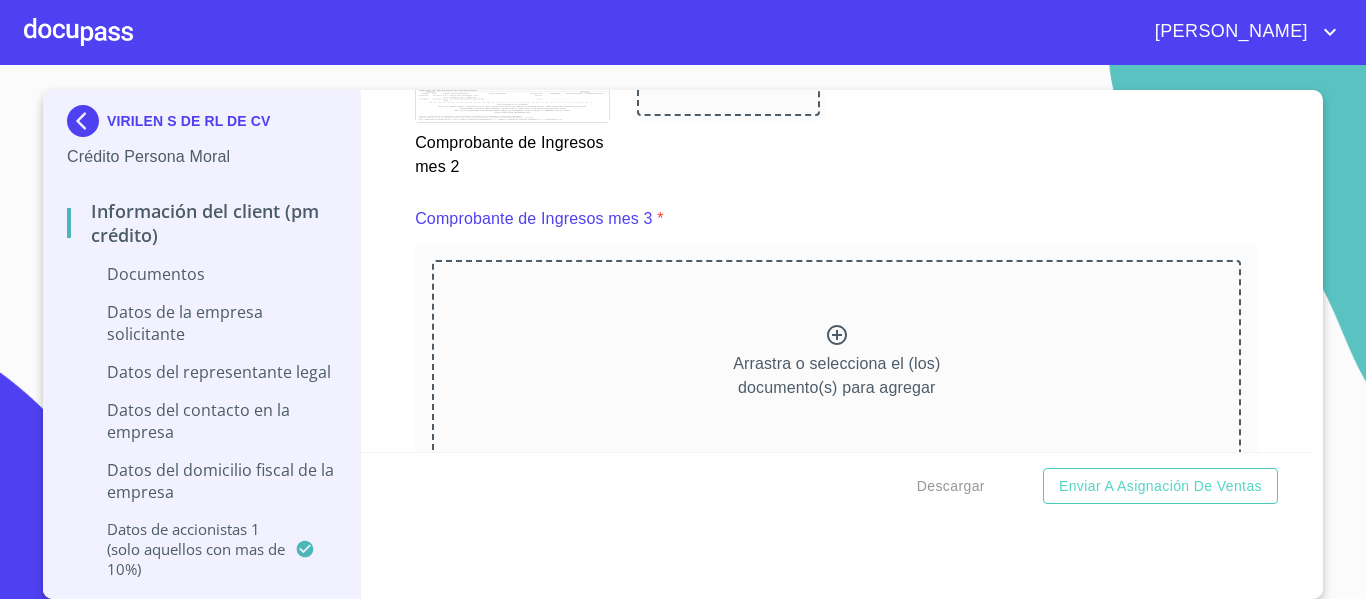 click on "Arrastra o selecciona el (los) documento(s) para agregar" at bounding box center (836, 362) 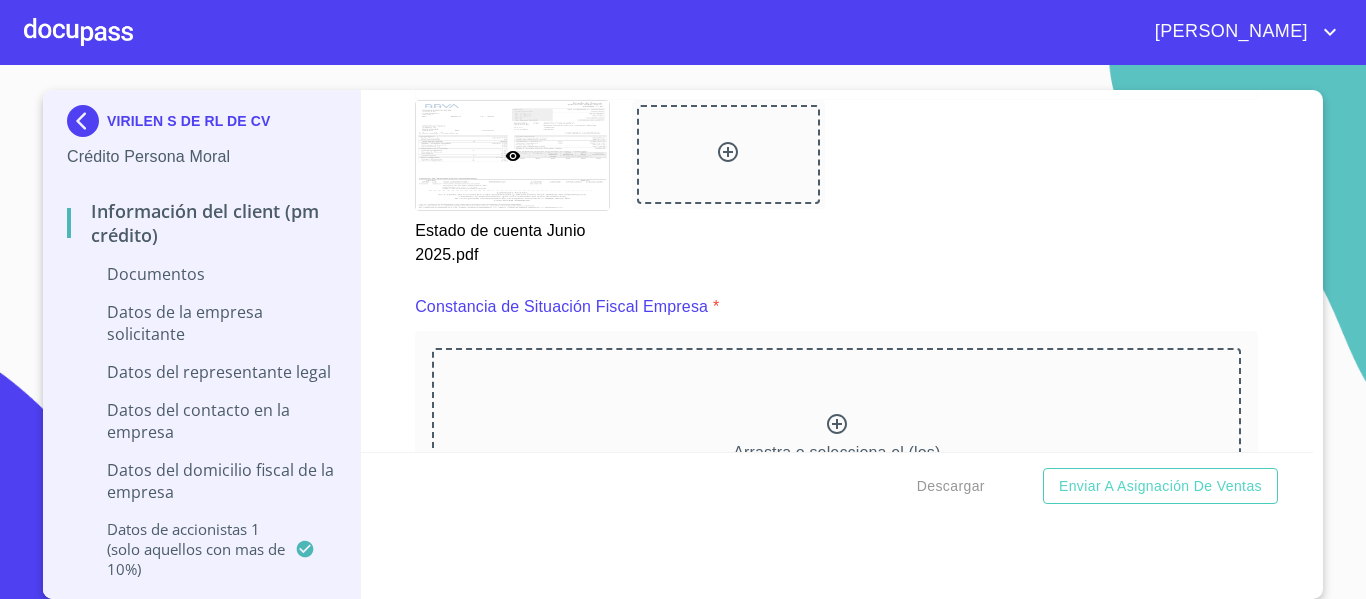 scroll, scrollTop: 4643, scrollLeft: 0, axis: vertical 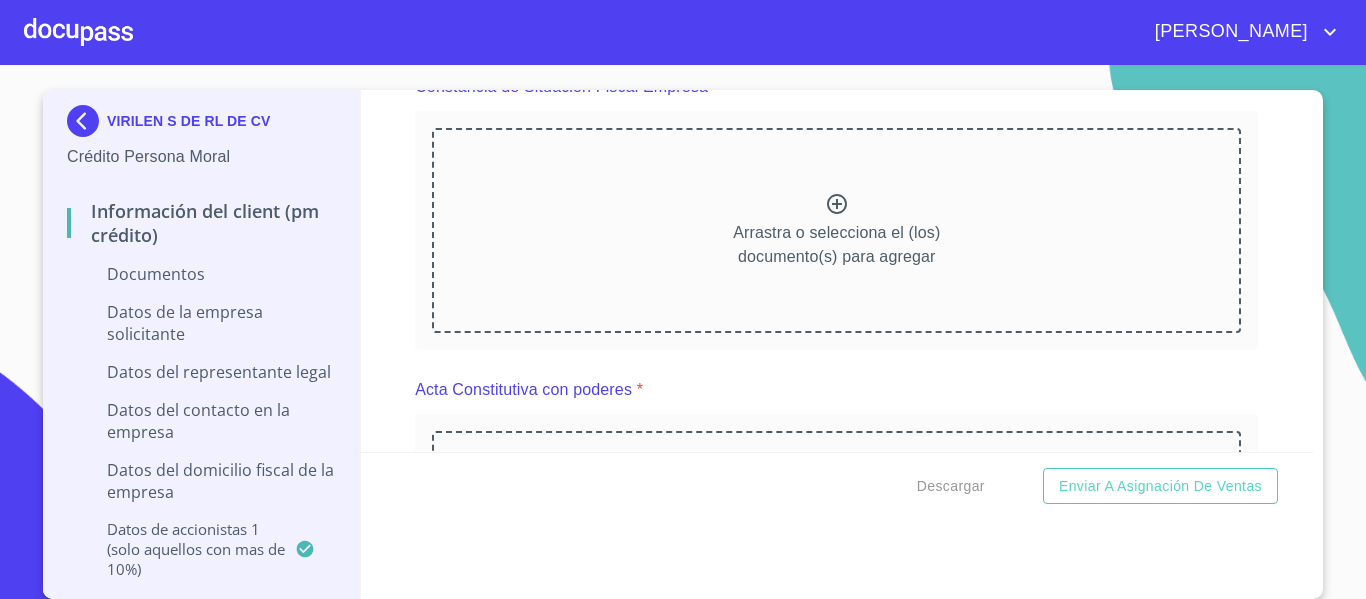 click on "Arrastra o selecciona el (los) documento(s) para agregar" at bounding box center (836, 230) 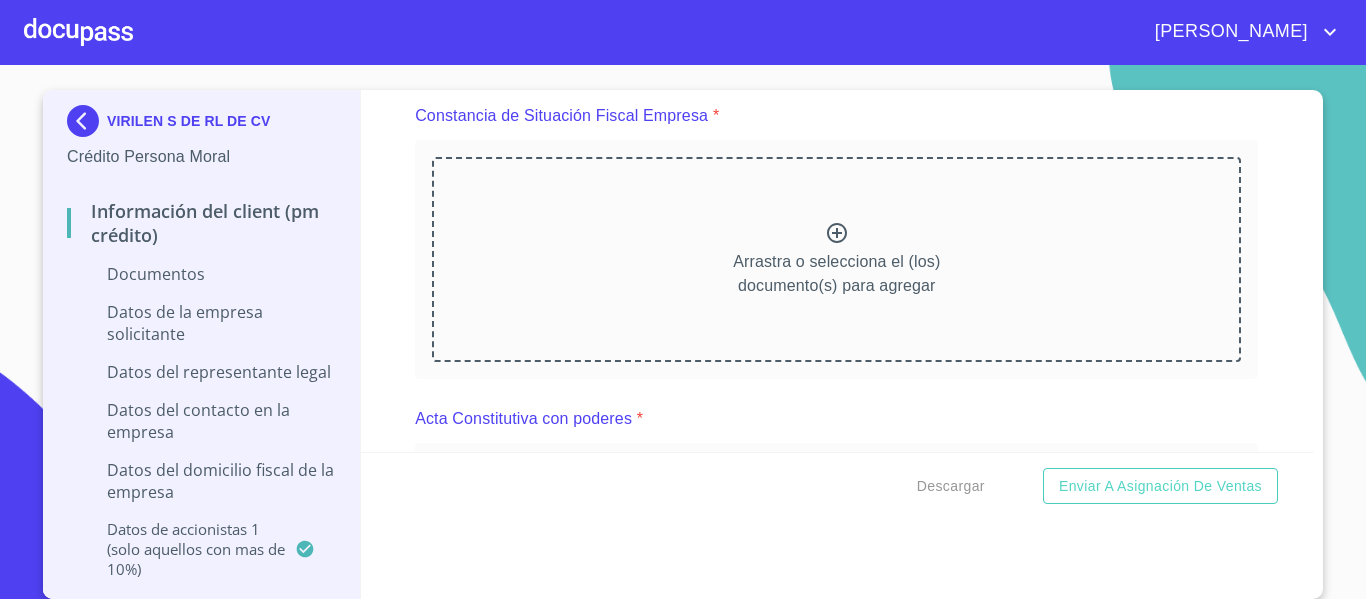 scroll, scrollTop: 4643, scrollLeft: 0, axis: vertical 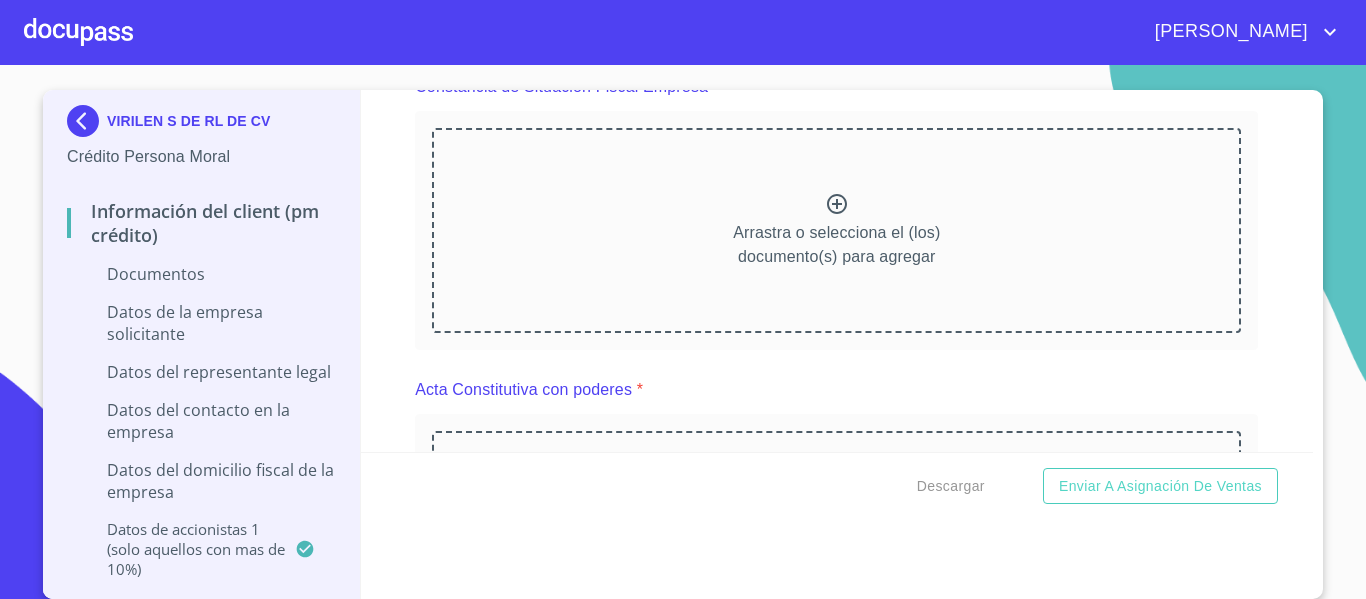 click on "Arrastra o selecciona el (los) documento(s) para agregar" at bounding box center (836, 230) 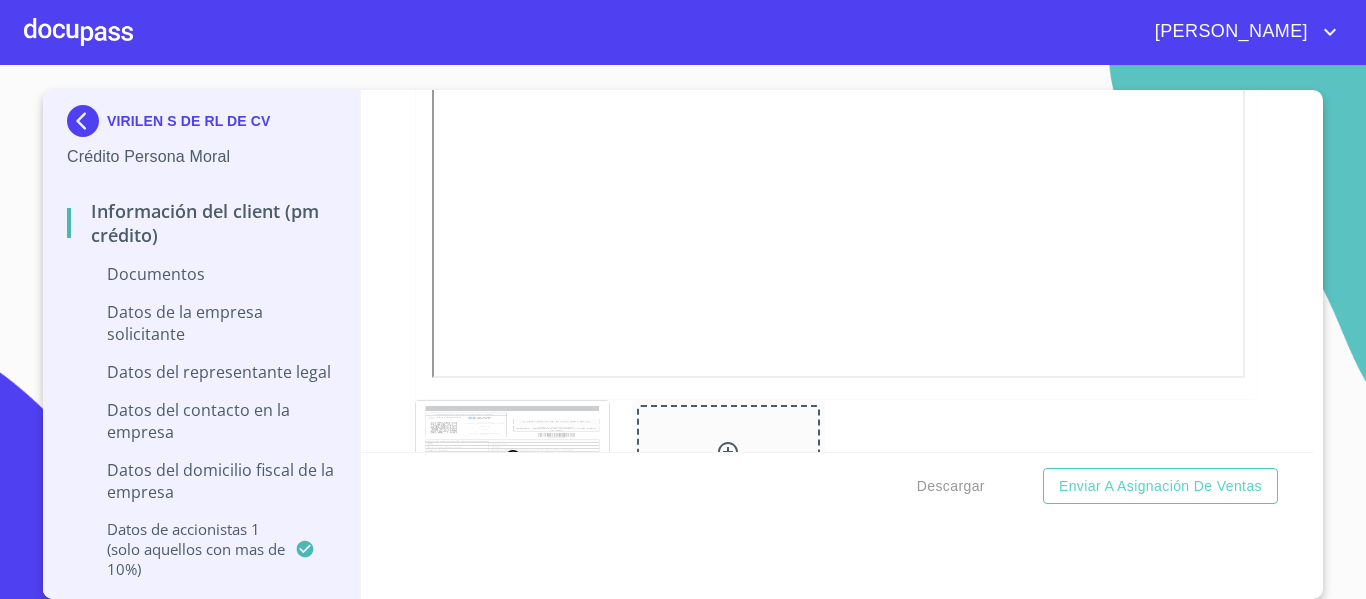 scroll, scrollTop: 5441, scrollLeft: 0, axis: vertical 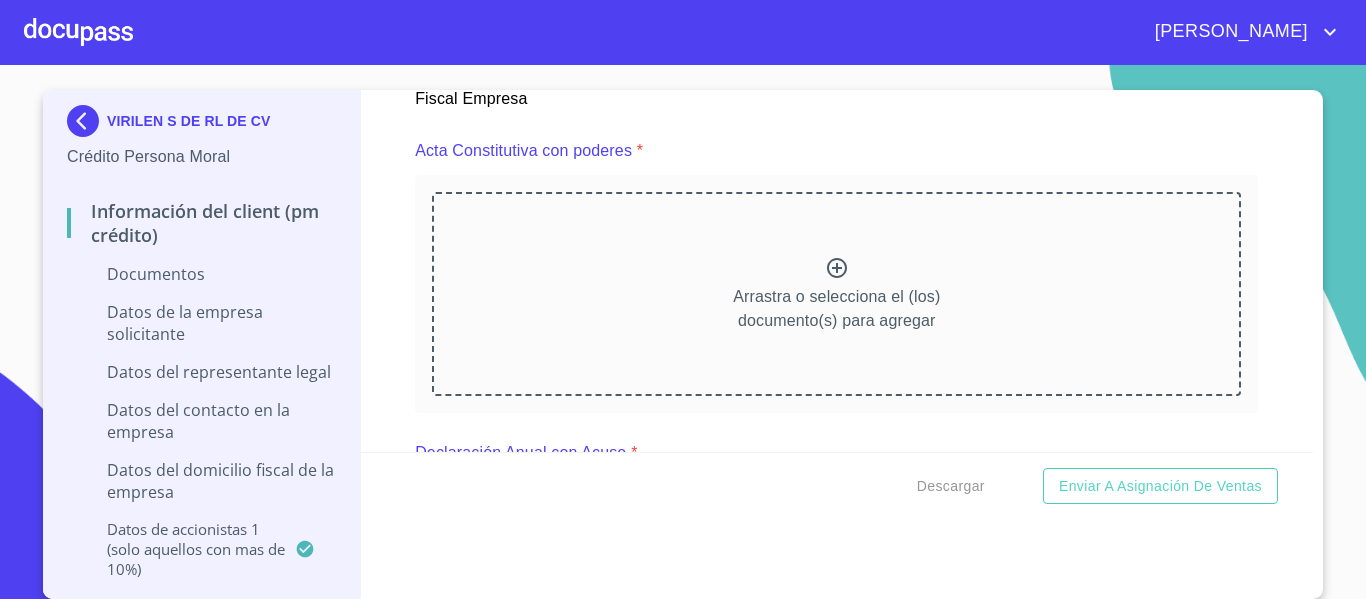click on "Arrastra o selecciona el (los) documento(s) para agregar" at bounding box center [836, 294] 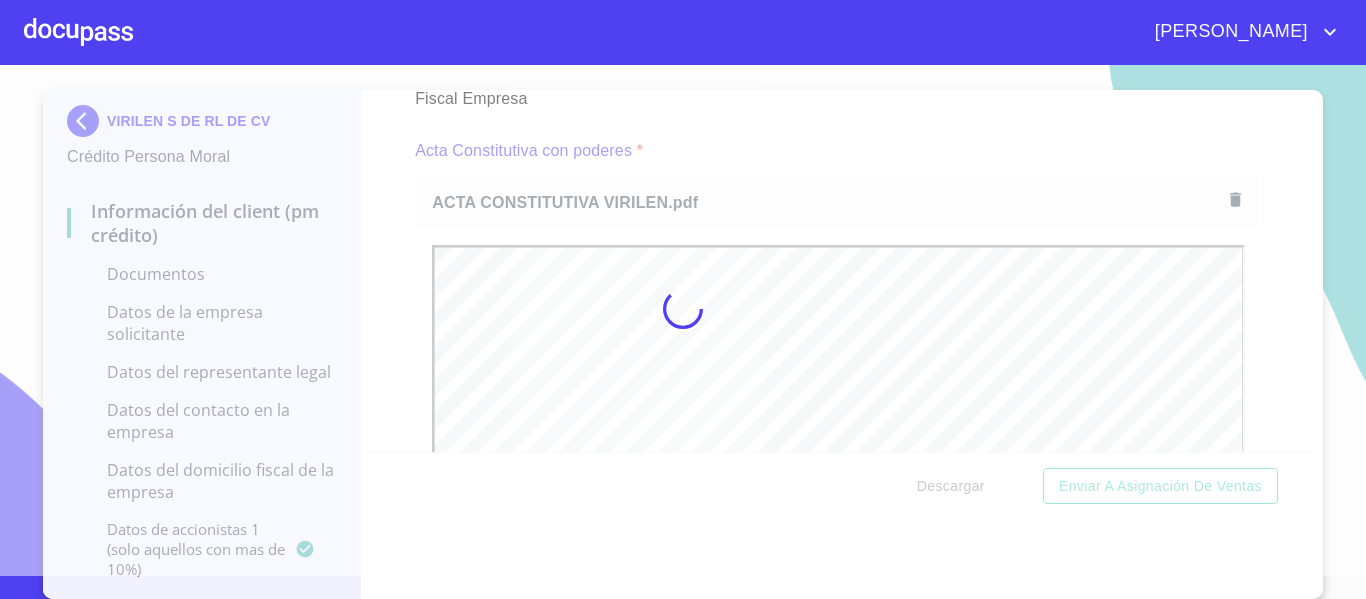scroll, scrollTop: 0, scrollLeft: 0, axis: both 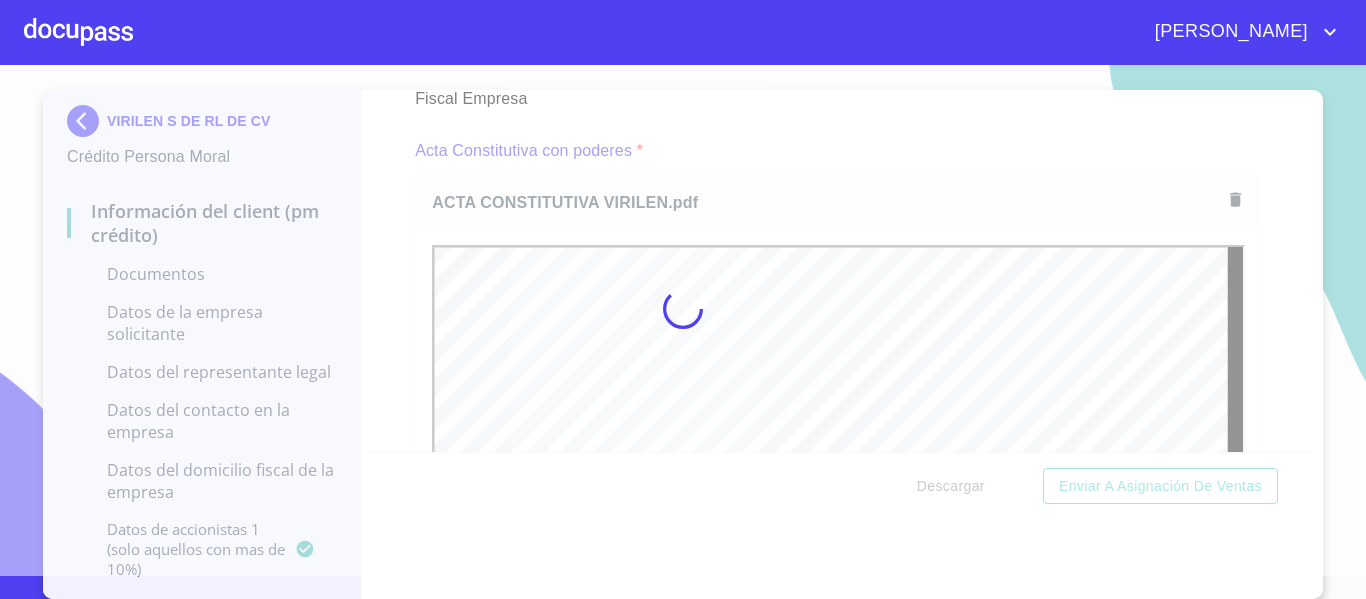 click at bounding box center [683, 309] 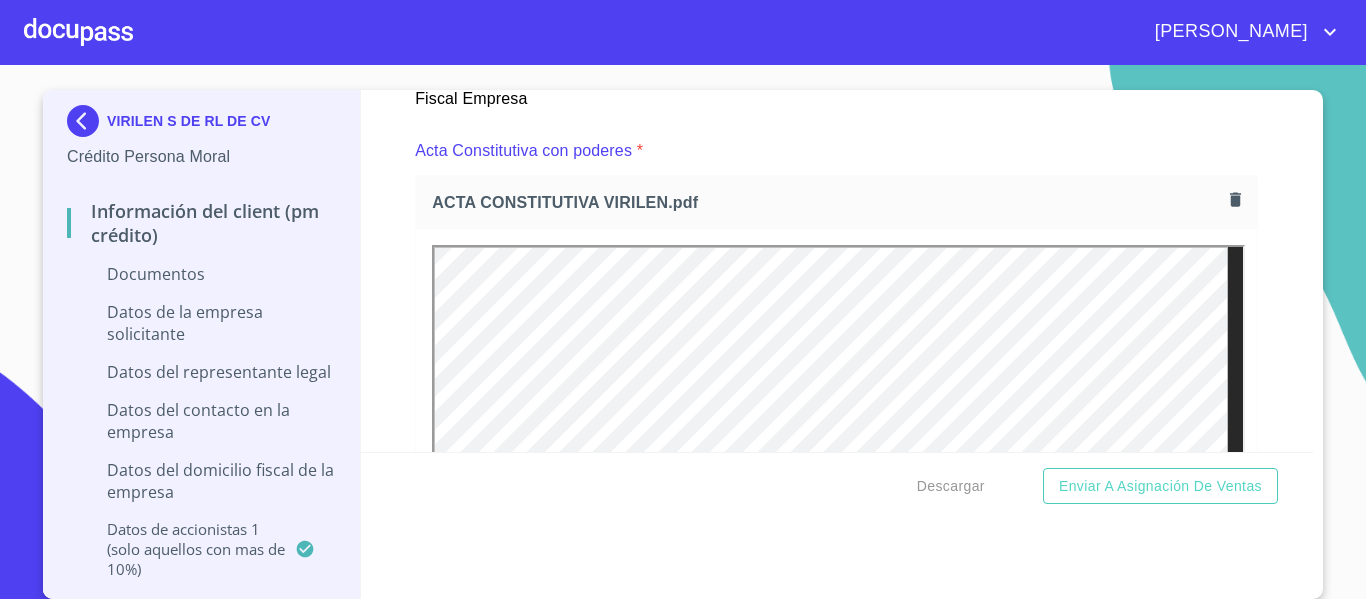 click on "Información del Client (PM crédito)   Documentos Documento de identificación representante legal.   * INE ​ Identificación Oficial Representante Legal * Identificación Oficial Representante Legal Identificación Oficial Representante Legal Comprobante de Domicilio Empresa * Comprobante de Domicilio Empresa Comprobante de Domicilio Empresa Fuente de ingresos   * Independiente/Dueño de negocio/Persona Moral ​ Comprobante de Ingresos mes 1 * Comprobante de Ingresos mes 1 Comprobante de Ingresos mes 1 Comprobante de Ingresos mes 2 * Comprobante de Ingresos mes 2 Comprobante de Ingresos mes 2 Comprobante de Ingresos mes 3 * Comprobante de Ingresos mes 3 Comprobante de Ingresos mes 3 [PERSON_NAME] de Situación Fiscal Empresa * [PERSON_NAME] de Situación Fiscal Empresa [PERSON_NAME] de Situación Fiscal Empresa Acta Constitutiva con poderes * ACTA CONSTITUTIVA VIRILEN.pdf ACTA CONSTITUTIVA VIRILEN.pdf Declaración Anual con Acuse * Arrastra o selecciona el (los) documento(s) para agregar   * INE ​ * * * *" at bounding box center [837, 271] 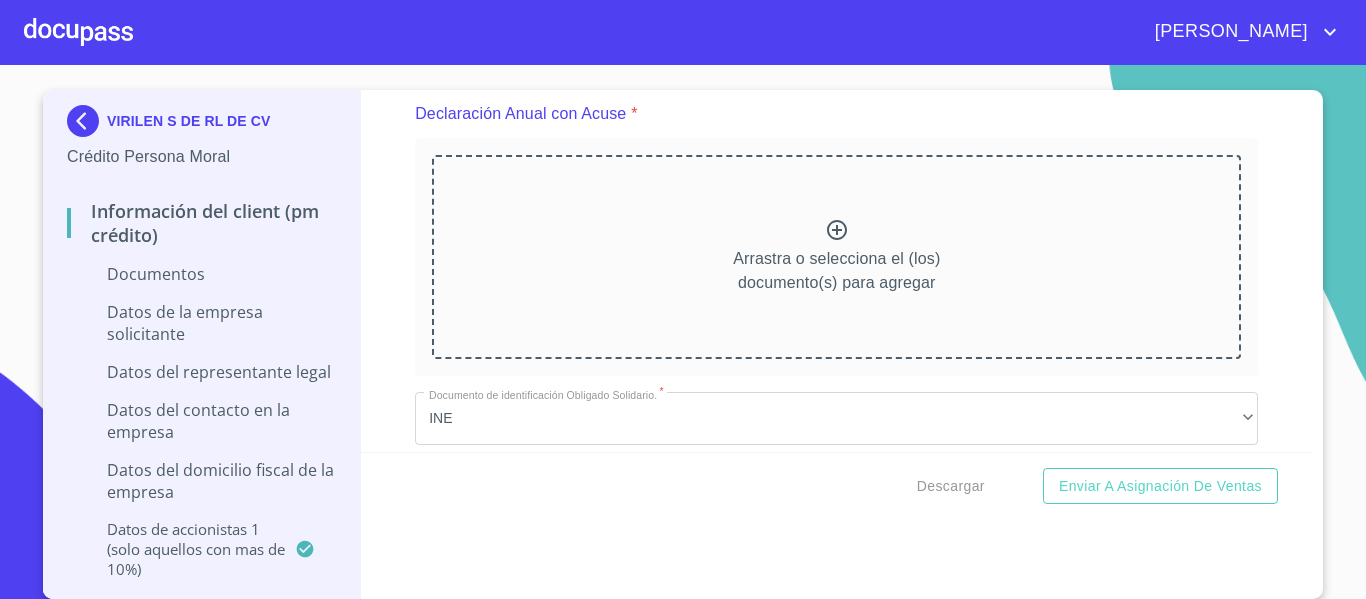 scroll, scrollTop: 6341, scrollLeft: 0, axis: vertical 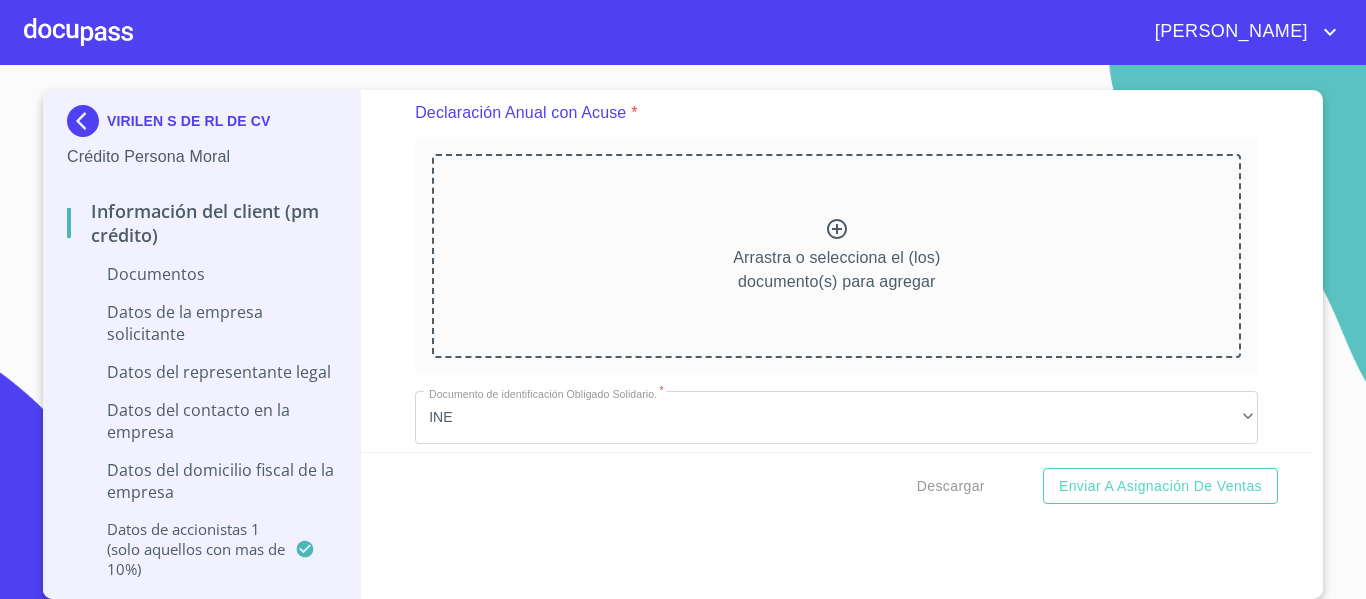 click on "Arrastra o selecciona el (los) documento(s) para agregar" at bounding box center (836, 256) 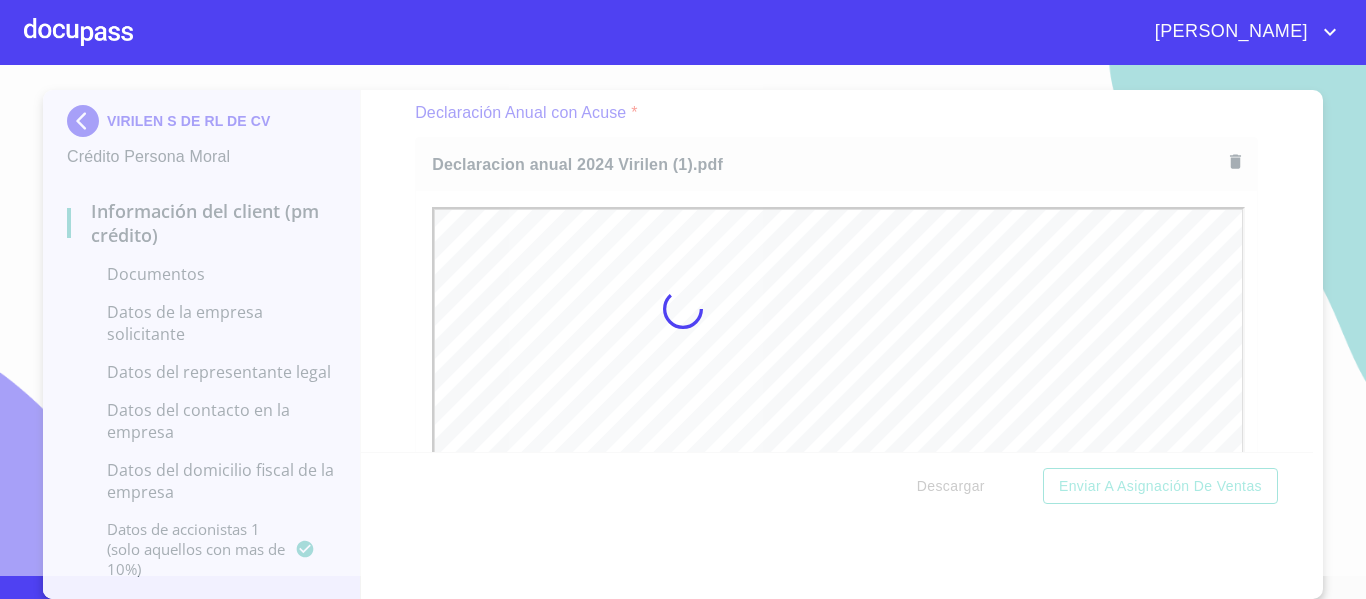 scroll, scrollTop: 0, scrollLeft: 0, axis: both 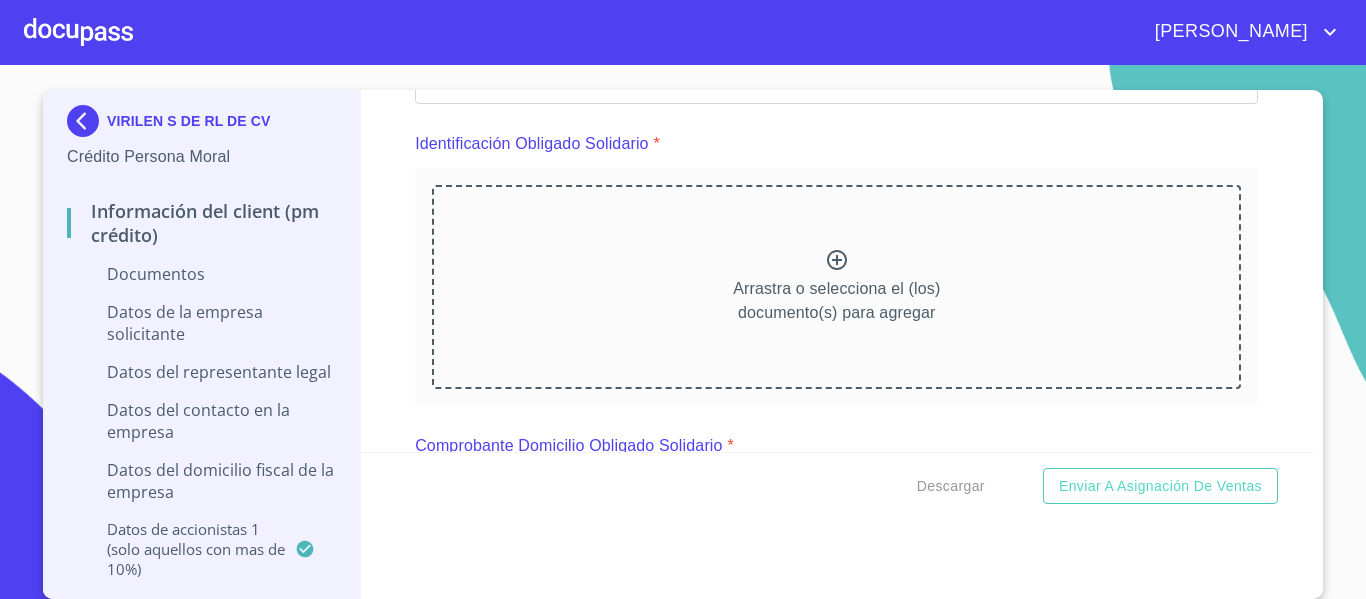 click on "Arrastra o selecciona el (los) documento(s) para agregar" at bounding box center (836, 287) 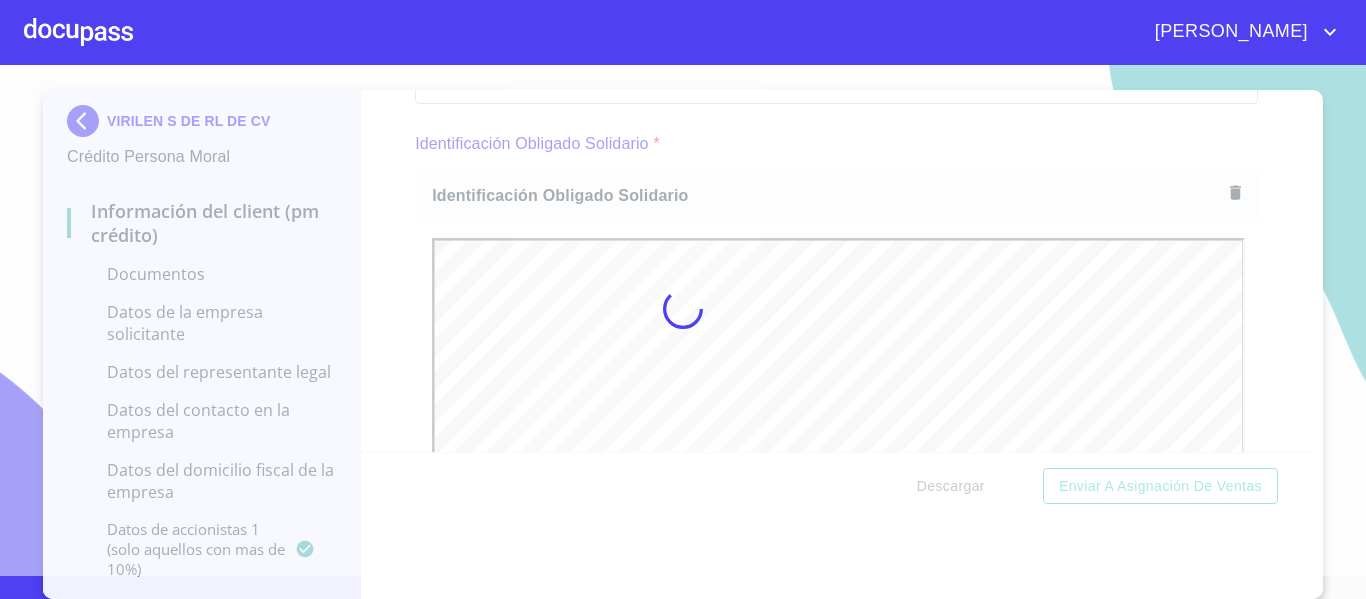 scroll, scrollTop: 0, scrollLeft: 0, axis: both 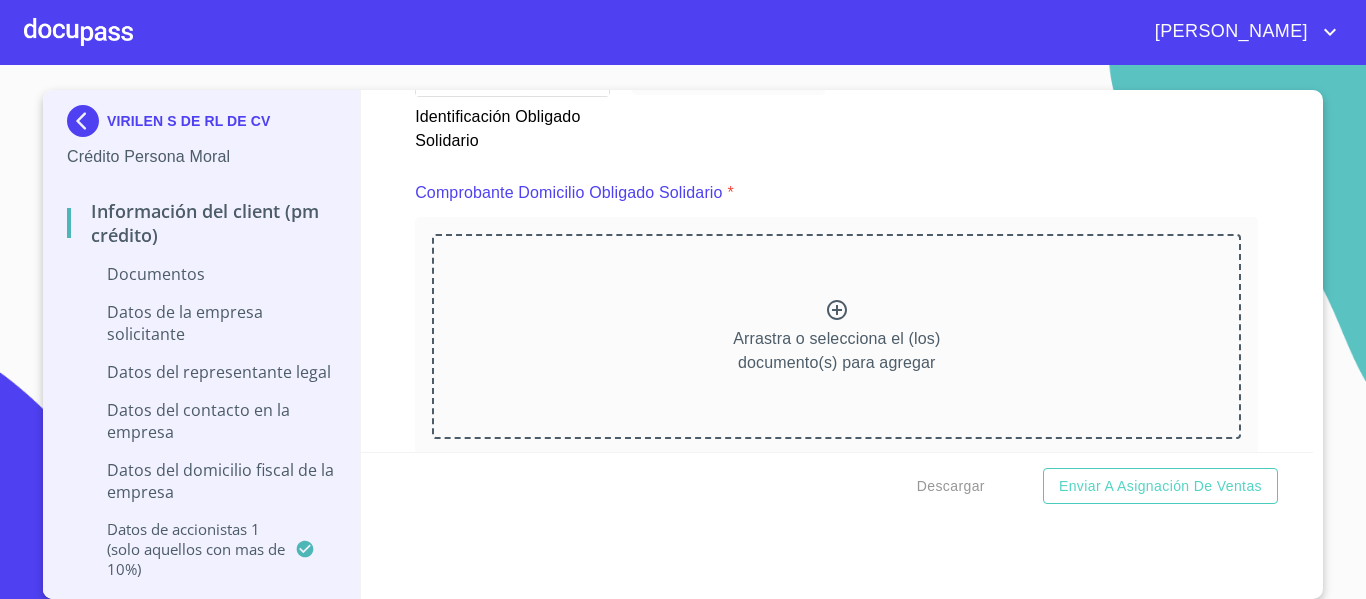 click on "Arrastra o selecciona el (los) documento(s) para agregar" at bounding box center [836, 351] 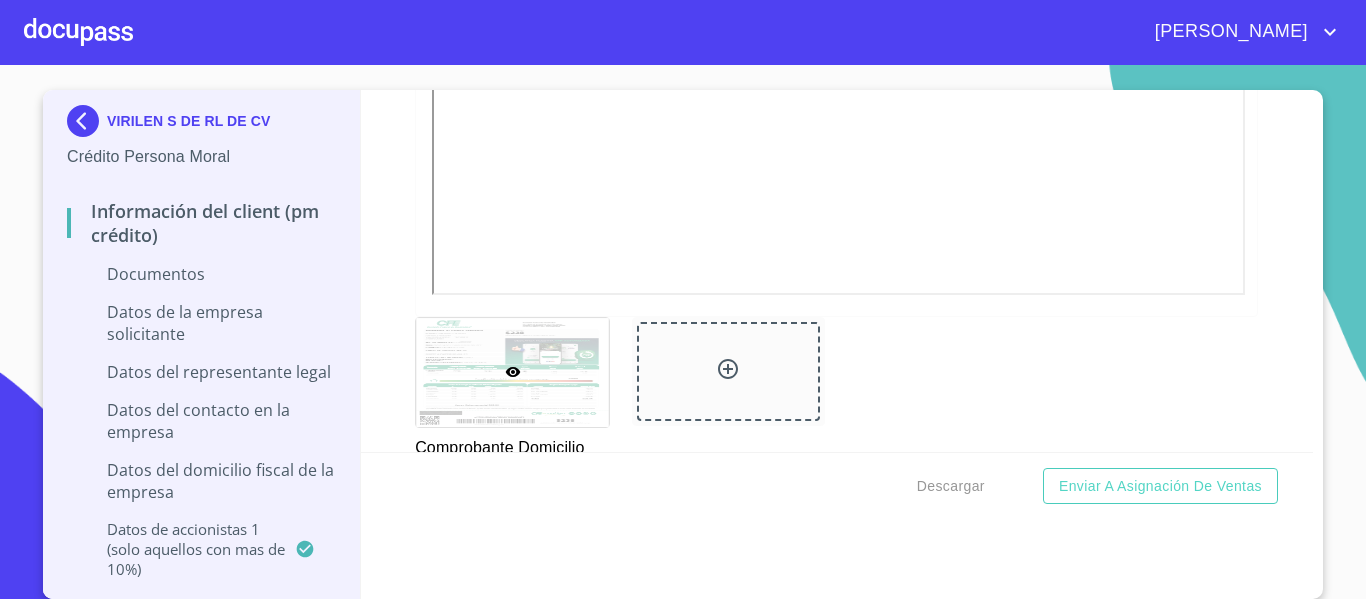 scroll, scrollTop: 8553, scrollLeft: 0, axis: vertical 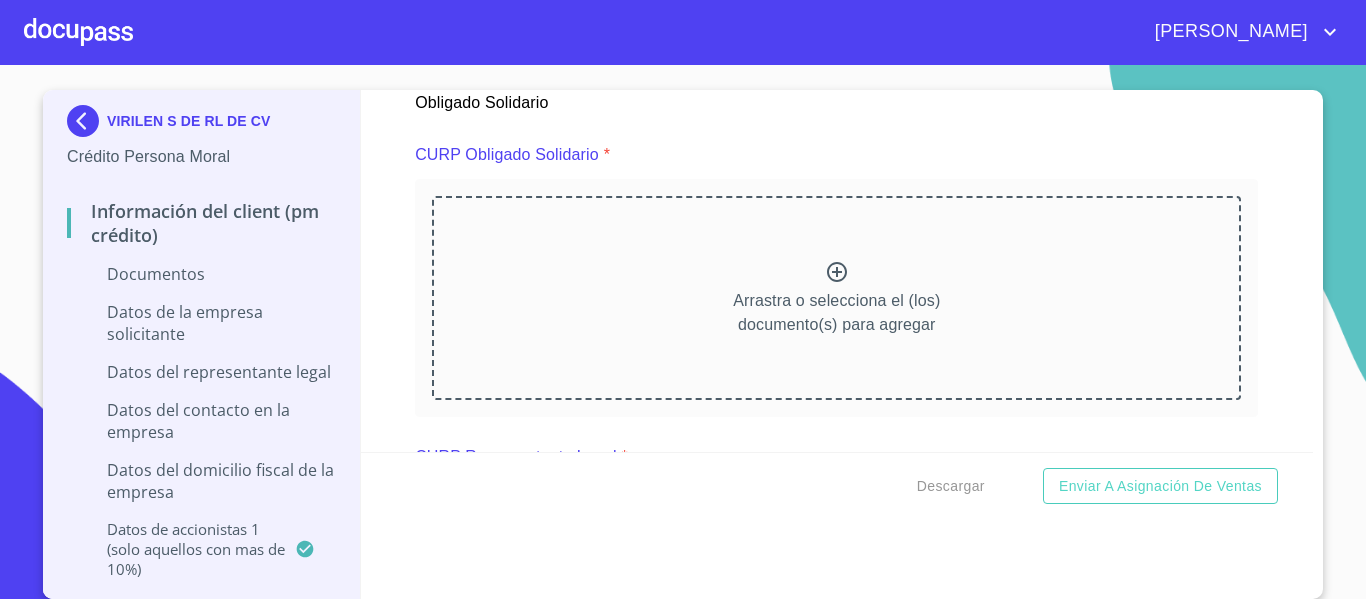 click on "Arrastra o selecciona el (los) documento(s) para agregar" at bounding box center [836, 313] 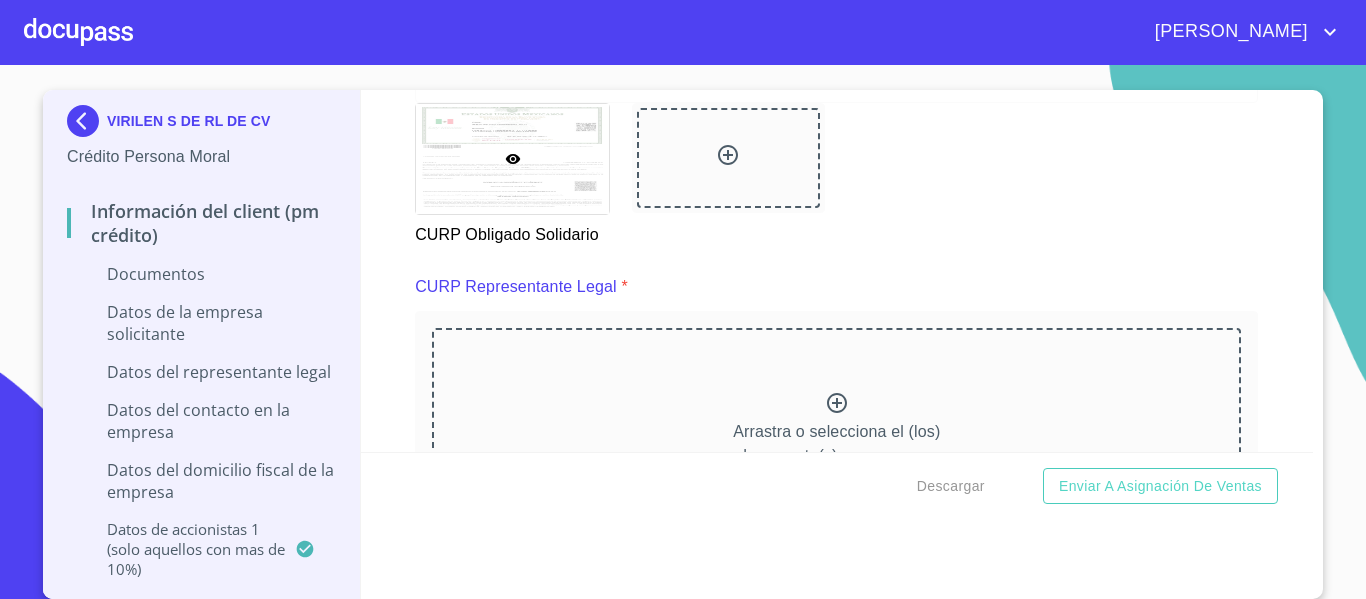 scroll, scrollTop: 9753, scrollLeft: 0, axis: vertical 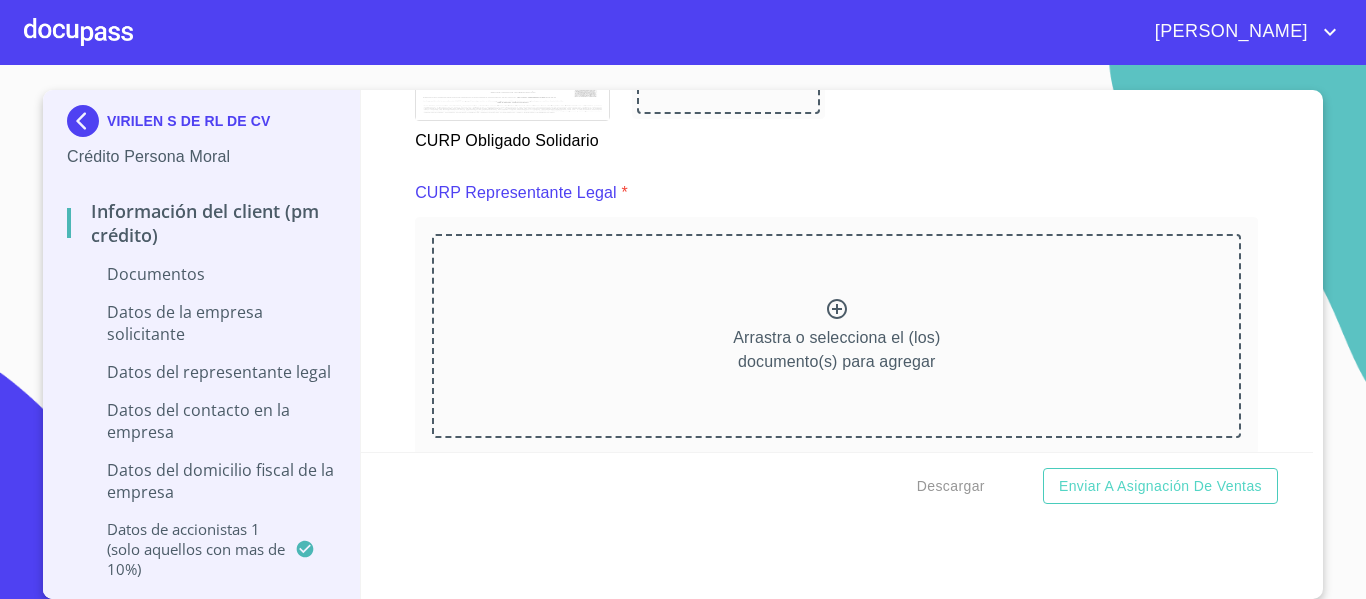 click on "Arrastra o selecciona el (los) documento(s) para agregar" at bounding box center [836, 336] 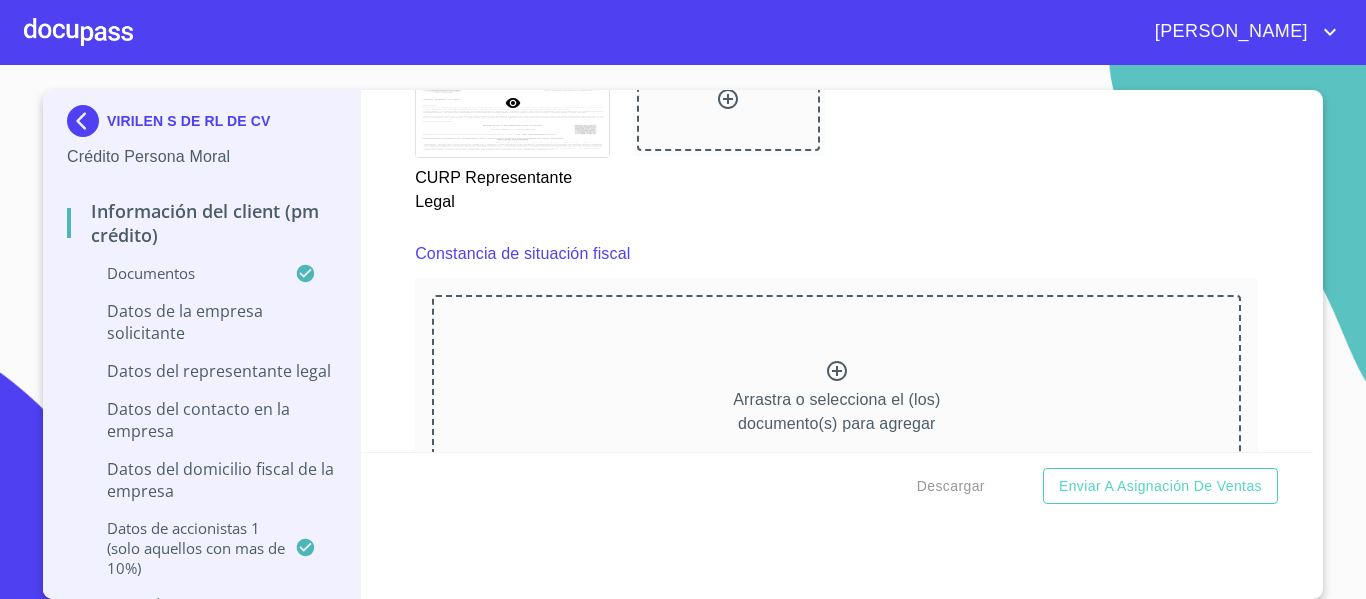scroll, scrollTop: 10653, scrollLeft: 0, axis: vertical 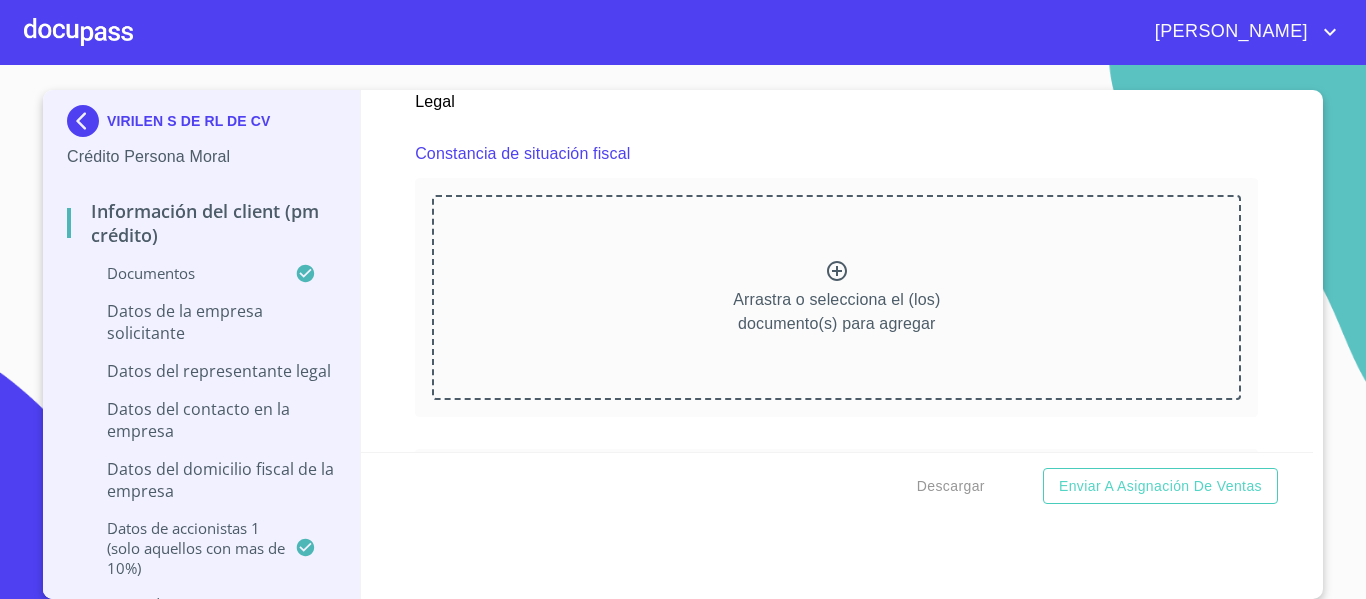 click on "Arrastra o selecciona el (los) documento(s) para agregar" at bounding box center (836, 297) 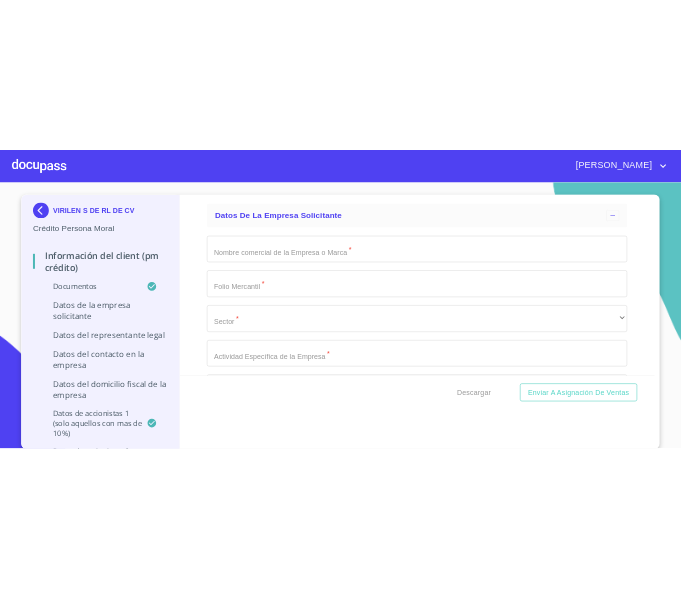 scroll, scrollTop: 11453, scrollLeft: 0, axis: vertical 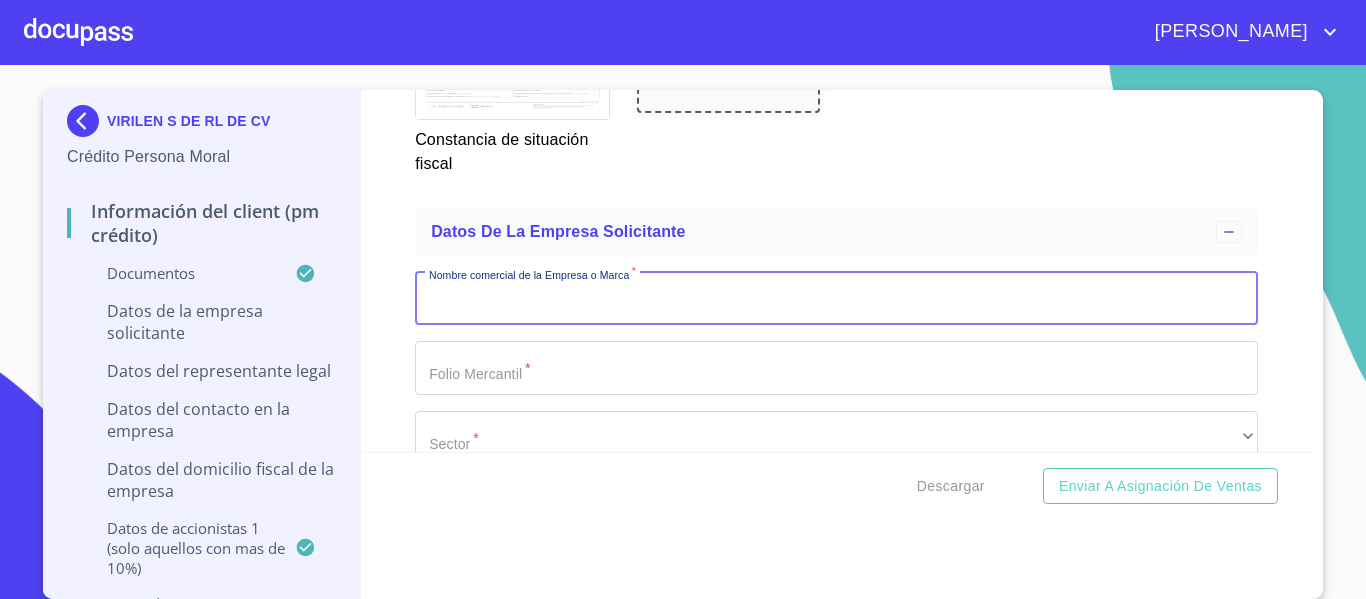 click on "Documento de identificación representante legal.   *" at bounding box center [836, 299] 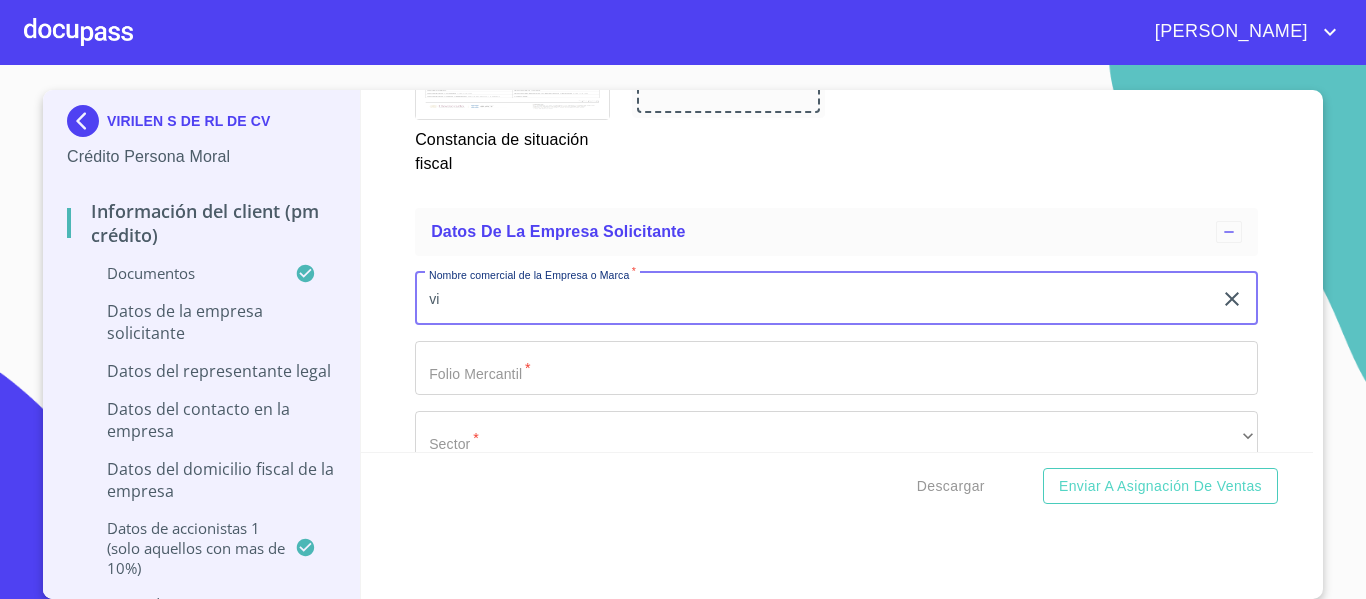 type on "v" 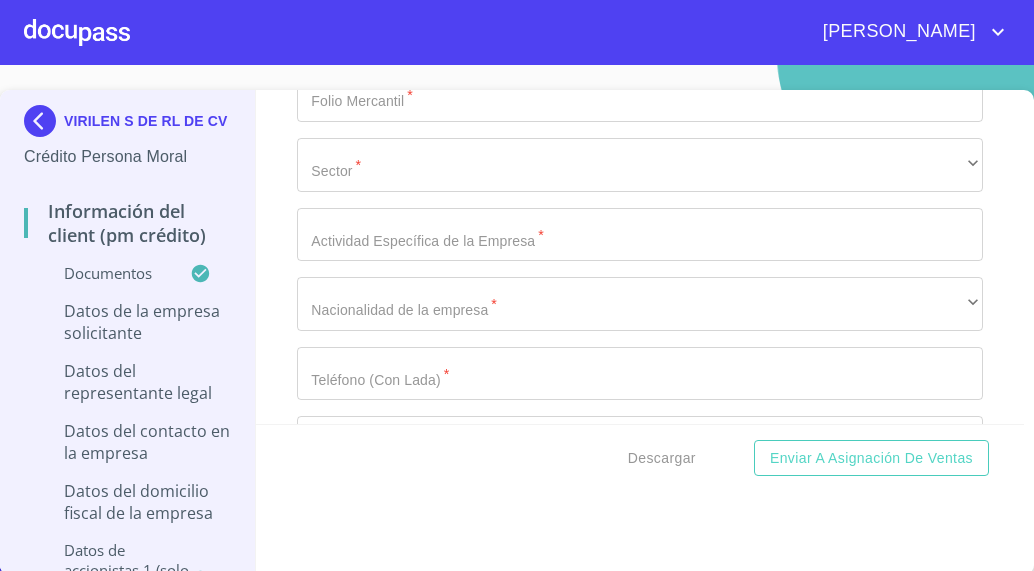 type on "VIRILEN S DE RL DE CV" 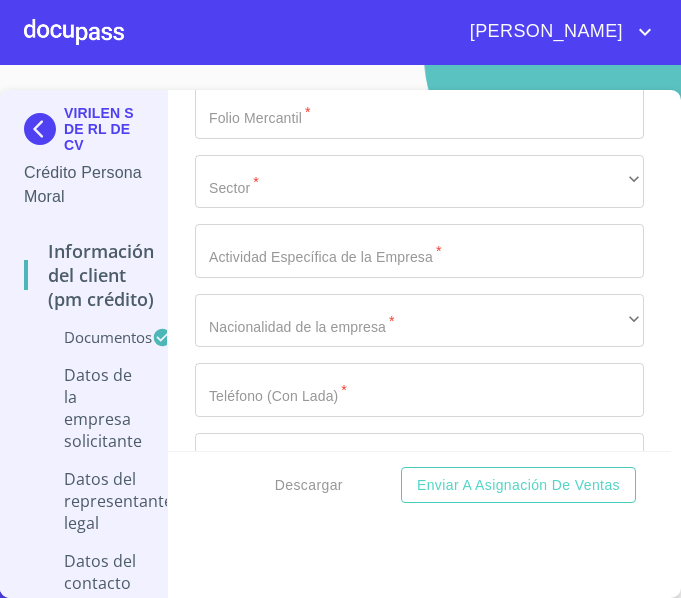 scroll, scrollTop: 11653, scrollLeft: 0, axis: vertical 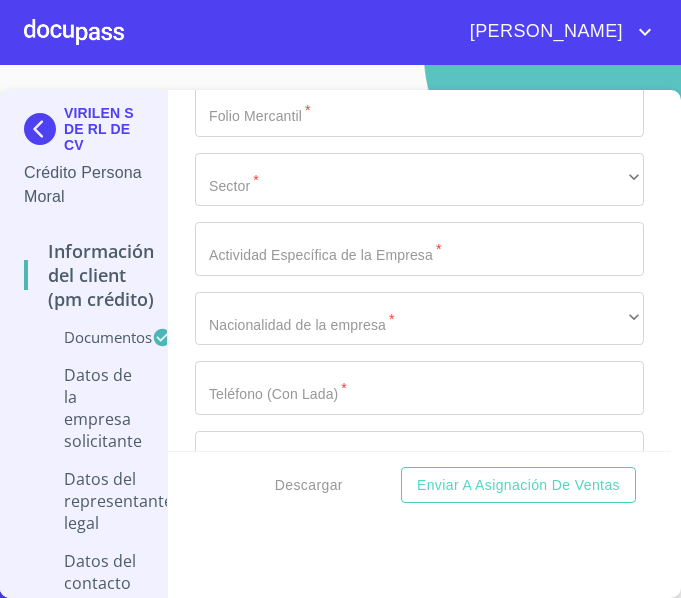 click on "Documento de identificación representante legal.   *" at bounding box center [396, 40] 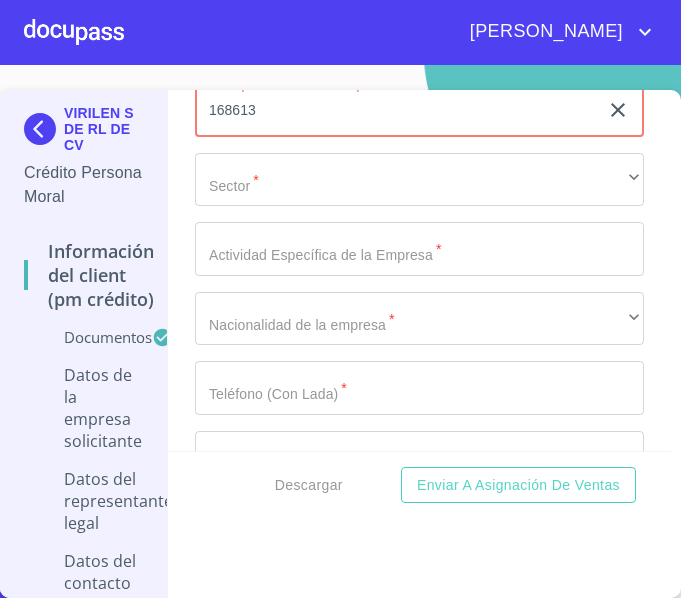 type on "168613" 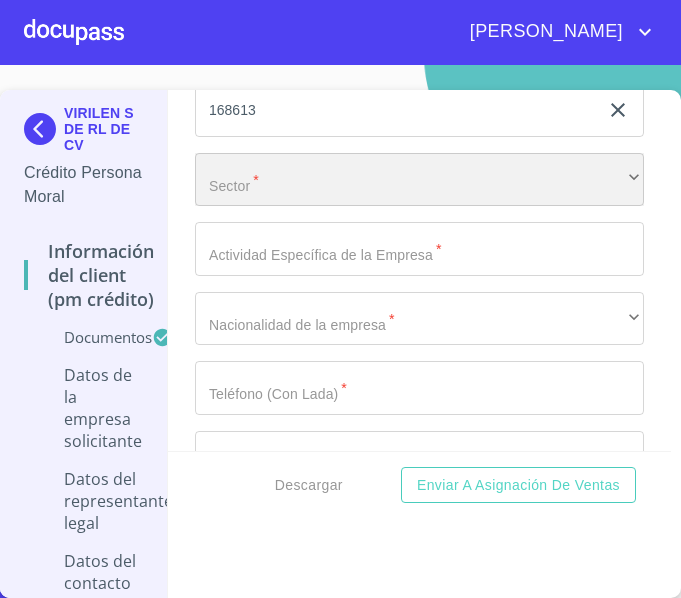 click on "​" at bounding box center [419, 180] 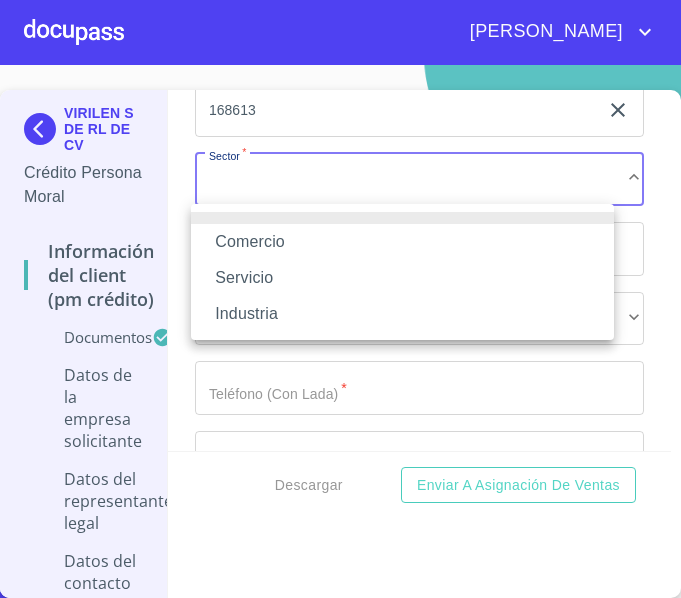 click on "Comercio" at bounding box center [402, 242] 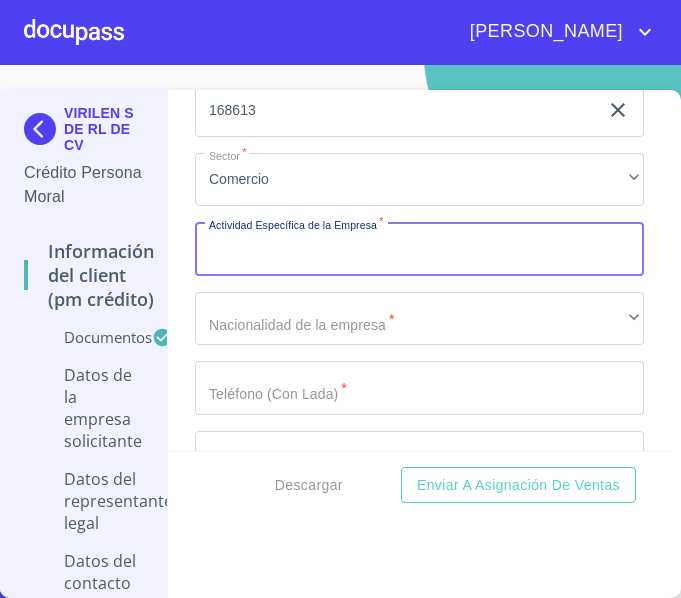 click on "Documento de identificación representante legal.   *" at bounding box center [419, 249] 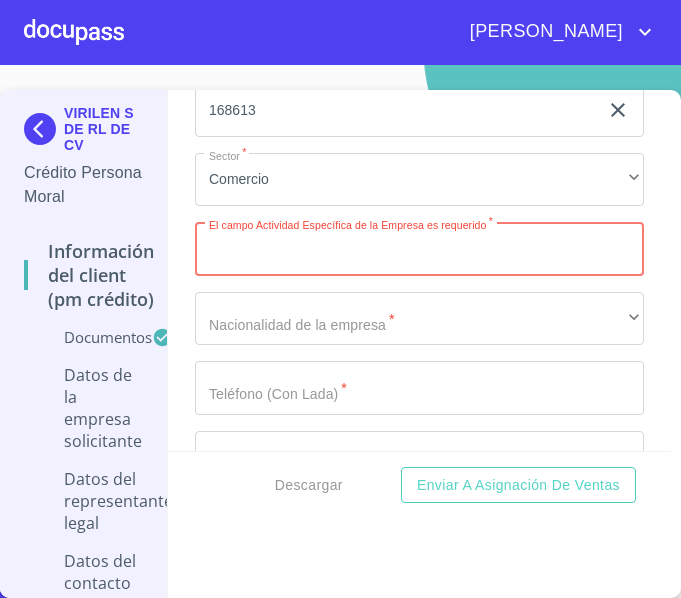 click on "Documento de identificación representante legal.   *" at bounding box center [419, 249] 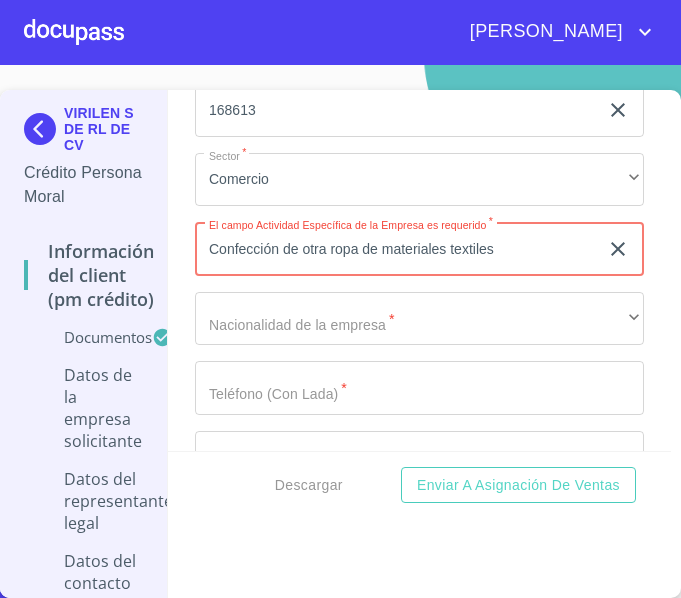 type on "Confección de otra ropa de materiales textiles" 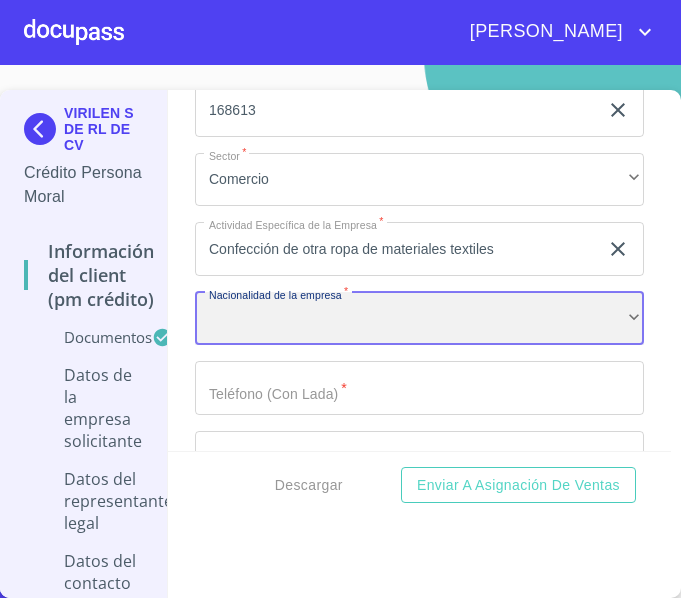 click on "​" at bounding box center (419, 319) 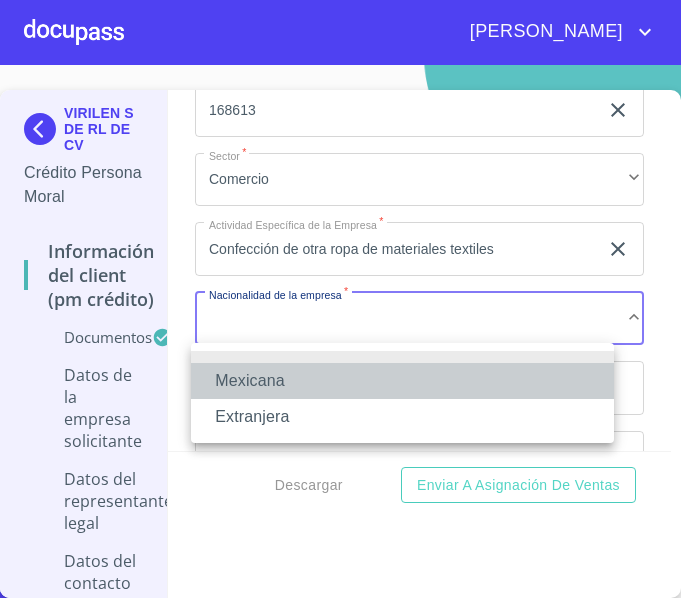 click on "Mexicana" at bounding box center (402, 381) 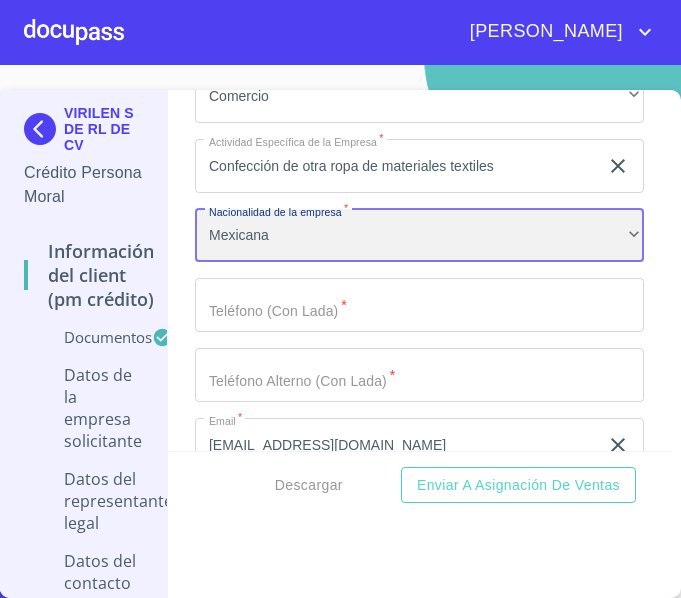 scroll, scrollTop: 11753, scrollLeft: 0, axis: vertical 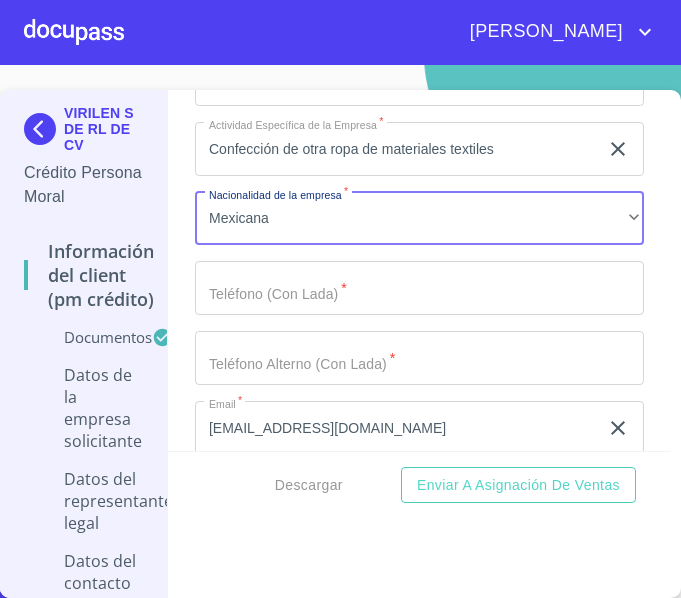 click on "Documento de identificación representante legal.   *" at bounding box center (396, -60) 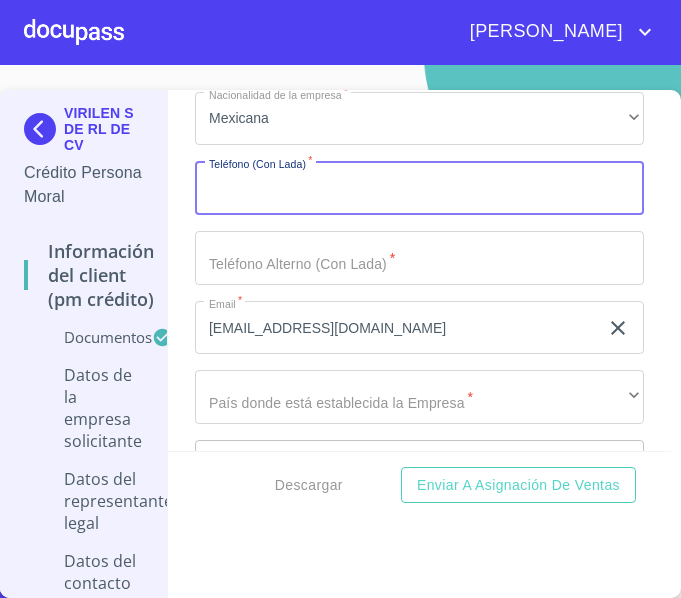 scroll, scrollTop: 11753, scrollLeft: 0, axis: vertical 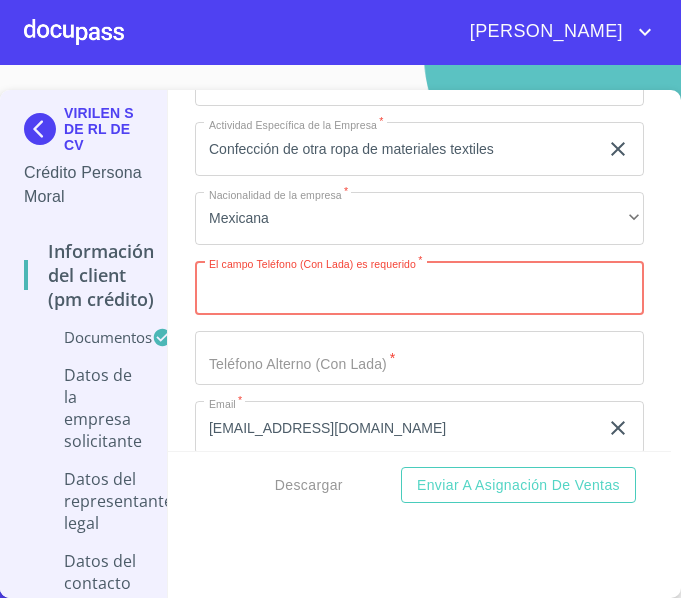 click on "Documento de identificación representante legal.   *" at bounding box center (419, 288) 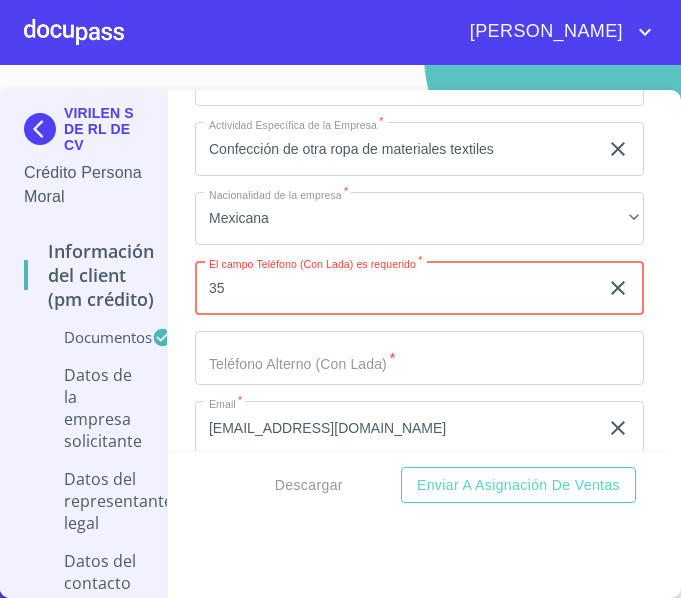 type on "3" 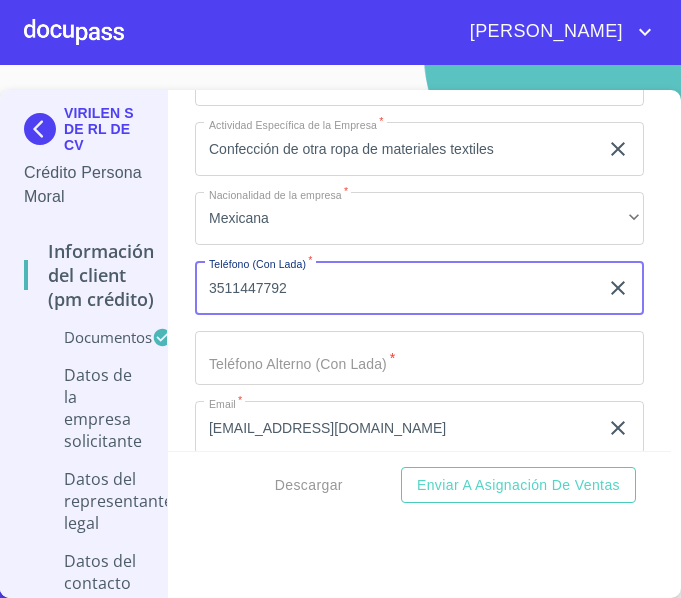 type on "3511447792" 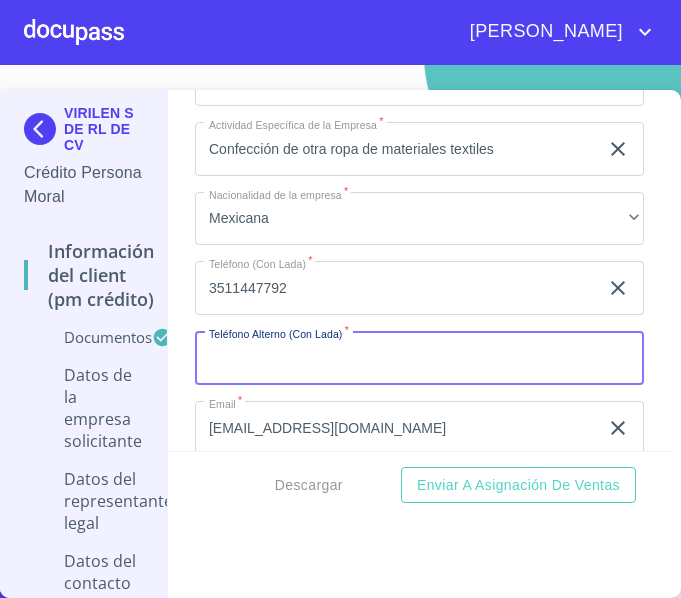 paste on "351" 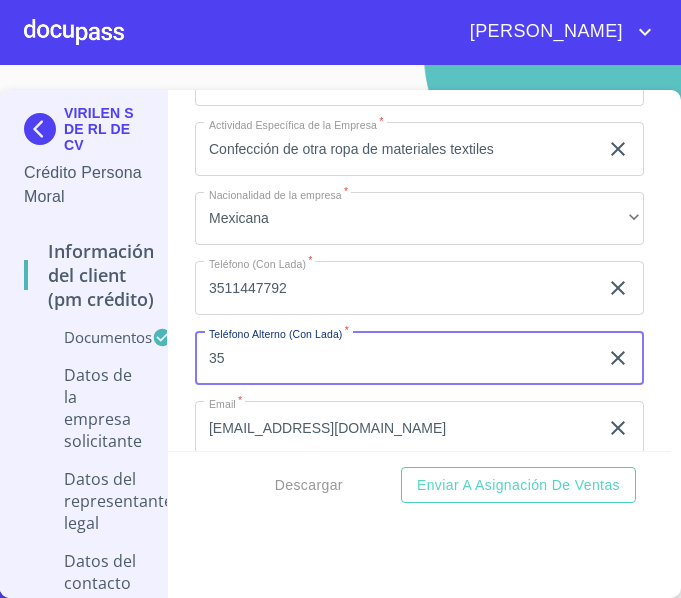 type on "3" 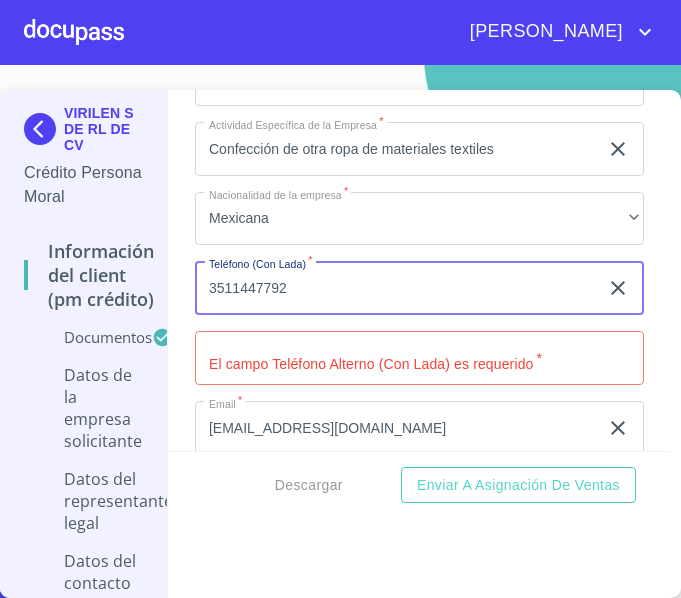 click on "3511447792" at bounding box center (396, 288) 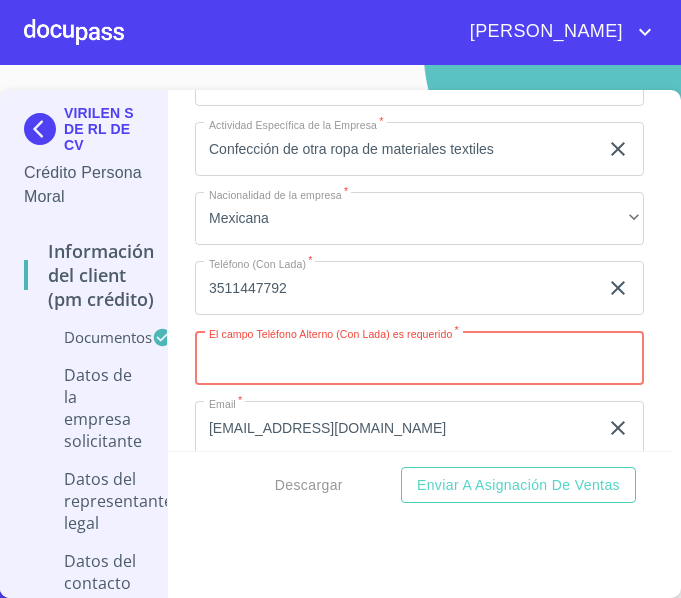 click on "Documento de identificación representante legal.   *" at bounding box center [419, 358] 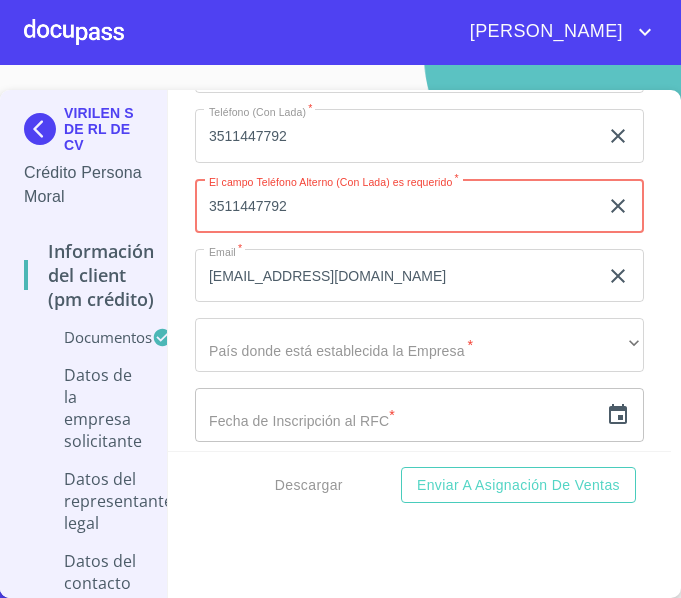 scroll, scrollTop: 11953, scrollLeft: 0, axis: vertical 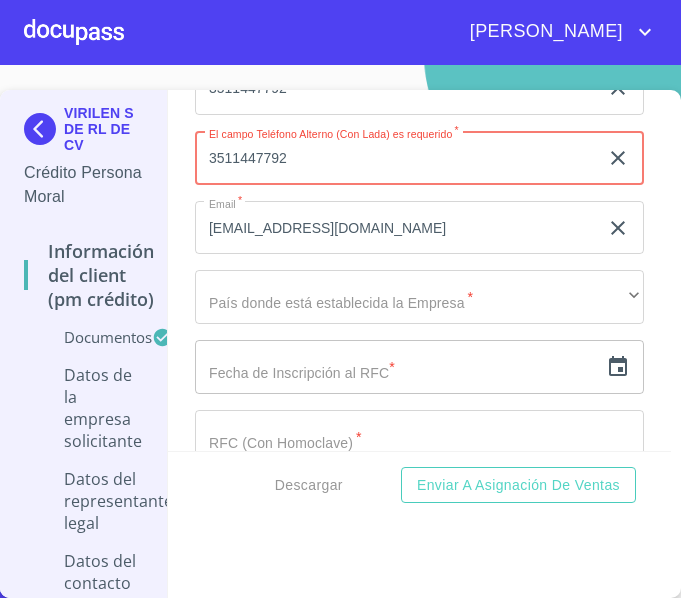 type on "3511447792" 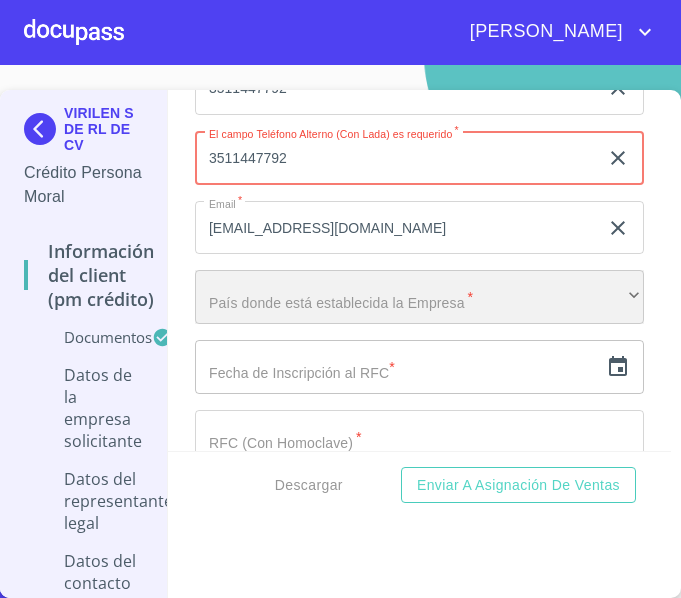 click on "​" at bounding box center [419, 297] 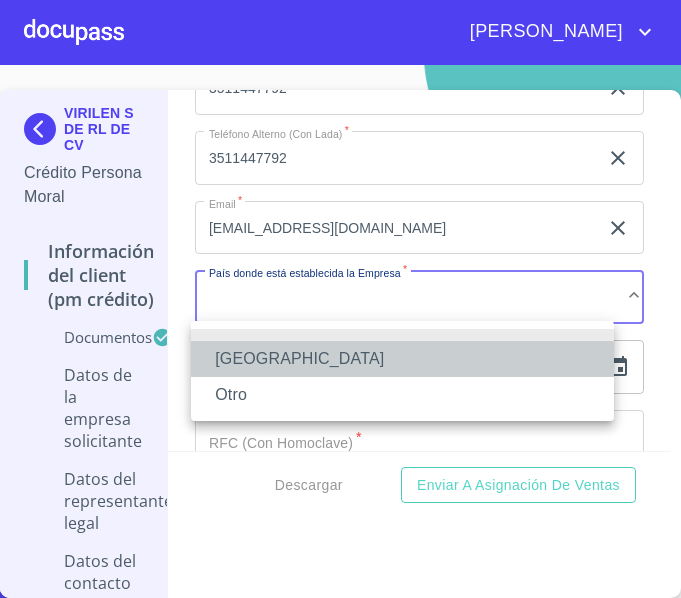 click on "[GEOGRAPHIC_DATA]" at bounding box center [402, 359] 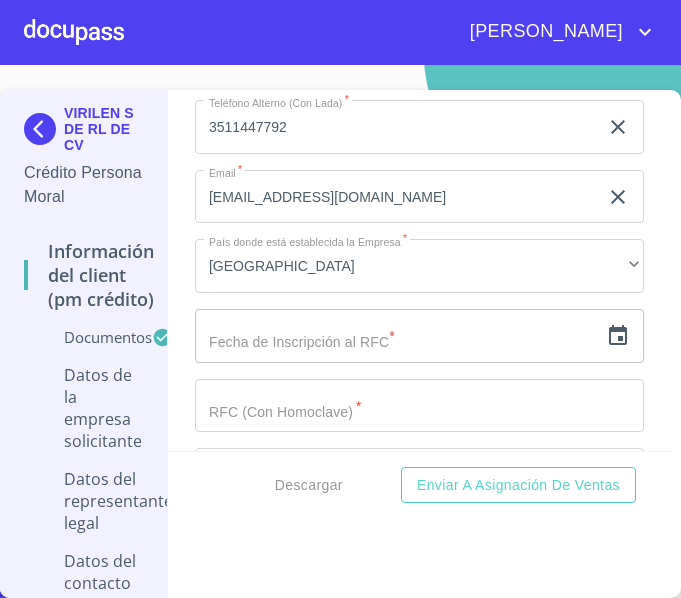 scroll, scrollTop: 11953, scrollLeft: 0, axis: vertical 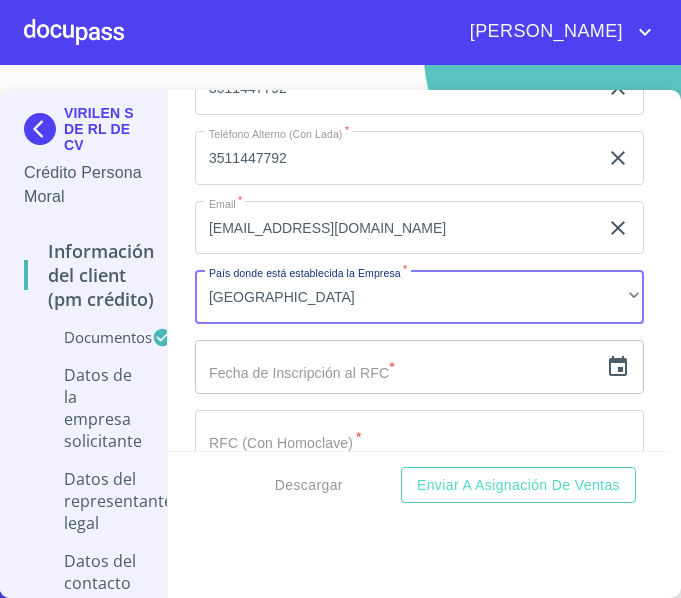 click at bounding box center [396, 367] 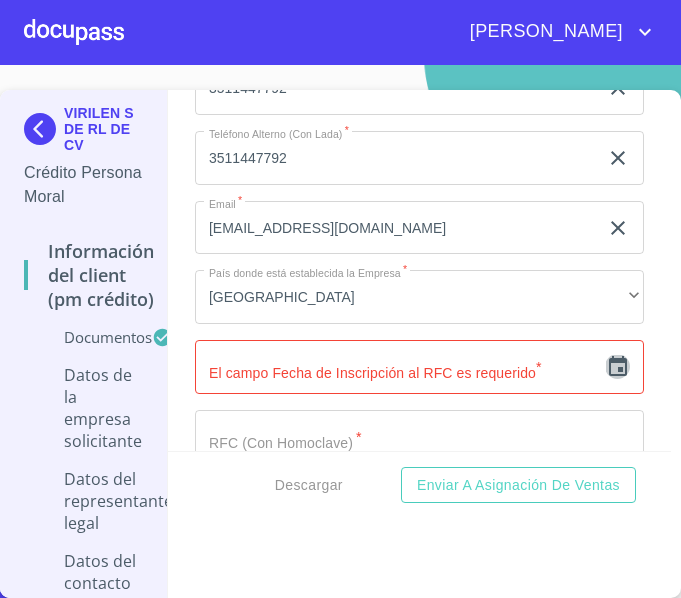 click 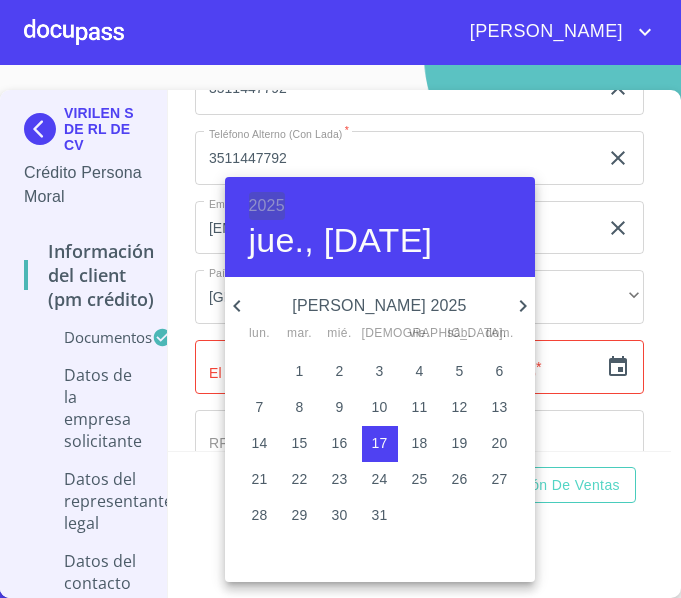 click on "2025" at bounding box center (267, 206) 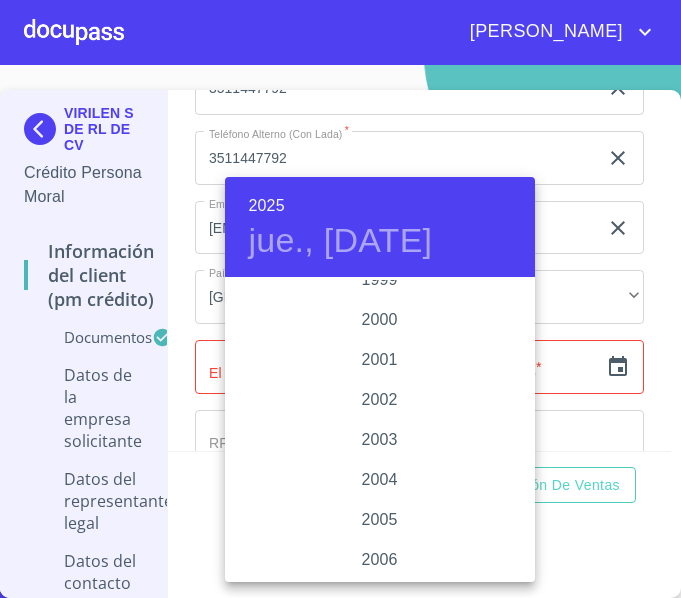 scroll, scrollTop: 3080, scrollLeft: 0, axis: vertical 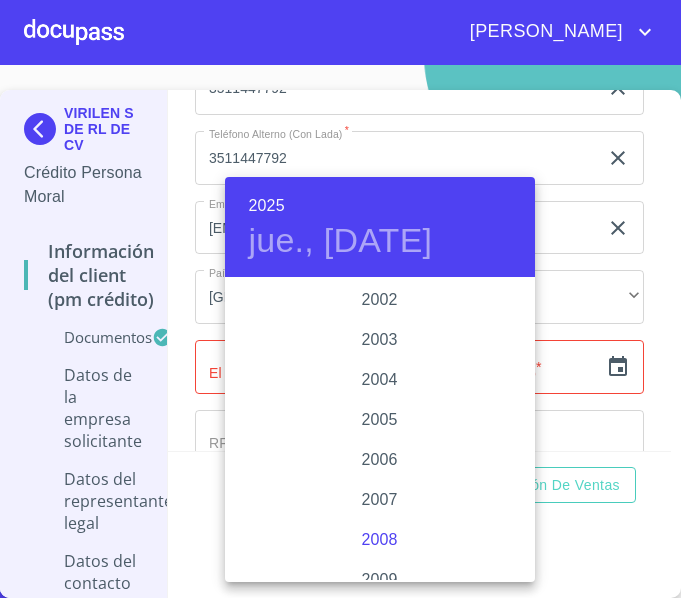 click on "2008" at bounding box center [380, 540] 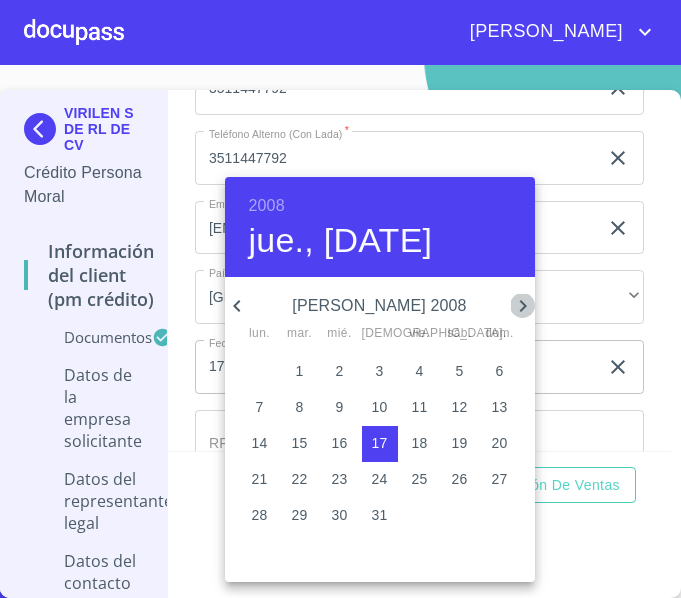 click 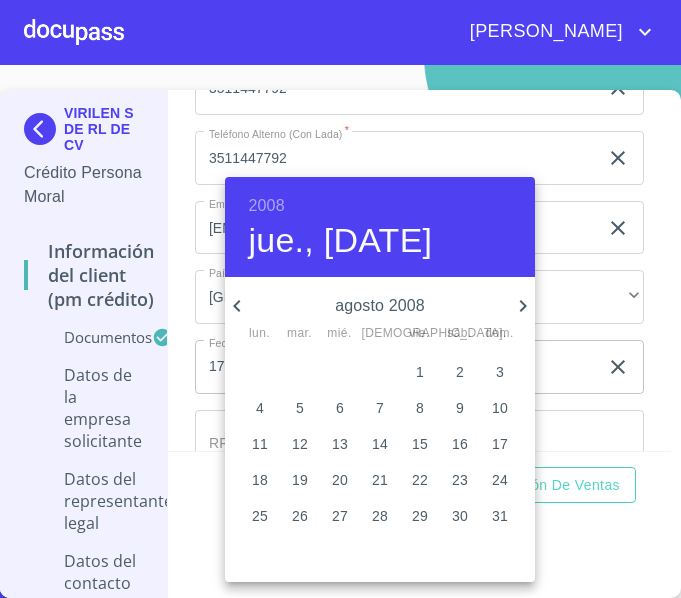 click 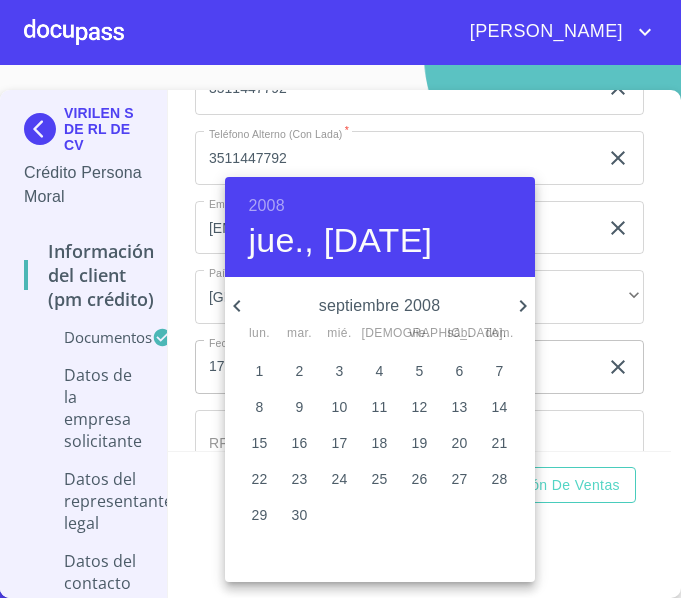 click 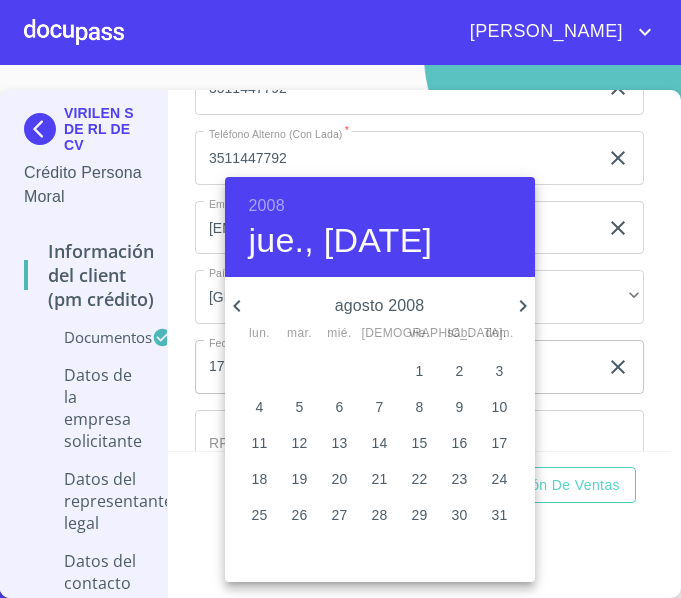 click on "15" at bounding box center [420, 443] 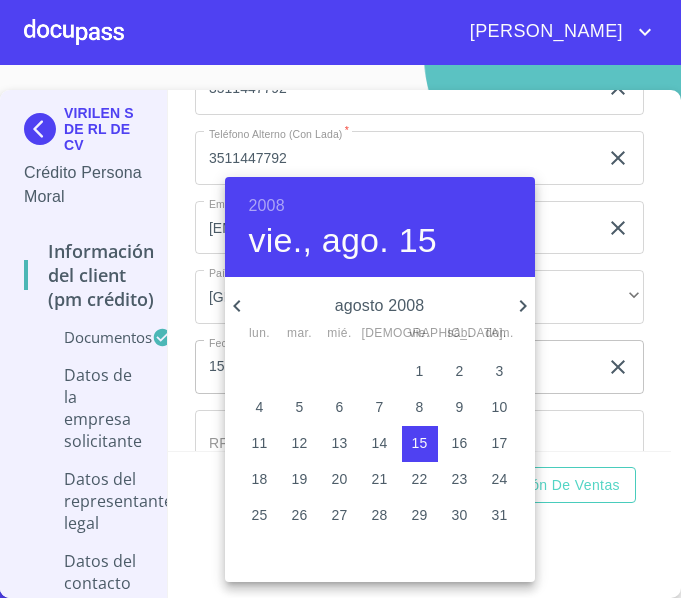 click at bounding box center (340, 299) 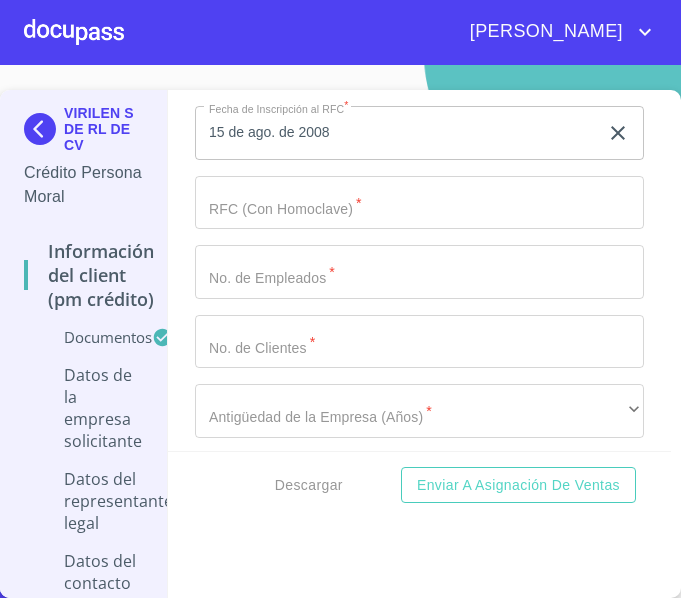 scroll, scrollTop: 12153, scrollLeft: 0, axis: vertical 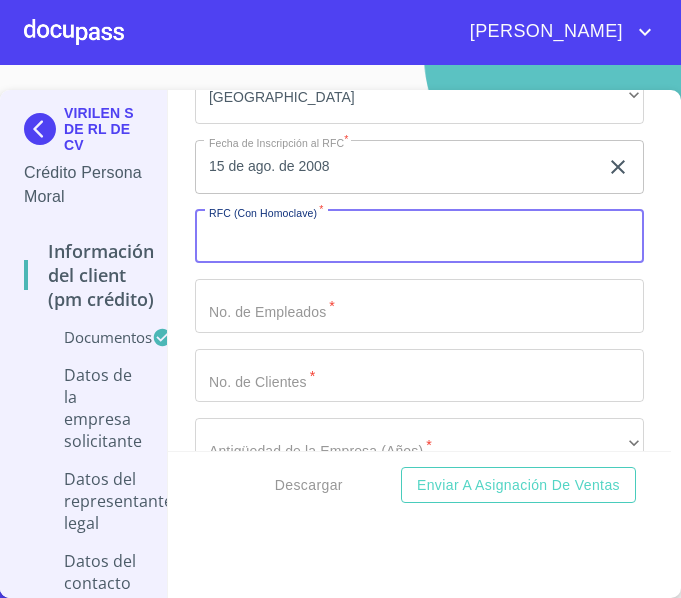 click on "Documento de identificación representante legal.   *" at bounding box center (419, 237) 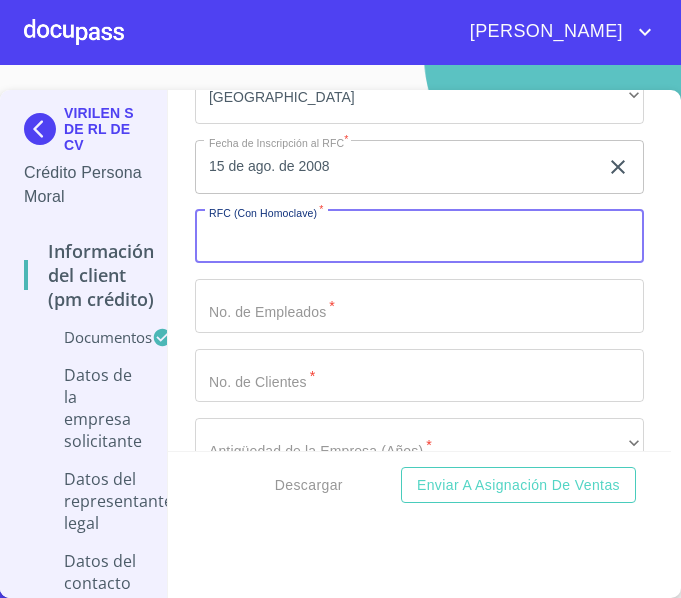 paste on "VIR080815LM8" 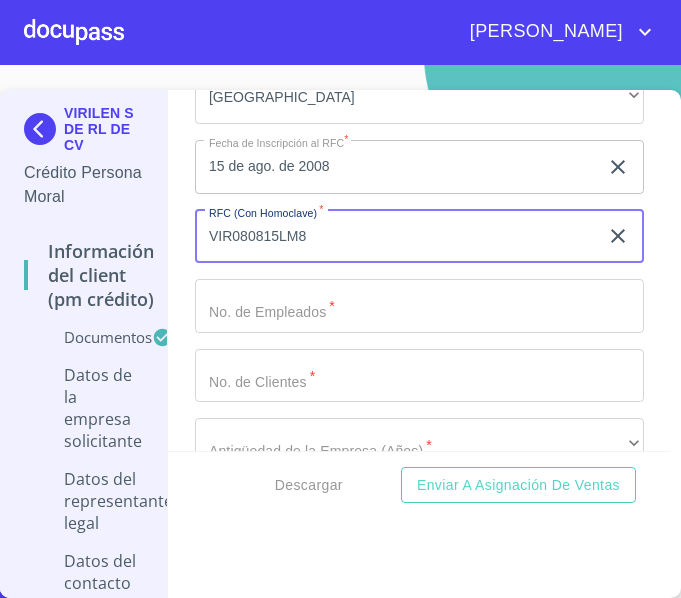 type on "VIR080815LM8" 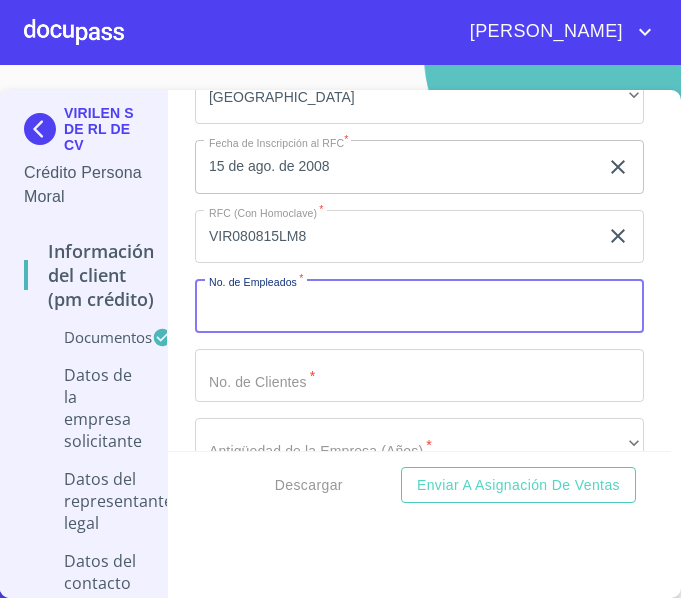 click on "Documento de identificación representante legal.   *" at bounding box center [419, 306] 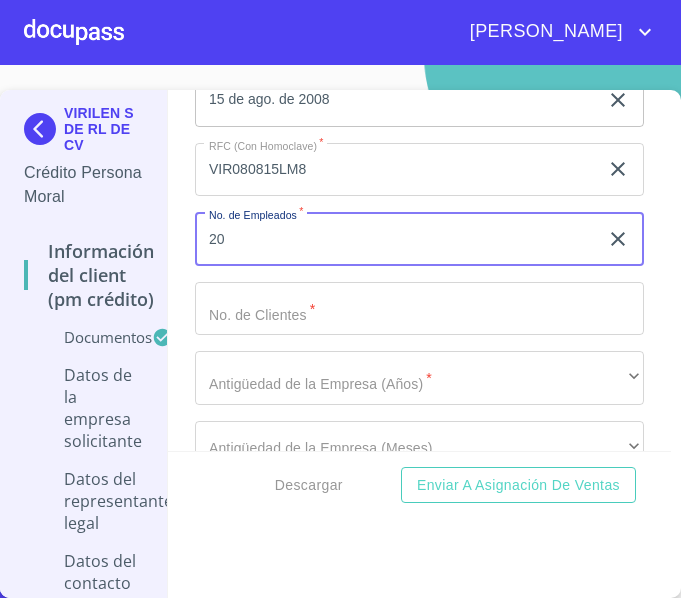 scroll, scrollTop: 12253, scrollLeft: 0, axis: vertical 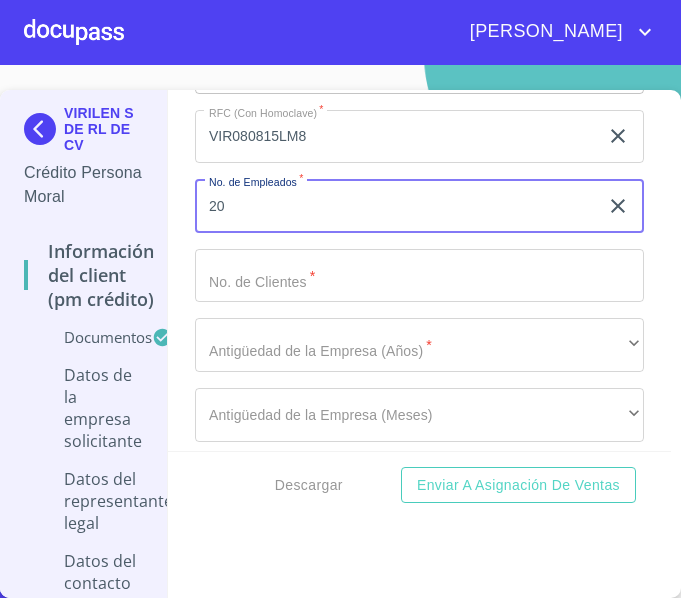 type on "20" 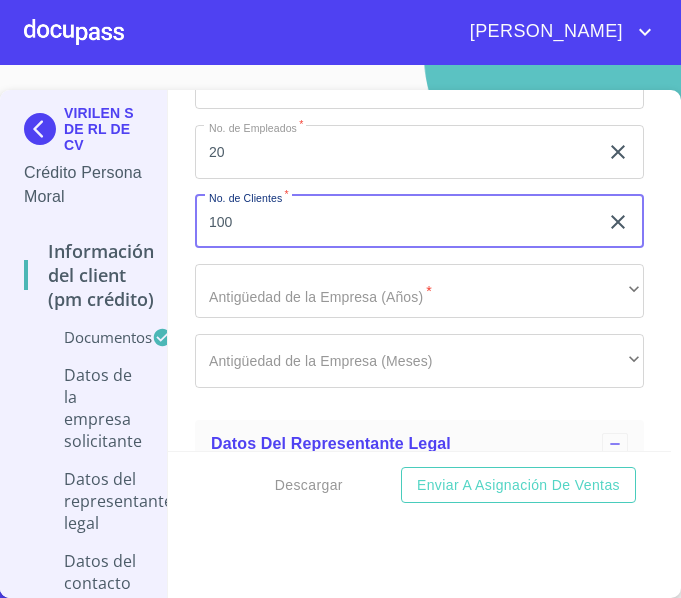 scroll, scrollTop: 12353, scrollLeft: 0, axis: vertical 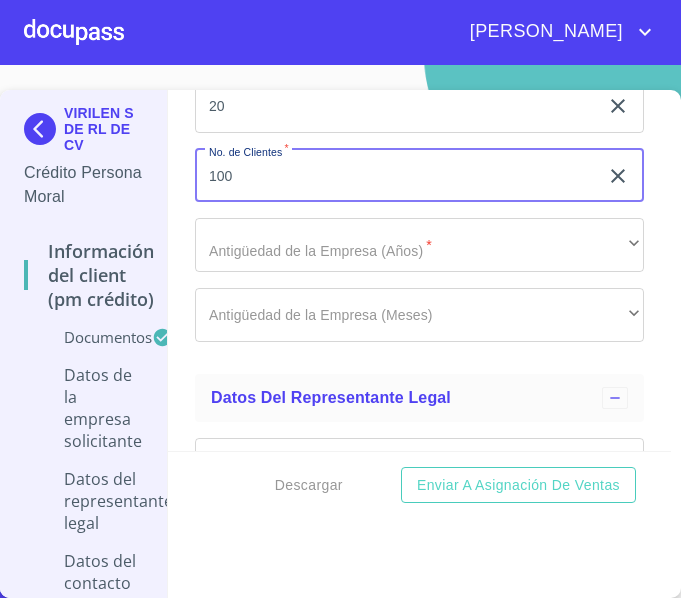 type on "100" 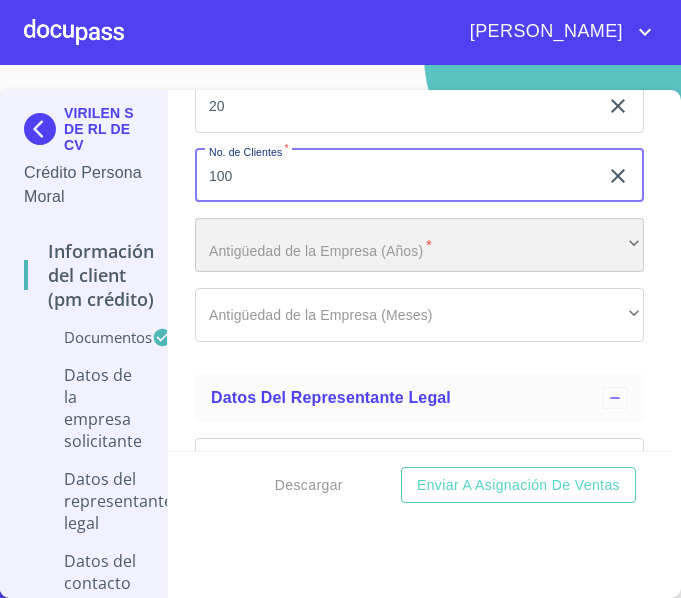 click on "​" at bounding box center [419, 245] 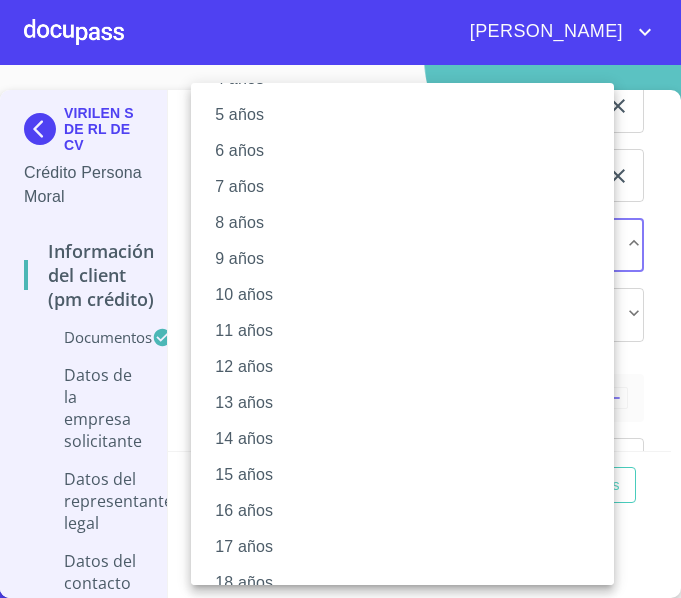 scroll, scrollTop: 300, scrollLeft: 0, axis: vertical 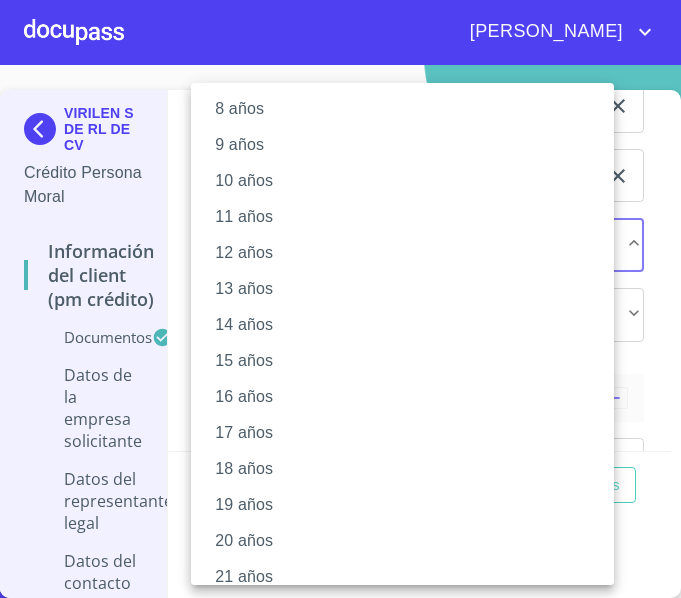 drag, startPoint x: 286, startPoint y: 435, endPoint x: 326, endPoint y: 453, distance: 43.863426 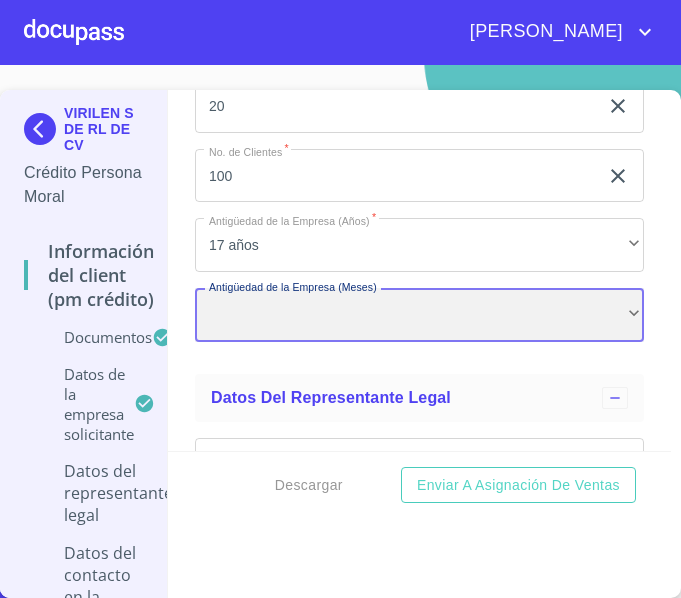 click on "​" at bounding box center [419, 315] 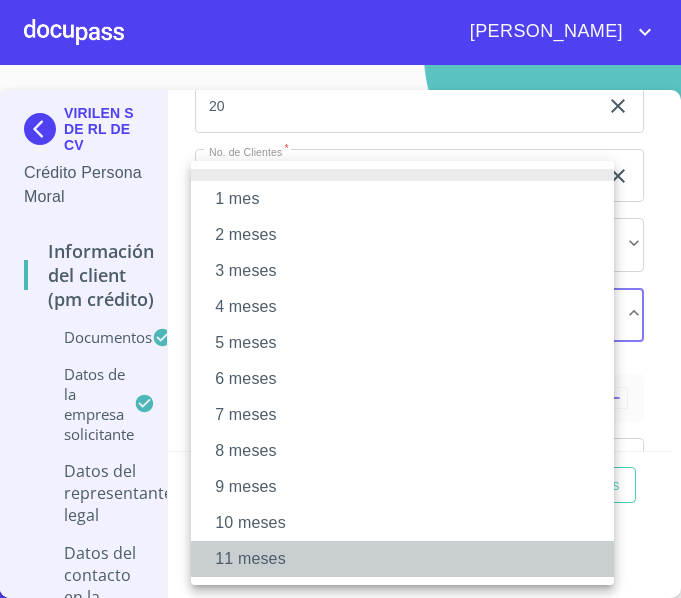 click on "11 meses" at bounding box center [402, 559] 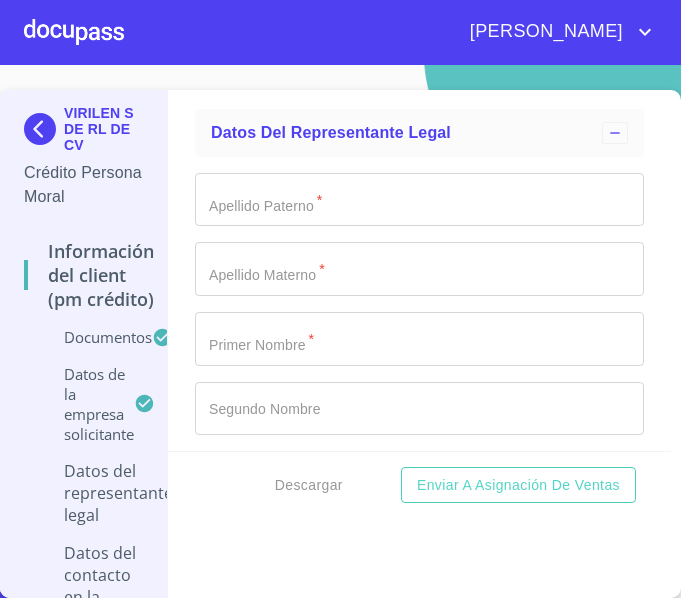 scroll, scrollTop: 12653, scrollLeft: 0, axis: vertical 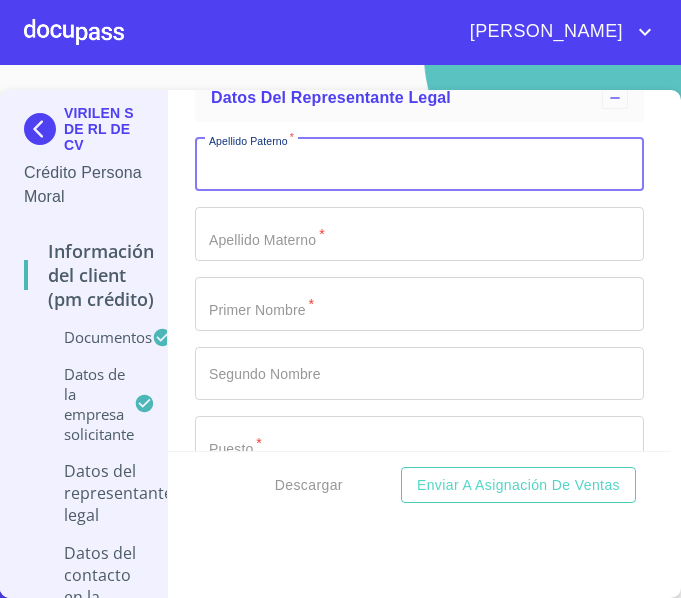 click on "Documento de identificación representante legal.   *" at bounding box center [419, 165] 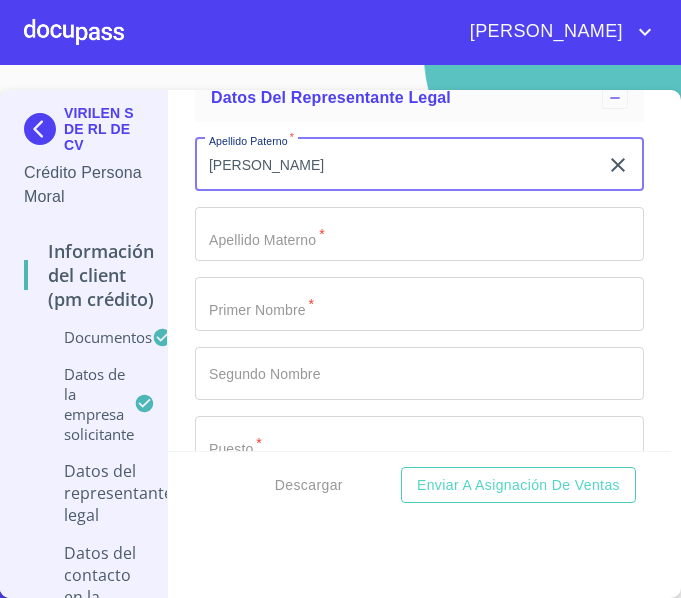 type on "[PERSON_NAME]" 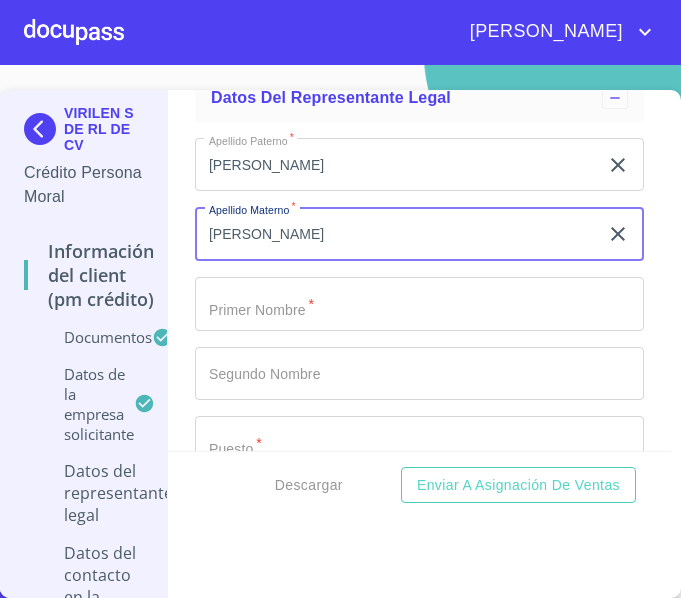 type on "[PERSON_NAME]" 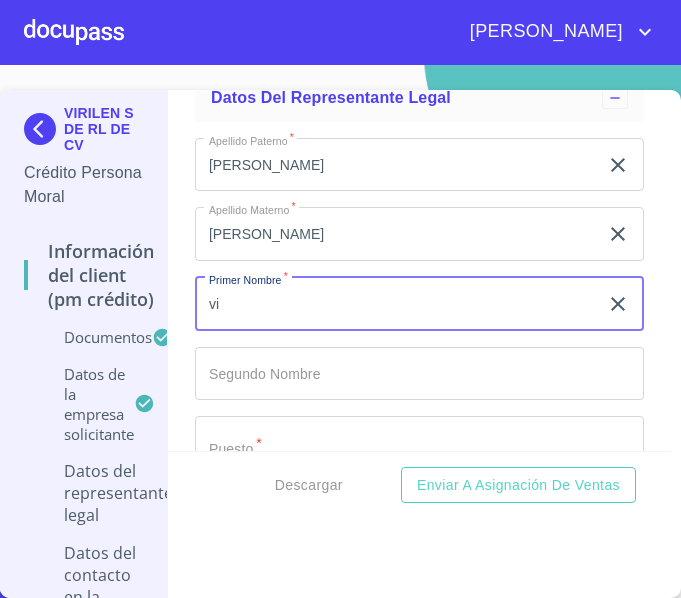 type on "v" 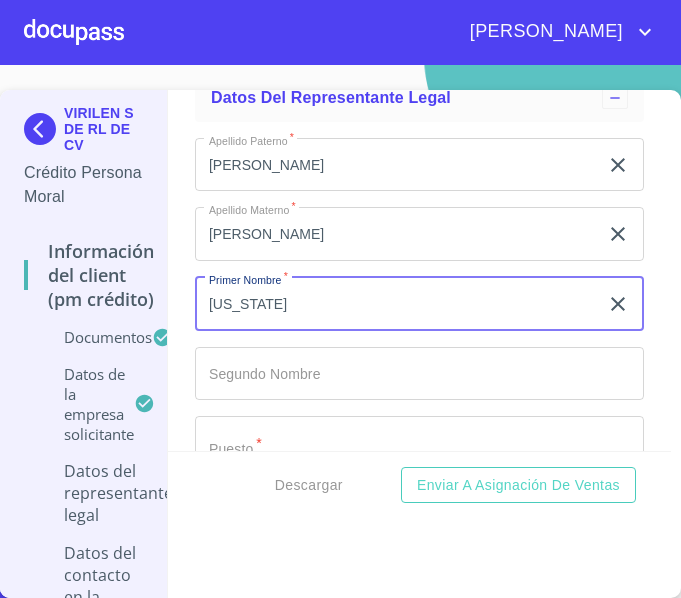 type on "[US_STATE]" 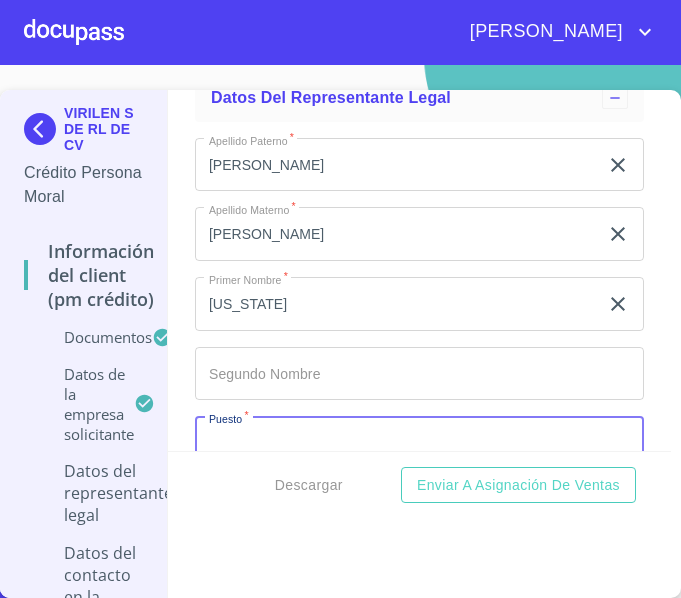 scroll, scrollTop: 12874, scrollLeft: 0, axis: vertical 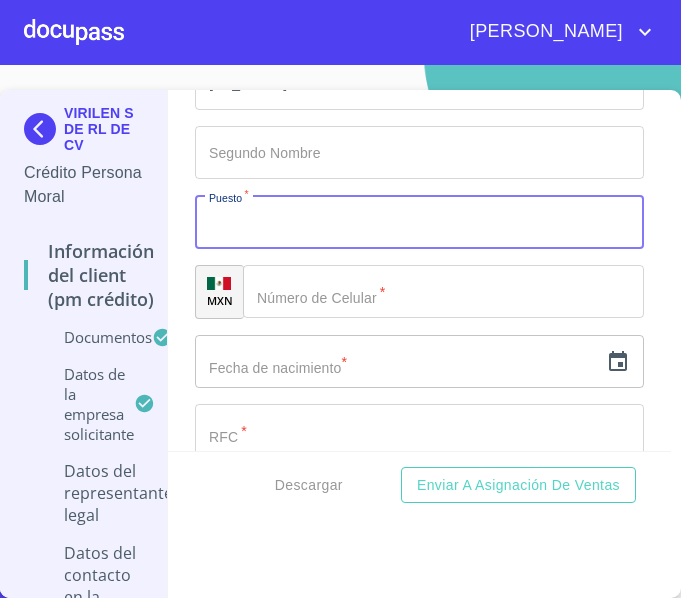 click on "Enviar a Asignación de Ventas" at bounding box center [518, 485] 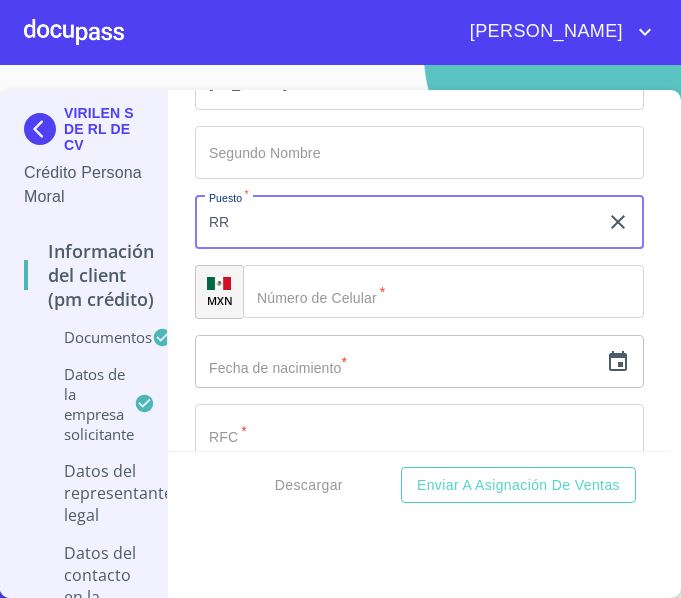 type on "R" 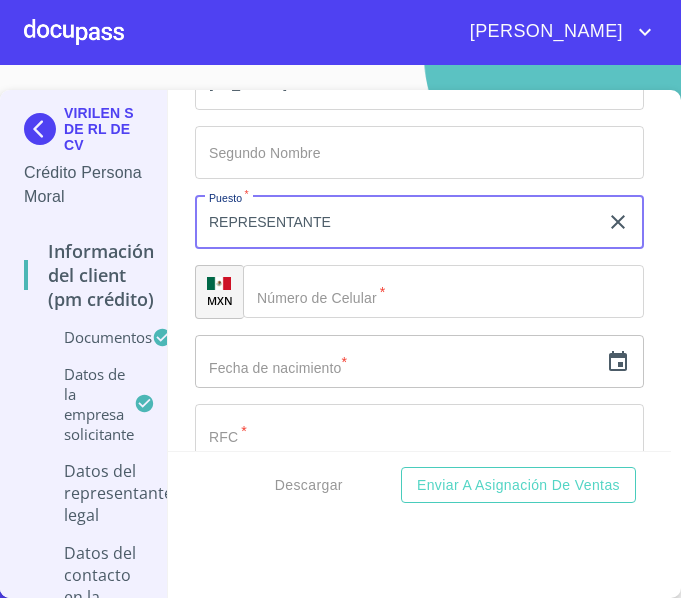 scroll, scrollTop: 12974, scrollLeft: 0, axis: vertical 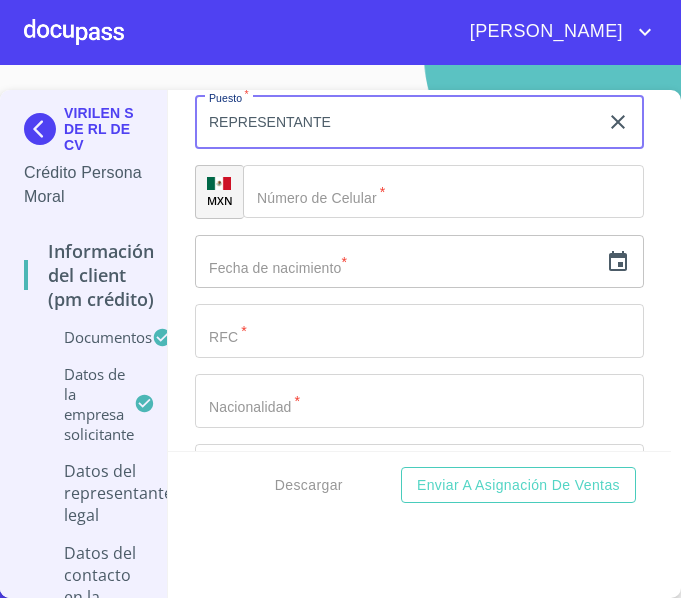 type on "REPRESENTANTE" 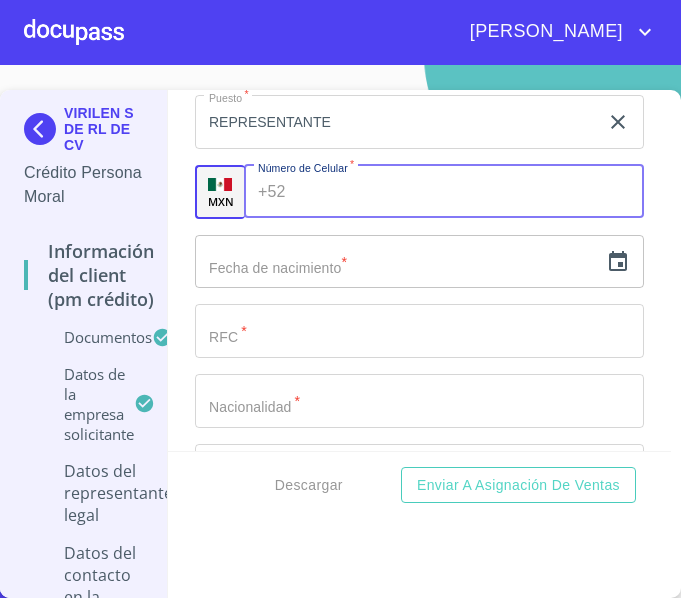 click on "Documento de identificación representante legal.   *" at bounding box center [469, 192] 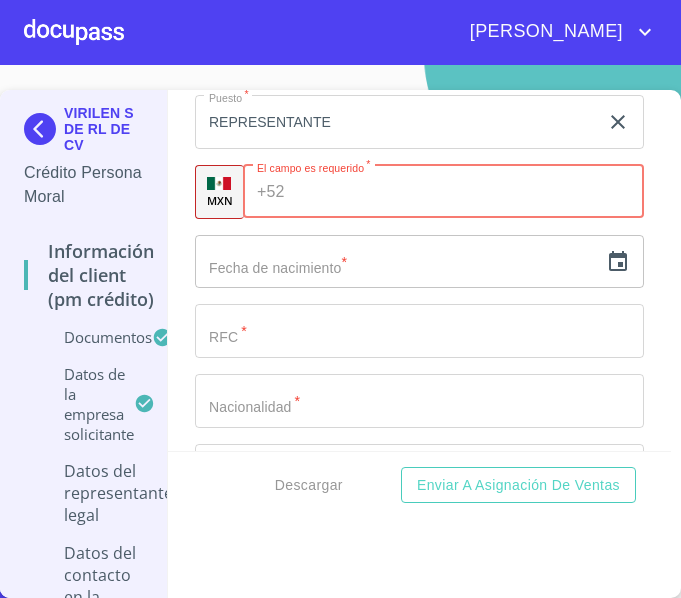 click on "Documento de identificación representante legal.   *" at bounding box center [468, 192] 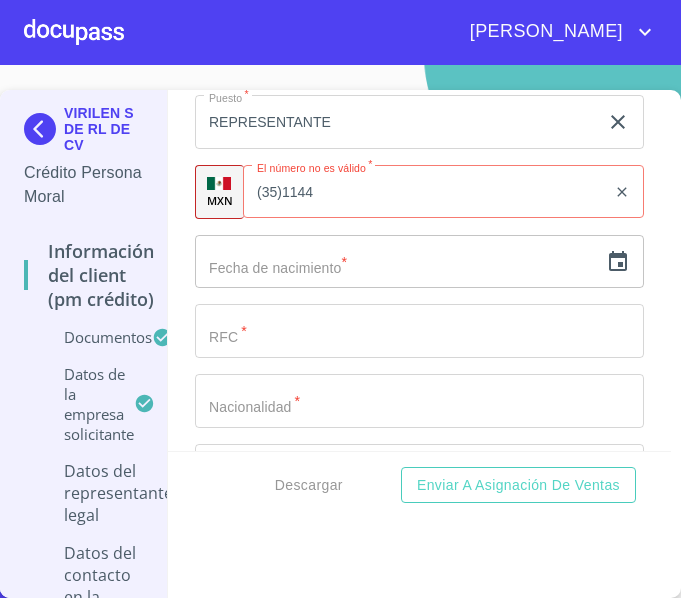 click on "(35)1144" 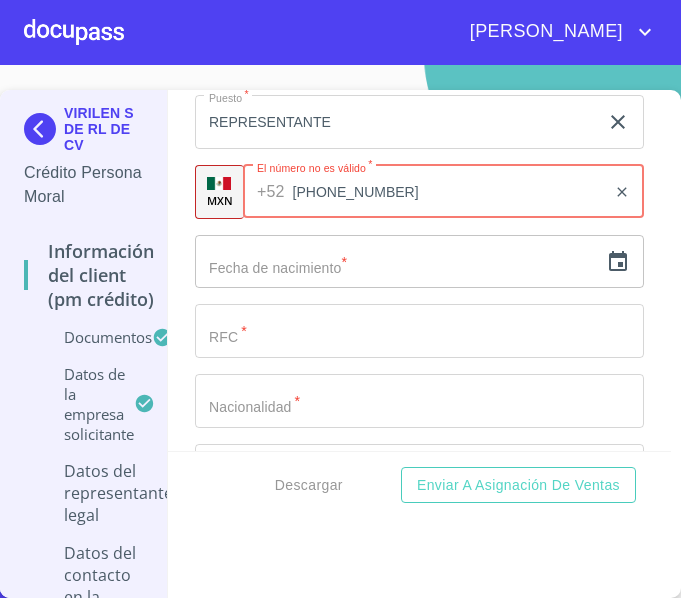 type on "[PHONE_NUMBER]" 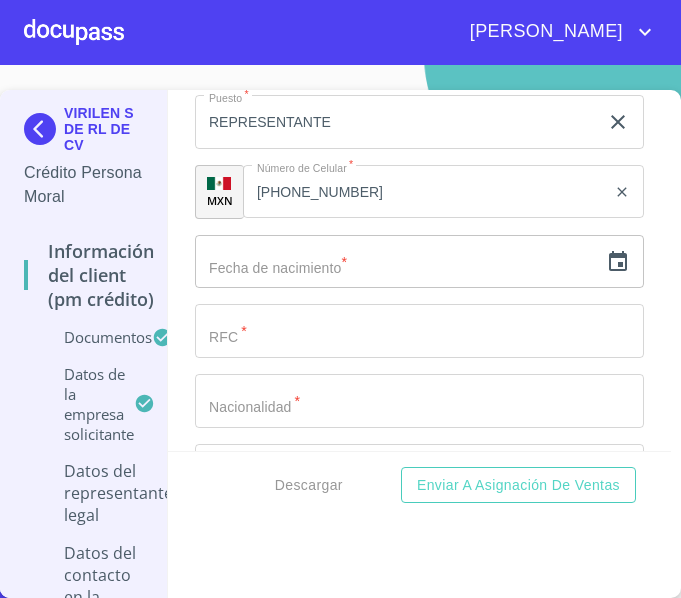 click at bounding box center [396, 262] 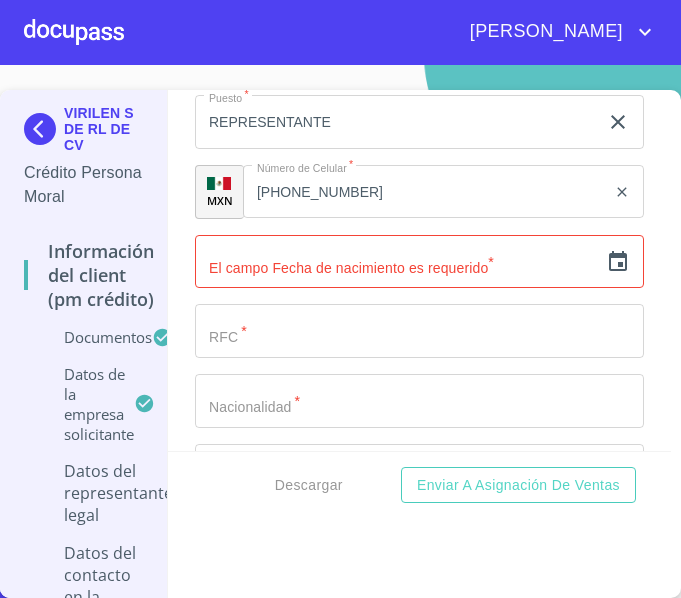 click on "​" at bounding box center (419, 262) 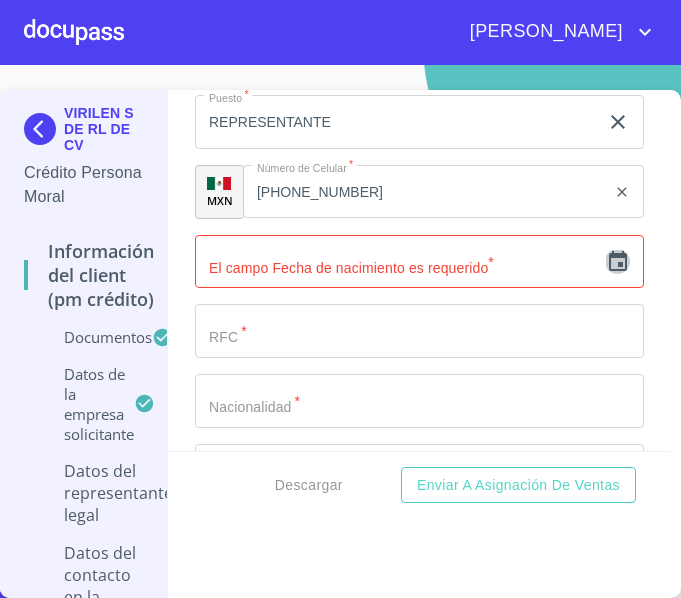 click 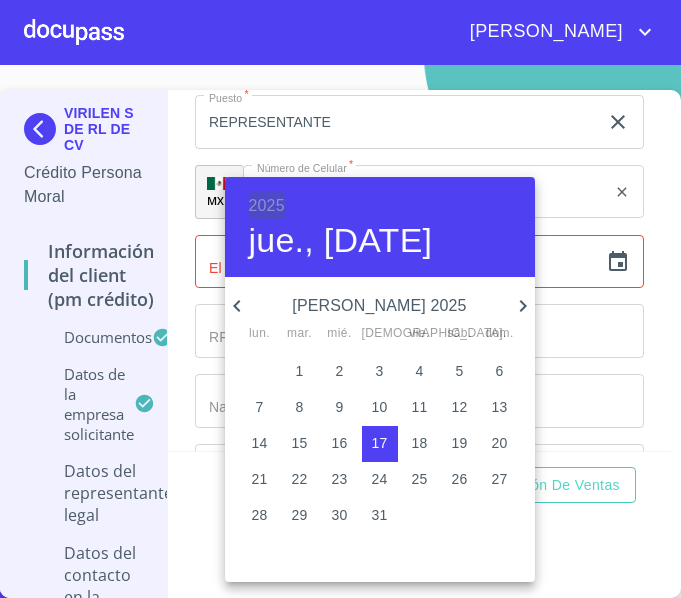 click on "2025" at bounding box center [267, 206] 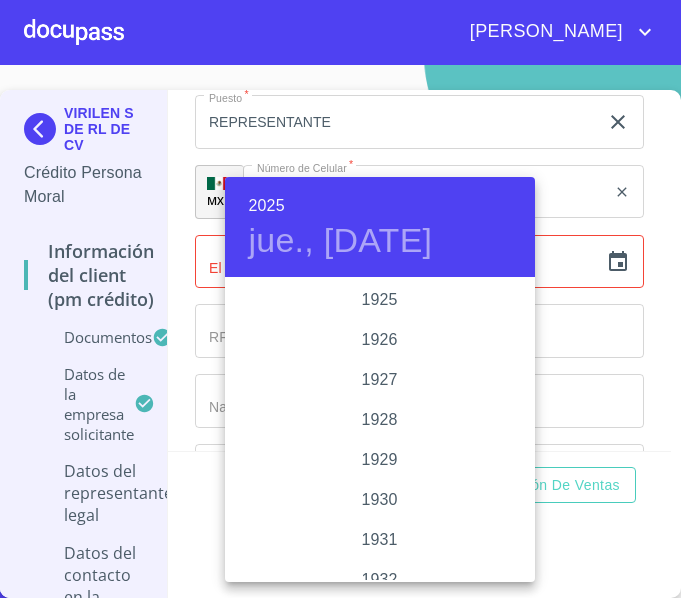 scroll, scrollTop: 3880, scrollLeft: 0, axis: vertical 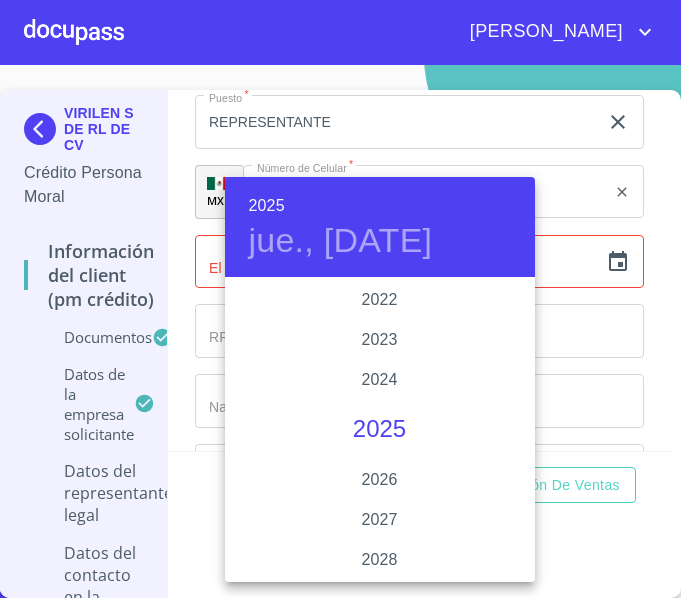 type 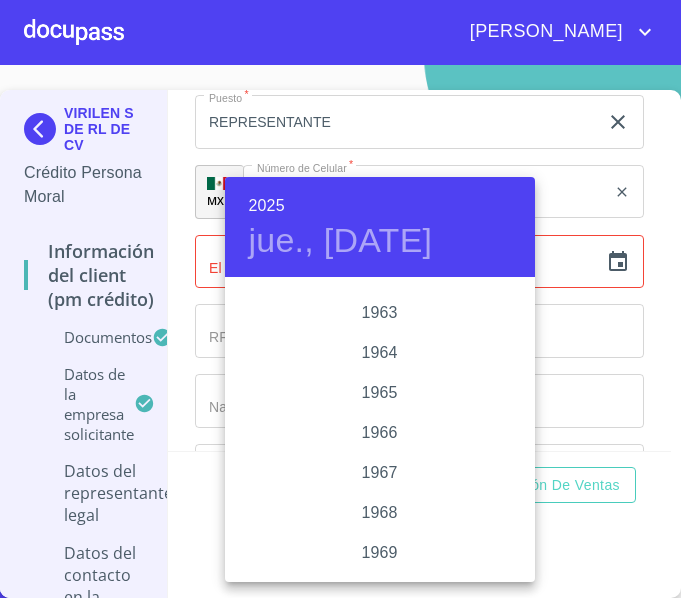scroll, scrollTop: 1280, scrollLeft: 0, axis: vertical 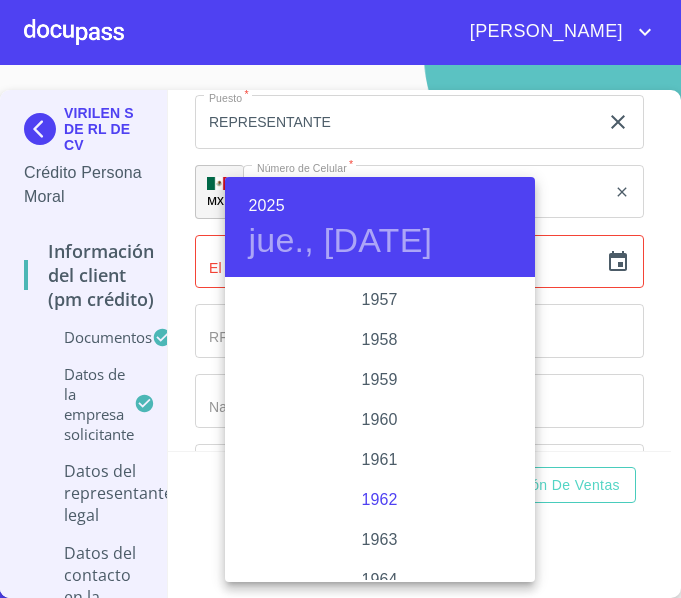 click on "1962" at bounding box center [380, 500] 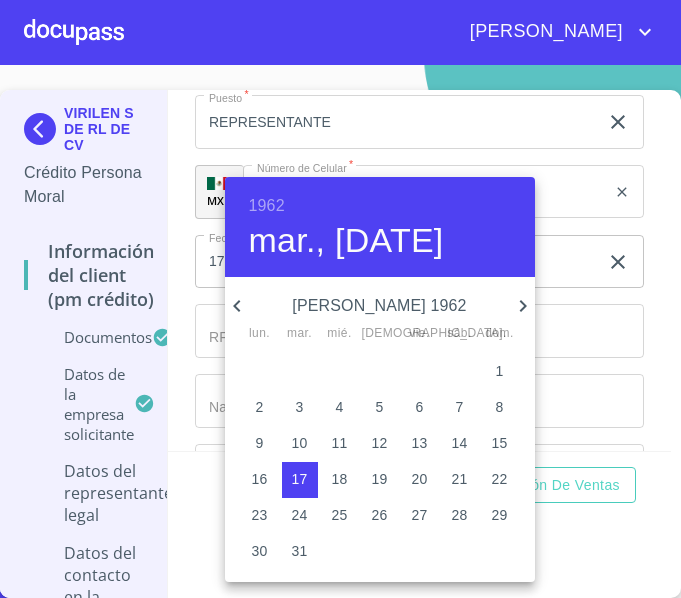 click 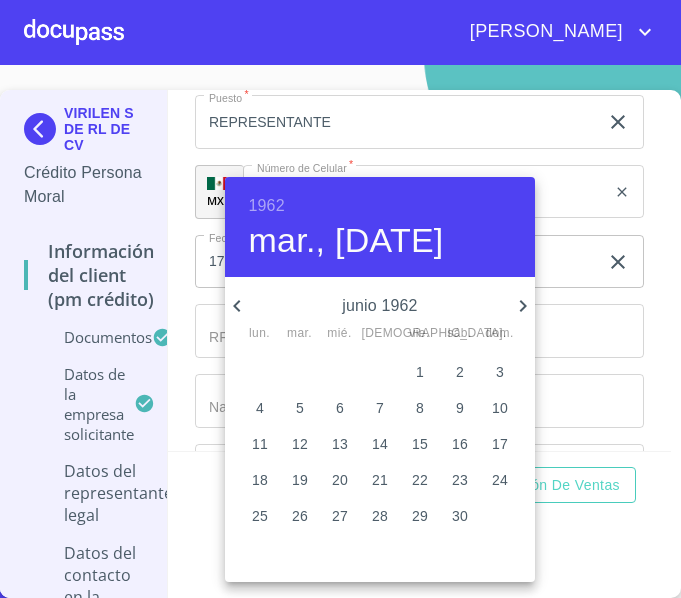 click 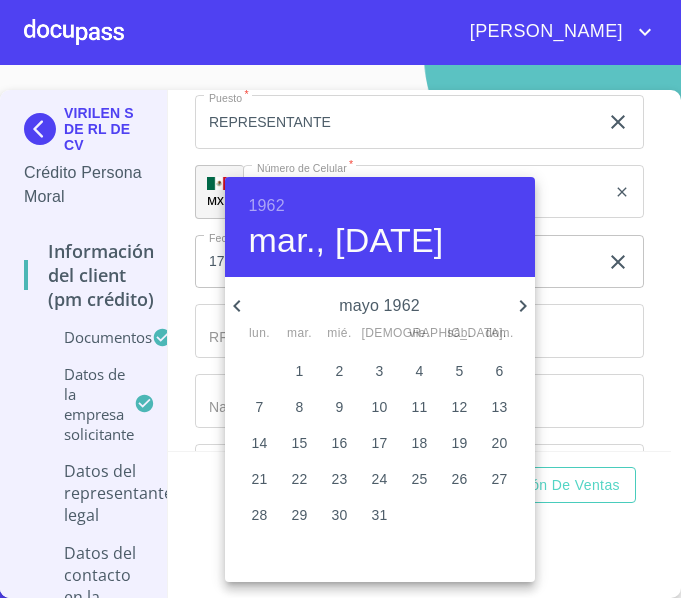click on "26" at bounding box center [460, 479] 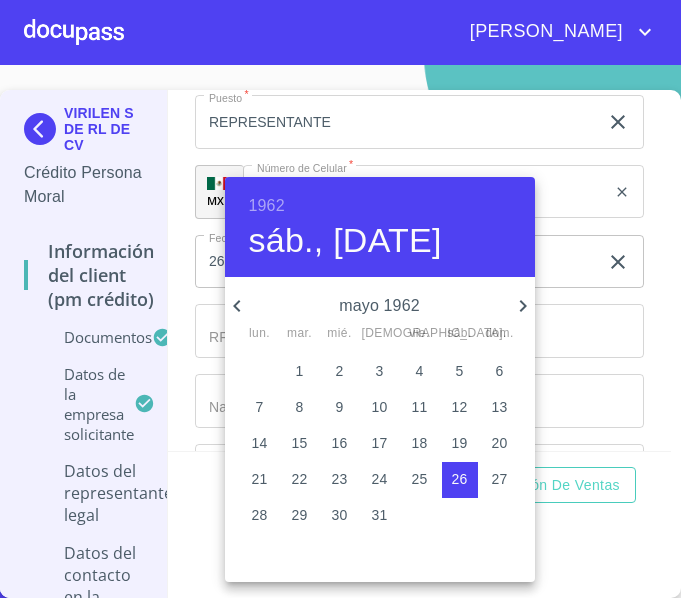 click at bounding box center [340, 299] 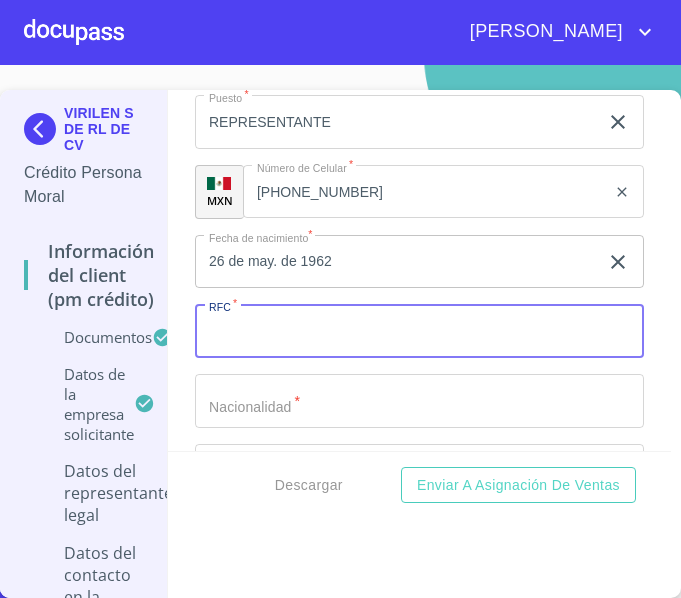 click on "Documento de identificación representante legal.   *" at bounding box center (419, 331) 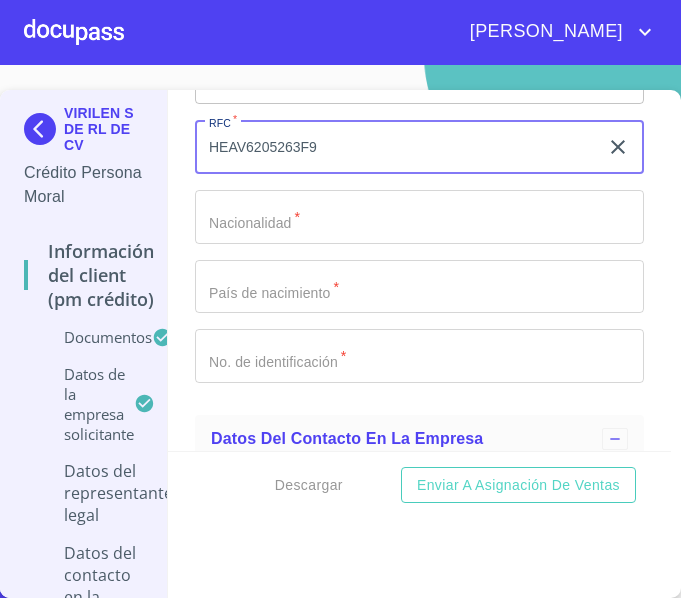 scroll, scrollTop: 13174, scrollLeft: 0, axis: vertical 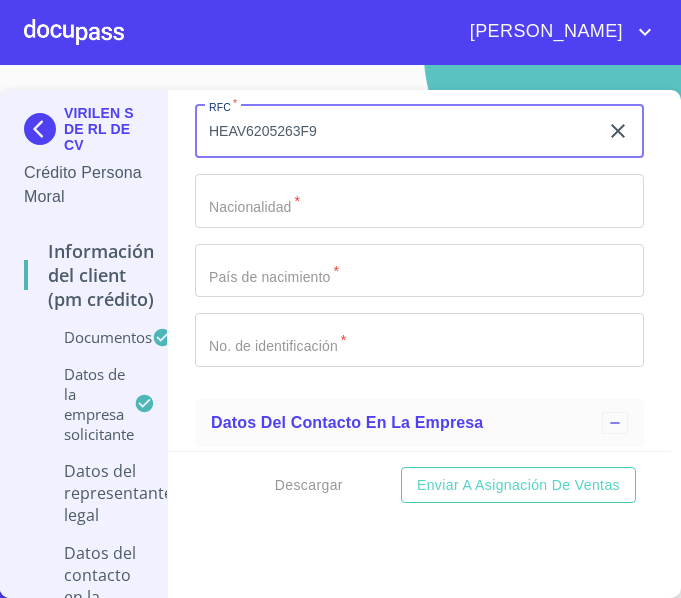 type on "HEAV6205263F9" 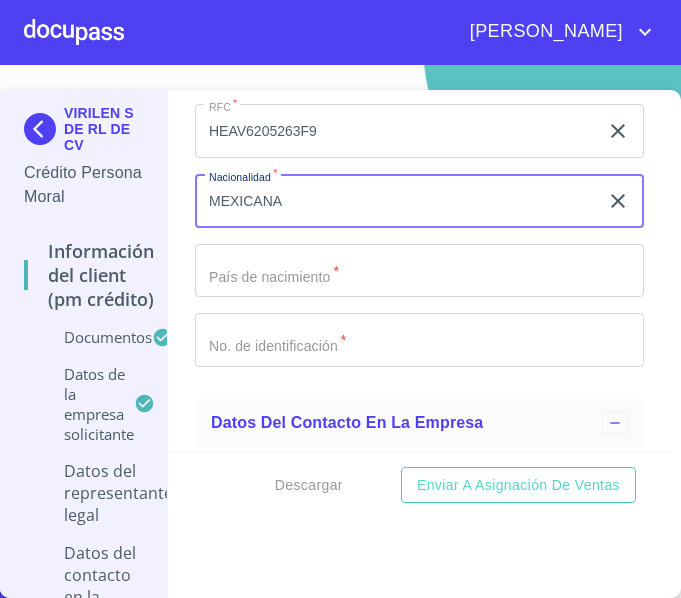 type on "MEXICANA" 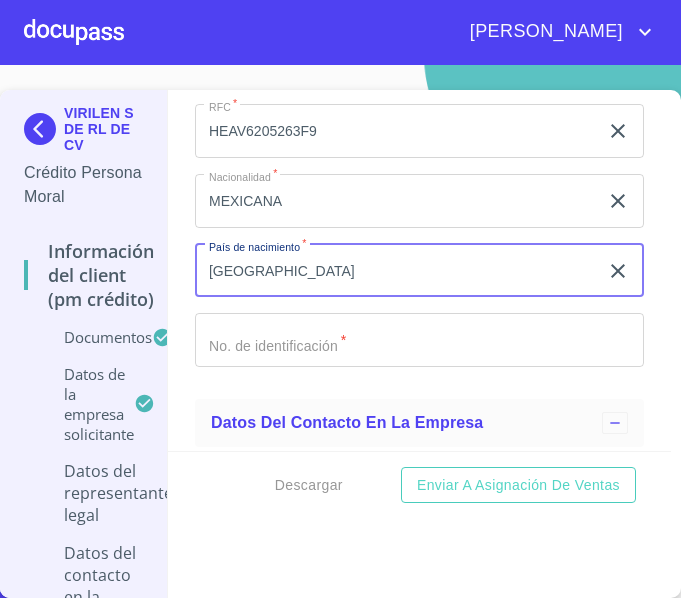 type on "[GEOGRAPHIC_DATA]" 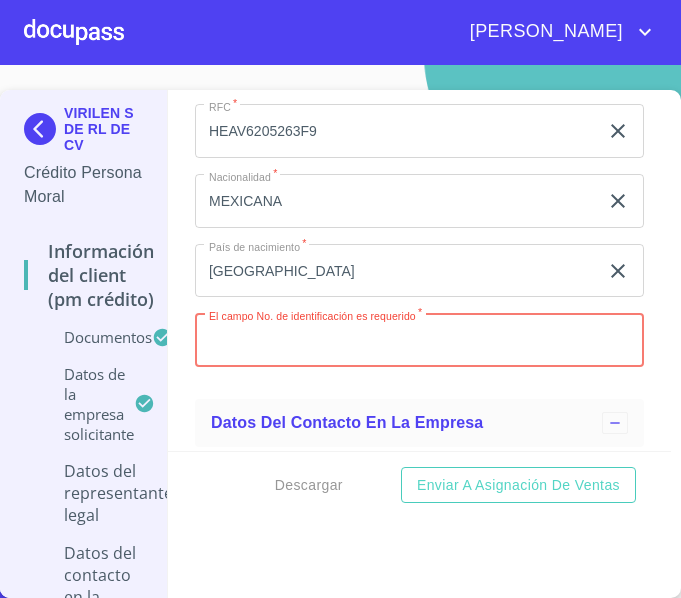 click on "Documento de identificación representante legal.   *" at bounding box center (419, 340) 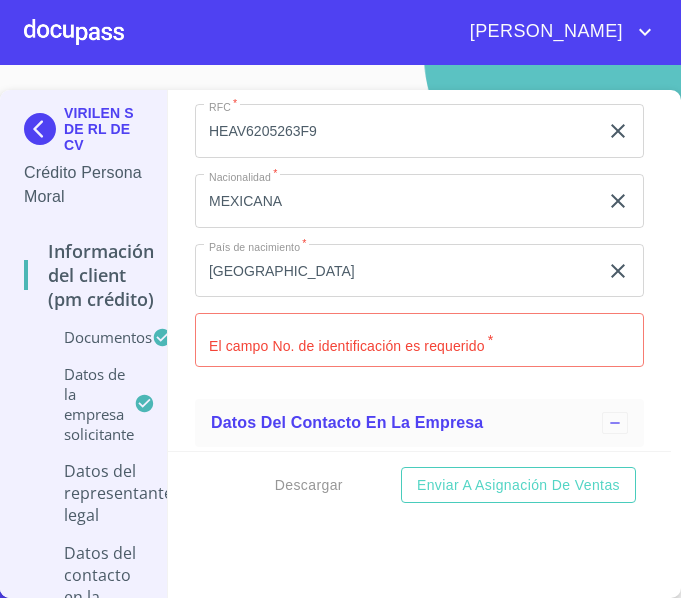 click on "Documento de identificación representante legal.   *" at bounding box center [419, 340] 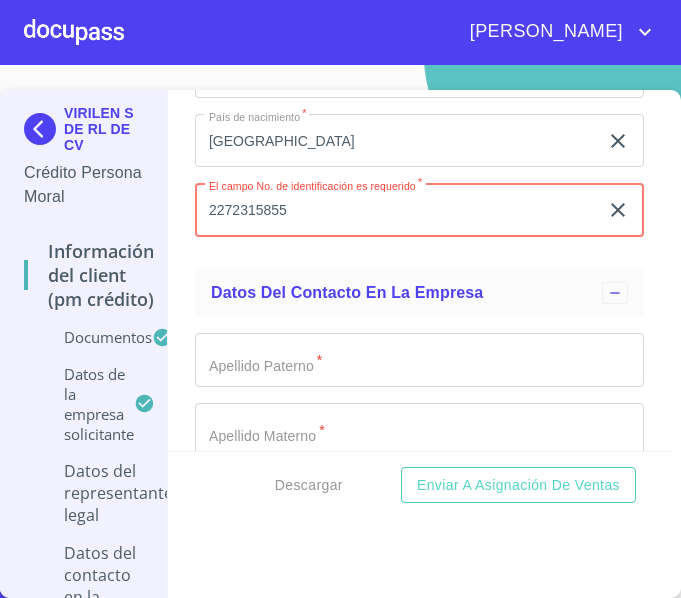 scroll, scrollTop: 13374, scrollLeft: 0, axis: vertical 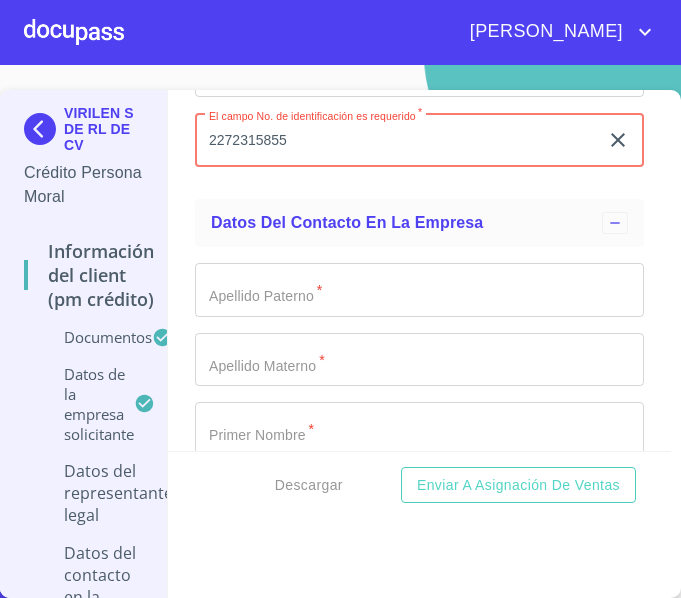 type on "2272315855" 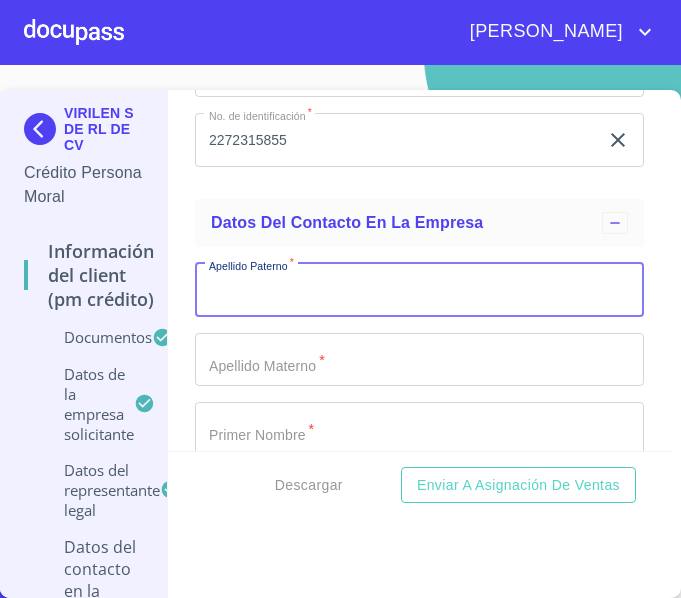 drag, startPoint x: 332, startPoint y: 351, endPoint x: 342, endPoint y: 348, distance: 10.440307 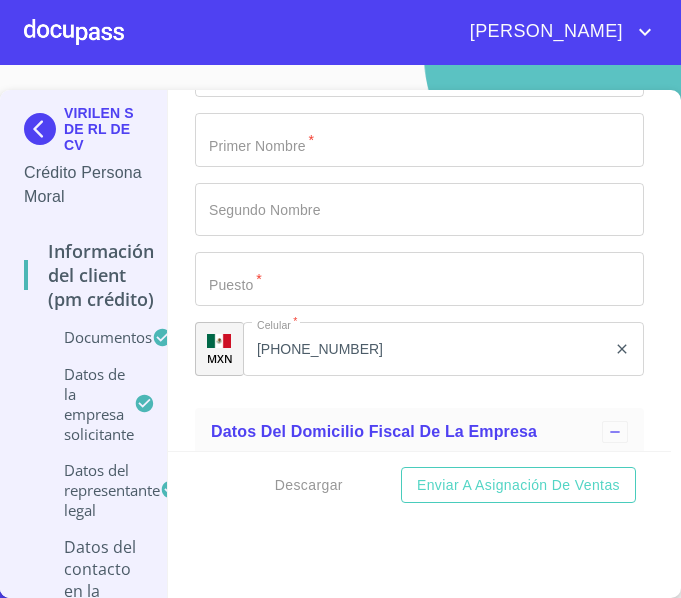 scroll, scrollTop: 13674, scrollLeft: 0, axis: vertical 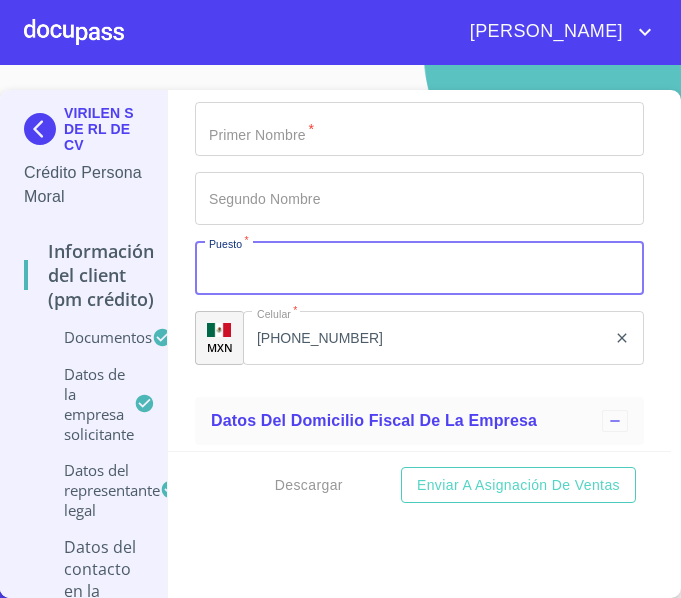 click on "Documento de identificación representante legal.   *" at bounding box center [419, 268] 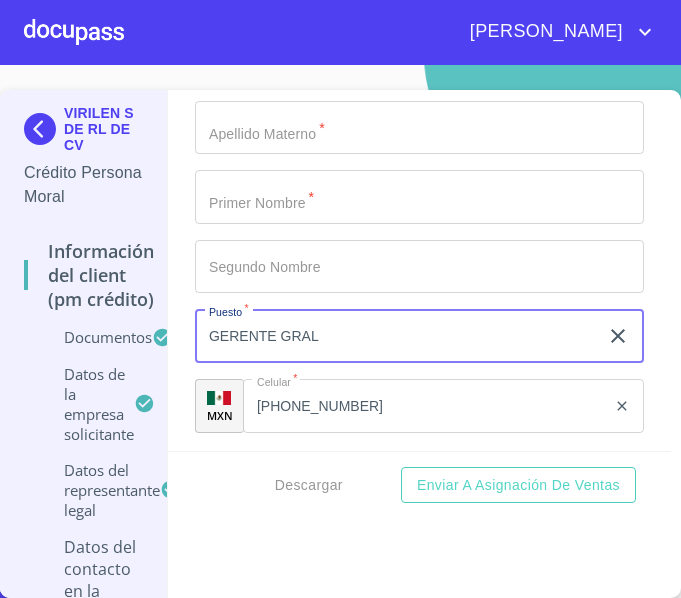 scroll, scrollTop: 13574, scrollLeft: 0, axis: vertical 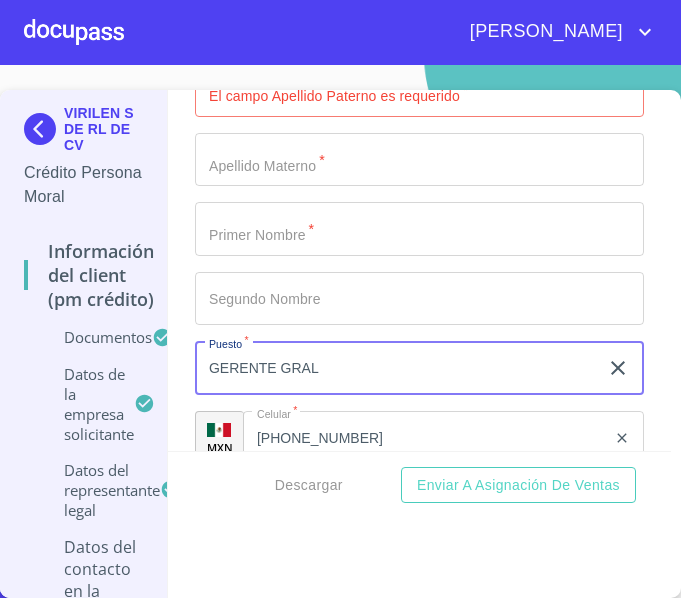 click on "GERENTE GRAL" at bounding box center [396, 368] 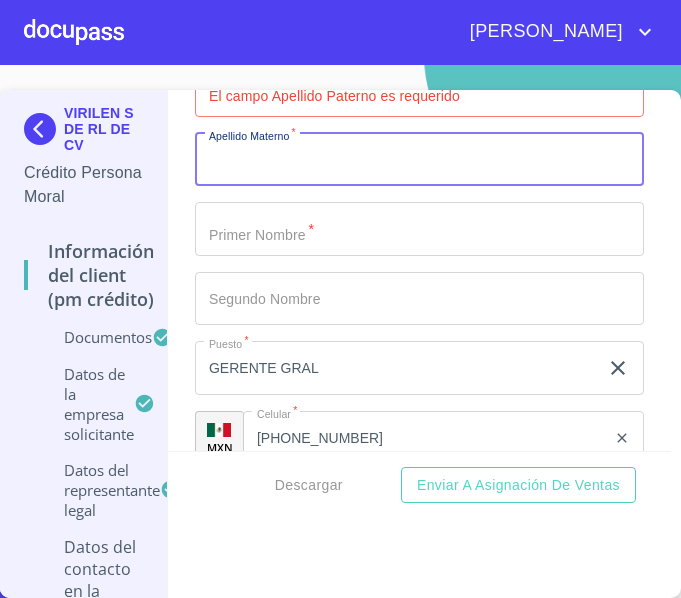 click on "Documento de identificación representante legal.   *" at bounding box center [419, 160] 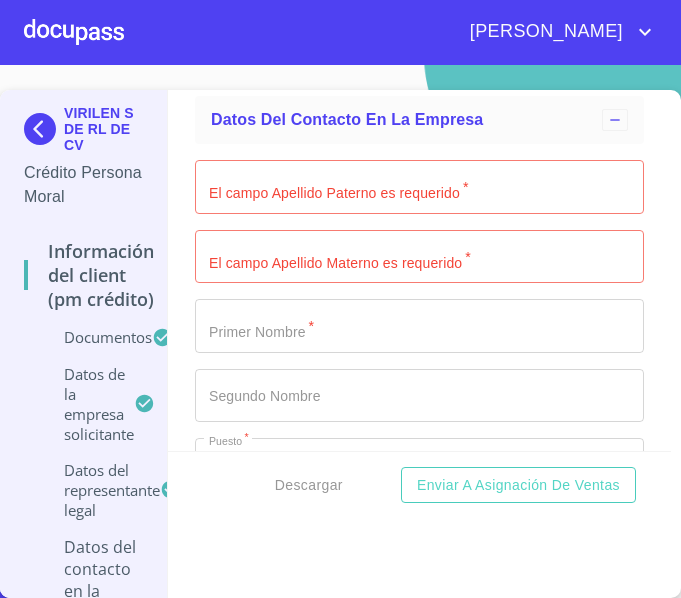 scroll, scrollTop: 13474, scrollLeft: 0, axis: vertical 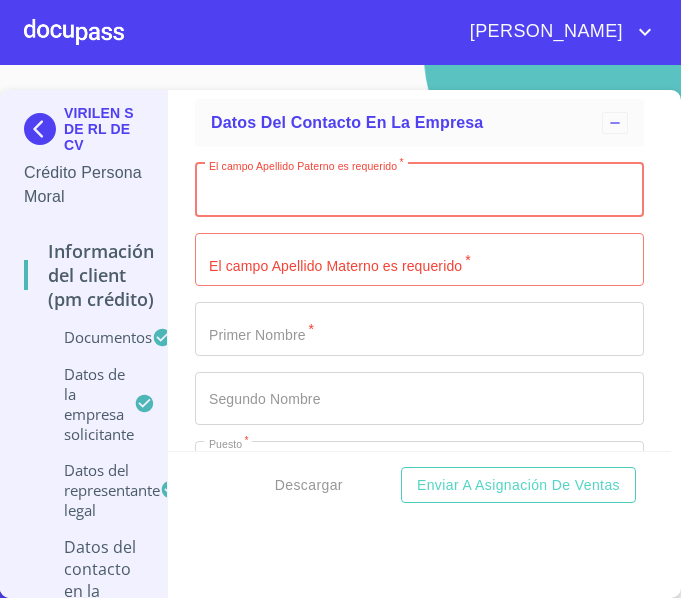 click on "Documento de identificación representante legal.   *" at bounding box center (419, 190) 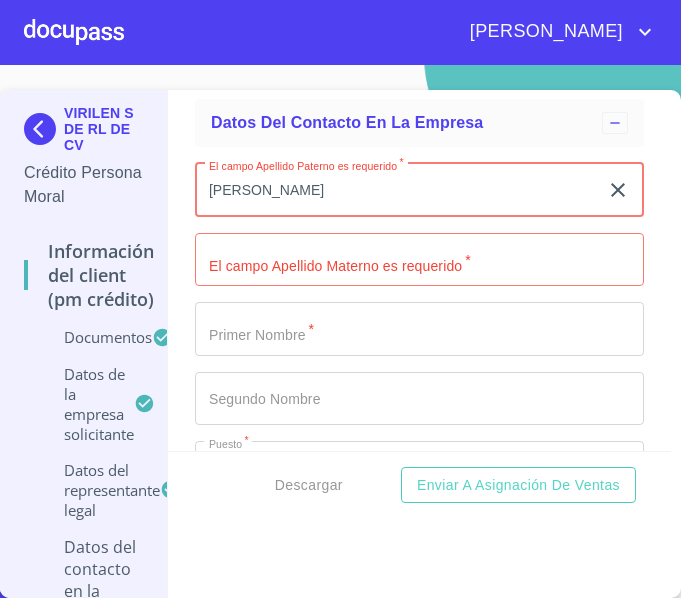 type on "[PERSON_NAME]" 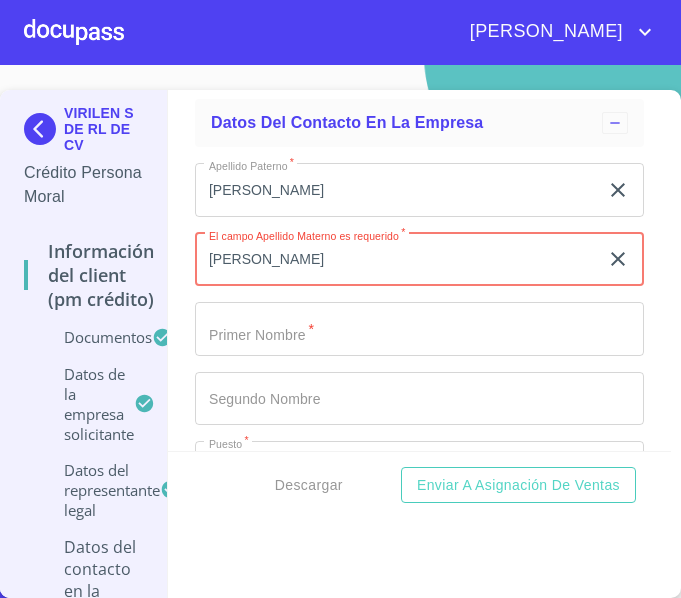 type on "[PERSON_NAME]" 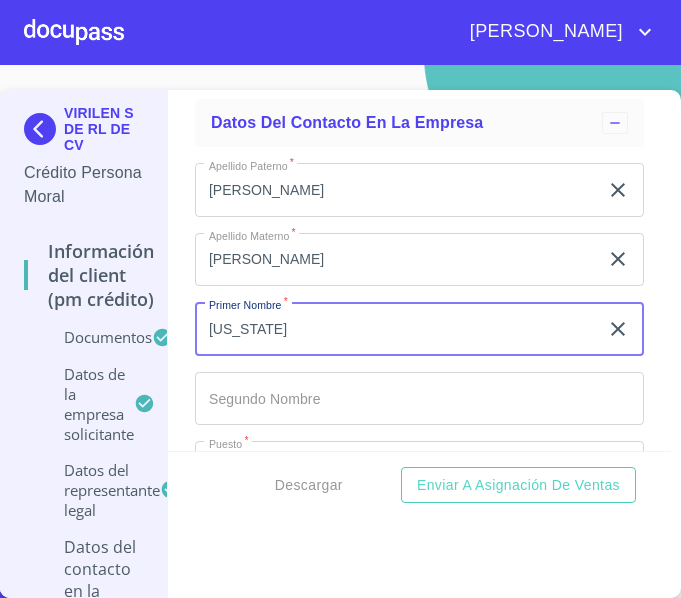 type on "[US_STATE]" 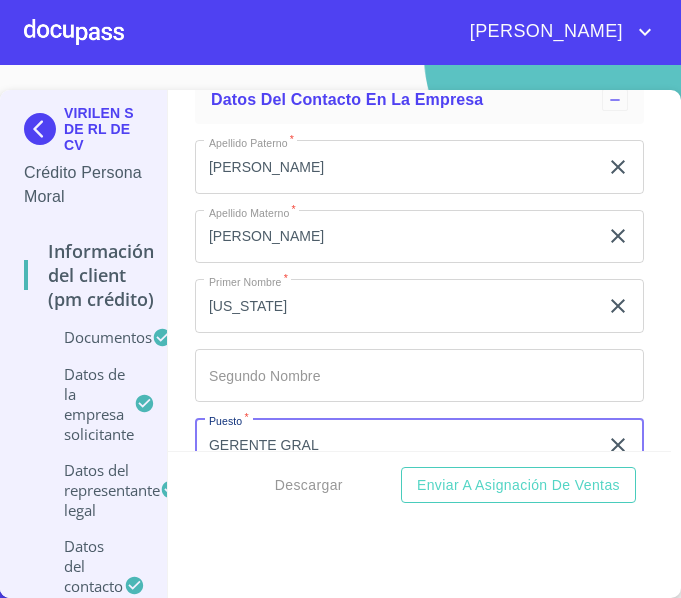 scroll, scrollTop: 13720, scrollLeft: 0, axis: vertical 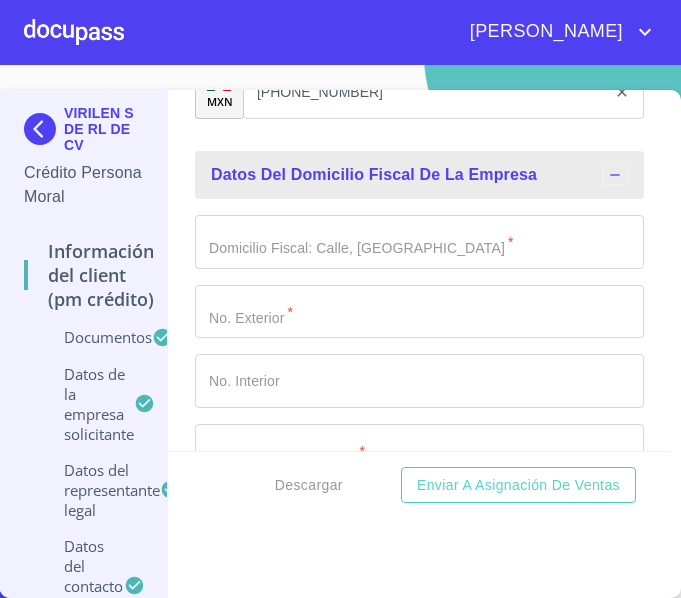 click on "Documento de identificación representante legal.   *" at bounding box center [396, -2227] 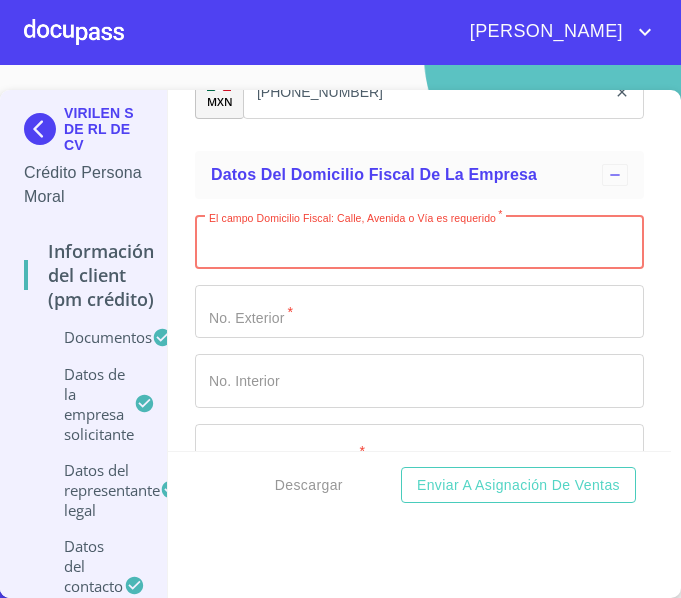 click on "Documento de identificación representante legal.   *" at bounding box center [419, 242] 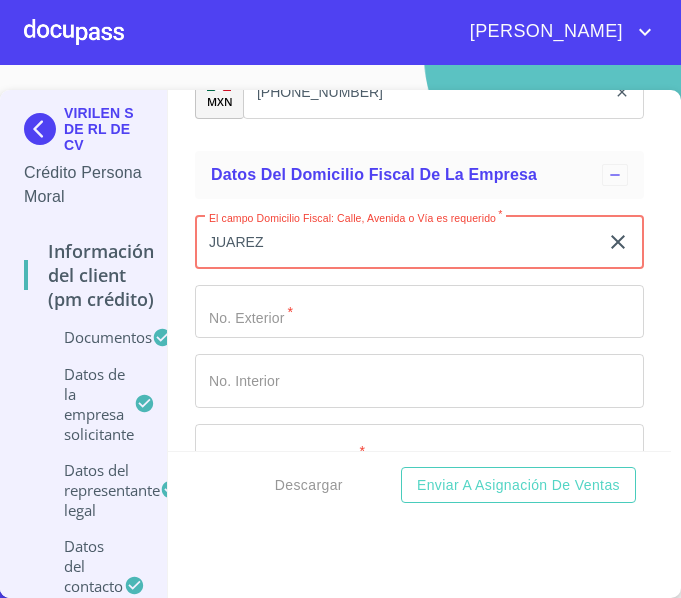 type on "JUAREZ" 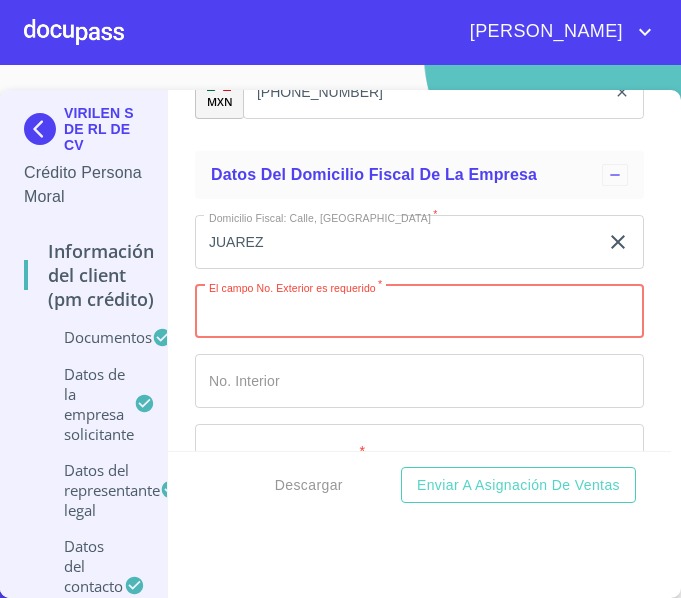 click on "Documento de identificación representante legal.   *" at bounding box center [419, 312] 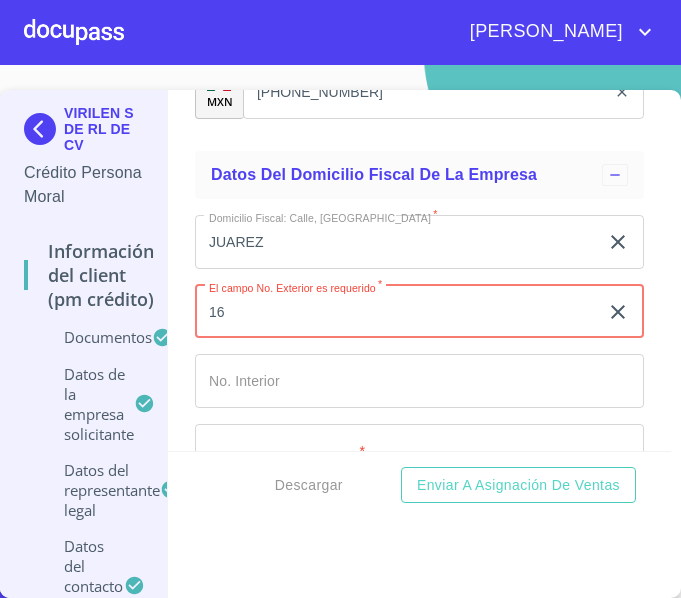 type on "16" 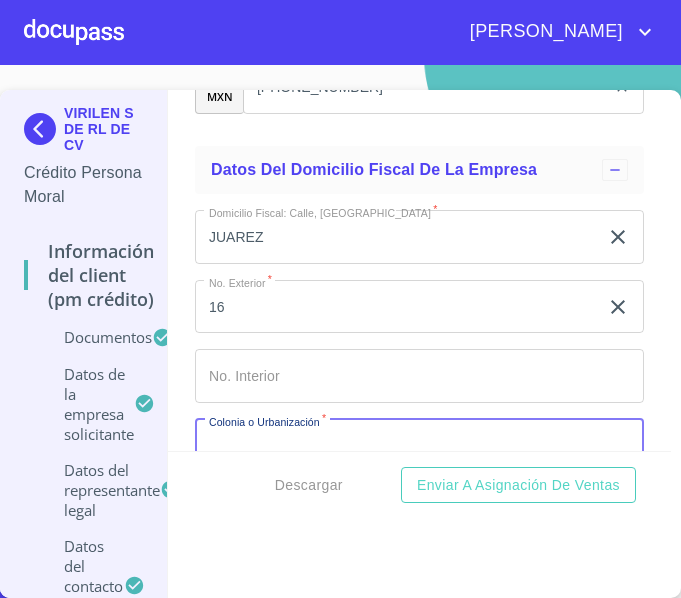 scroll, scrollTop: 14149, scrollLeft: 0, axis: vertical 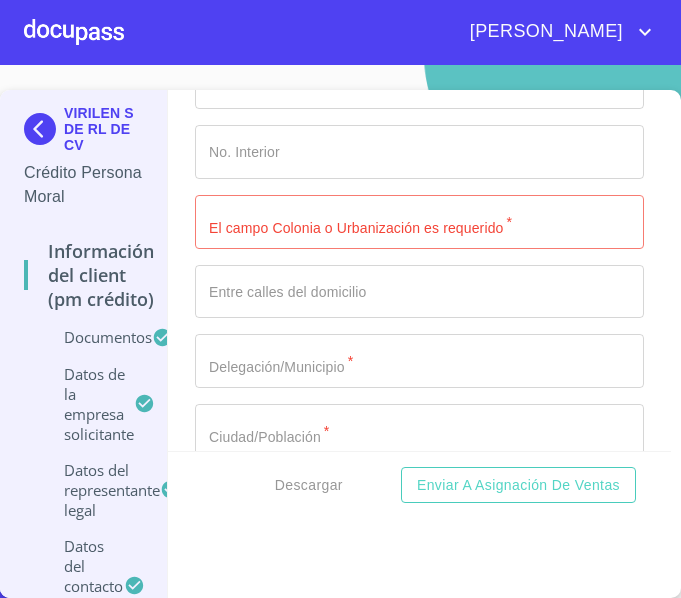 click on "Documento de identificación representante legal.   *" at bounding box center [419, 222] 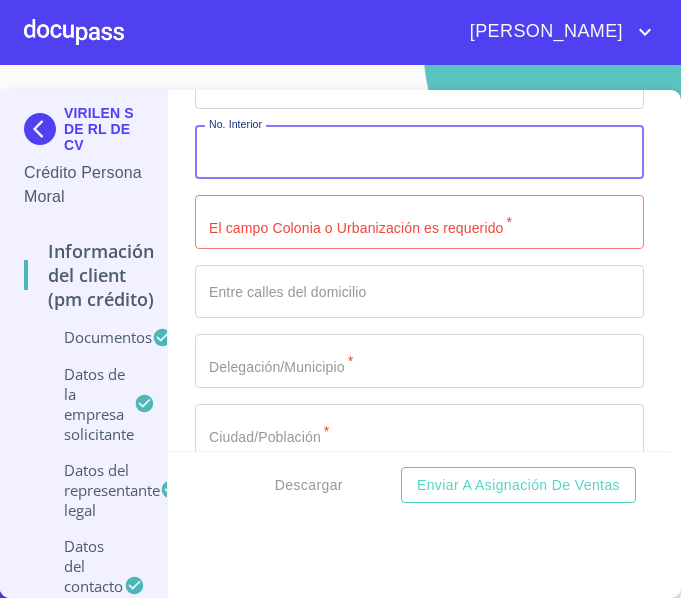 click on "Documento de identificación representante legal.   *" at bounding box center [419, 152] 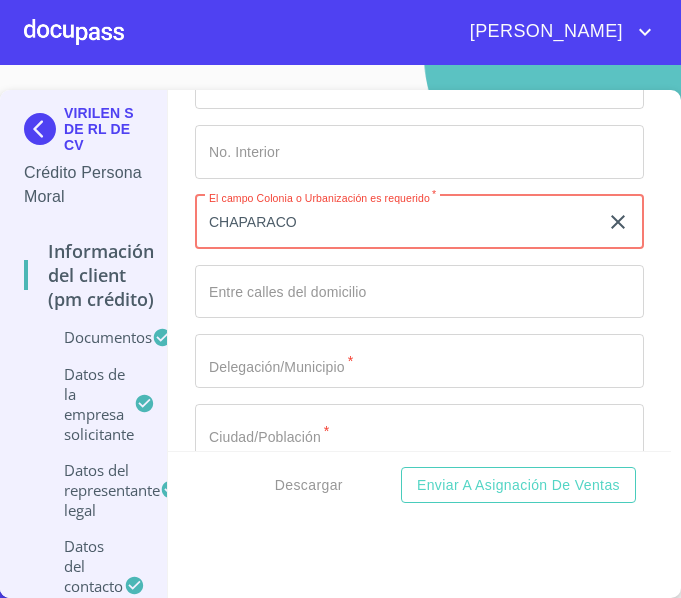 type on "CHAPARACO" 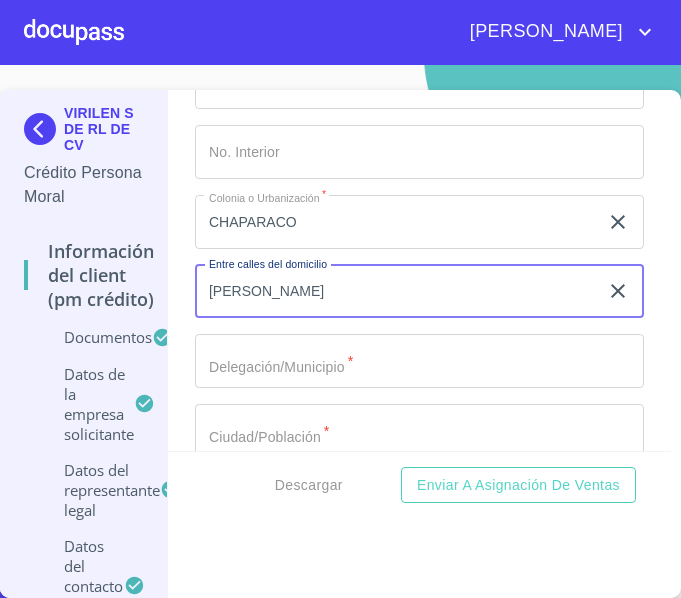 type on "[PERSON_NAME]" 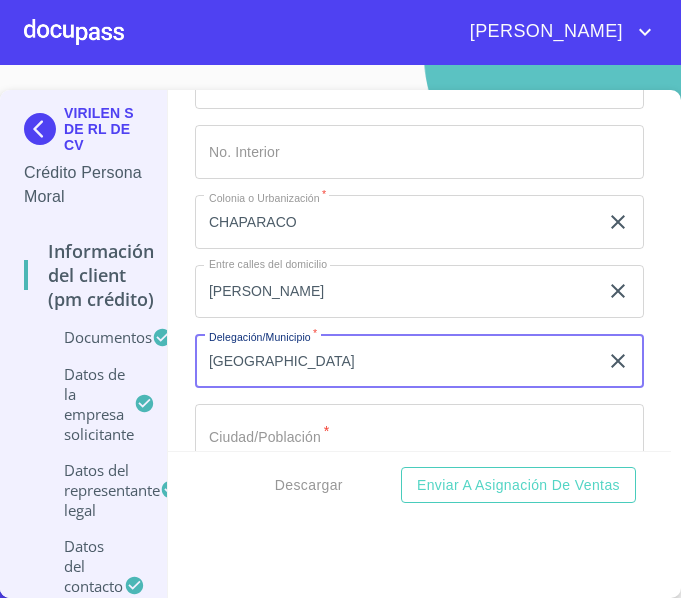 type on "[GEOGRAPHIC_DATA]" 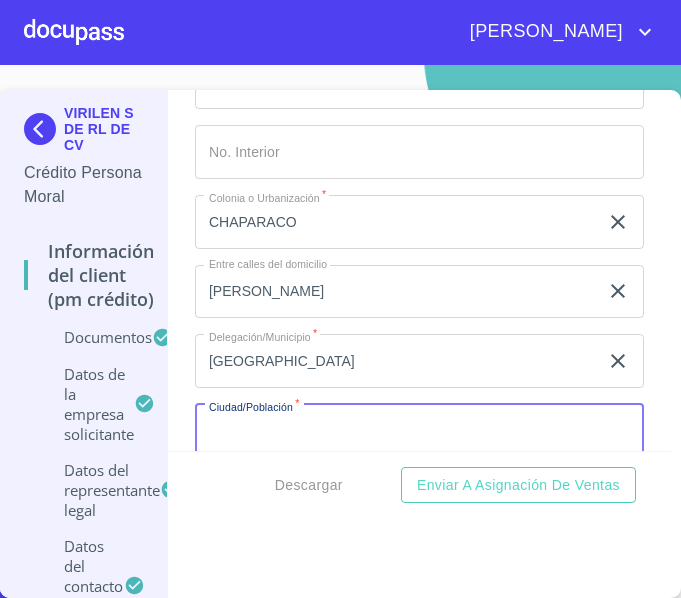 scroll, scrollTop: 14357, scrollLeft: 0, axis: vertical 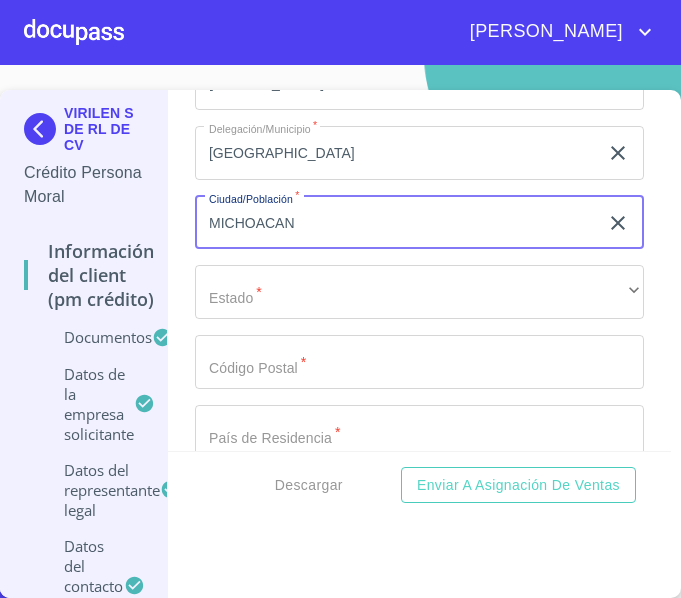 type on "MICHOACAN" 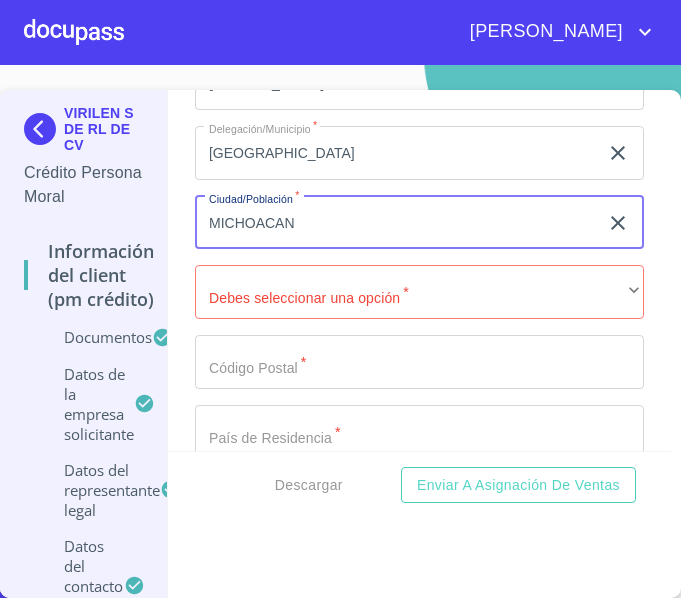 drag, startPoint x: 373, startPoint y: 268, endPoint x: 160, endPoint y: 296, distance: 214.83249 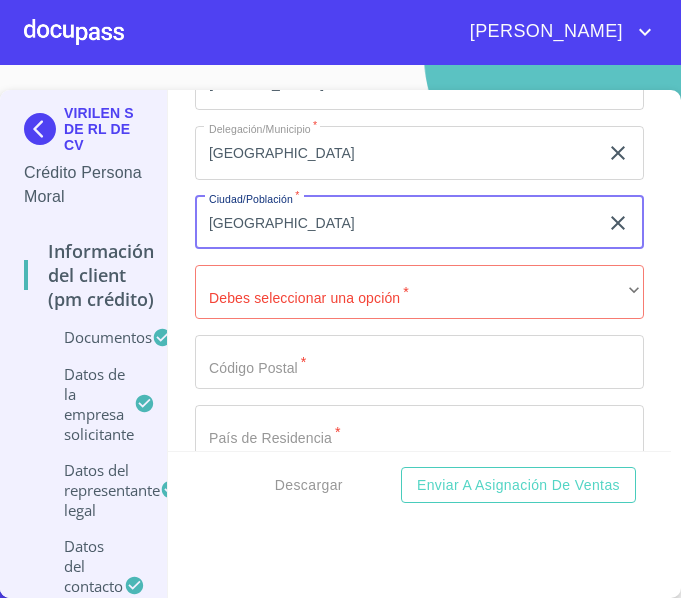type on "[GEOGRAPHIC_DATA]" 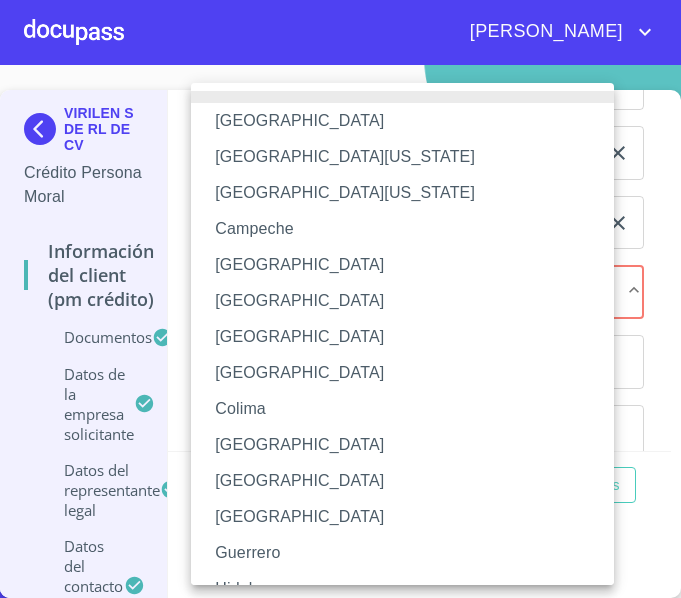 type 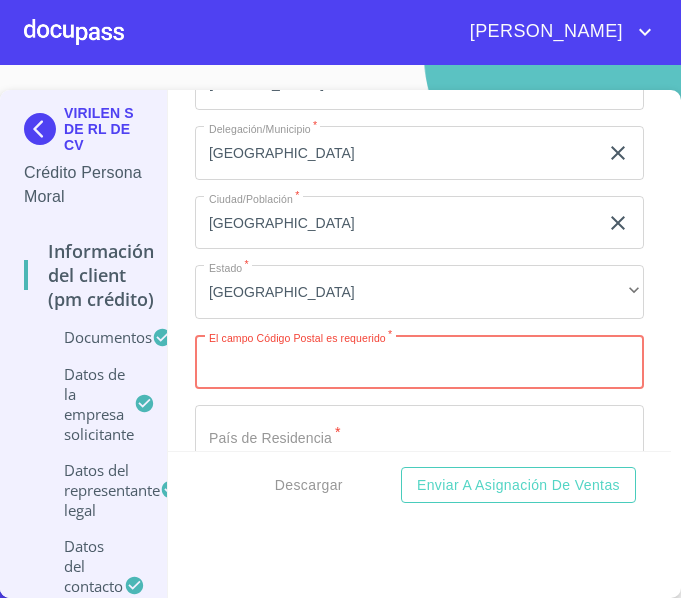 click on "Documento de identificación representante legal.   *" at bounding box center (419, 362) 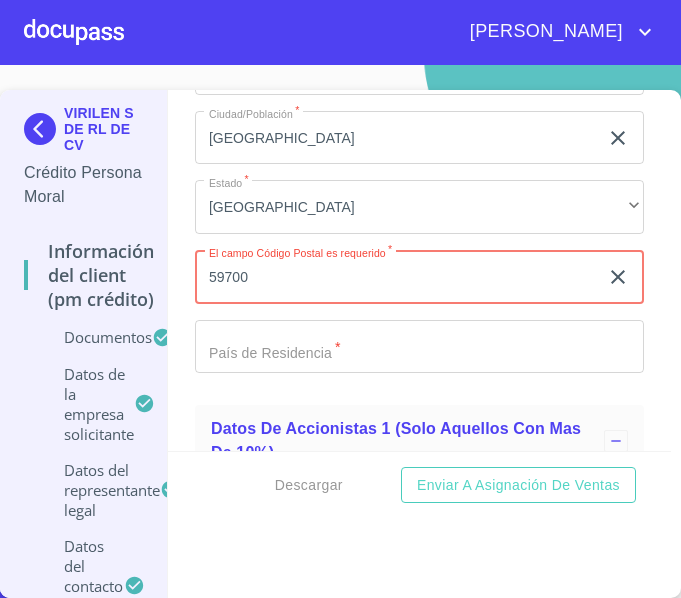 scroll, scrollTop: 14557, scrollLeft: 0, axis: vertical 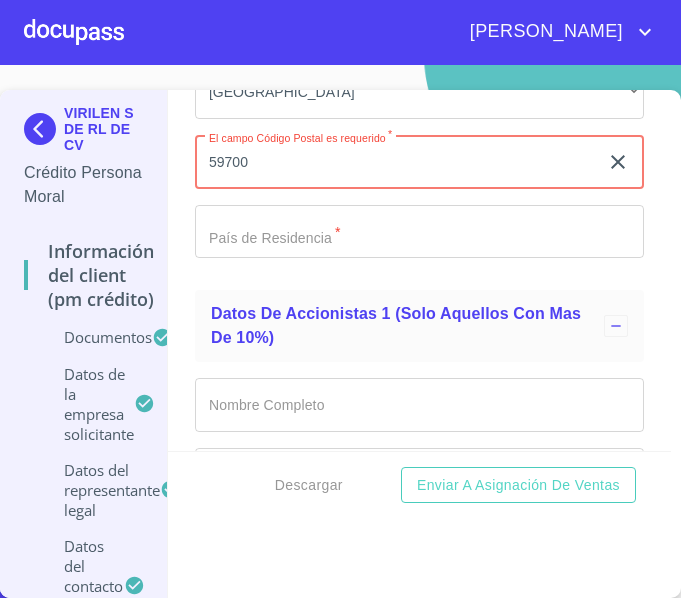 type on "59700" 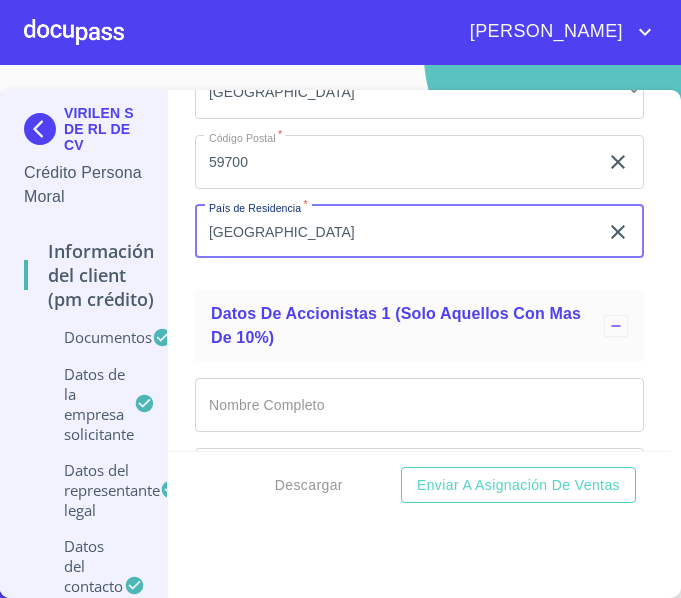 type on "[GEOGRAPHIC_DATA]" 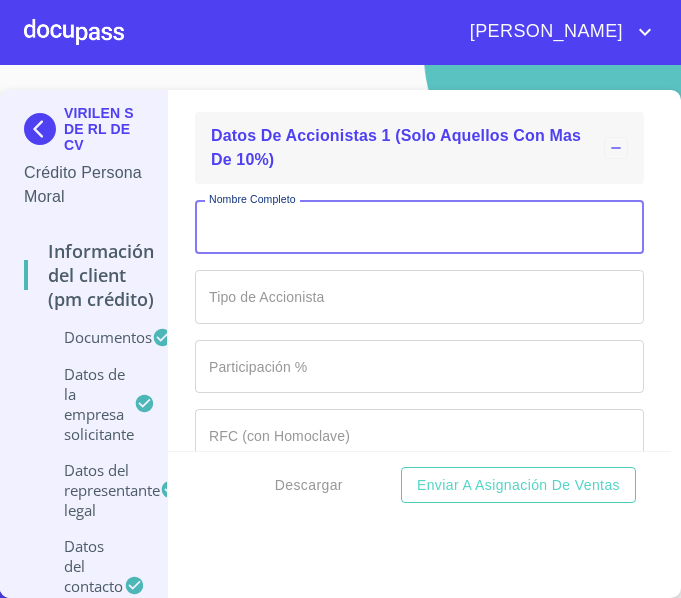 scroll, scrollTop: 14786, scrollLeft: 0, axis: vertical 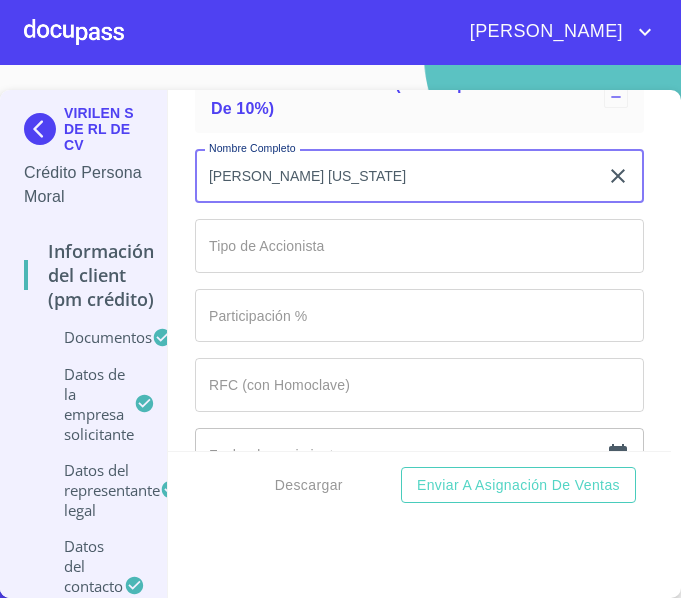 type on "[PERSON_NAME] [US_STATE]" 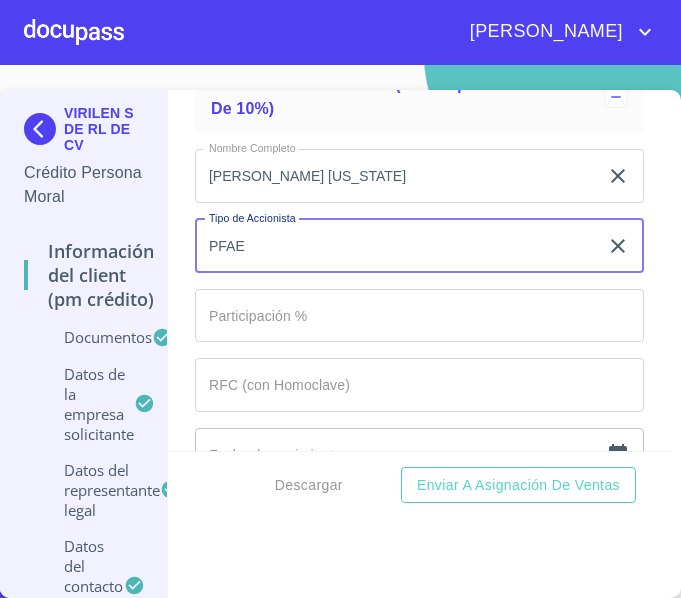 type on "PFAE" 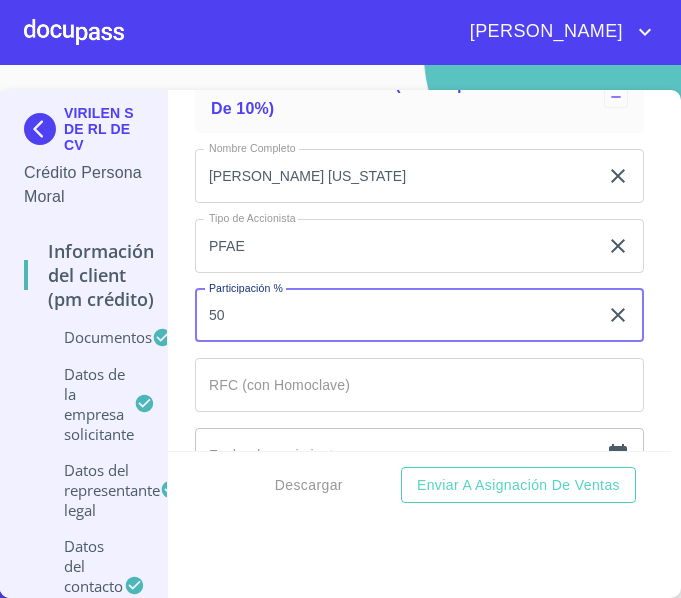 type on "50" 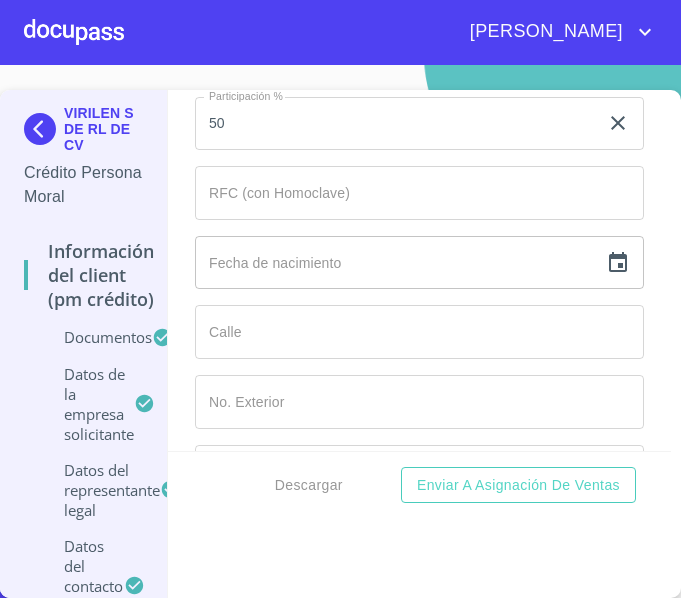scroll, scrollTop: 14986, scrollLeft: 0, axis: vertical 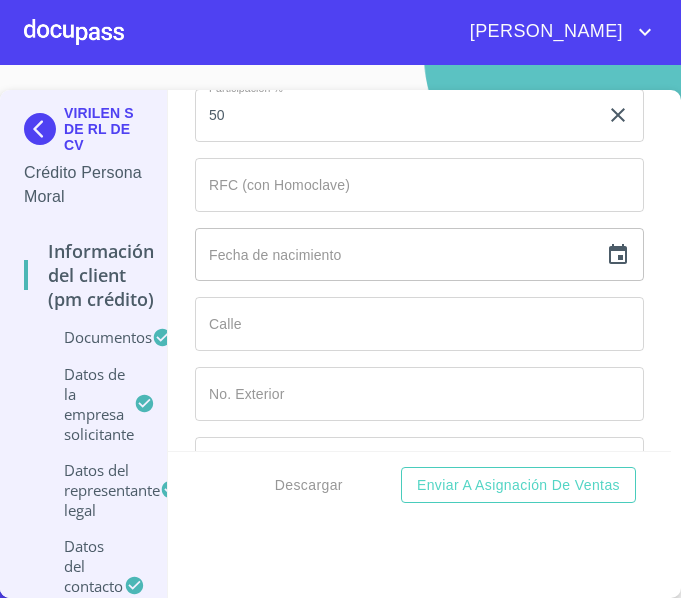 click on "Documento de identificación representante legal.   *" at bounding box center [396, -3293] 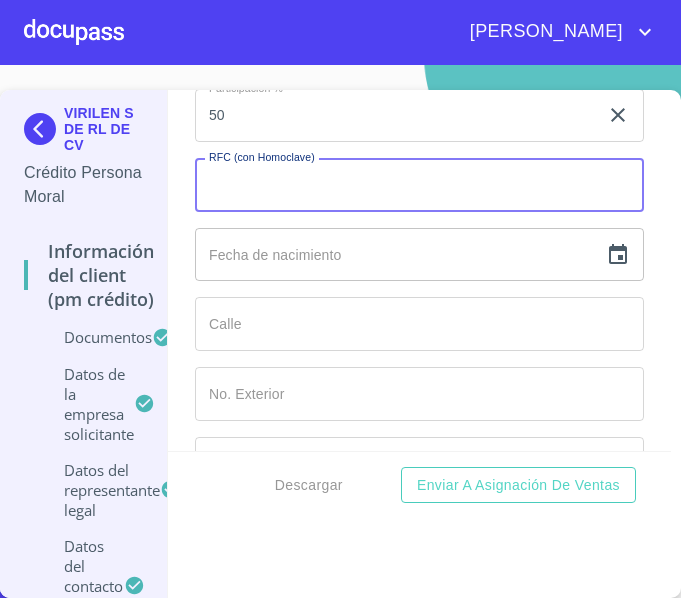 click on "Documento de identificación representante legal.   *" at bounding box center [419, 185] 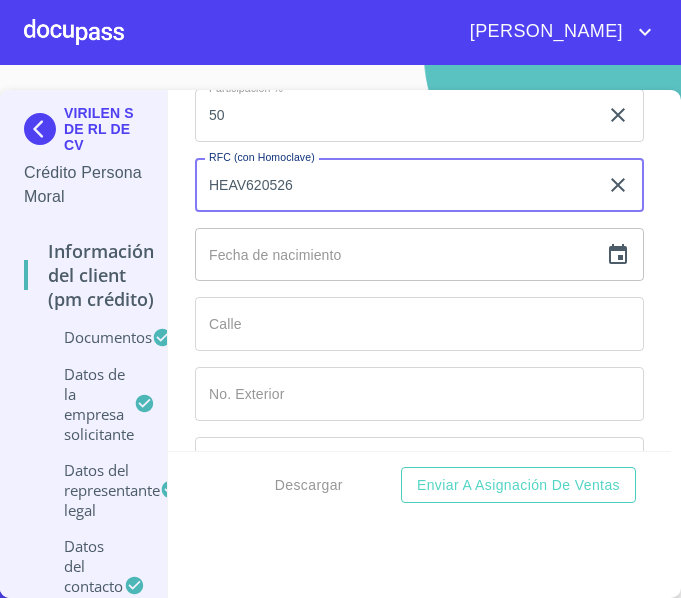 type on "HEAV620526" 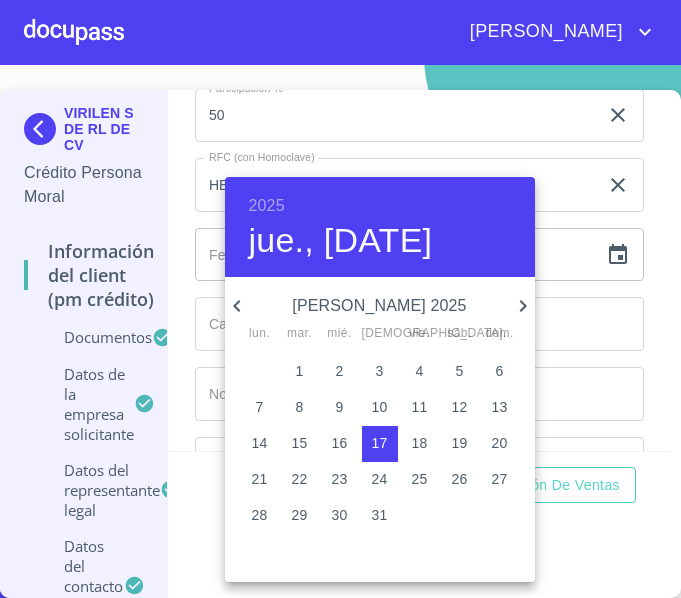 click at bounding box center (340, 299) 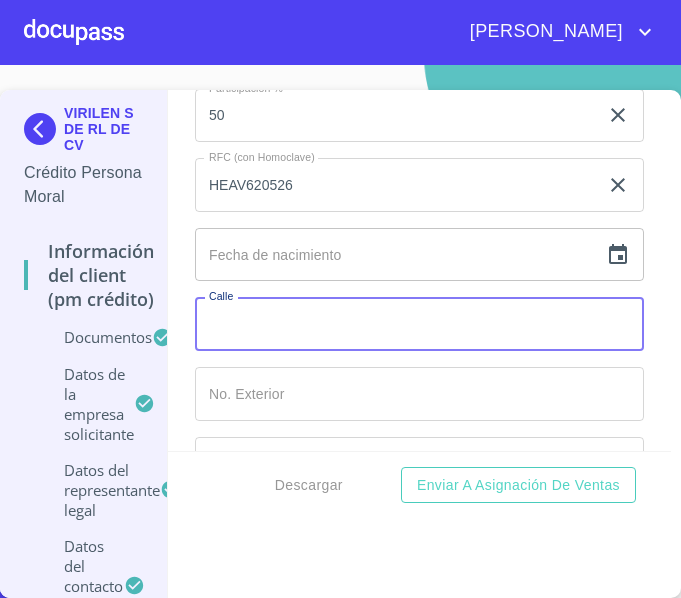 click on "Documento de identificación representante legal.   *" at bounding box center [419, 324] 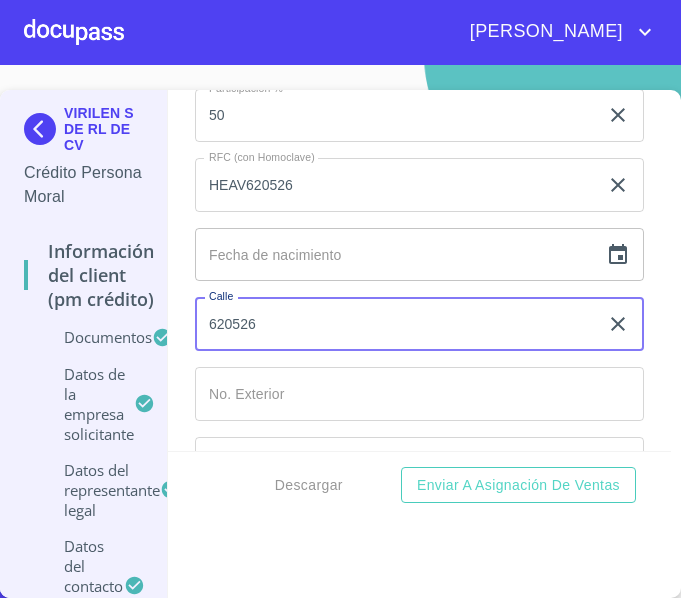 type on "620526" 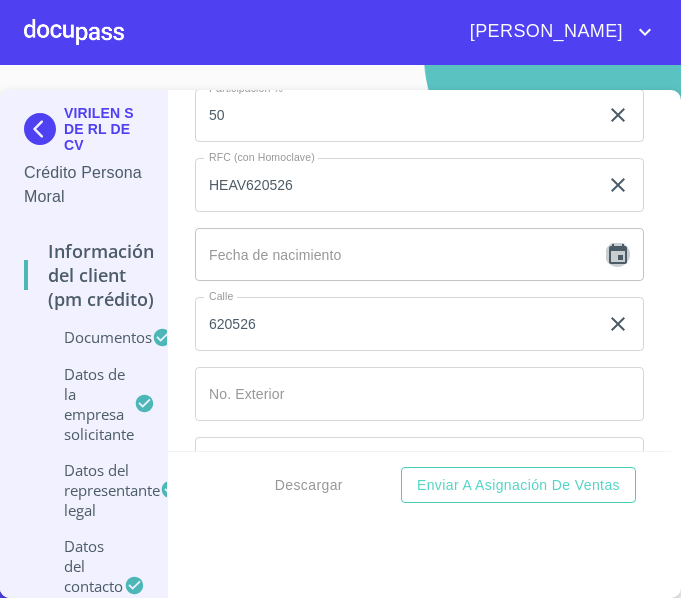 click 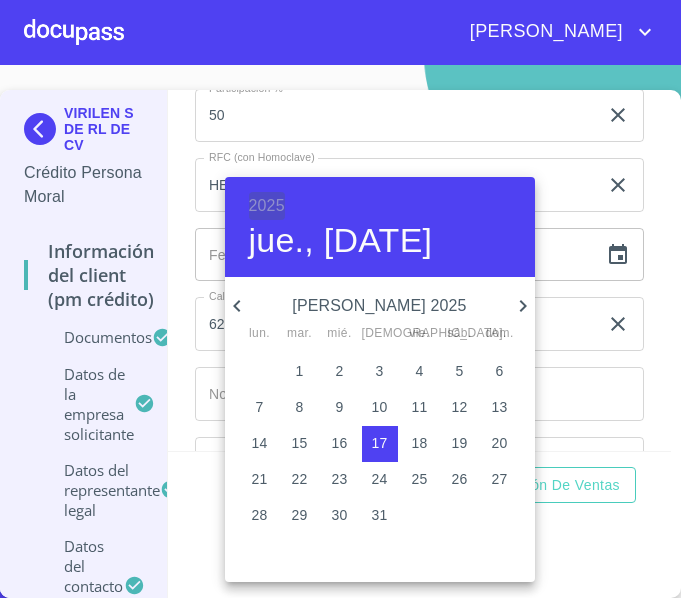click on "2025" at bounding box center (267, 206) 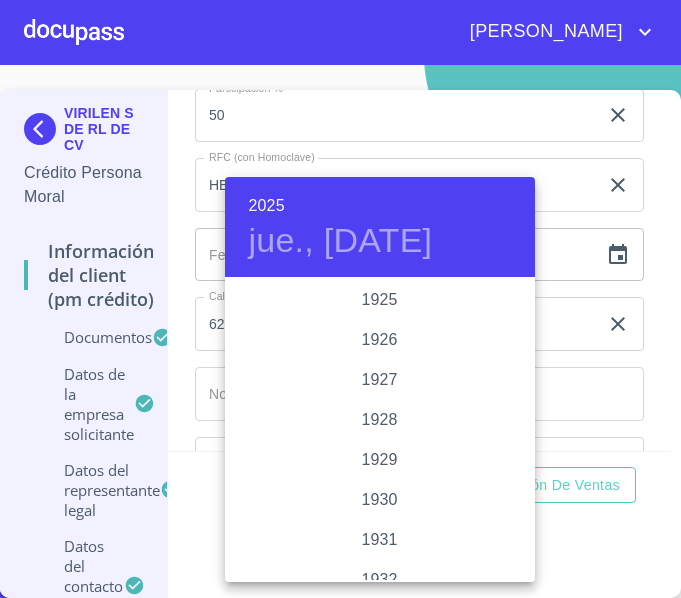 scroll, scrollTop: 3880, scrollLeft: 0, axis: vertical 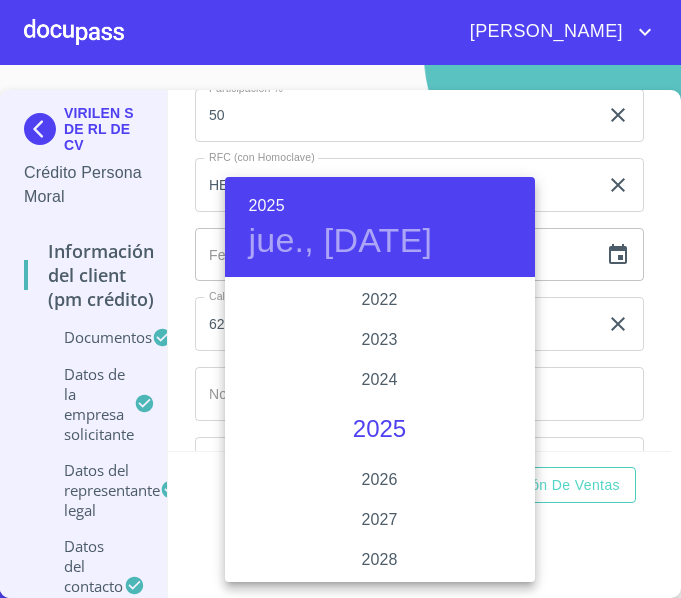 drag, startPoint x: 326, startPoint y: 185, endPoint x: 483, endPoint y: 189, distance: 157.05095 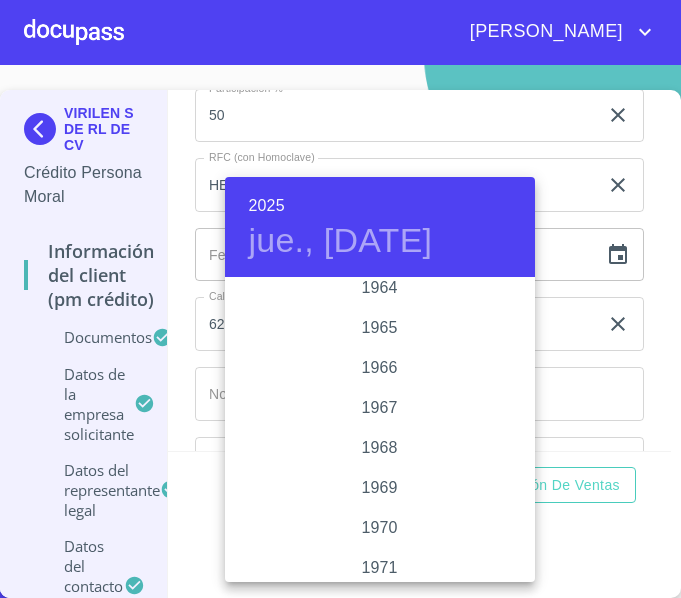 scroll, scrollTop: 1480, scrollLeft: 0, axis: vertical 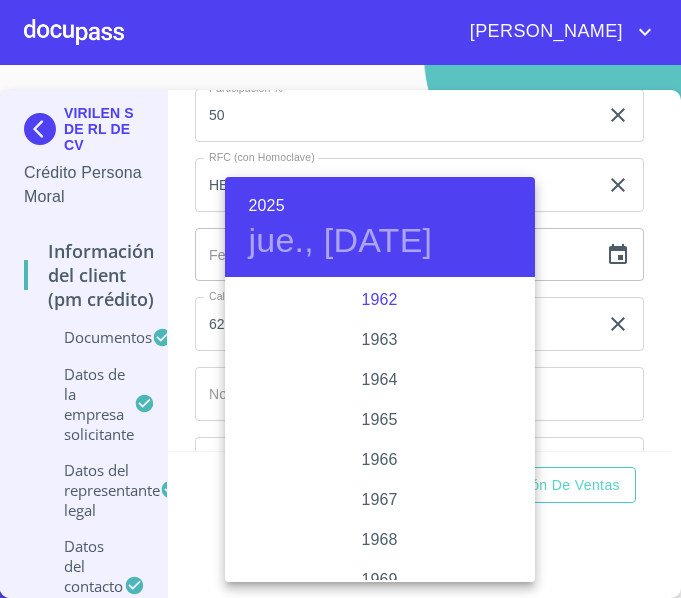 click on "1962" at bounding box center [380, 300] 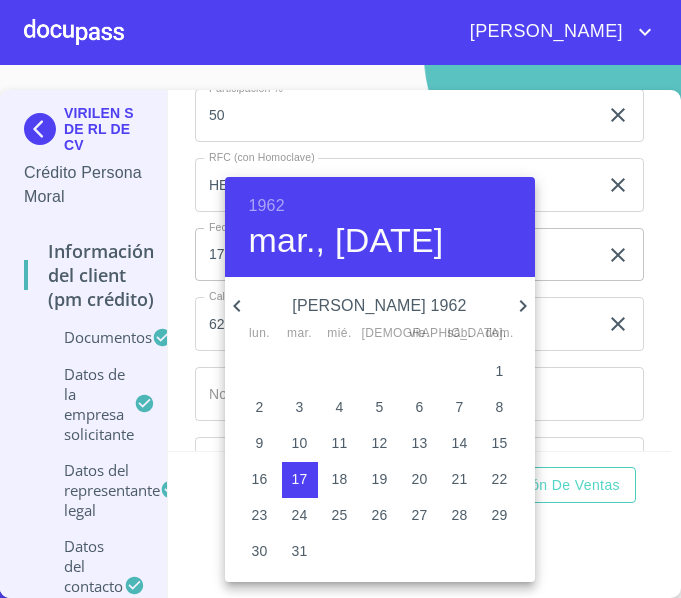 click on "5" at bounding box center (380, 407) 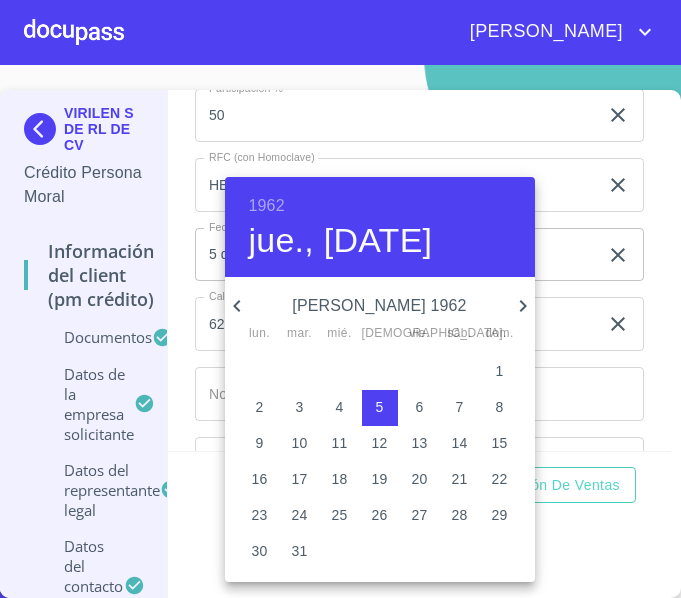 click on "26" at bounding box center (380, 515) 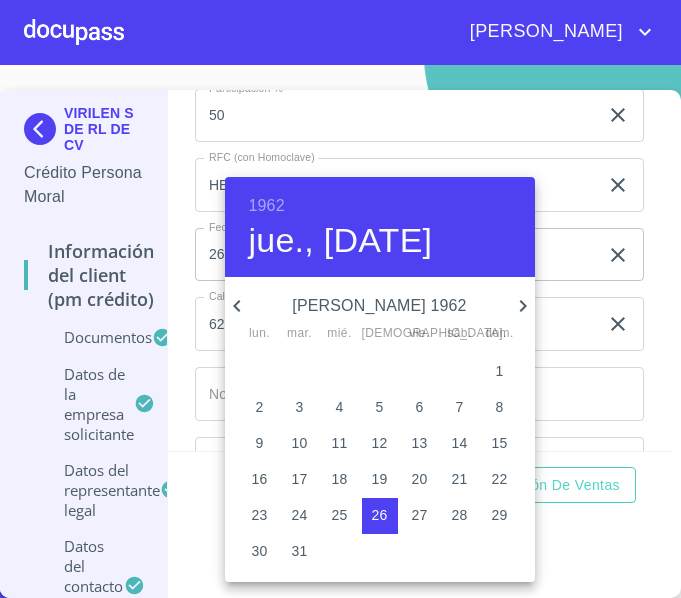 click at bounding box center [340, 299] 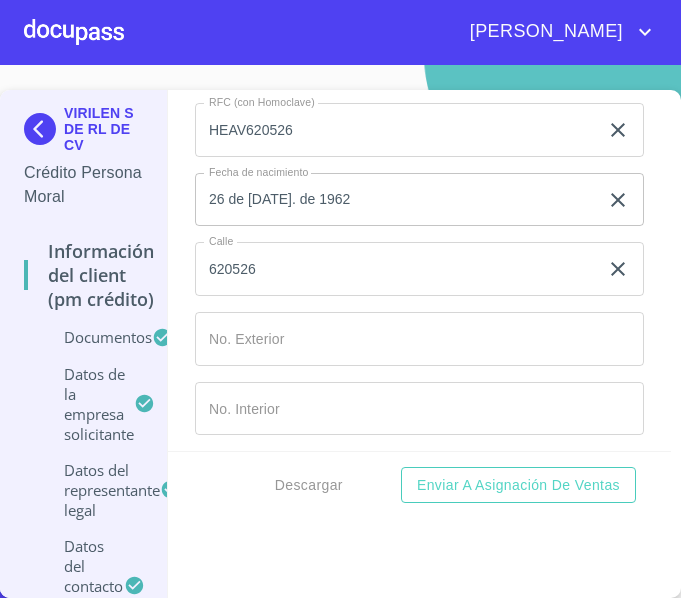 scroll, scrollTop: 15086, scrollLeft: 0, axis: vertical 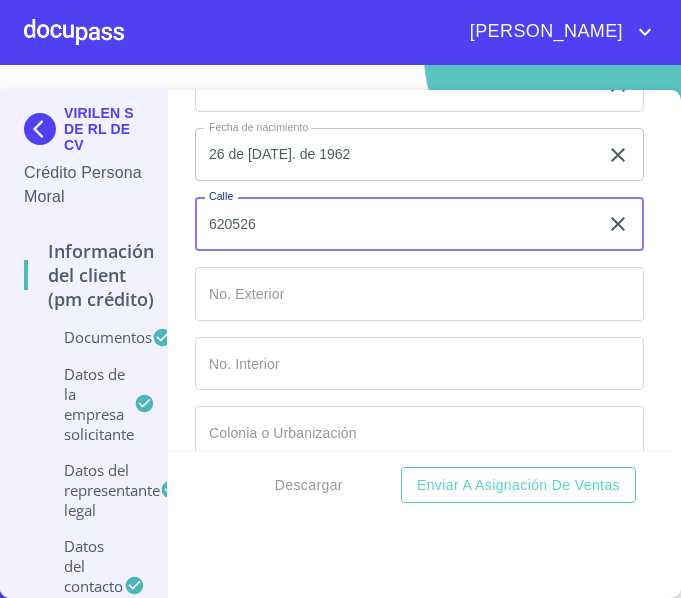 drag, startPoint x: 297, startPoint y: 274, endPoint x: 79, endPoint y: 292, distance: 218.74185 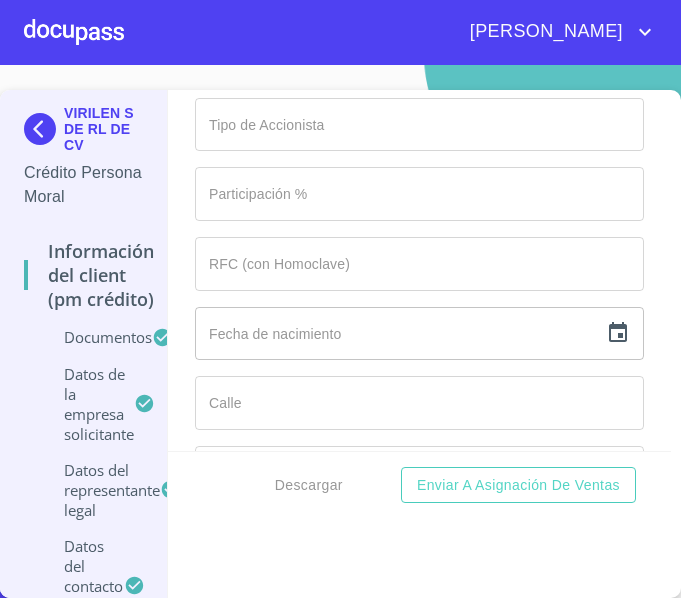 scroll, scrollTop: 15886, scrollLeft: 0, axis: vertical 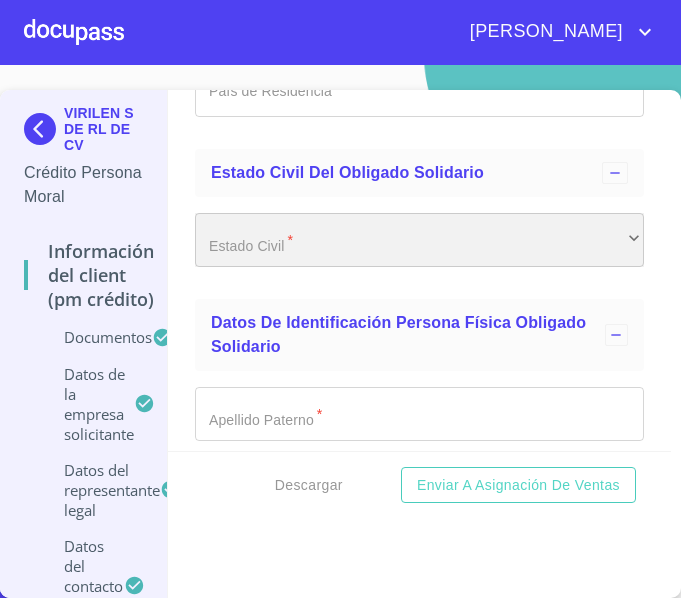 click on "​" at bounding box center [419, 240] 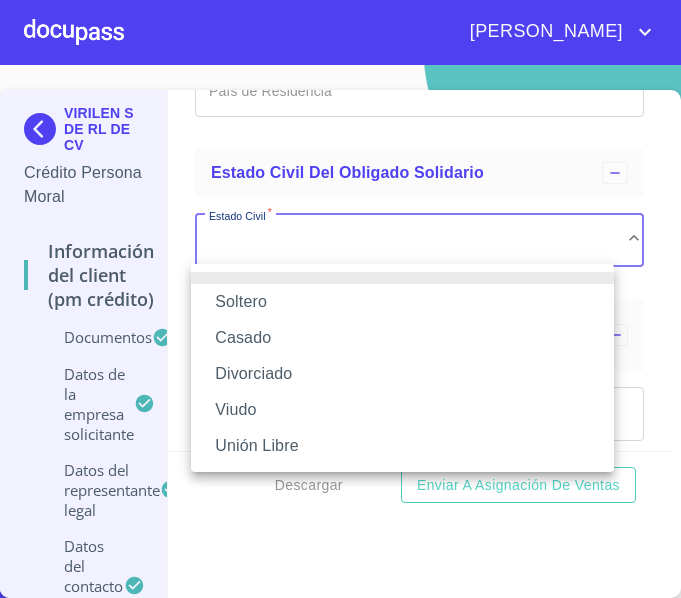 click on "Casado" at bounding box center (402, 338) 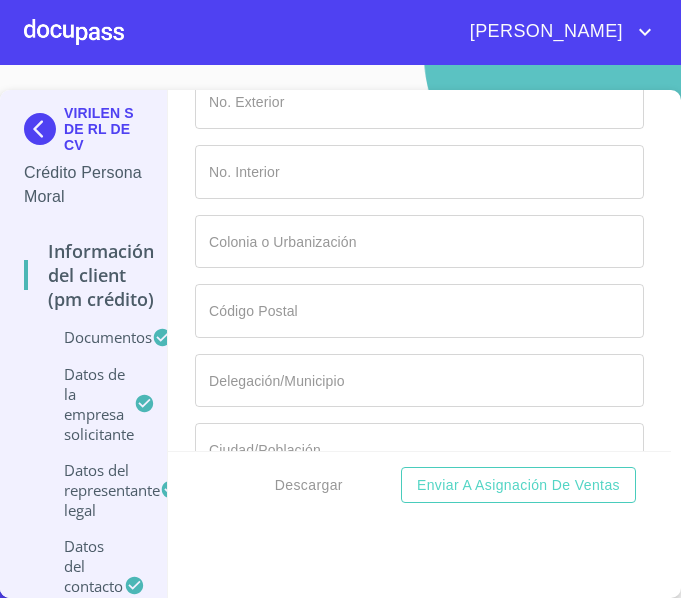 scroll, scrollTop: 18513, scrollLeft: 0, axis: vertical 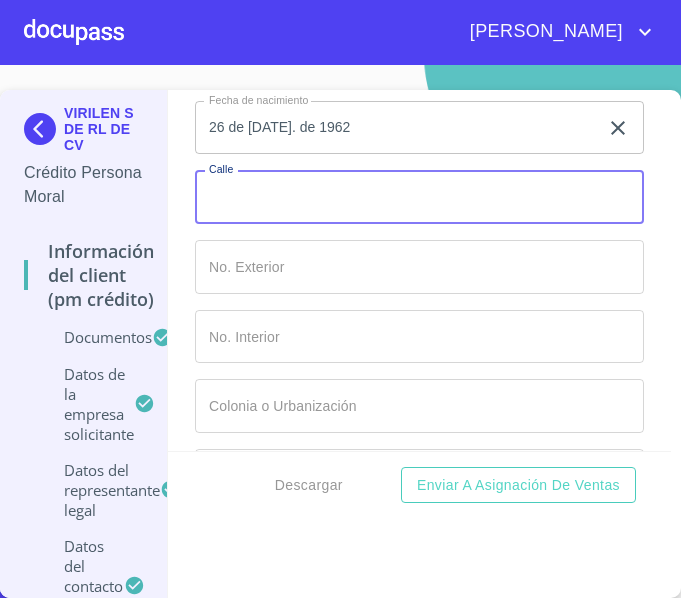 click on "Documento de identificación representante legal.   *" at bounding box center [419, 197] 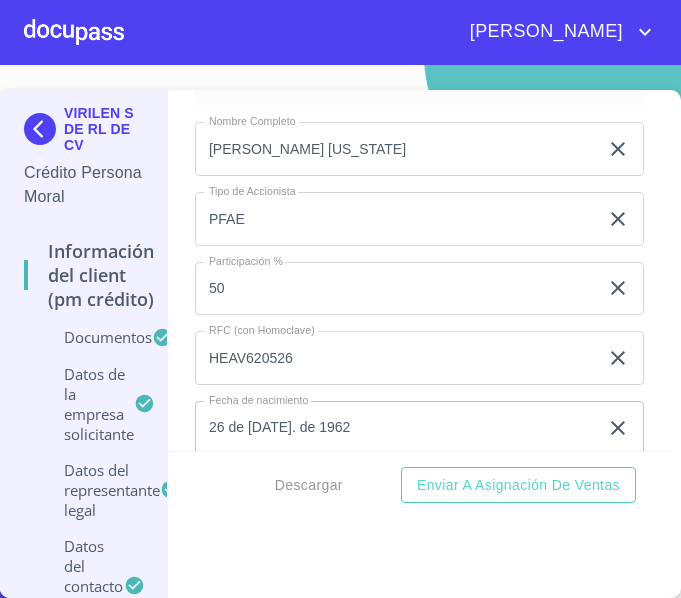 scroll, scrollTop: 15113, scrollLeft: 0, axis: vertical 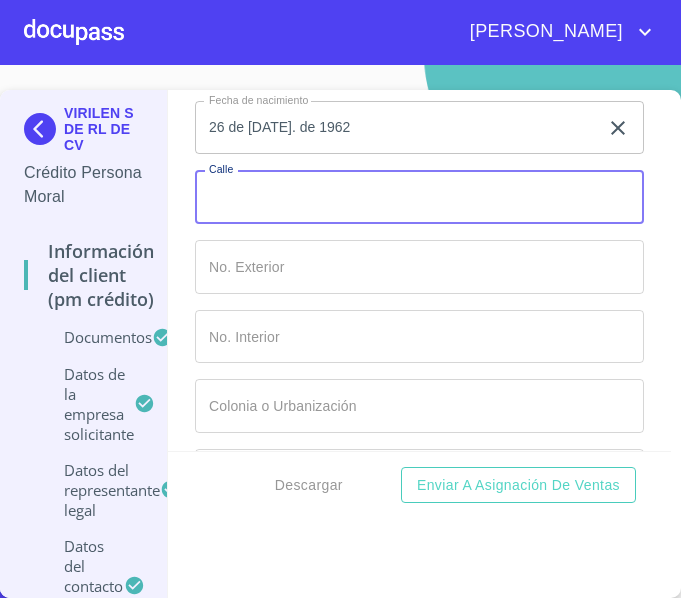 click on "Documento de identificación representante legal.   *" at bounding box center [419, 197] 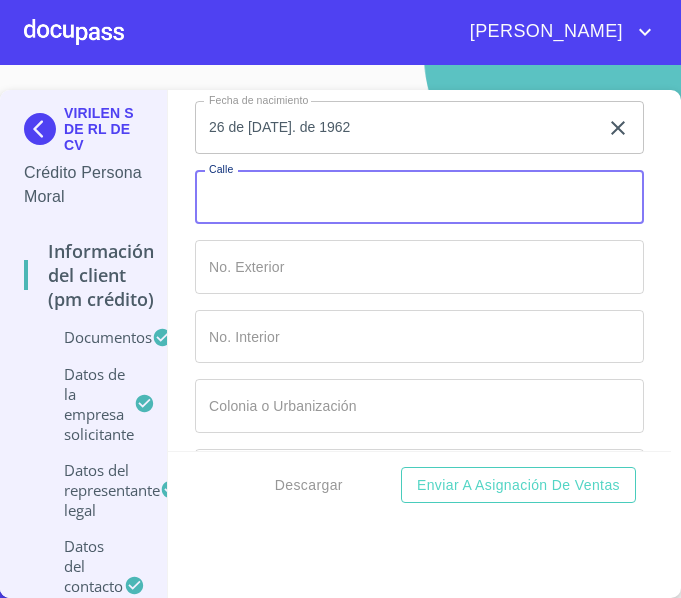 click on "Documento de identificación representante legal.   *" at bounding box center [419, 197] 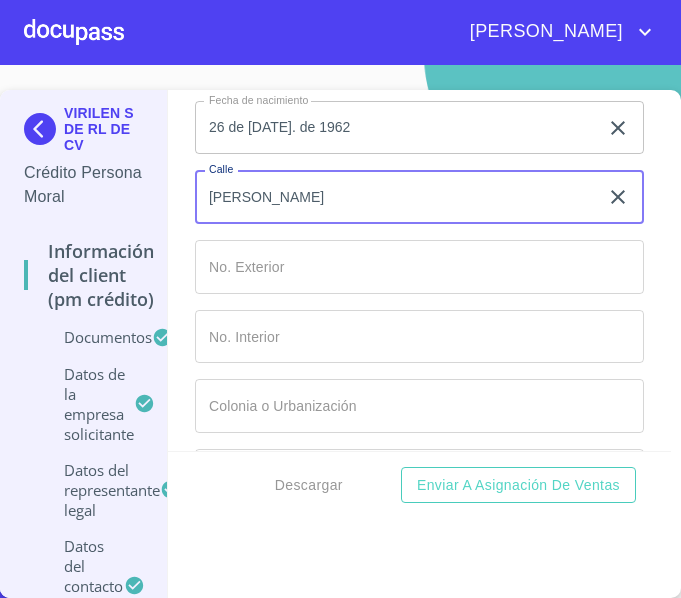 type on "[PERSON_NAME]" 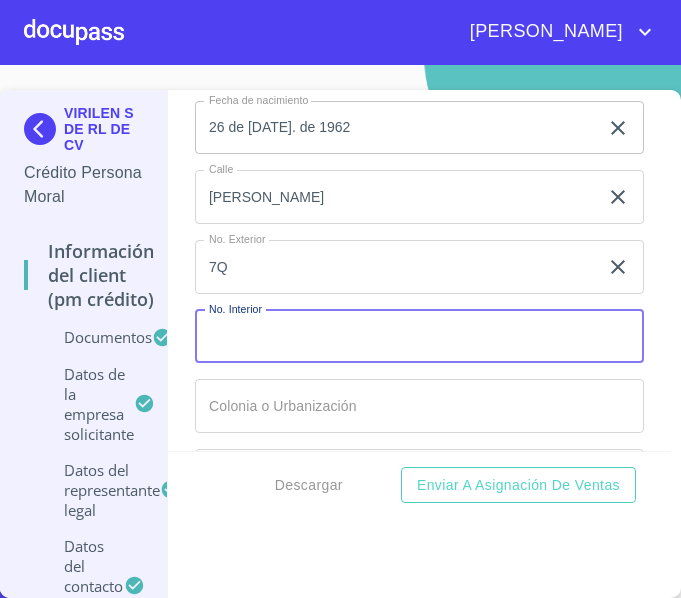 click on "7Q" at bounding box center (396, -3420) 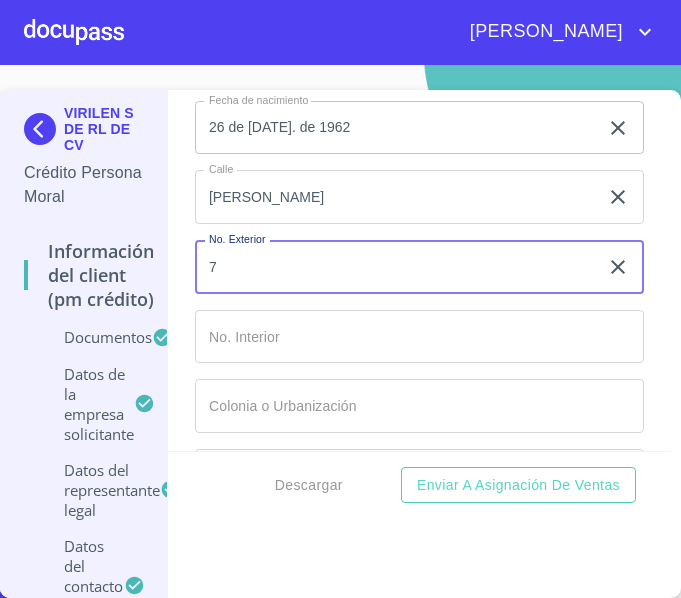 type on "7" 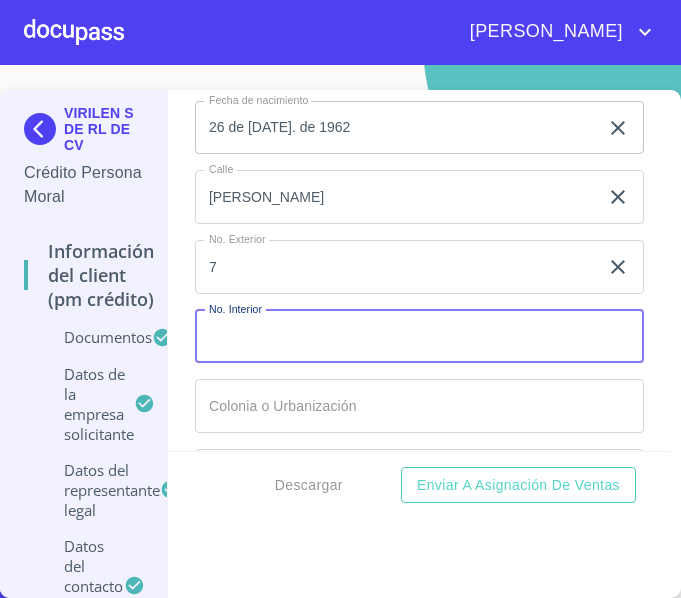scroll, scrollTop: 15143, scrollLeft: 0, axis: vertical 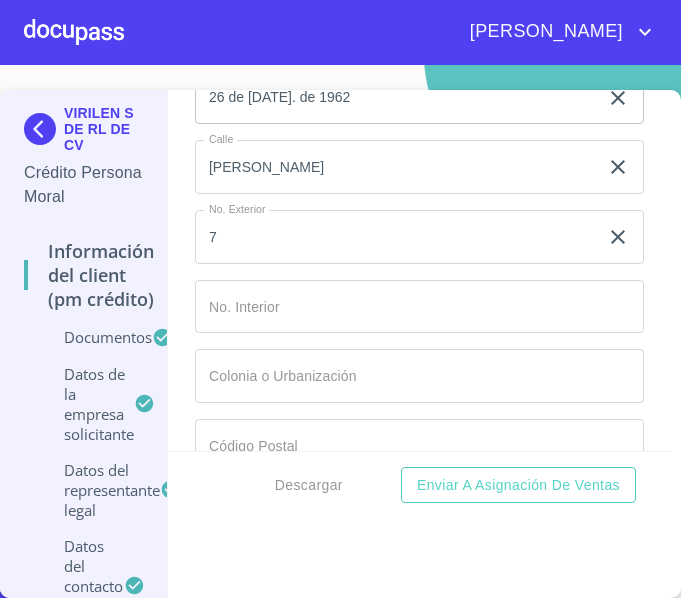 click on "Documento de identificación representante legal.   *" at bounding box center (396, -3450) 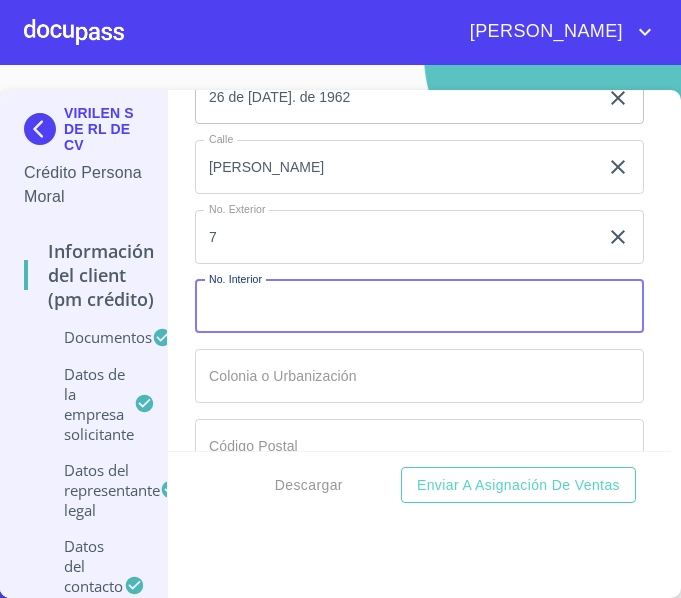 click on "Documento de identificación representante legal.   *" at bounding box center [396, -3450] 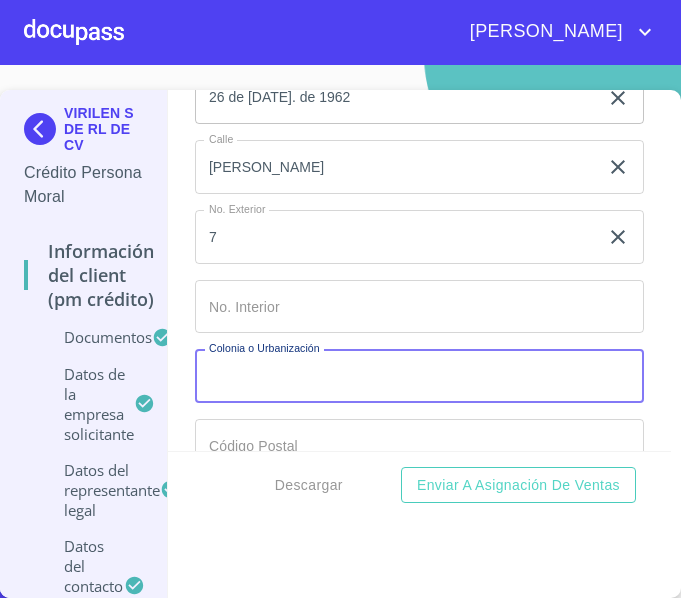 paste on "VILLAS [PERSON_NAME]" 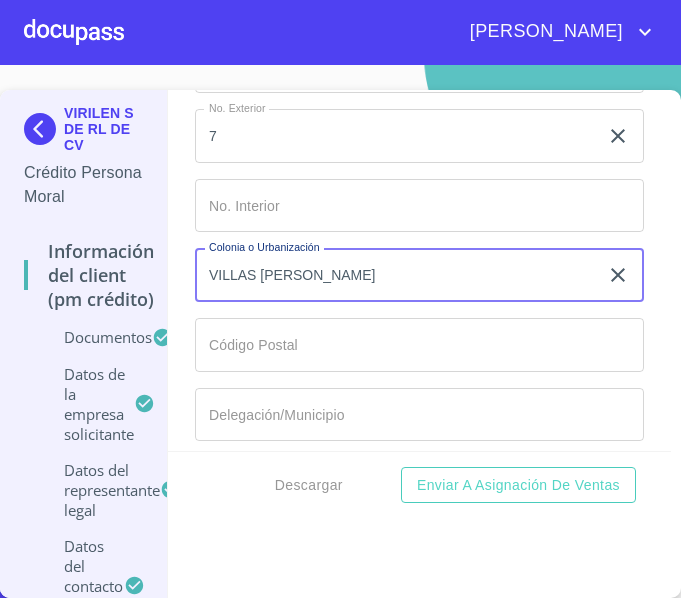 scroll, scrollTop: 15543, scrollLeft: 0, axis: vertical 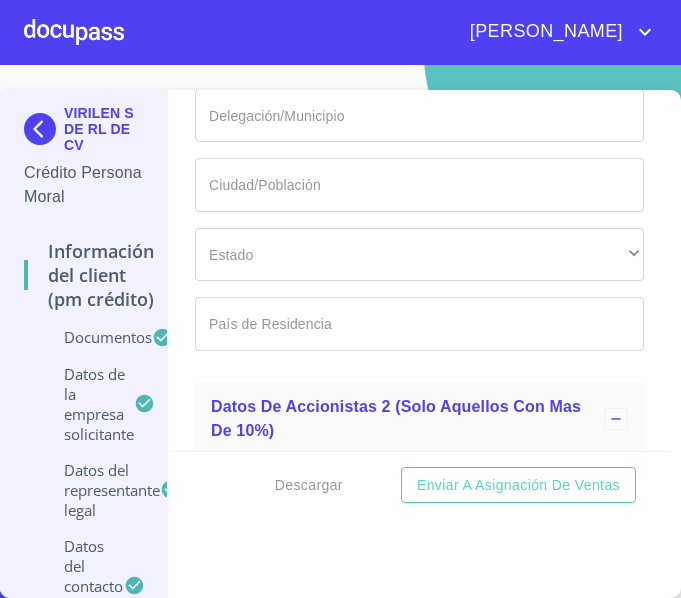type on "VILLAS [PERSON_NAME]" 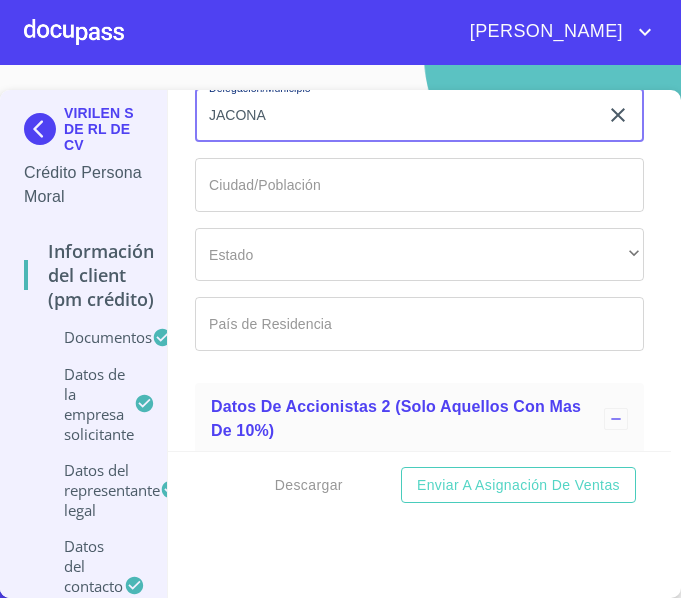type on "JACONA" 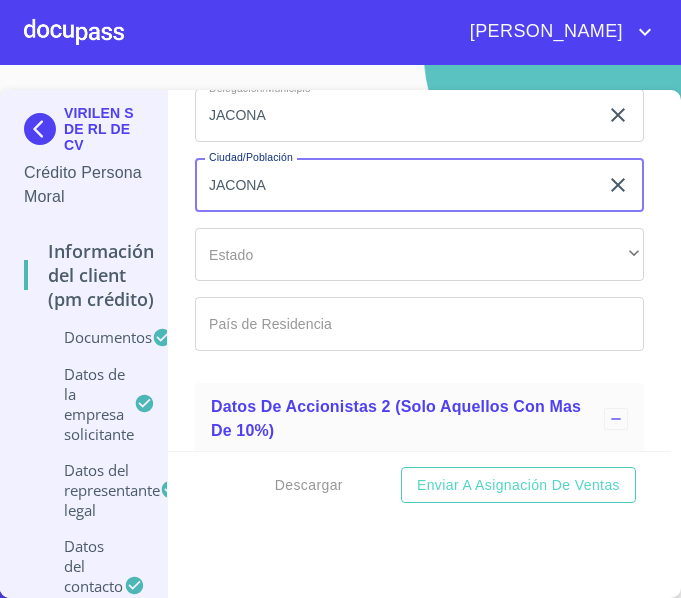 type on "JACONA" 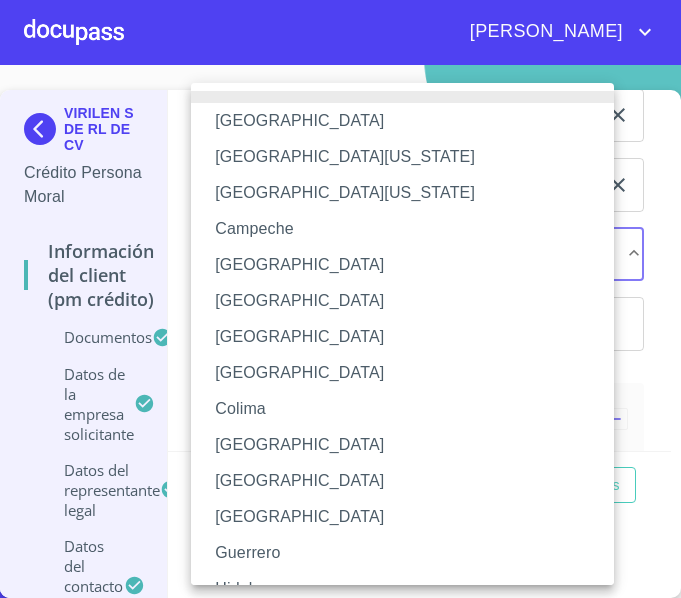 type 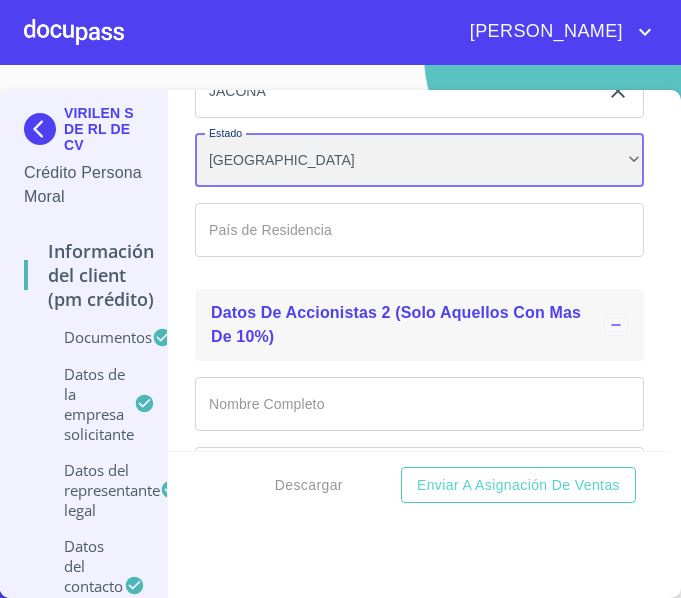 scroll, scrollTop: 15743, scrollLeft: 0, axis: vertical 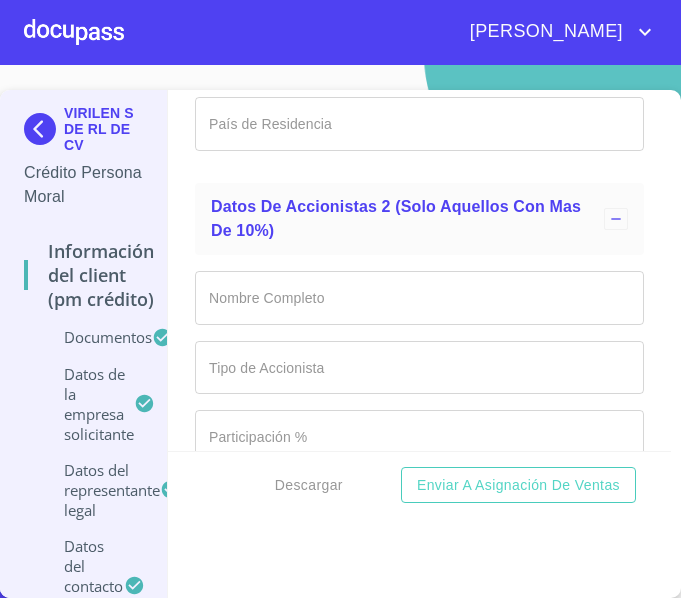 click on "Documento de identificación representante legal.   *" at bounding box center (396, -4050) 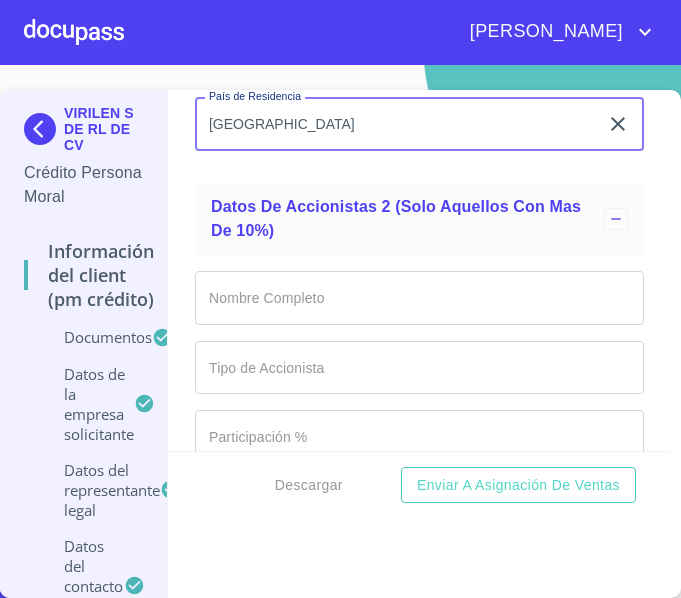 type on "[GEOGRAPHIC_DATA]" 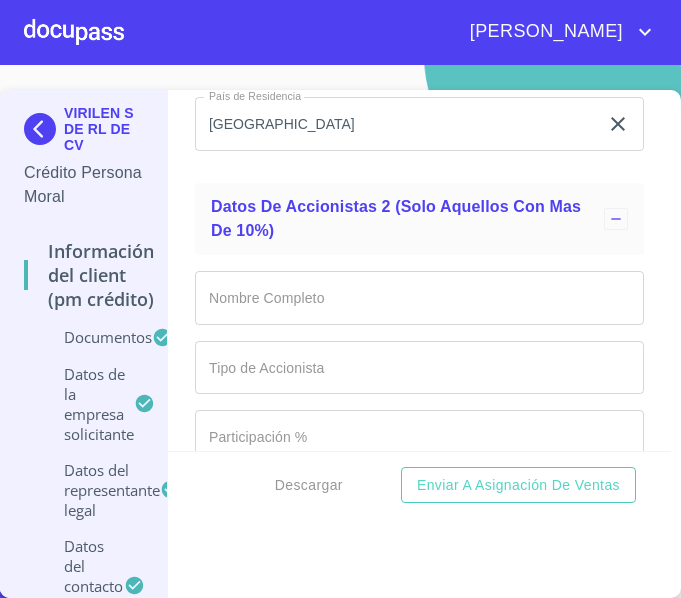 click on "Documento de identificación representante legal.   *" at bounding box center [396, -4050] 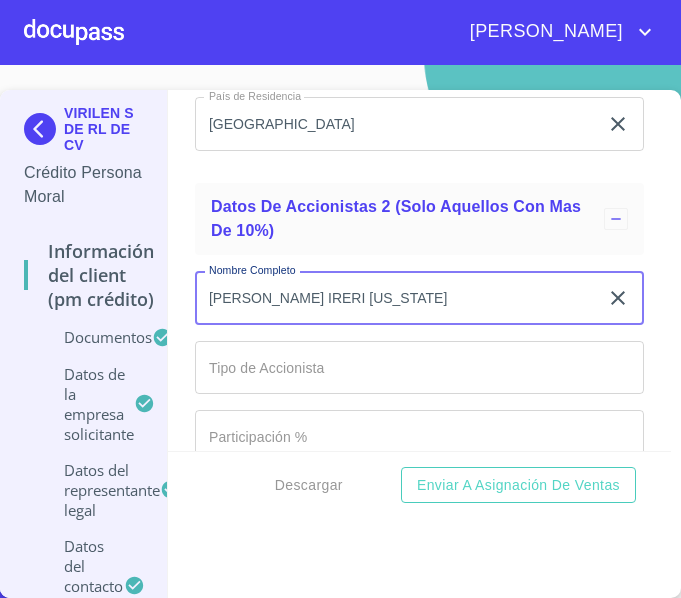 type on "[PERSON_NAME] IRERI [US_STATE]" 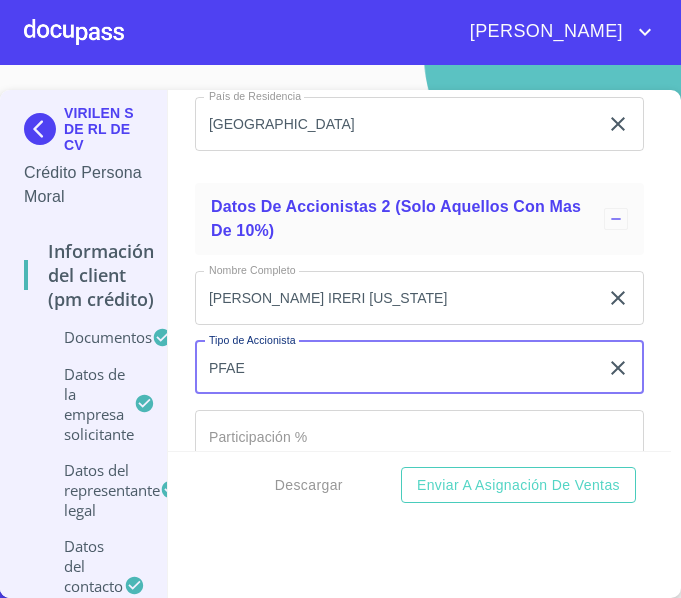 type on "PFAE" 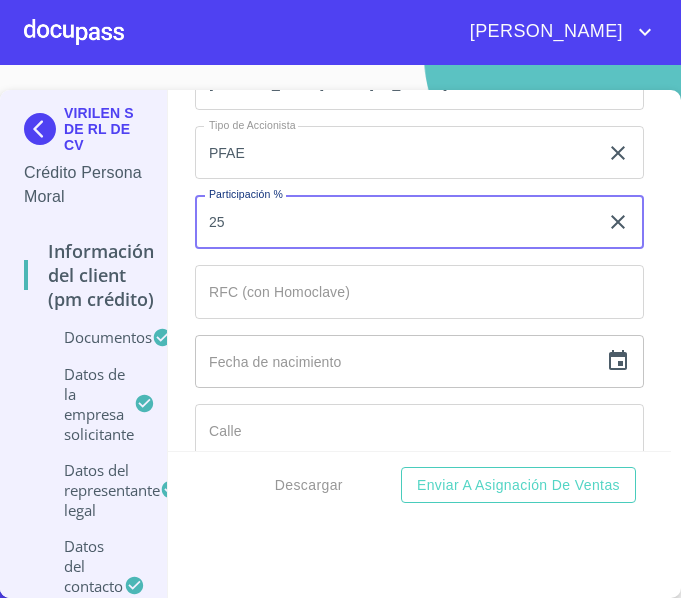 type on "25" 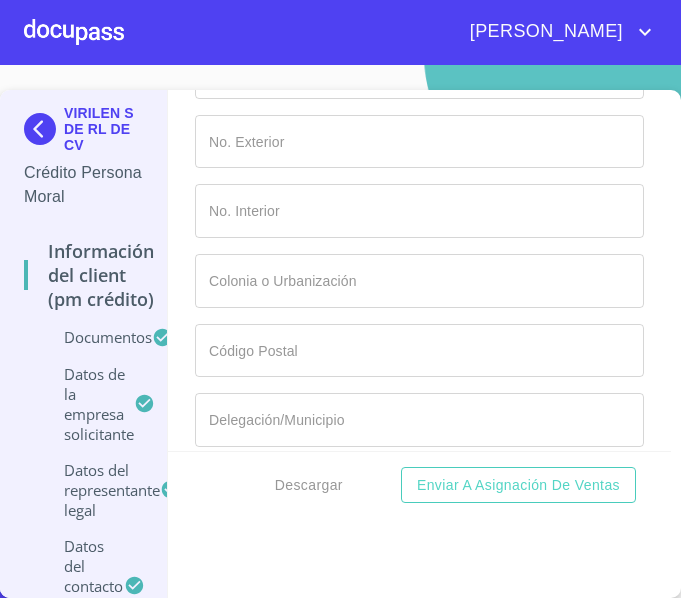 scroll, scrollTop: 15817, scrollLeft: 0, axis: vertical 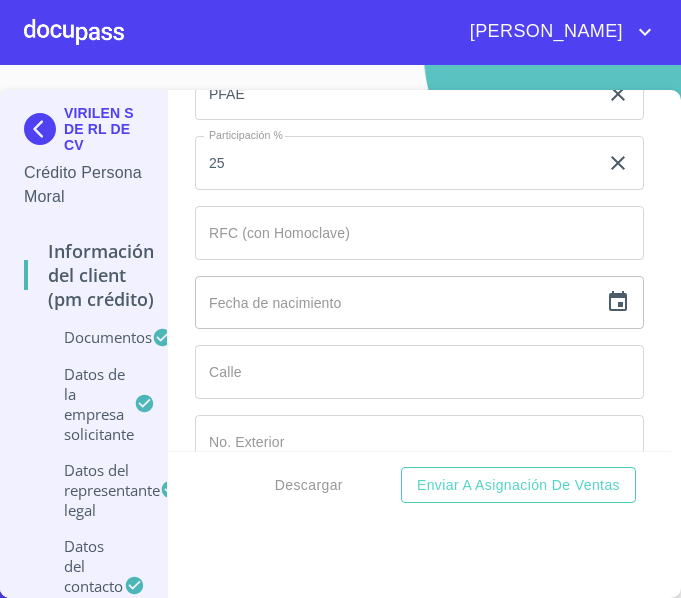 drag, startPoint x: 270, startPoint y: 283, endPoint x: 312, endPoint y: 290, distance: 42.579338 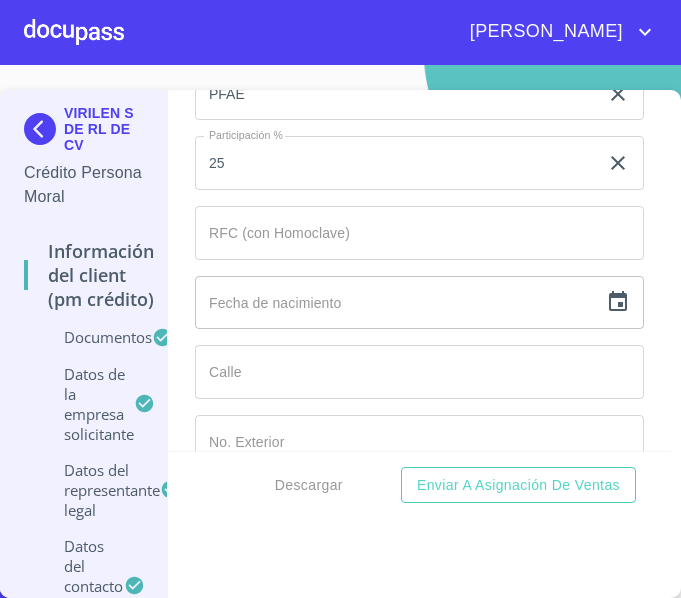 click on "Documento de identificación representante legal.   *" at bounding box center [396, -4324] 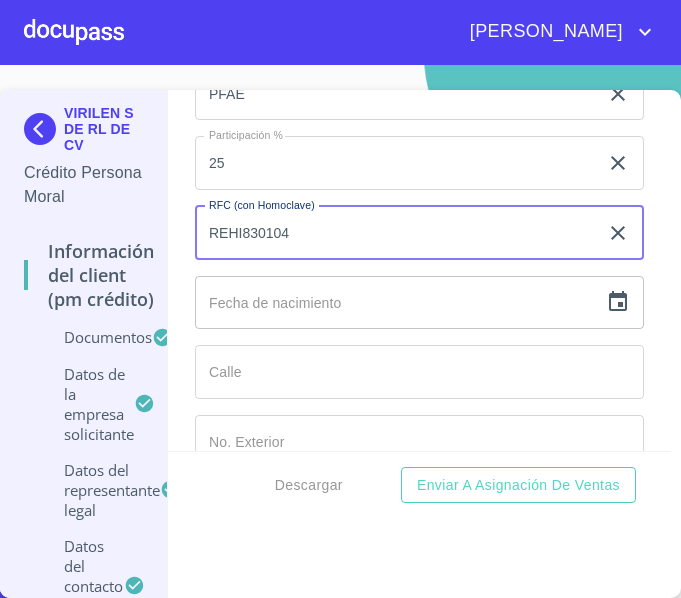 type on "REHI830104" 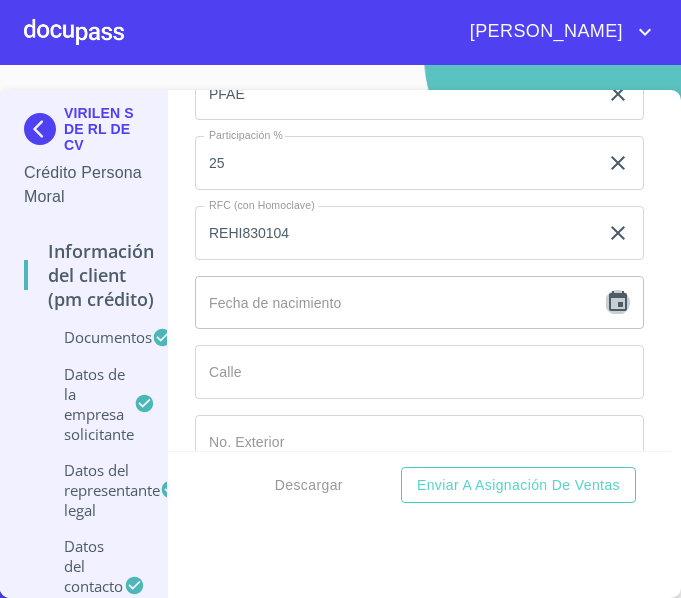 click 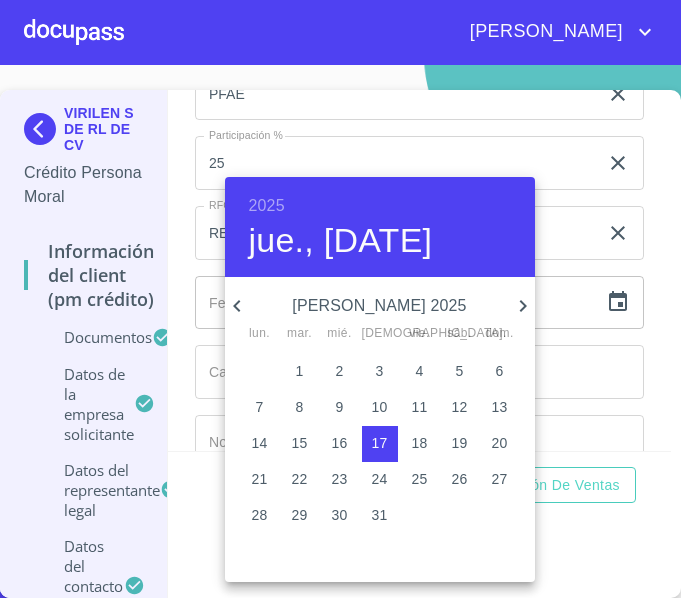 click on "[PERSON_NAME] 2025" at bounding box center (380, 306) 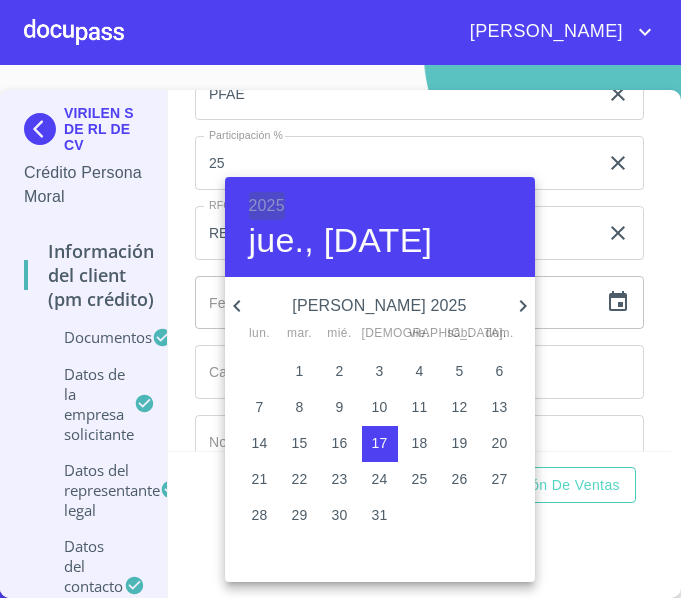 click on "2025" at bounding box center [267, 206] 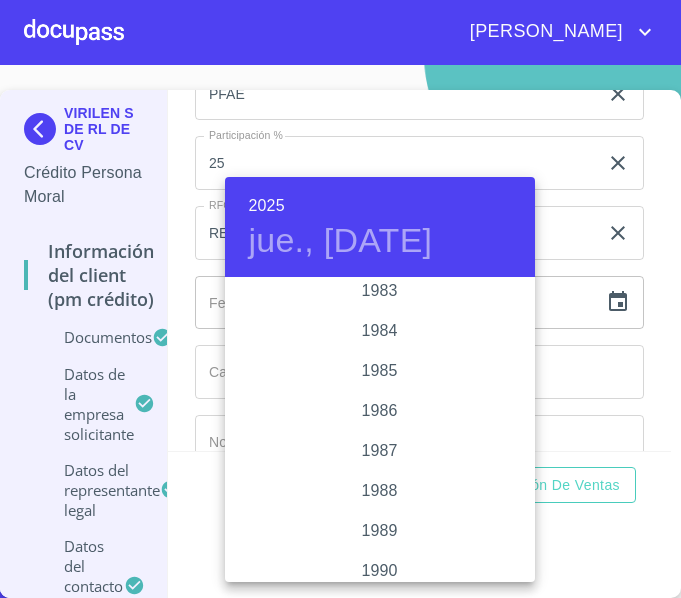 scroll, scrollTop: 2280, scrollLeft: 0, axis: vertical 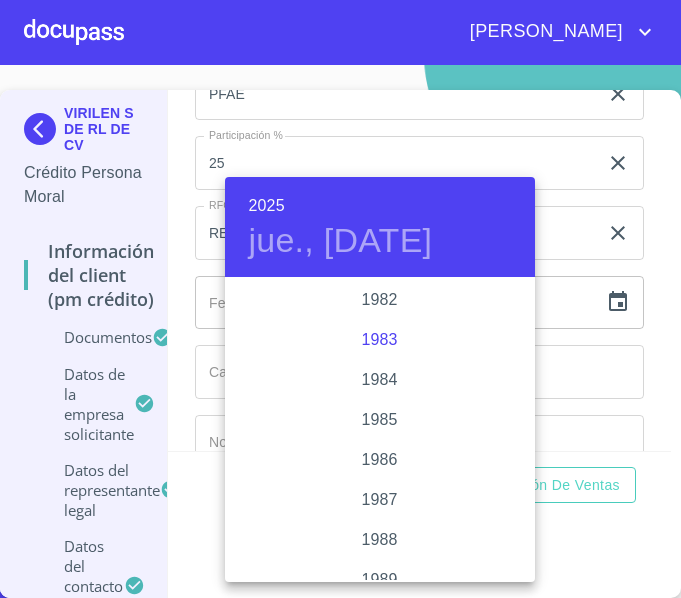 click on "1983" at bounding box center [380, 340] 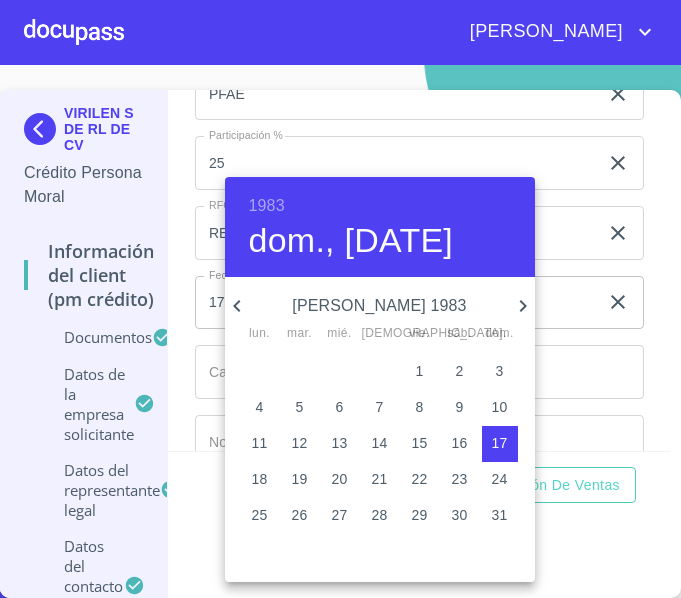 click 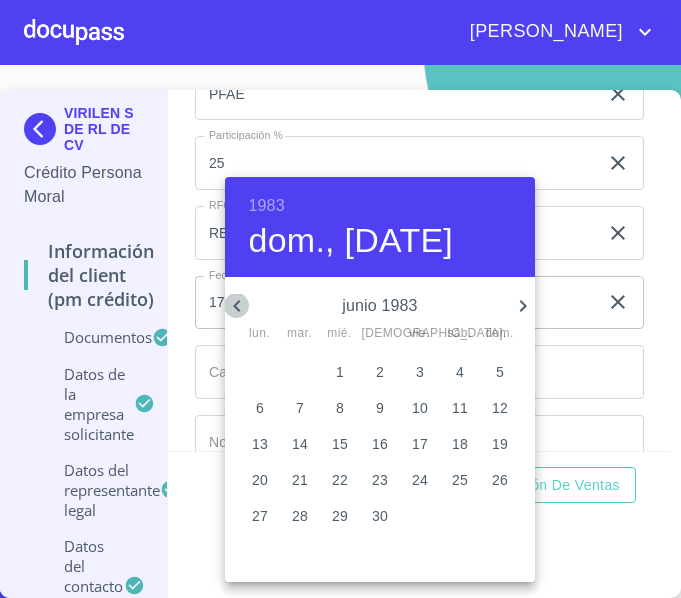 click 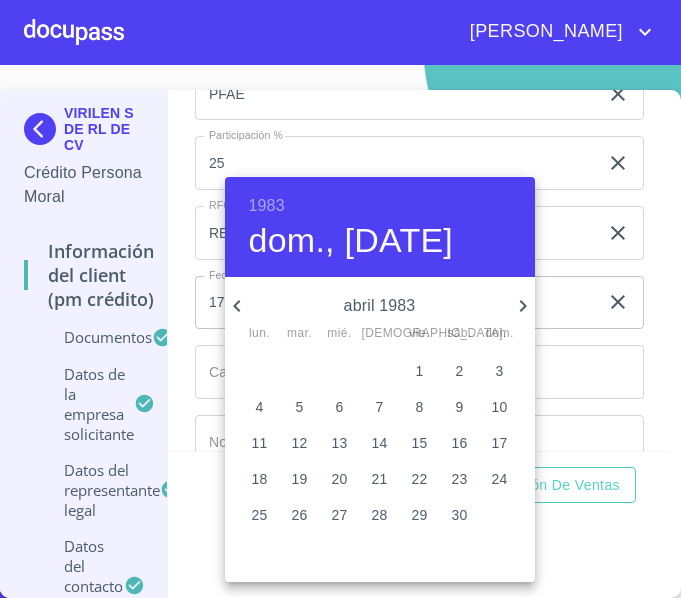 click 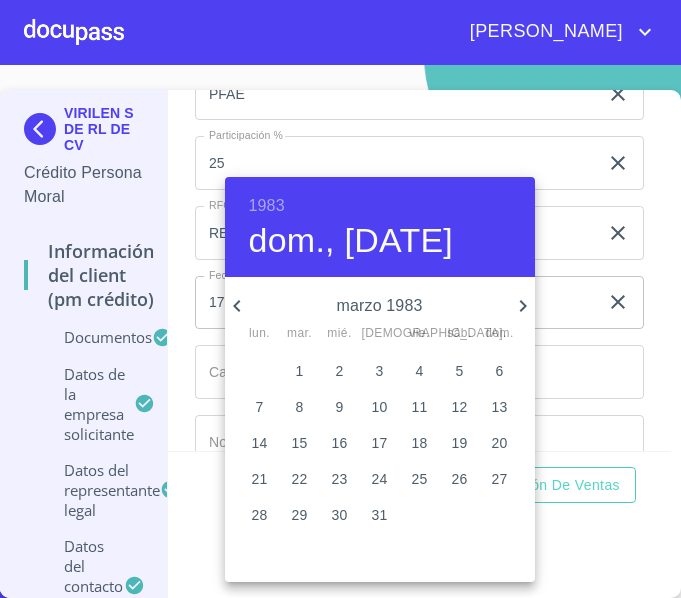click 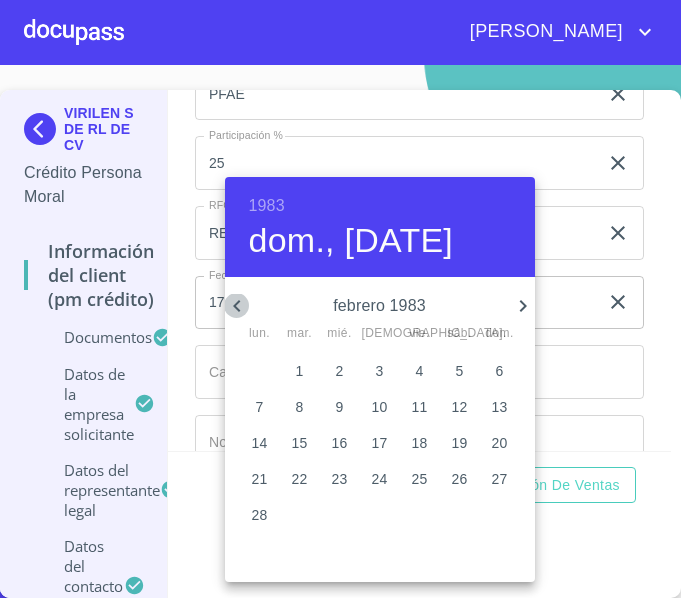 click 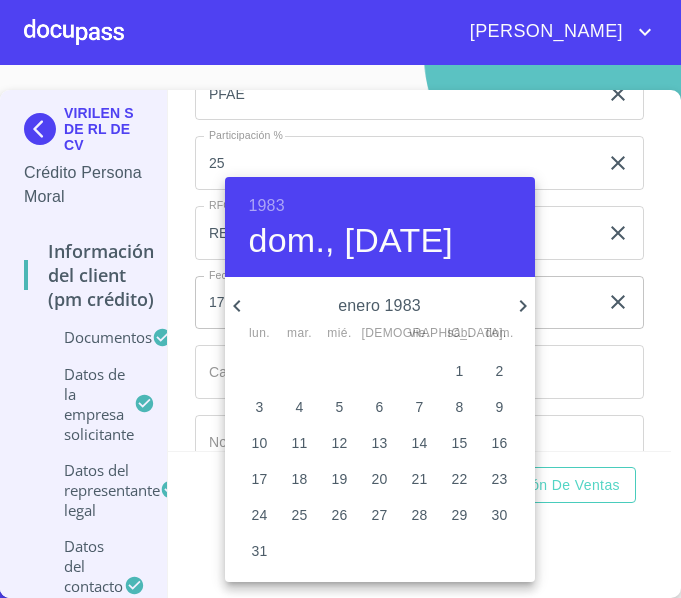 click on "4" at bounding box center (300, 407) 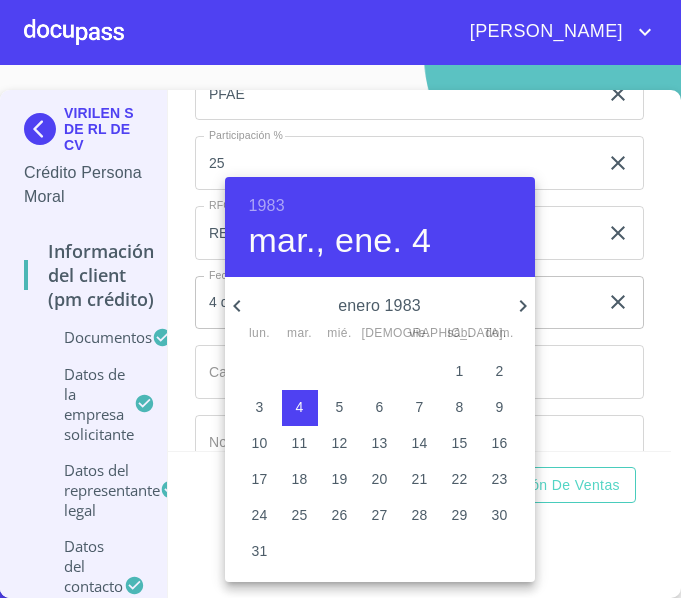 click at bounding box center [340, 299] 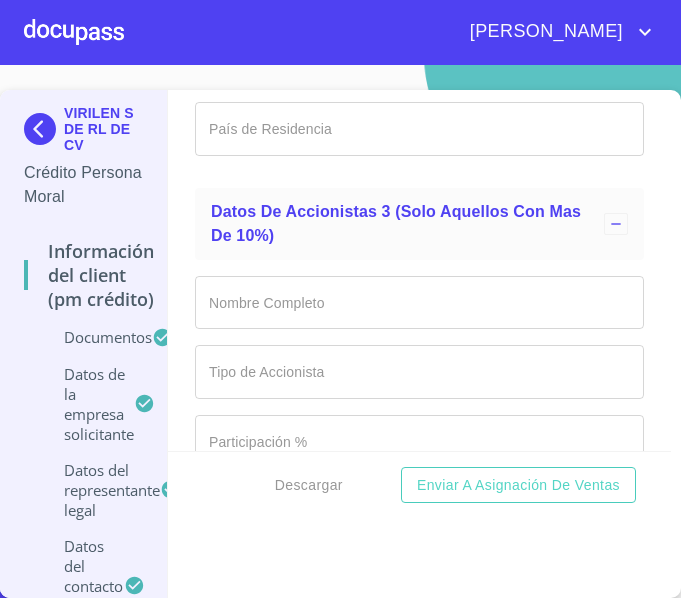 scroll, scrollTop: 16917, scrollLeft: 0, axis: vertical 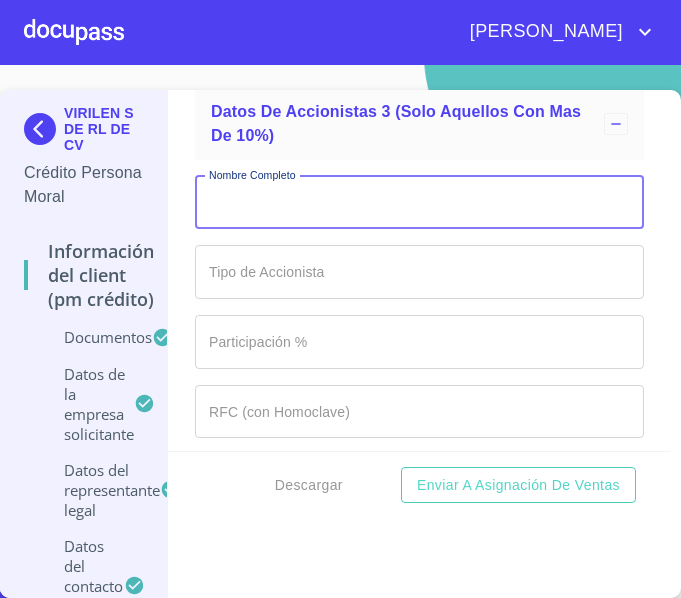 click on "Documento de identificación representante legal.   *" at bounding box center [419, 203] 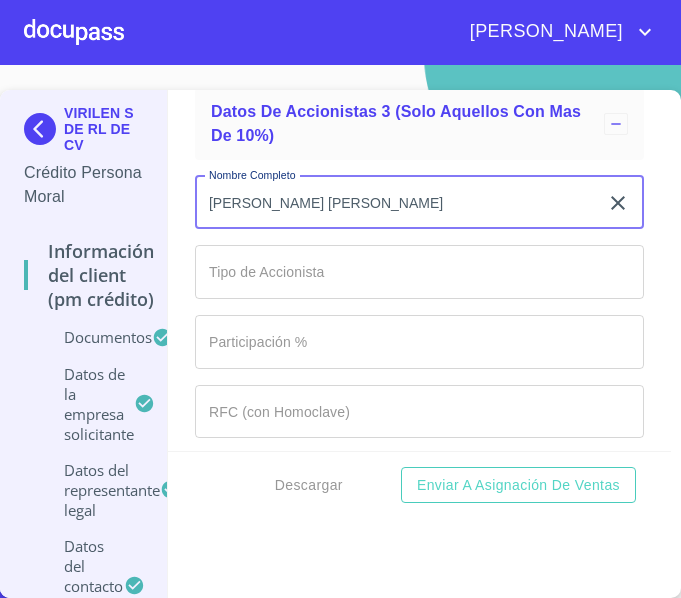 type on "[PERSON_NAME] [PERSON_NAME]" 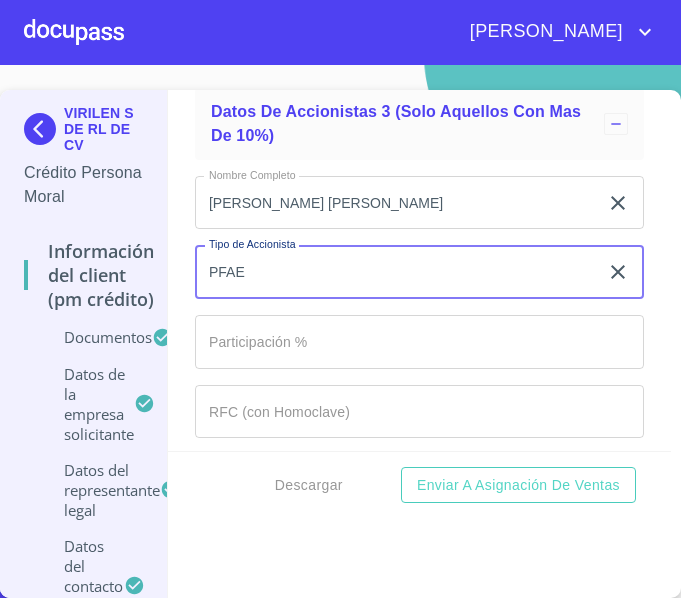 type on "PFAE" 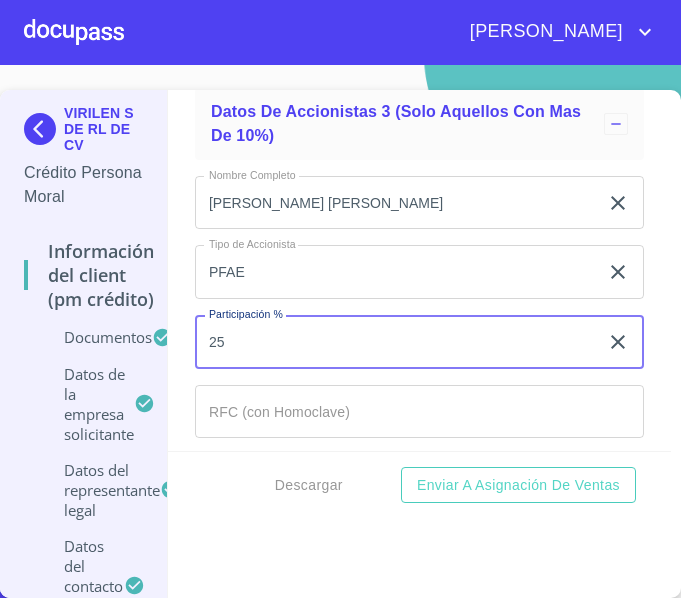 type on "25" 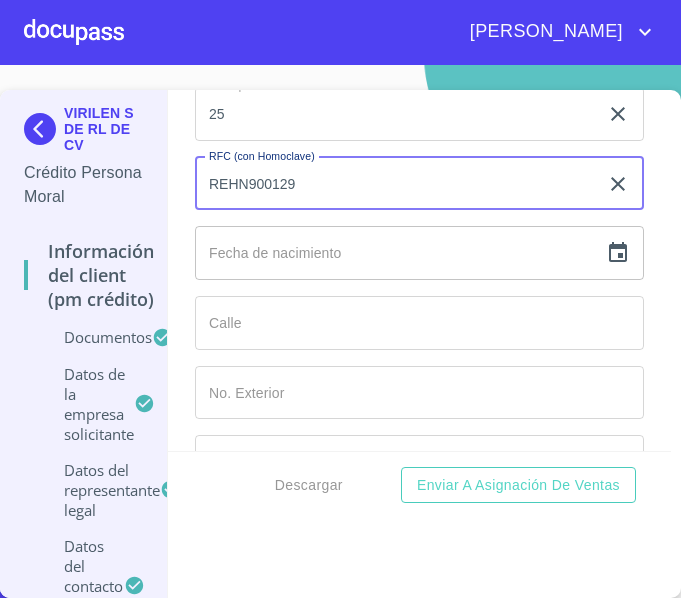 scroll, scrollTop: 17153, scrollLeft: 0, axis: vertical 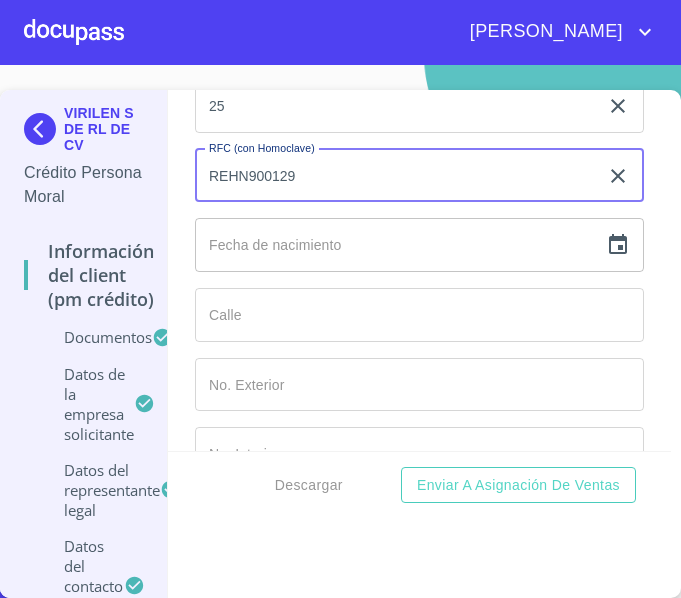 type on "REHN900129" 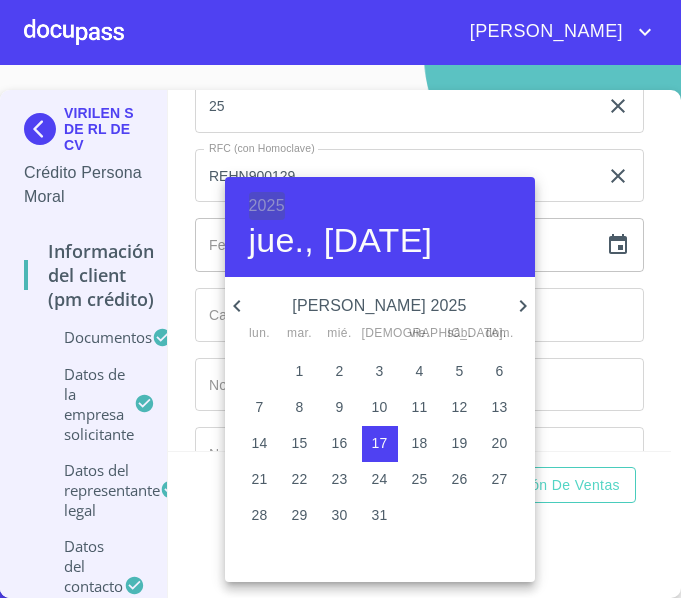 click on "2025" at bounding box center [267, 206] 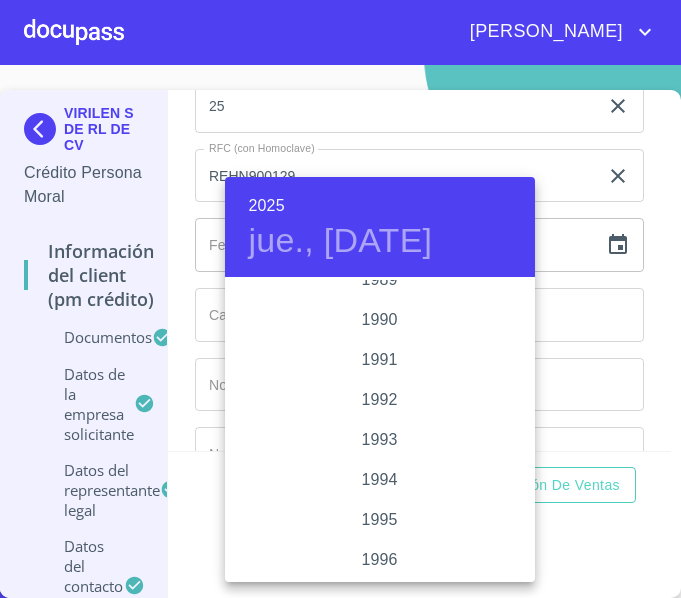 scroll, scrollTop: 2480, scrollLeft: 0, axis: vertical 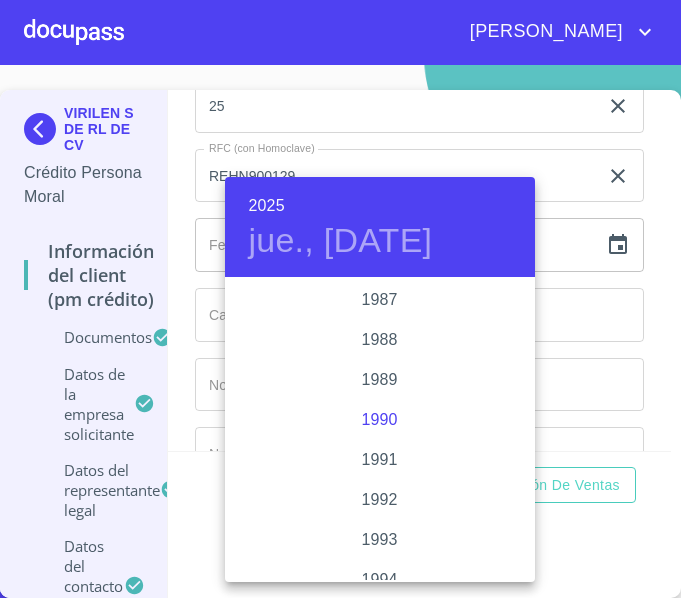 click on "1990" at bounding box center (380, 420) 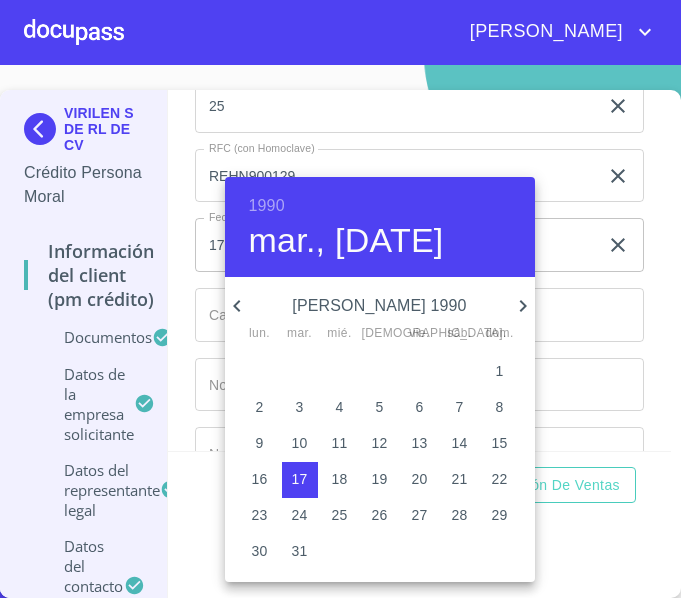 click 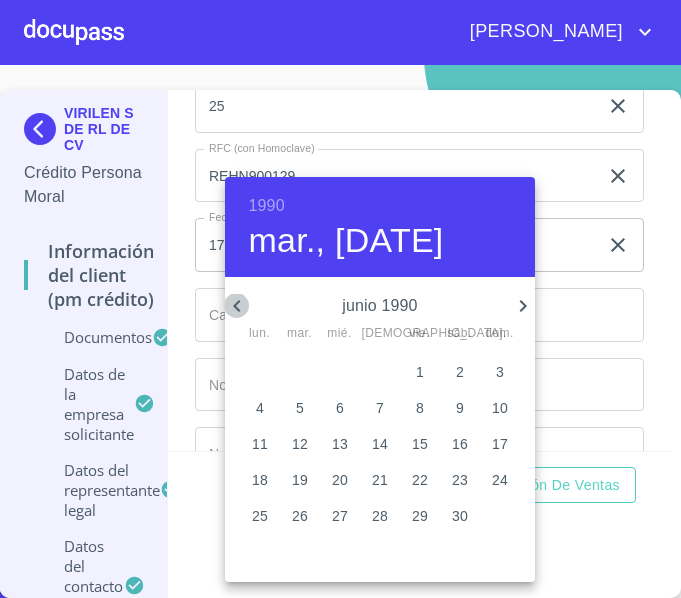 click 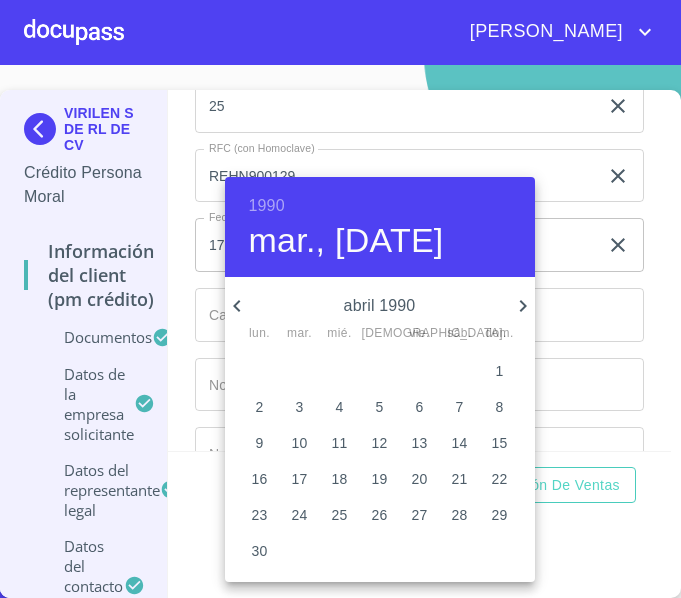 click 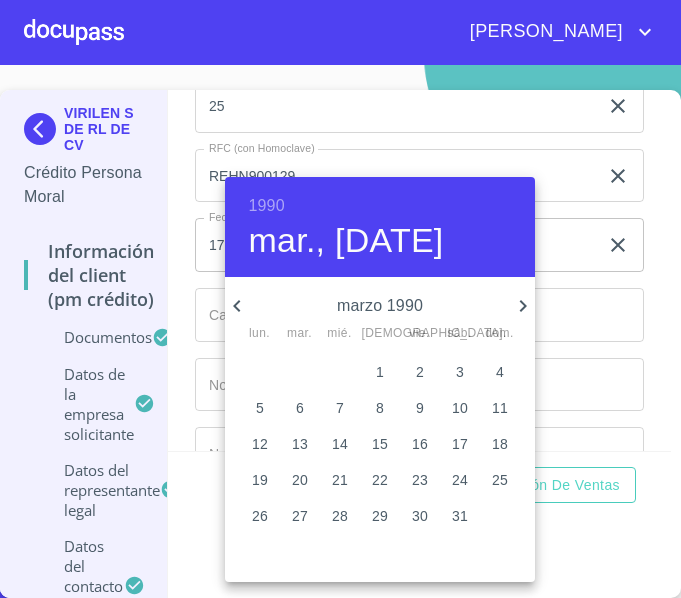 click 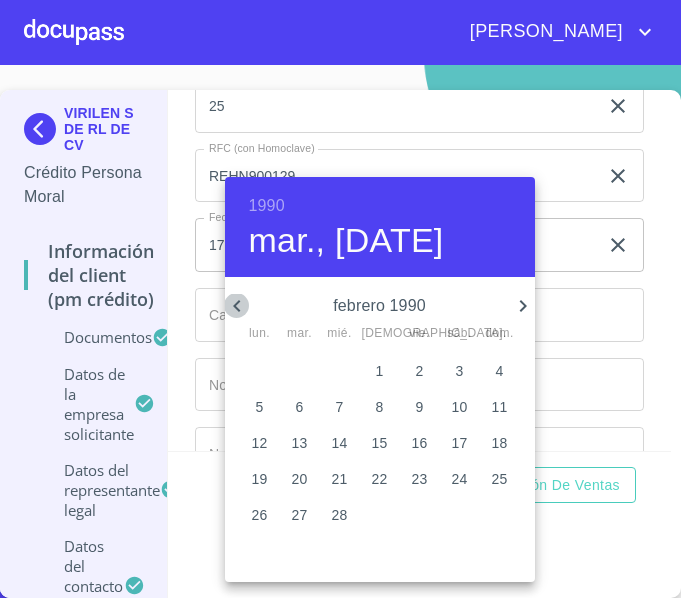 click 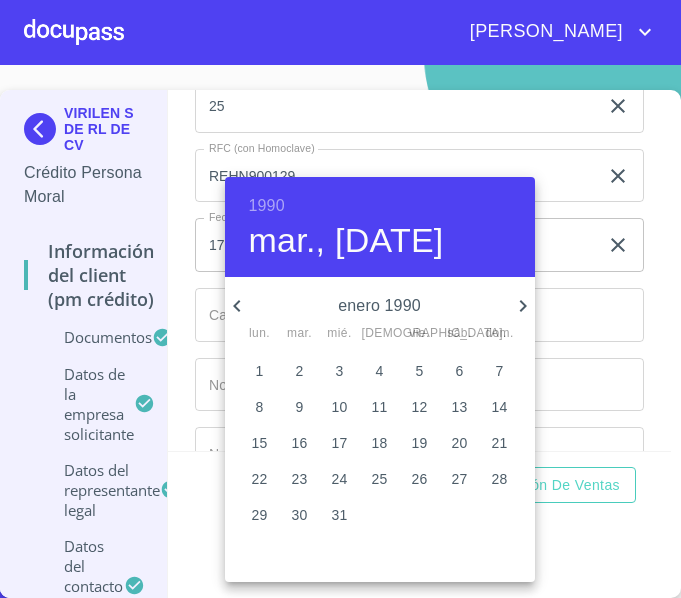click on "29" at bounding box center (260, 515) 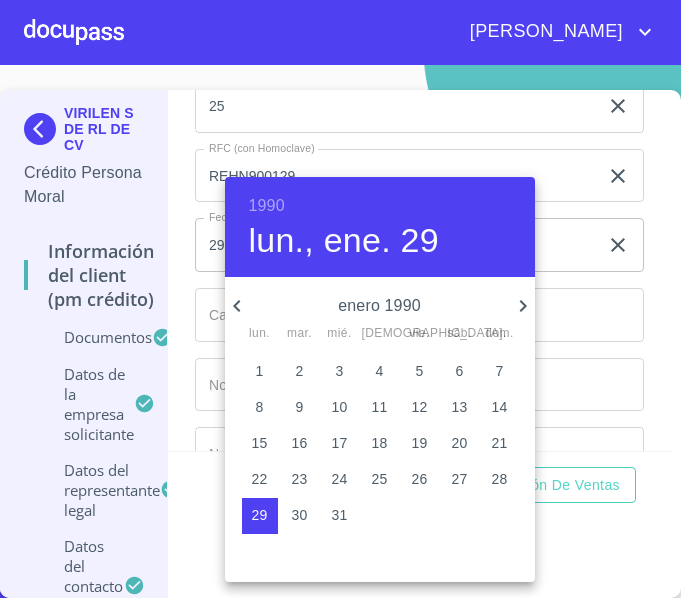 click at bounding box center [340, 299] 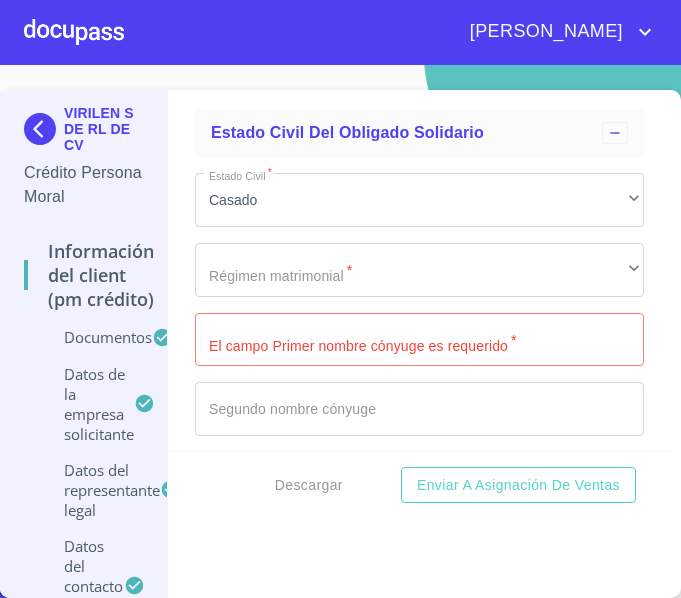 scroll, scrollTop: 19153, scrollLeft: 0, axis: vertical 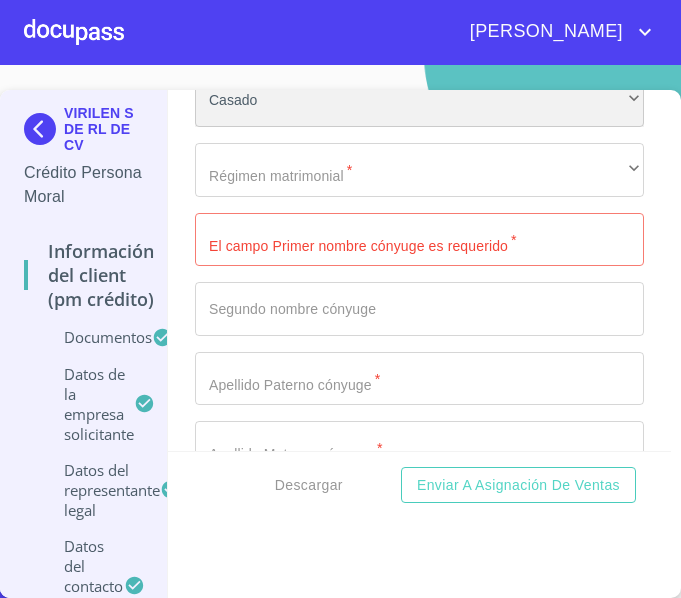 click on "Casado" at bounding box center [419, 100] 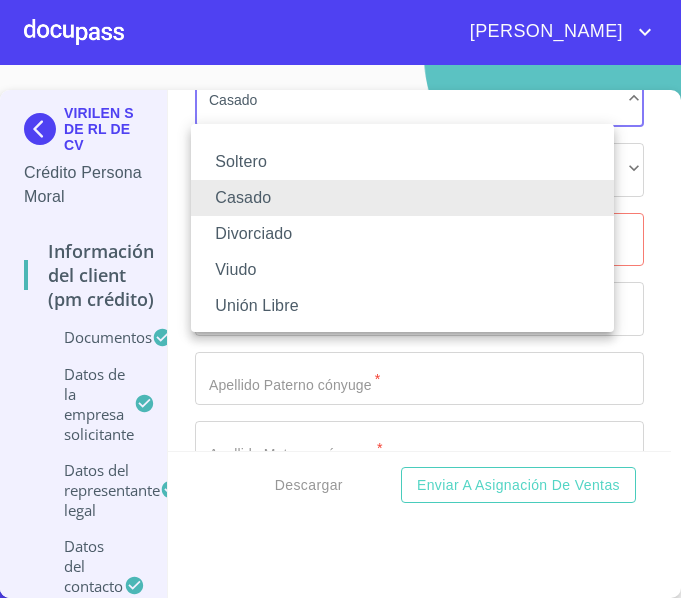 click on "Soltero" at bounding box center (402, 162) 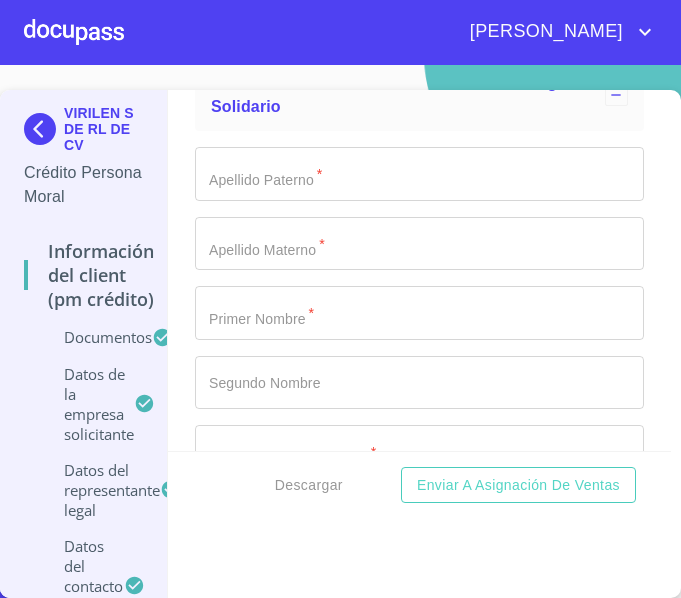 scroll, scrollTop: 19153, scrollLeft: 0, axis: vertical 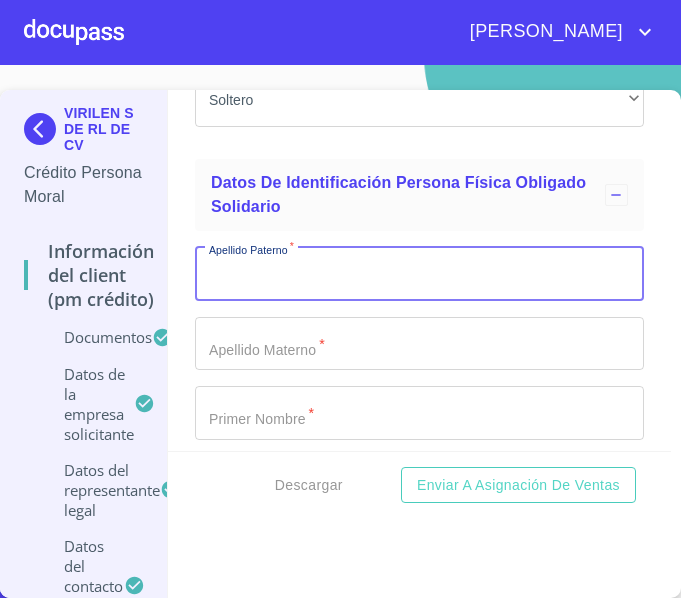 click on "Documento de identificación representante legal.   *" at bounding box center (419, 274) 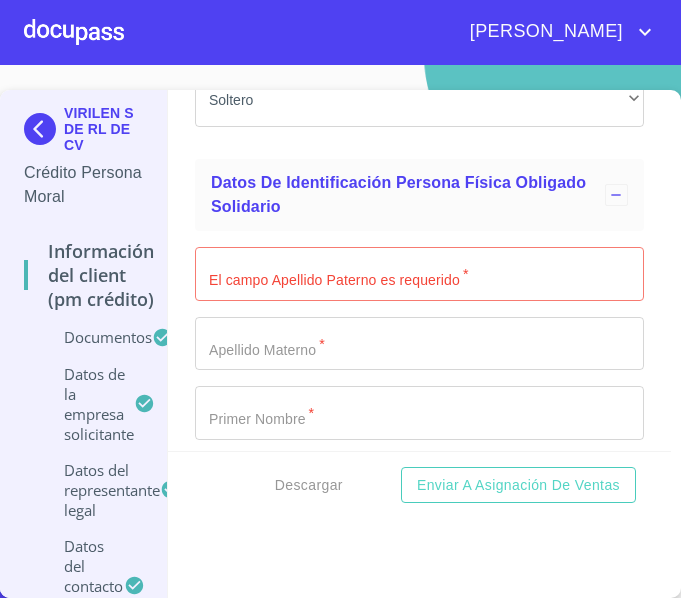 click on "Documento de identificación representante legal.   *" at bounding box center [419, 274] 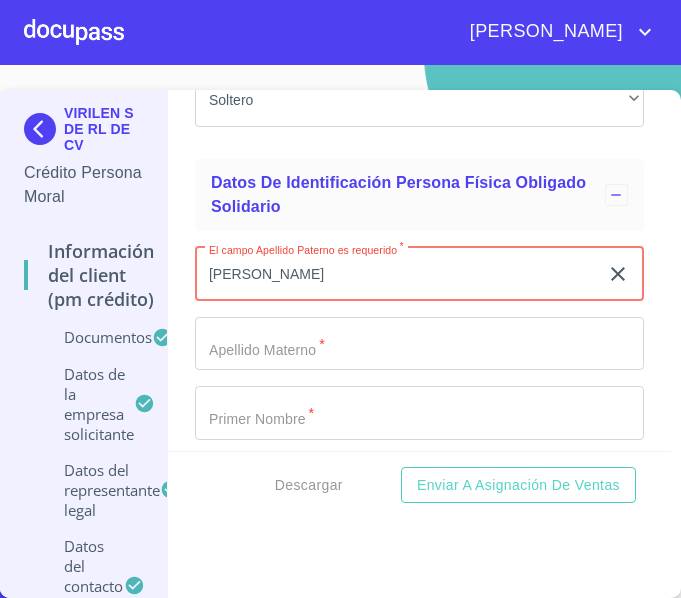 type on "[PERSON_NAME]" 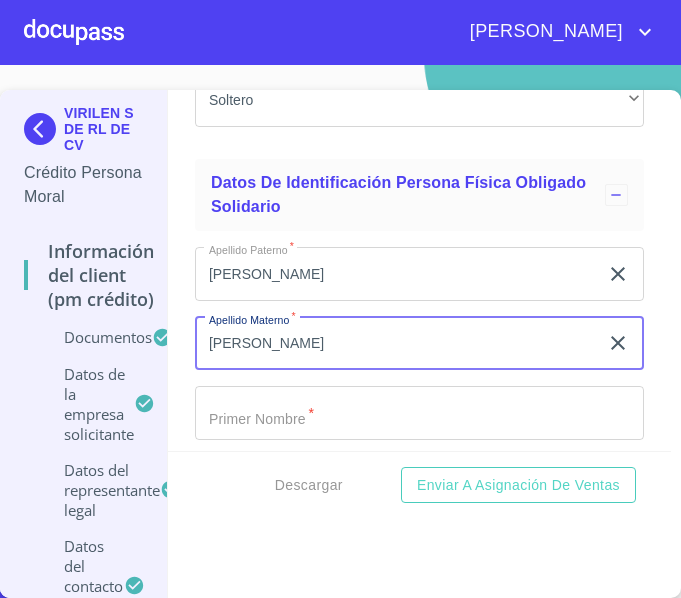 type on "[PERSON_NAME]" 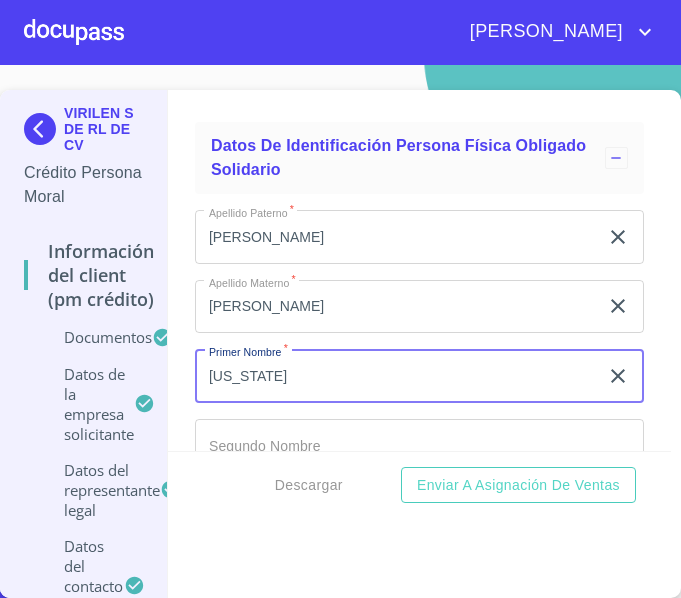 type on "[US_STATE]" 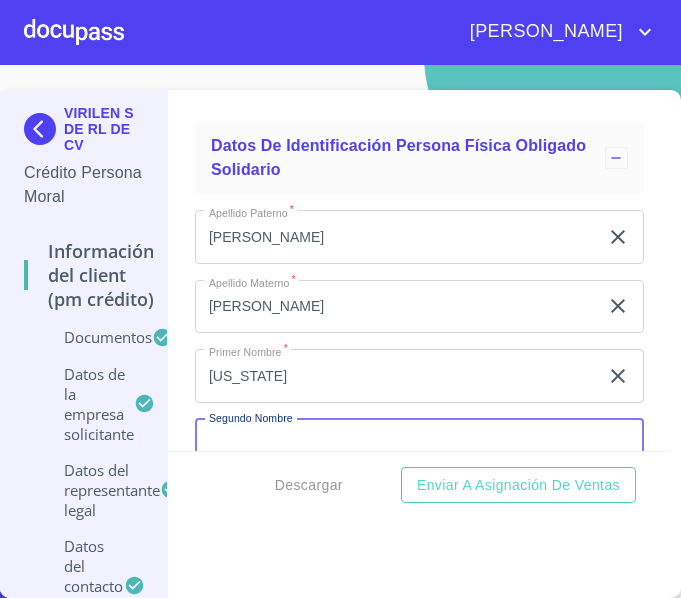 scroll, scrollTop: 19413, scrollLeft: 0, axis: vertical 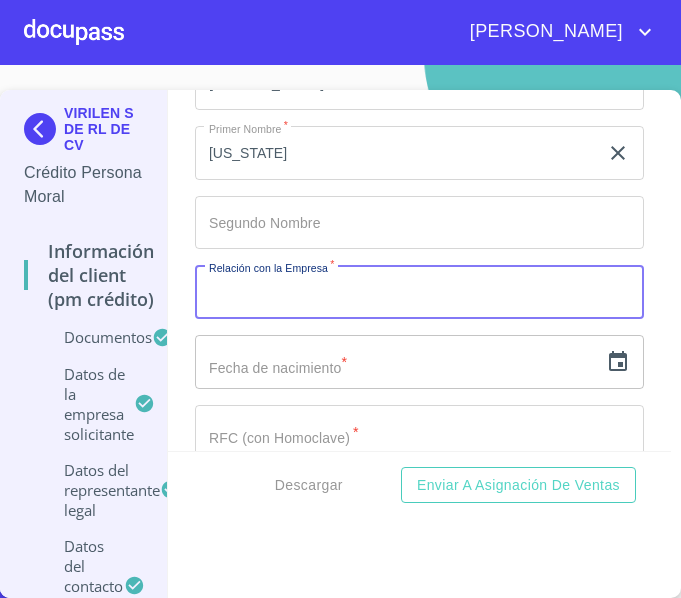 type on "P" 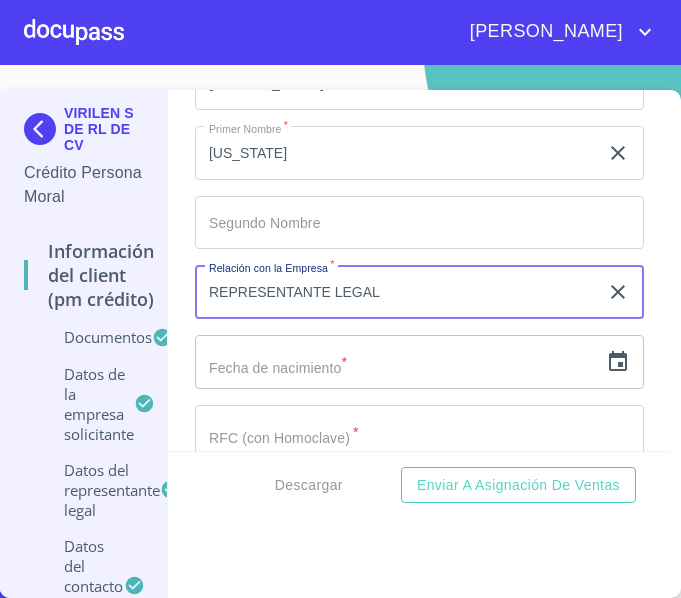 type on "REPRESENTANTE LEGAL" 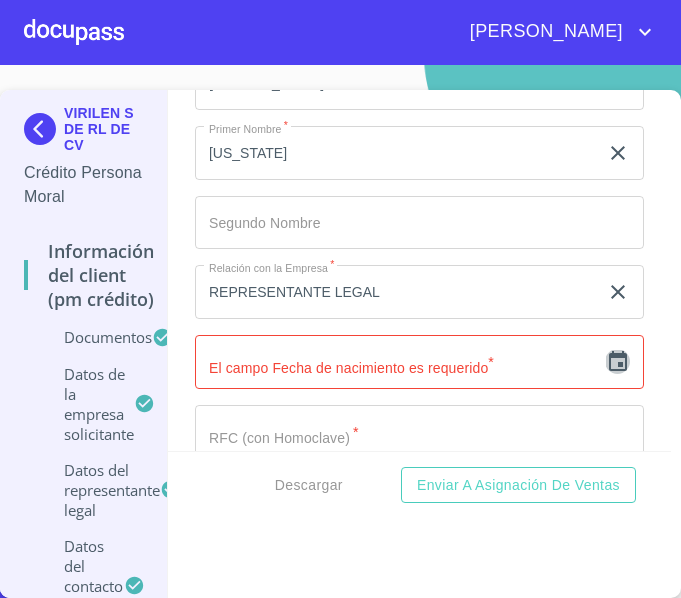 click 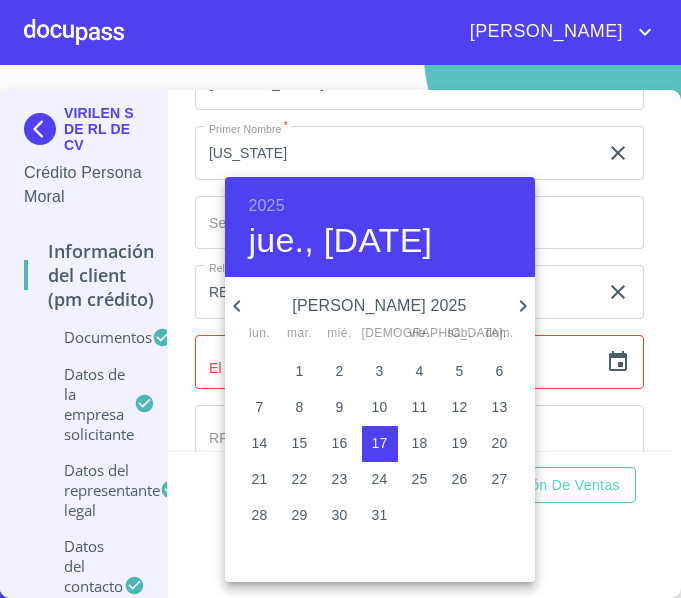 click on "[PERSON_NAME] 2025" at bounding box center (380, 306) 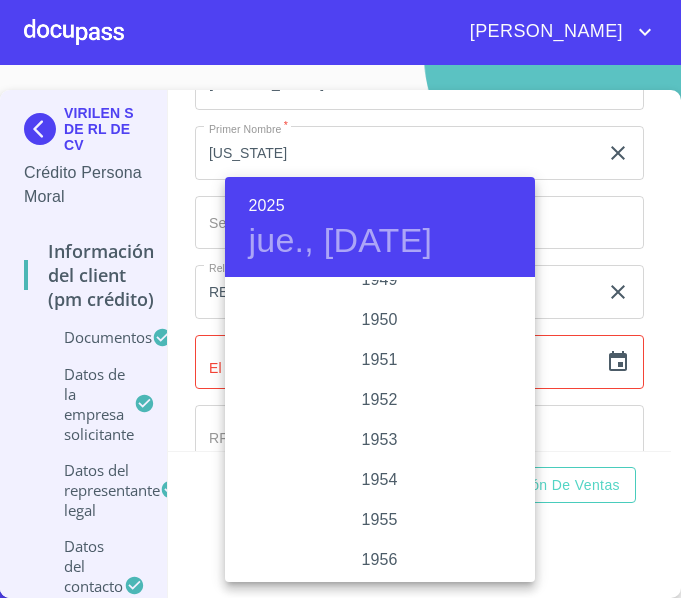 scroll, scrollTop: 1280, scrollLeft: 0, axis: vertical 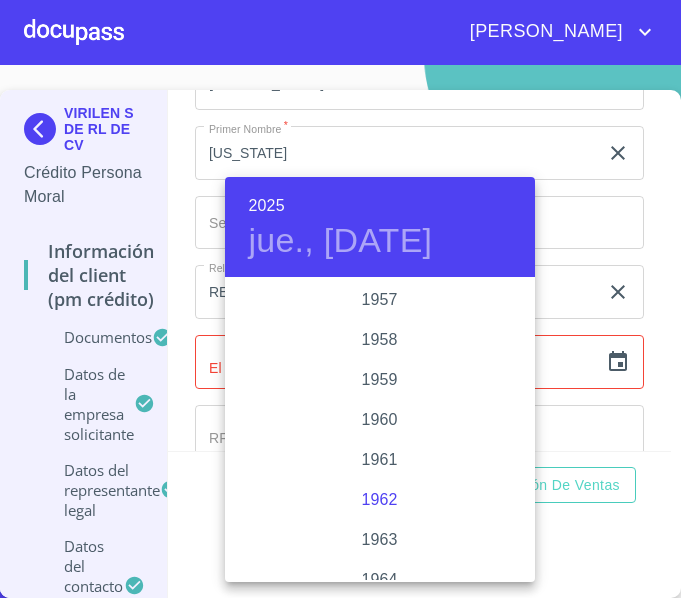 click on "1962" at bounding box center (380, 500) 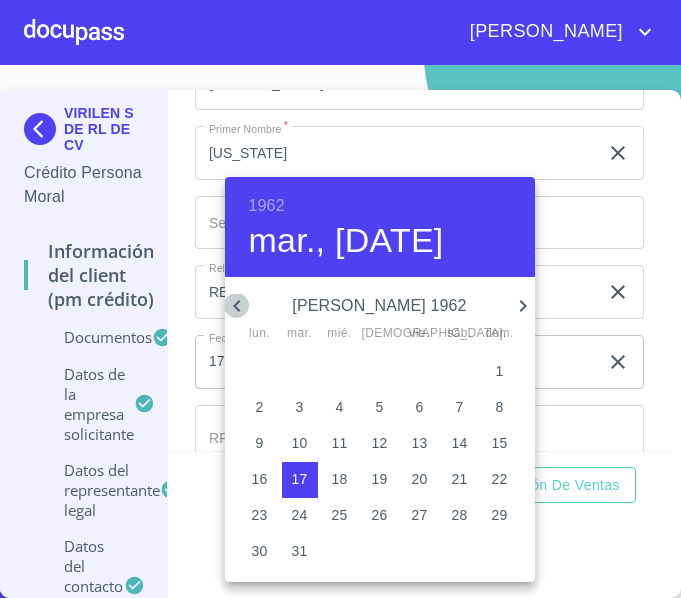 click 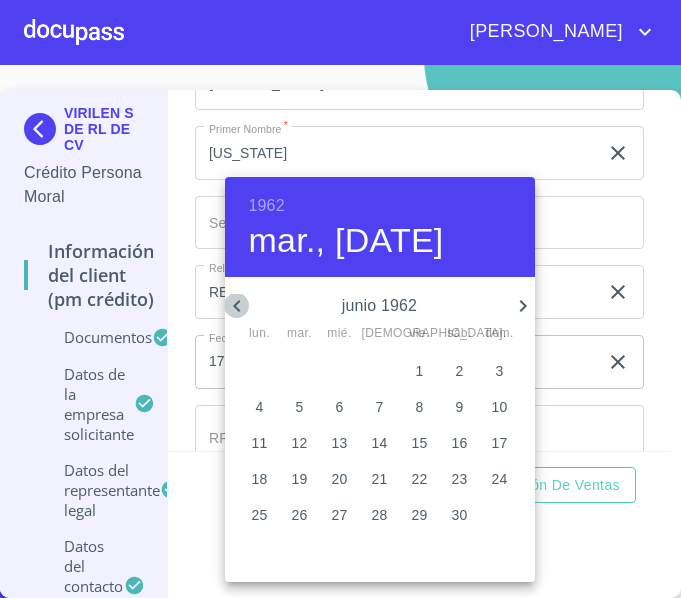 click 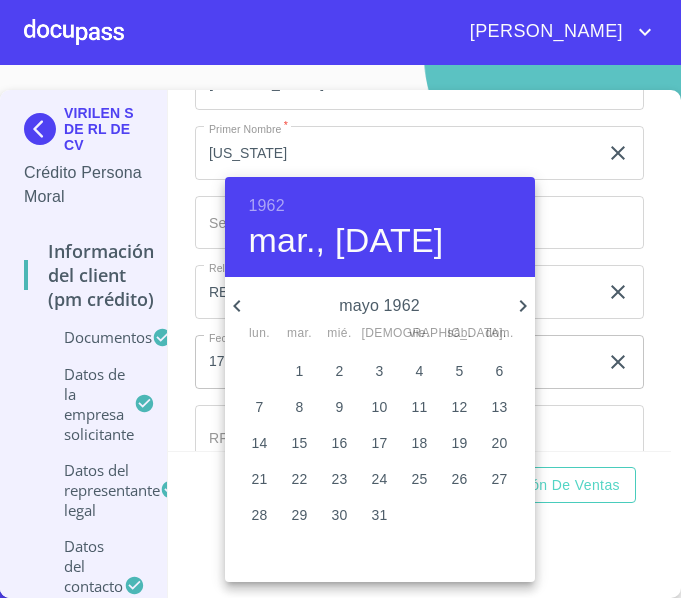 click 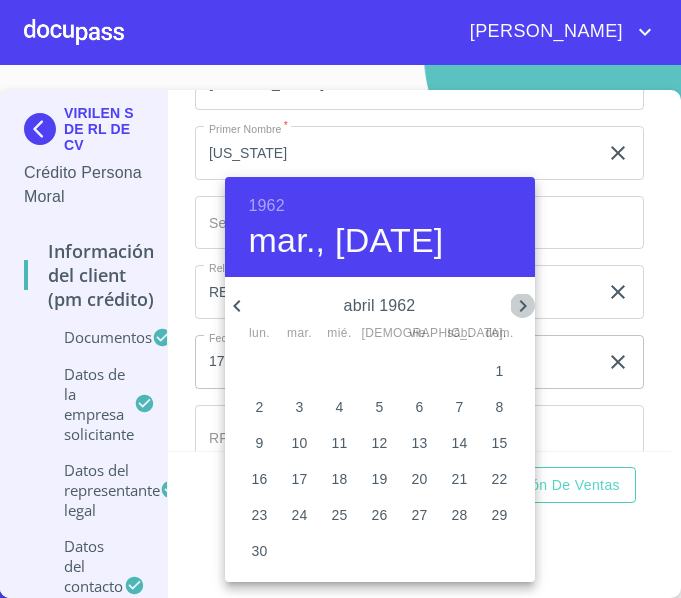 click 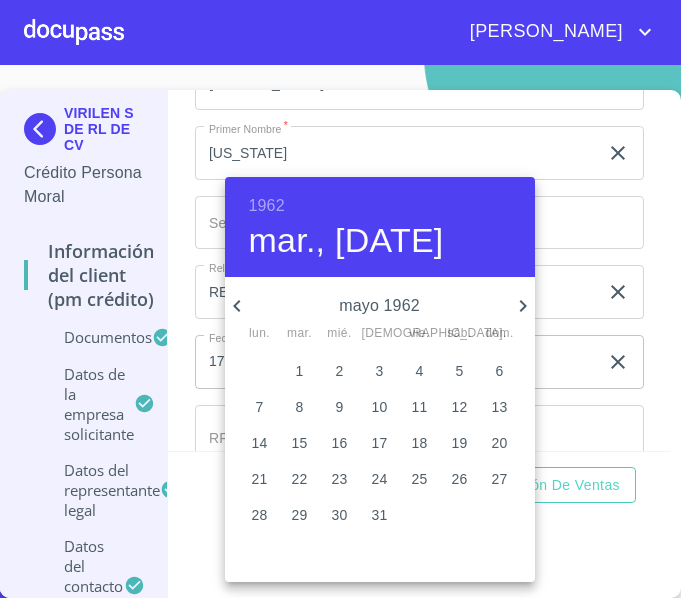 click on "26" at bounding box center (460, 479) 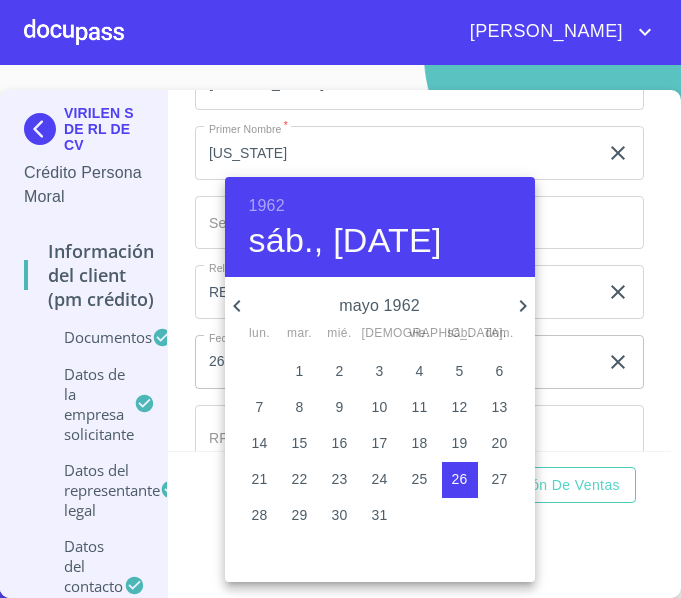 click at bounding box center (340, 299) 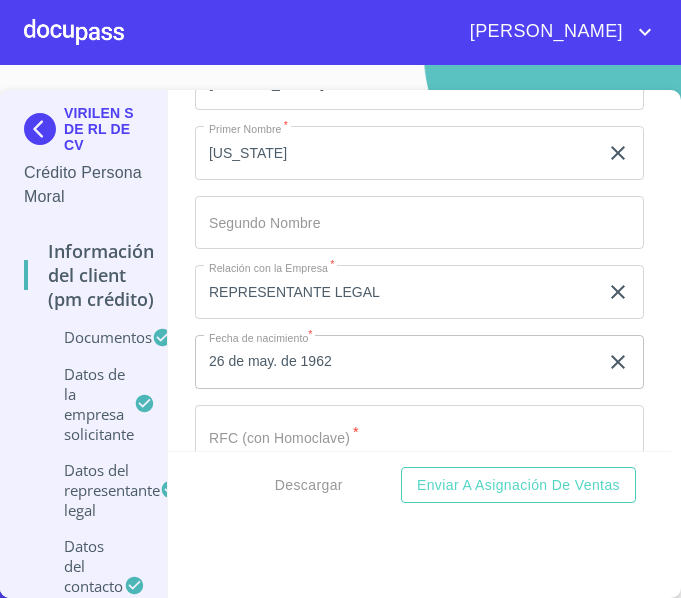 scroll, scrollTop: 19613, scrollLeft: 0, axis: vertical 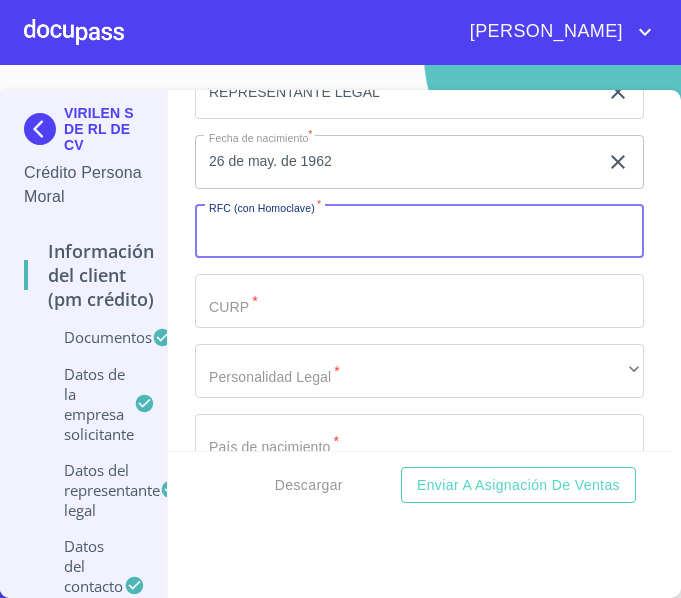 click on "Documento de identificación representante legal.   *" at bounding box center [419, 232] 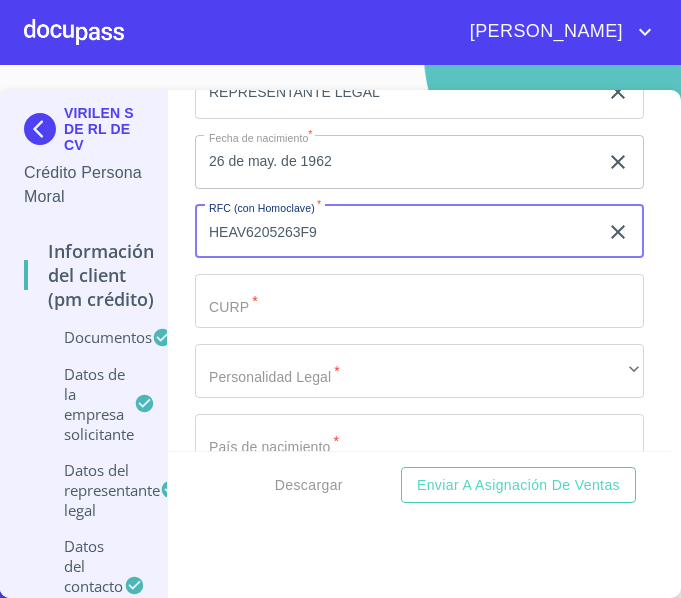 type on "HEAV6205263F9" 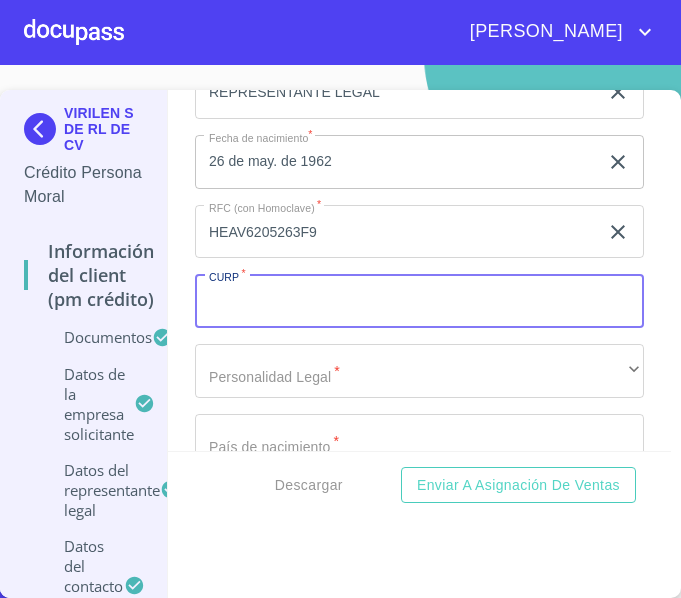 click on "Documento de identificación representante legal.   *" at bounding box center (419, 301) 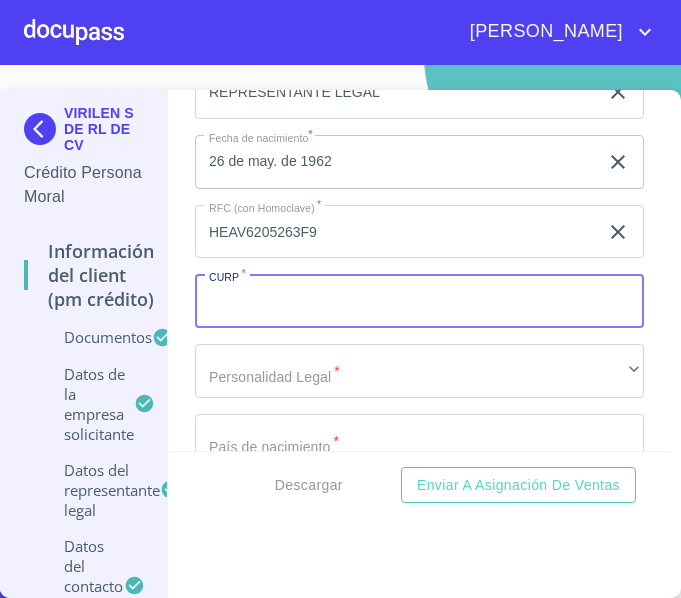 paste on "HEAV620526MMNRLR01" 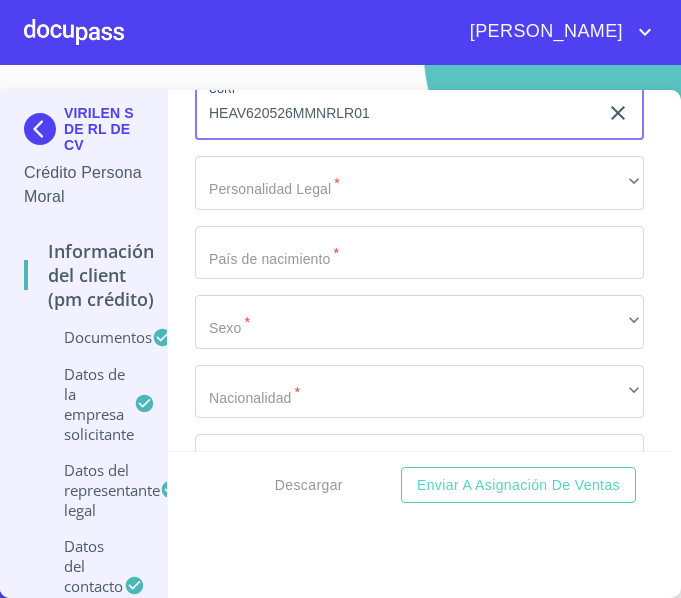scroll, scrollTop: 19813, scrollLeft: 0, axis: vertical 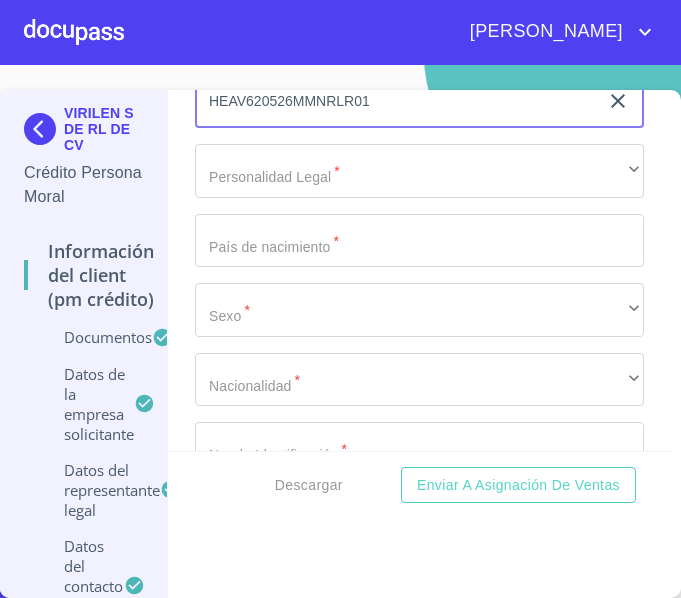 type on "HEAV620526MMNRLR01" 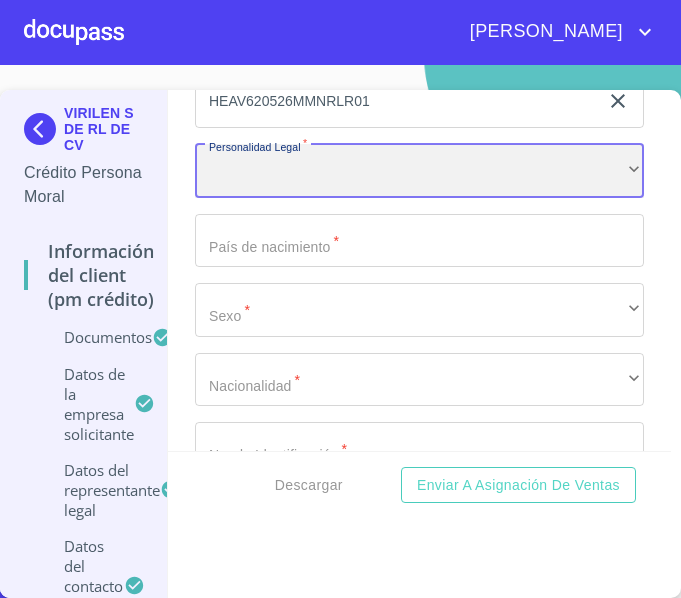 click on "​" at bounding box center [419, 171] 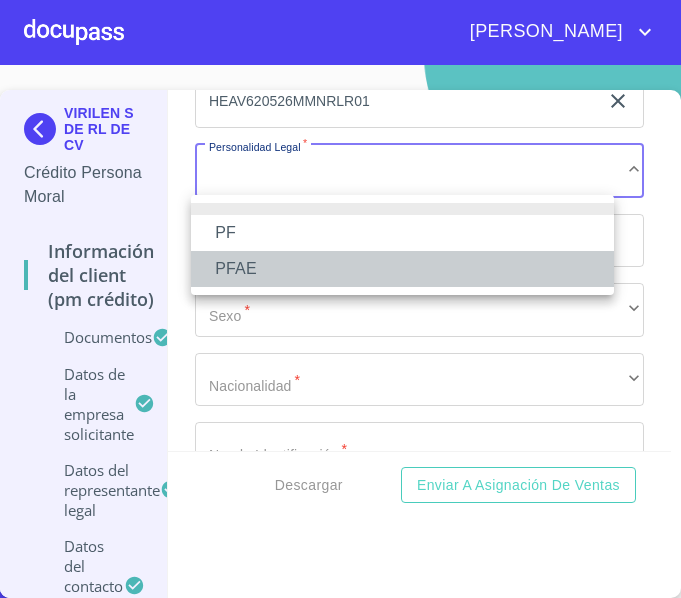 click on "PFAE" at bounding box center [402, 269] 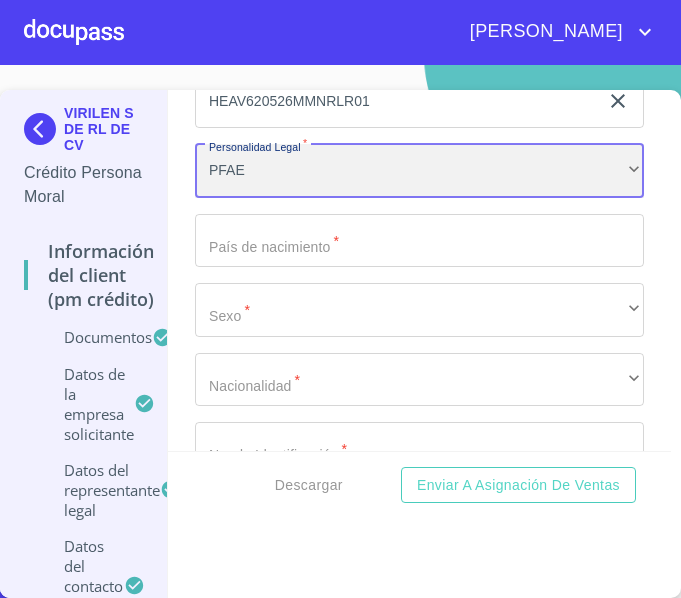 scroll, scrollTop: 19913, scrollLeft: 0, axis: vertical 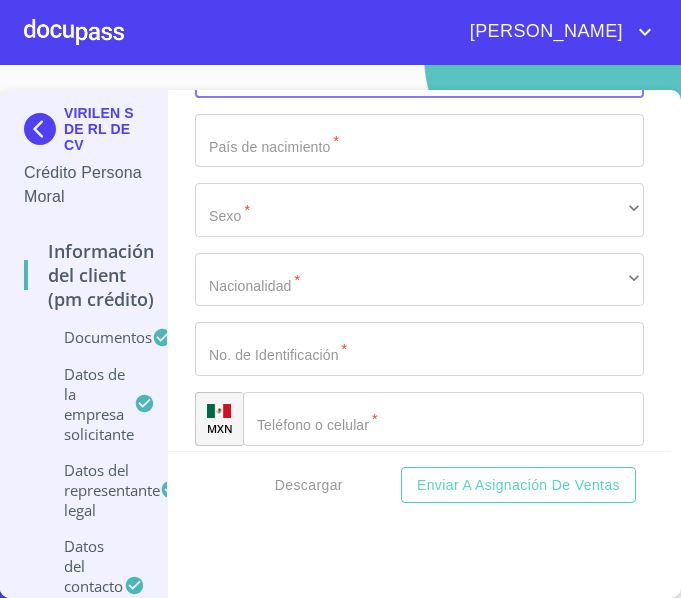 click on "Documento de identificación representante legal.   *" at bounding box center [396, -8220] 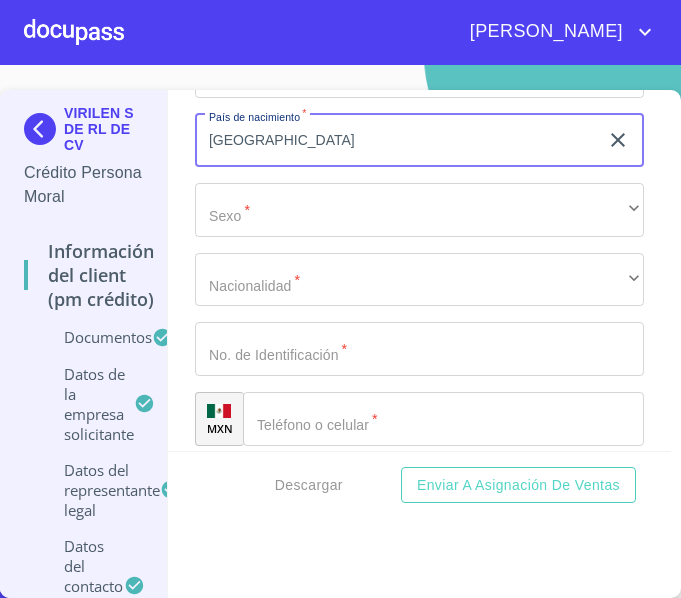 type on "[GEOGRAPHIC_DATA]" 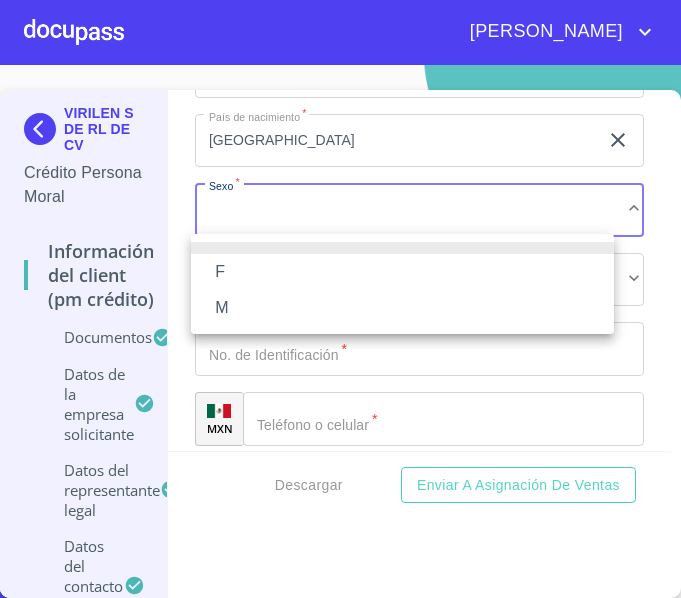 type 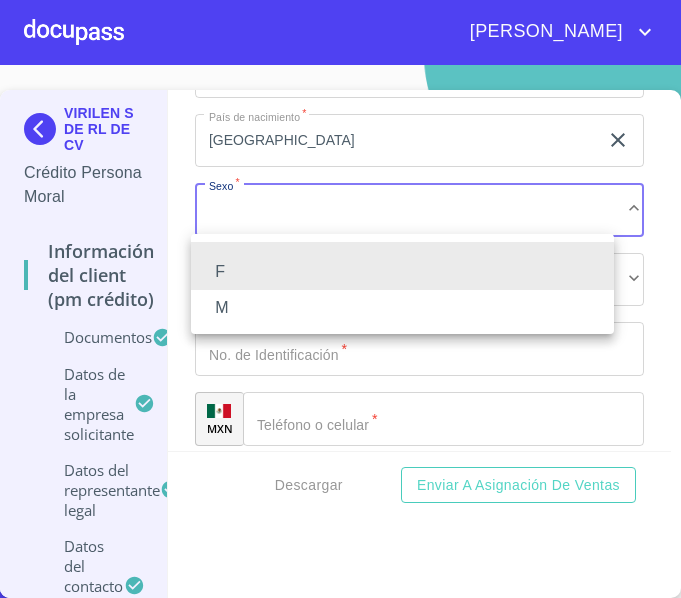 type 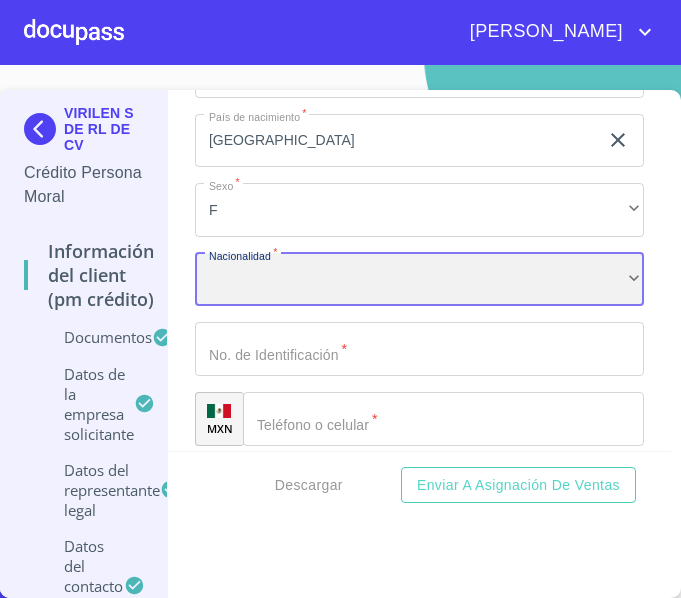 click on "​" at bounding box center (419, 280) 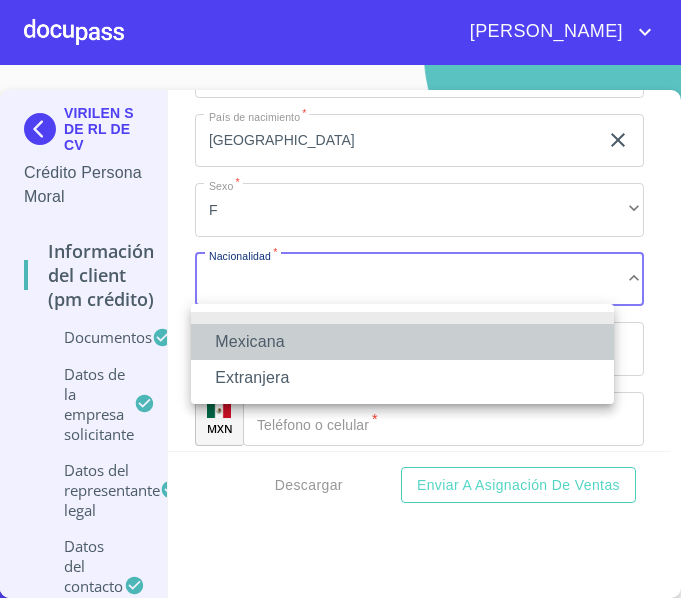 click on "Mexicana" at bounding box center (402, 342) 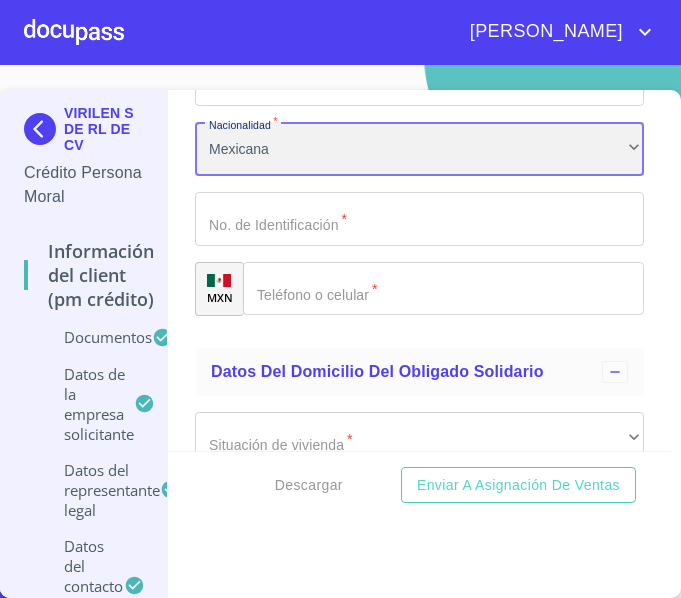 scroll, scrollTop: 20182, scrollLeft: 0, axis: vertical 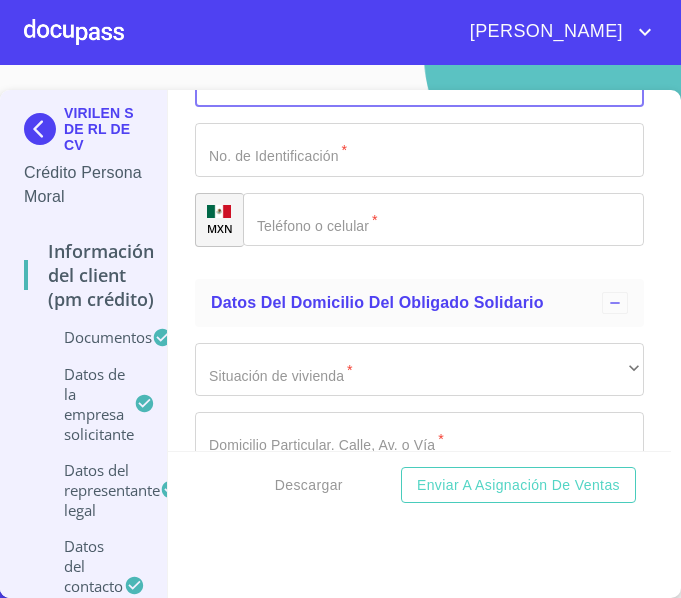 click on "Documento de identificación representante legal.   *" at bounding box center [396, -8489] 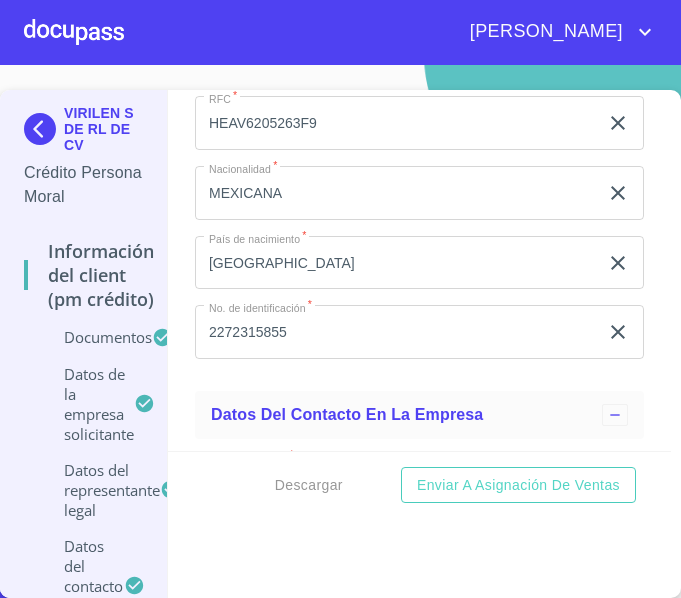 scroll, scrollTop: 13282, scrollLeft: 0, axis: vertical 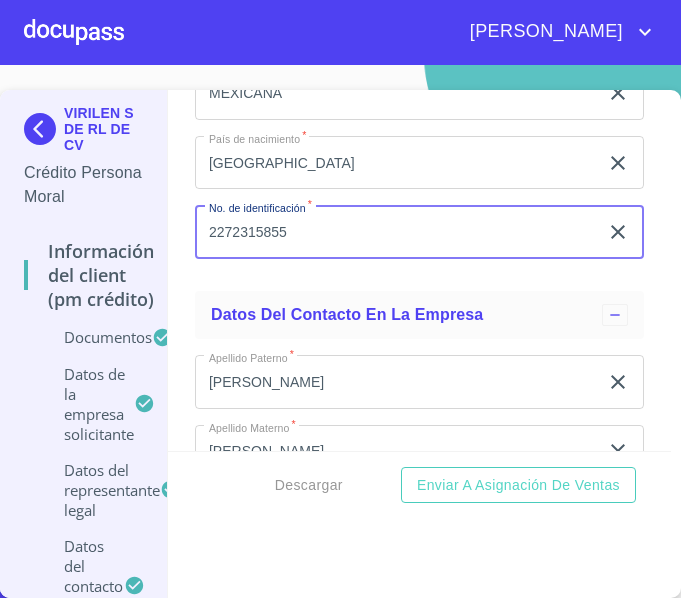click on "2272315855" at bounding box center (396, 232) 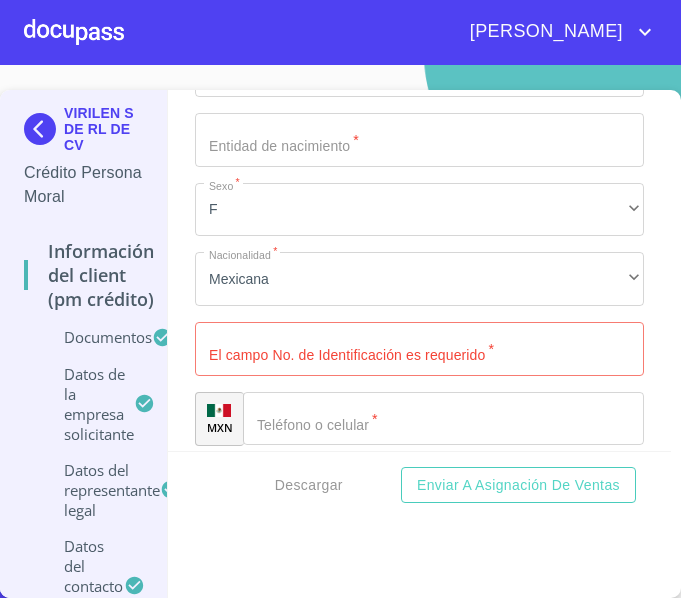 scroll, scrollTop: 20183, scrollLeft: 0, axis: vertical 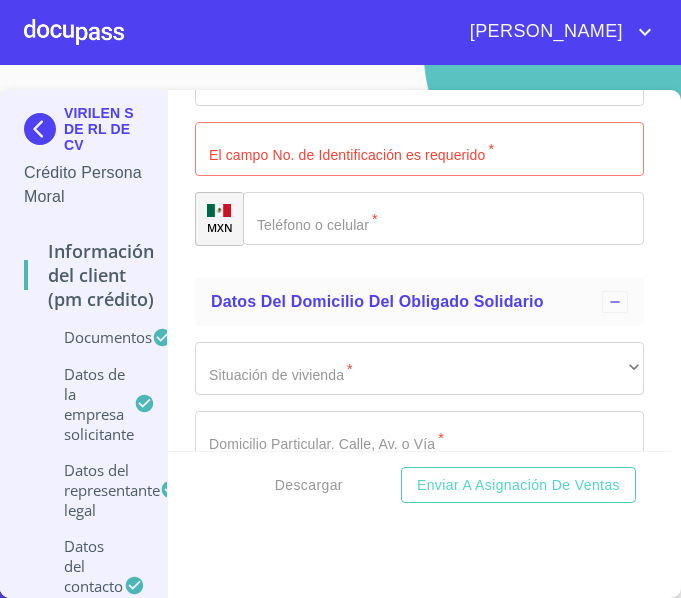 click on "Documento de identificación representante legal.   *" at bounding box center (419, 149) 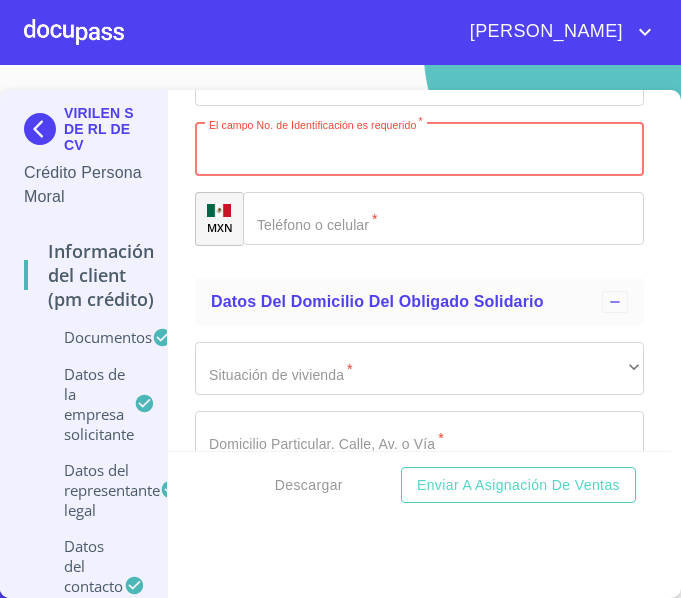 paste on "2272315855" 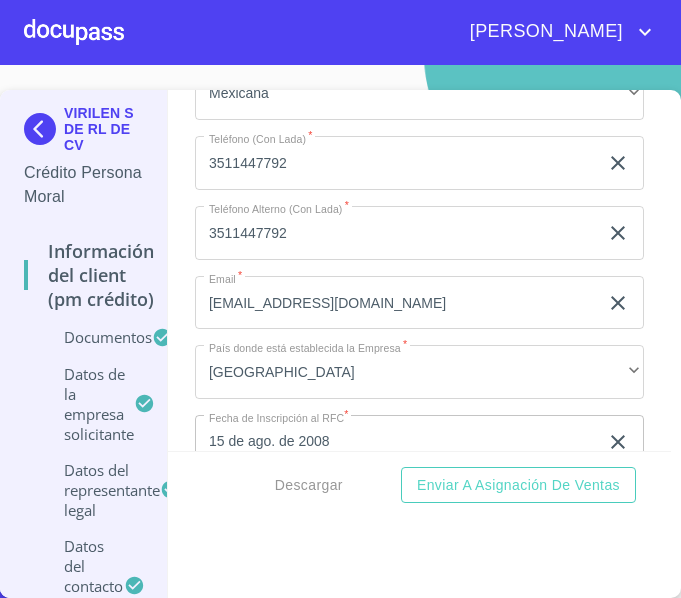 scroll, scrollTop: 11843, scrollLeft: 0, axis: vertical 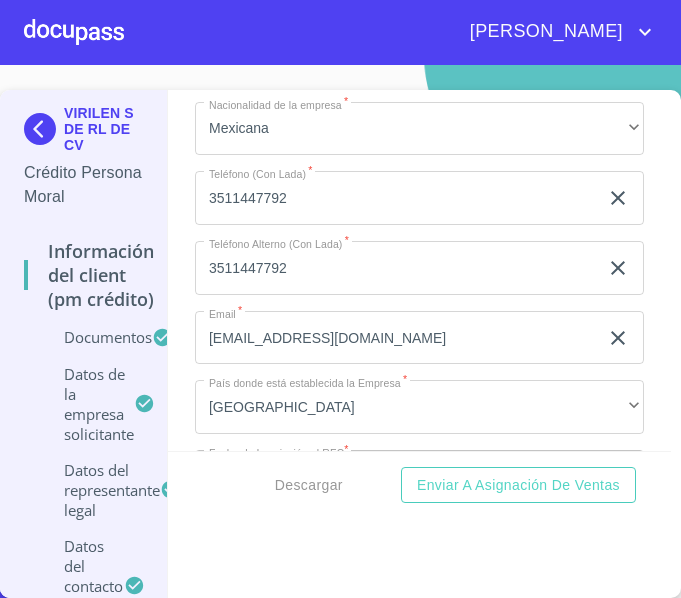 type on "2272315855" 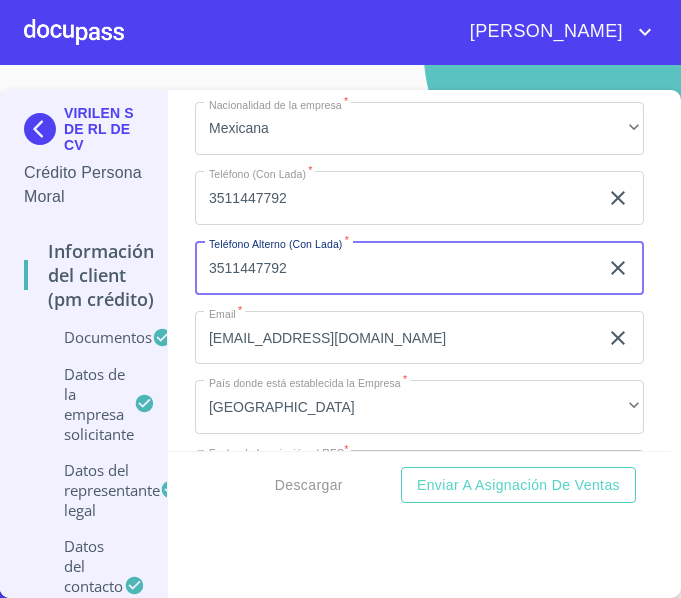 click on "3511447792" at bounding box center (396, 268) 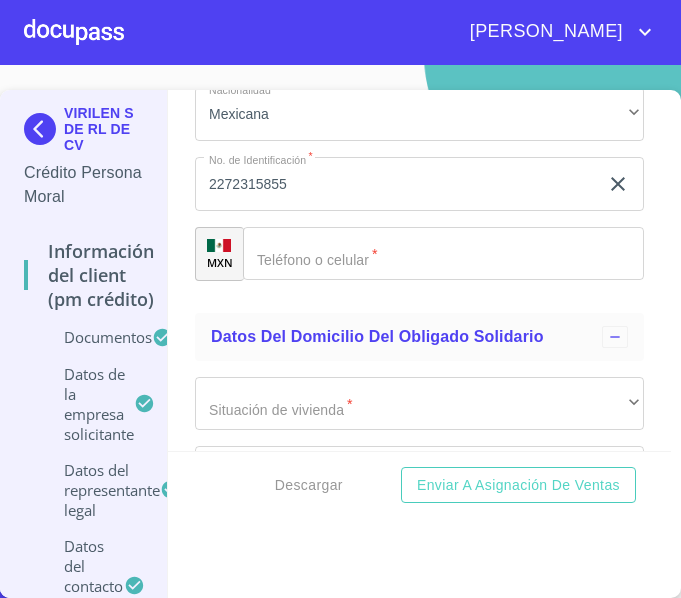 scroll, scrollTop: 20145, scrollLeft: 0, axis: vertical 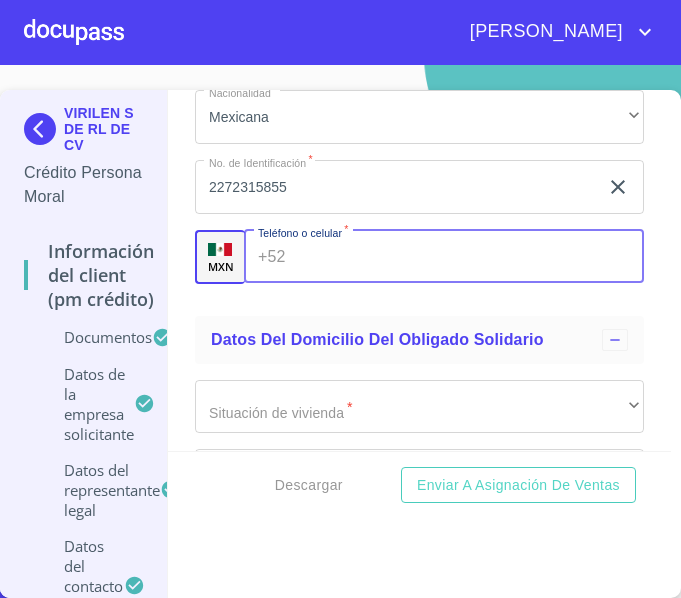 click on "Documento de identificación representante legal.   *" at bounding box center (469, 257) 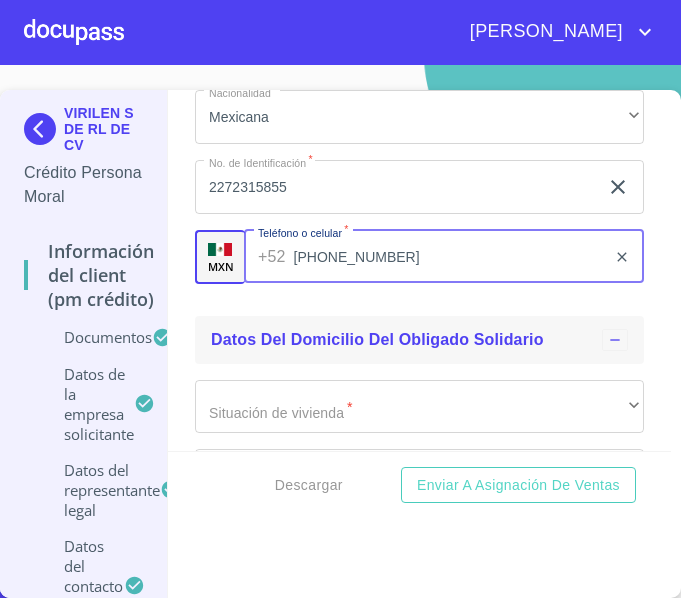 scroll, scrollTop: 20345, scrollLeft: 0, axis: vertical 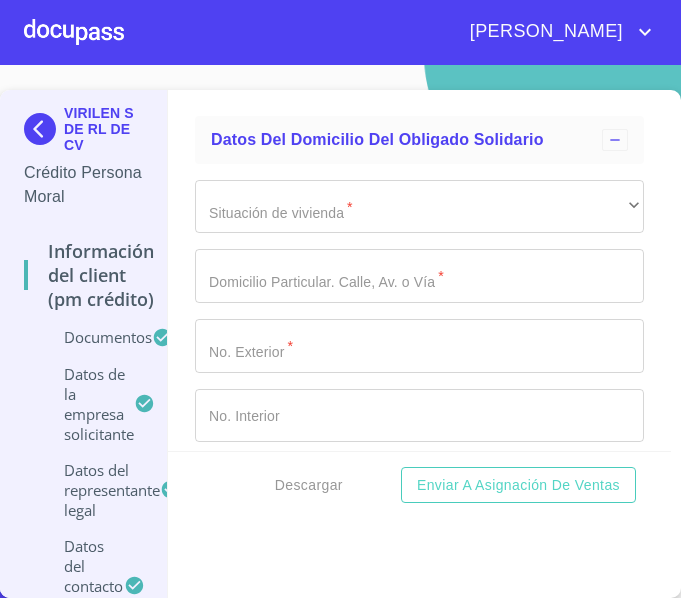 type on "[PHONE_NUMBER]" 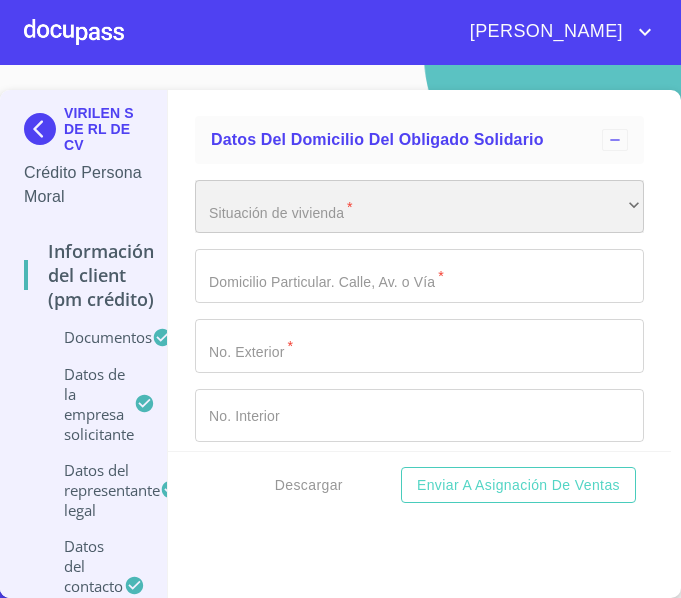 click on "​" at bounding box center (419, 207) 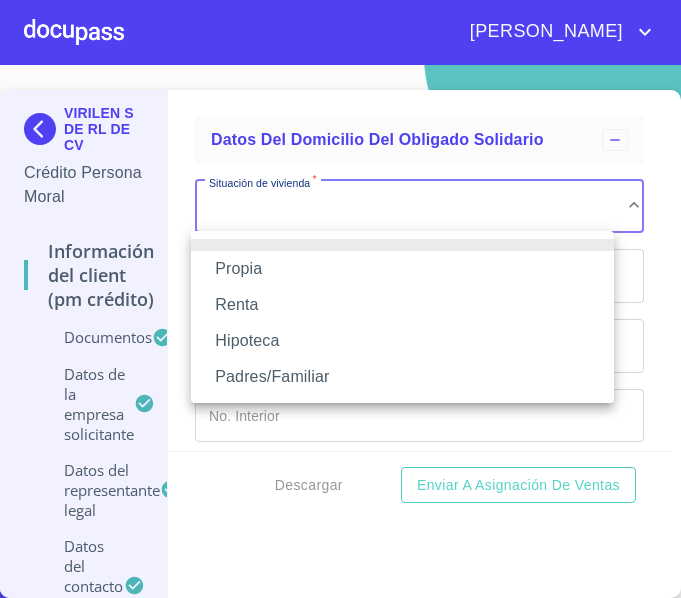 click on "Propia" at bounding box center (402, 269) 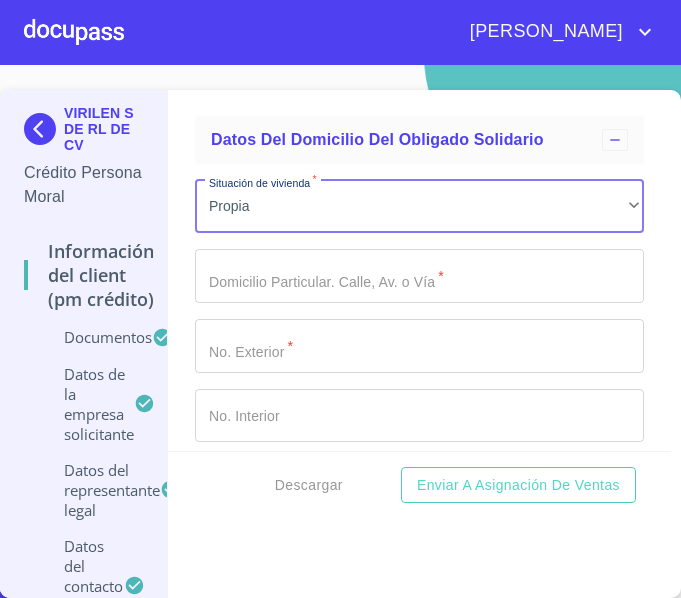 click on "Documento de identificación representante legal.   *" at bounding box center [396, -8652] 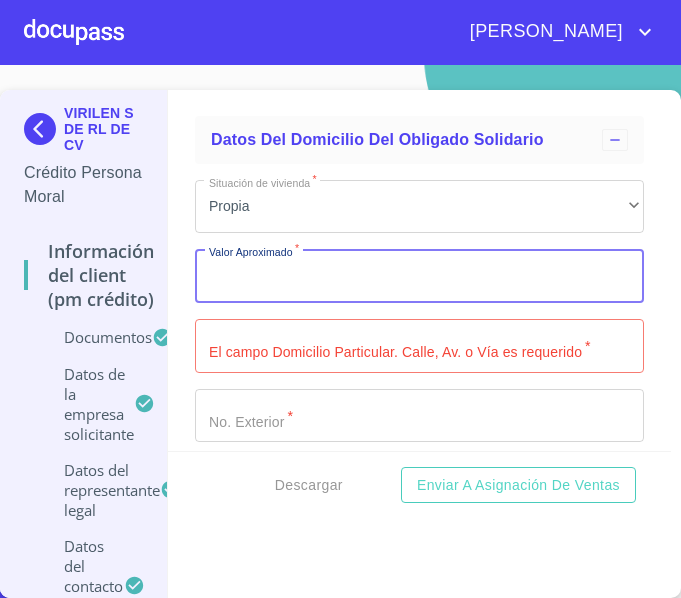 click on "Documento de identificación representante legal.   *" at bounding box center [419, 276] 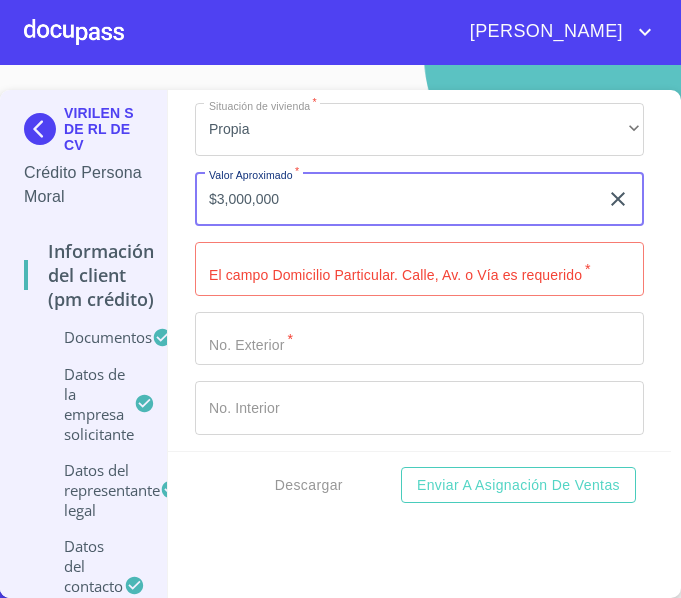 scroll, scrollTop: 20545, scrollLeft: 0, axis: vertical 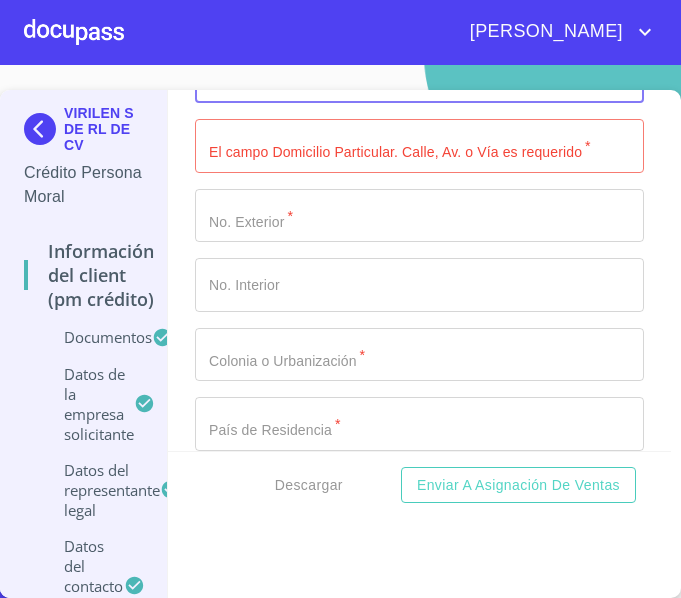 type on "$3,000,000" 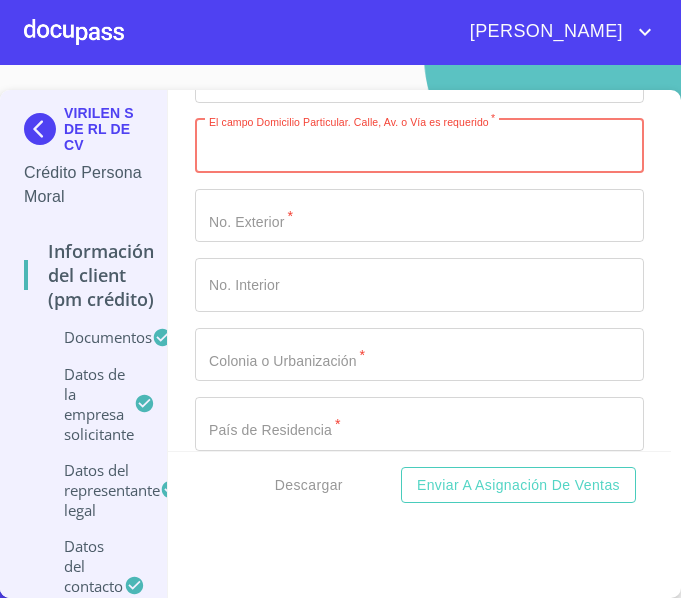 click on "Documento de identificación representante legal.   *" at bounding box center [419, 146] 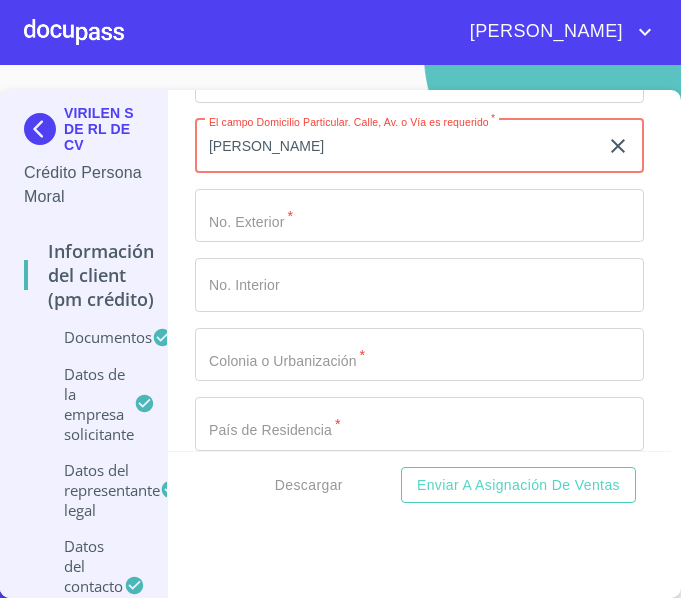 type on "[PERSON_NAME]" 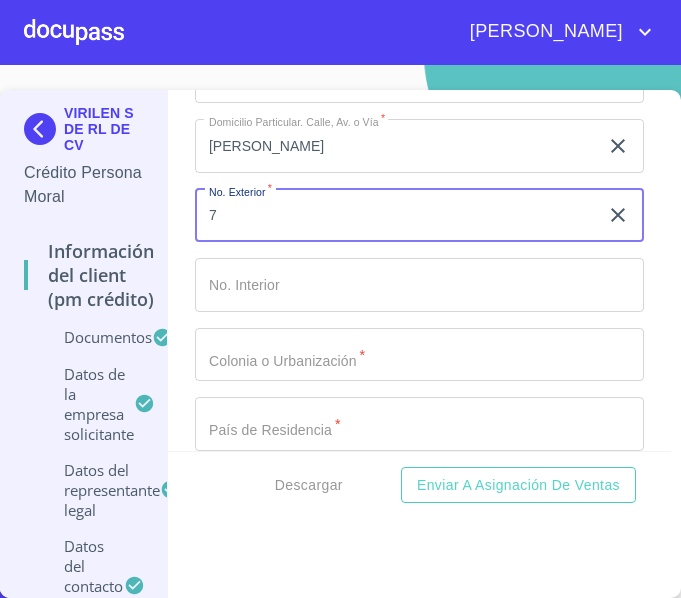type on "7" 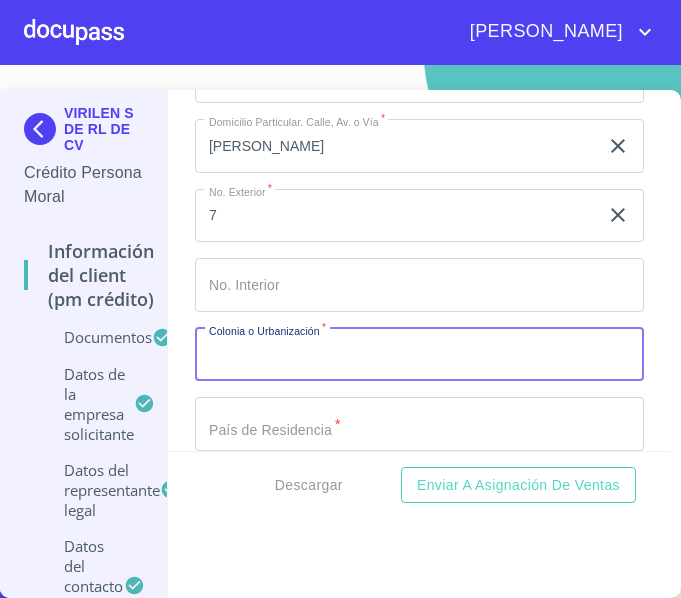 click on "Documento de identificación representante legal.   *" at bounding box center (419, 355) 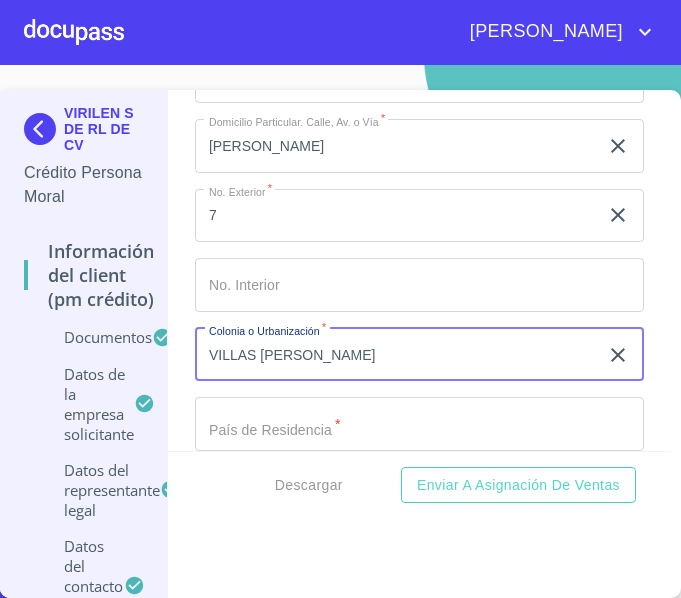 type on "VILLAS [PERSON_NAME]" 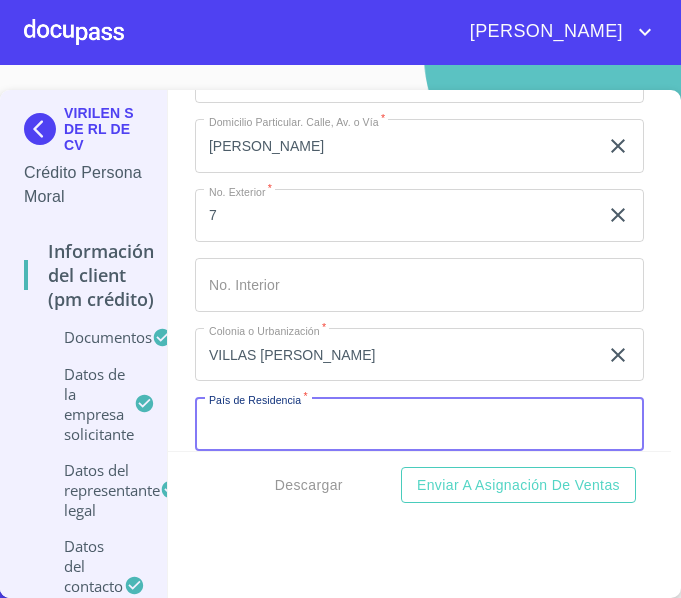 scroll, scrollTop: 20594, scrollLeft: 0, axis: vertical 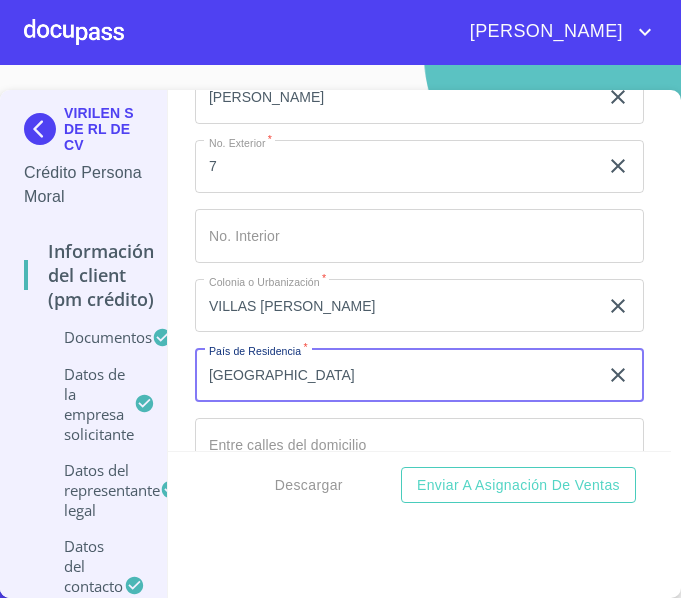 type on "[GEOGRAPHIC_DATA]" 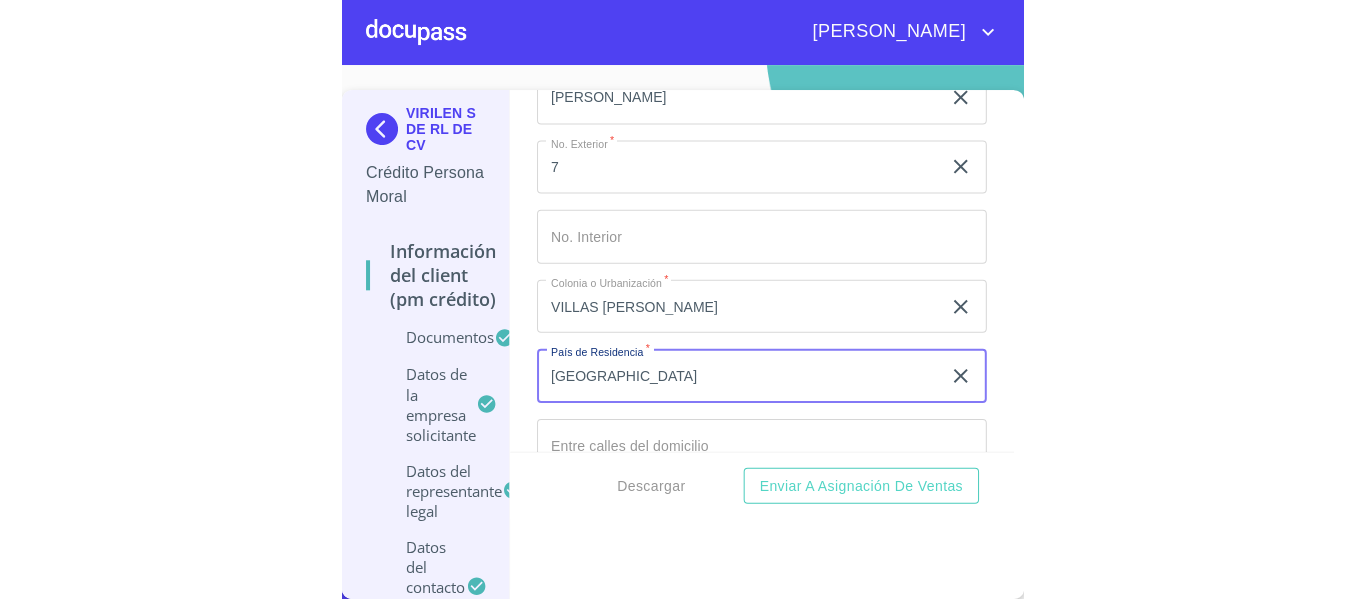scroll, scrollTop: 20817, scrollLeft: 0, axis: vertical 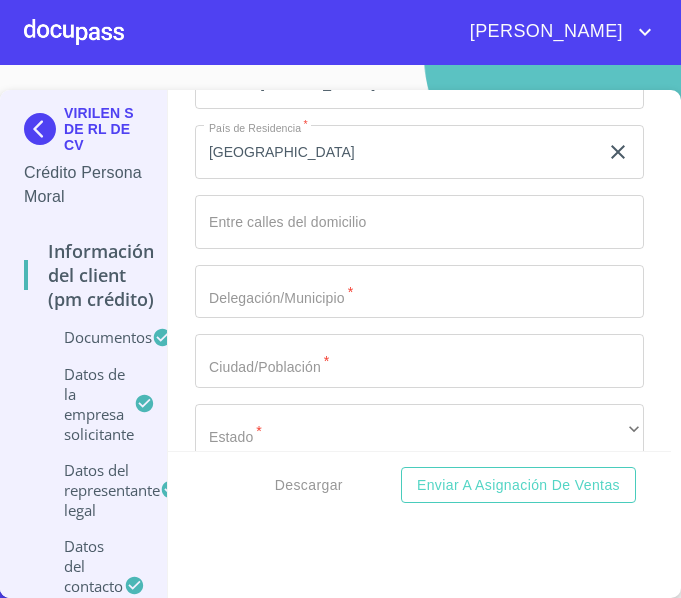 click on "Documento de identificación representante legal.   *" at bounding box center [396, -9124] 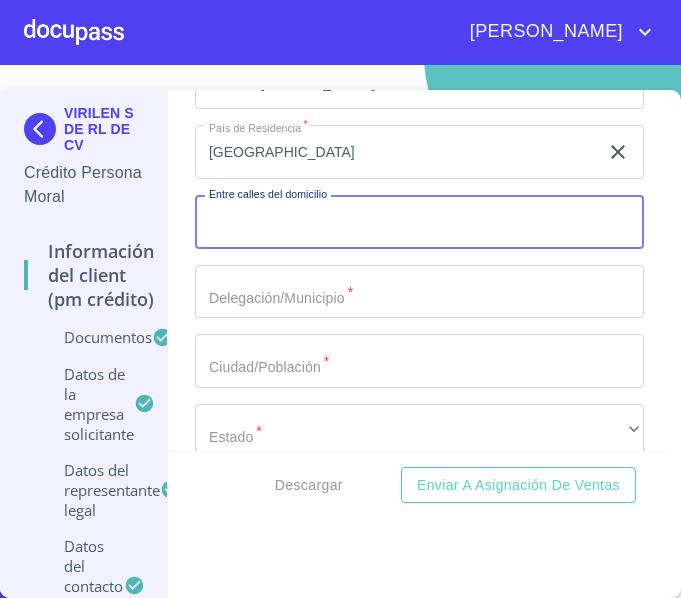 paste on "[PERSON_NAME] Y [PERSON_NAME]" 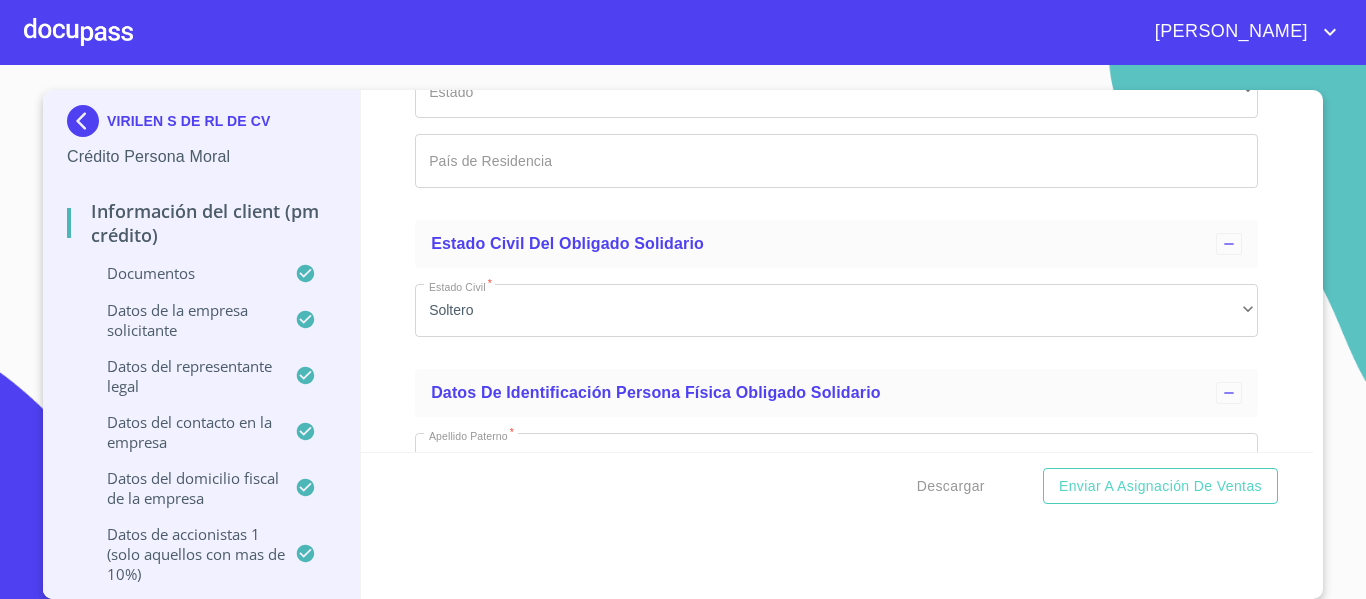 scroll, scrollTop: 18517, scrollLeft: 0, axis: vertical 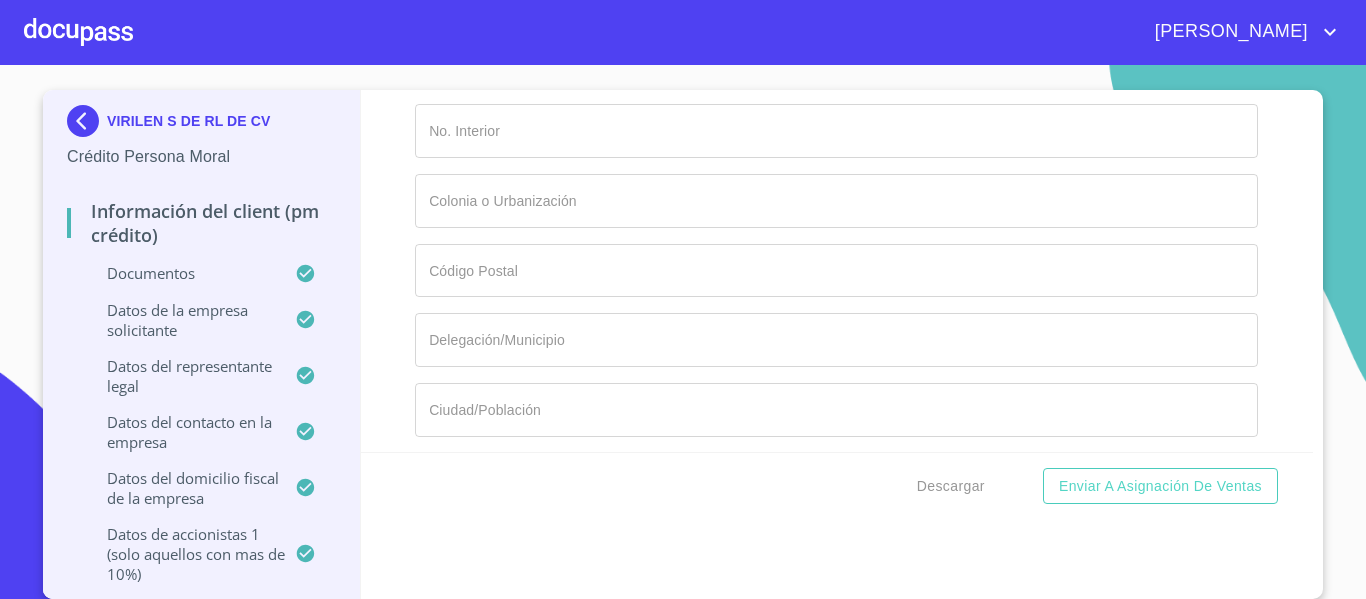 type on "[PERSON_NAME] Y [PERSON_NAME]" 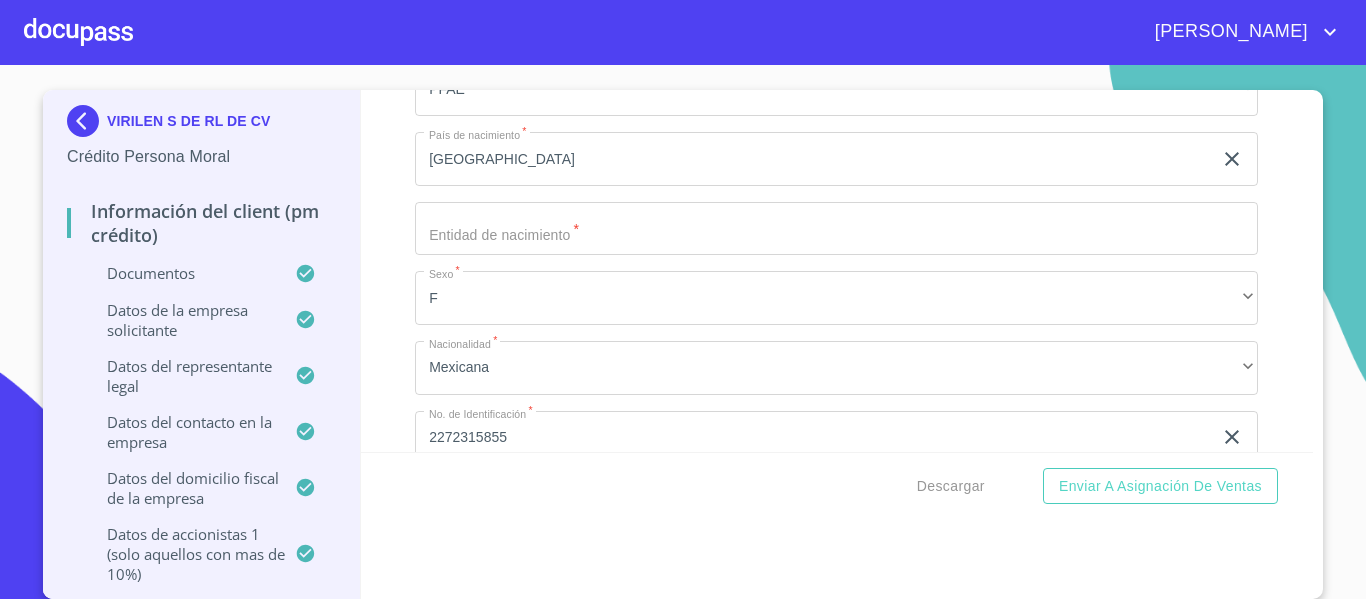 scroll, scrollTop: 19747, scrollLeft: 0, axis: vertical 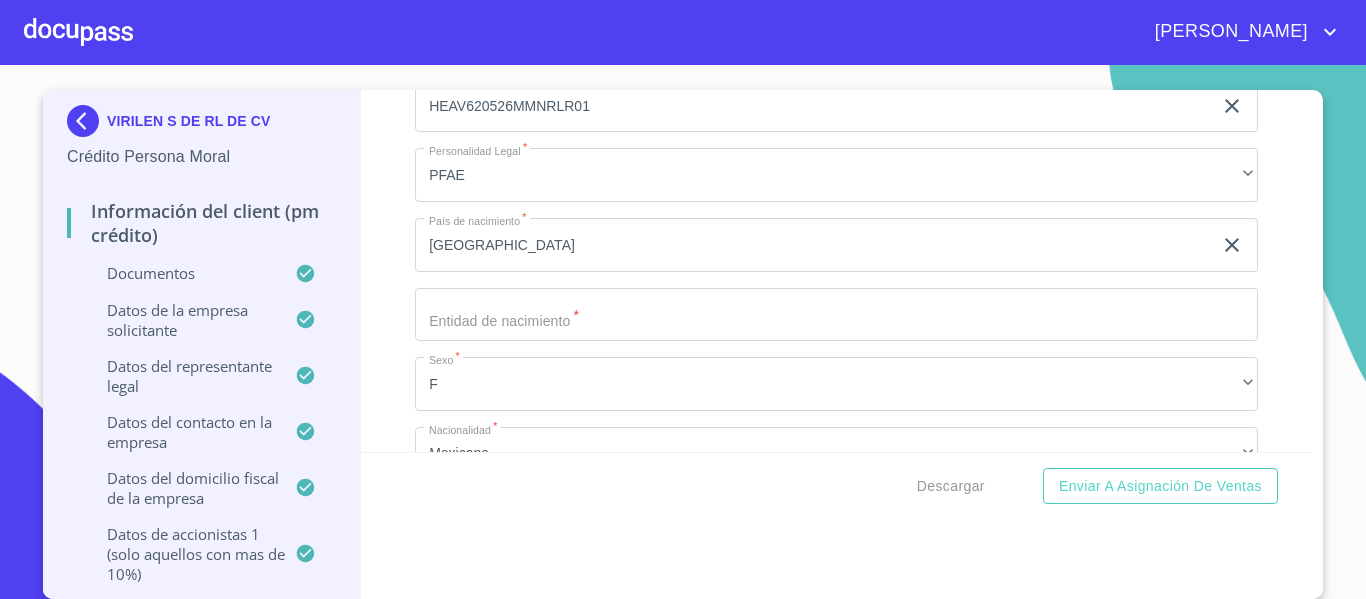 click on "Documento de identificación representante legal.   *" at bounding box center [813, -7995] 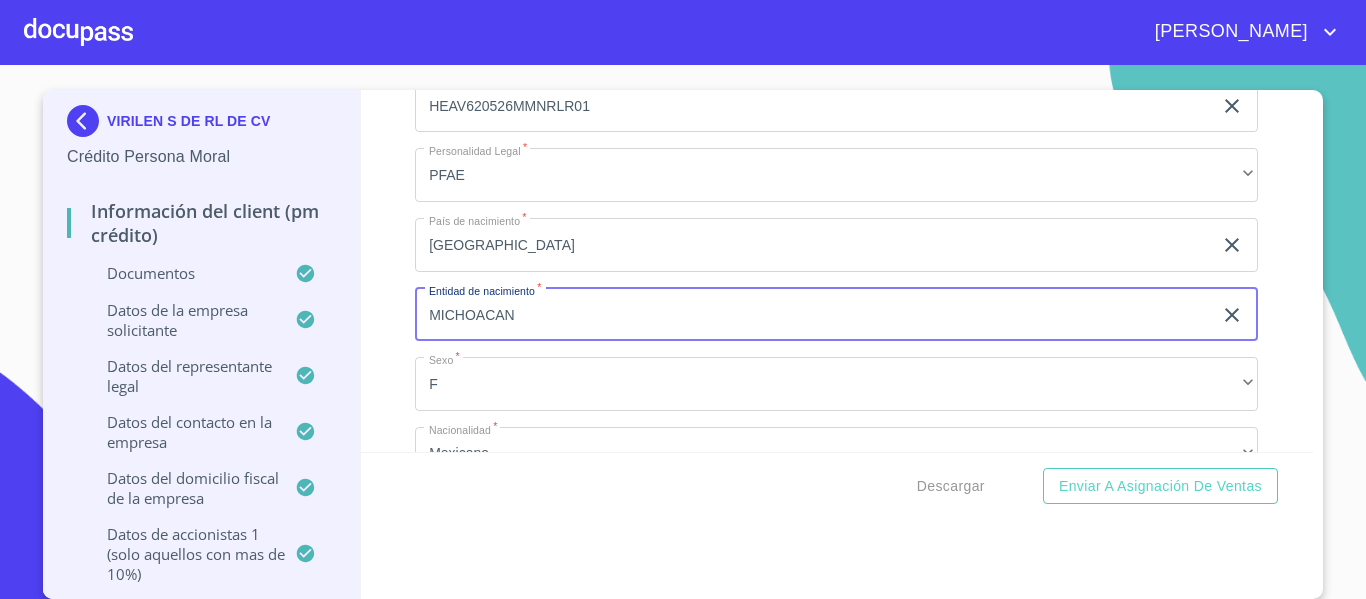 drag, startPoint x: 562, startPoint y: 321, endPoint x: 291, endPoint y: 364, distance: 274.39023 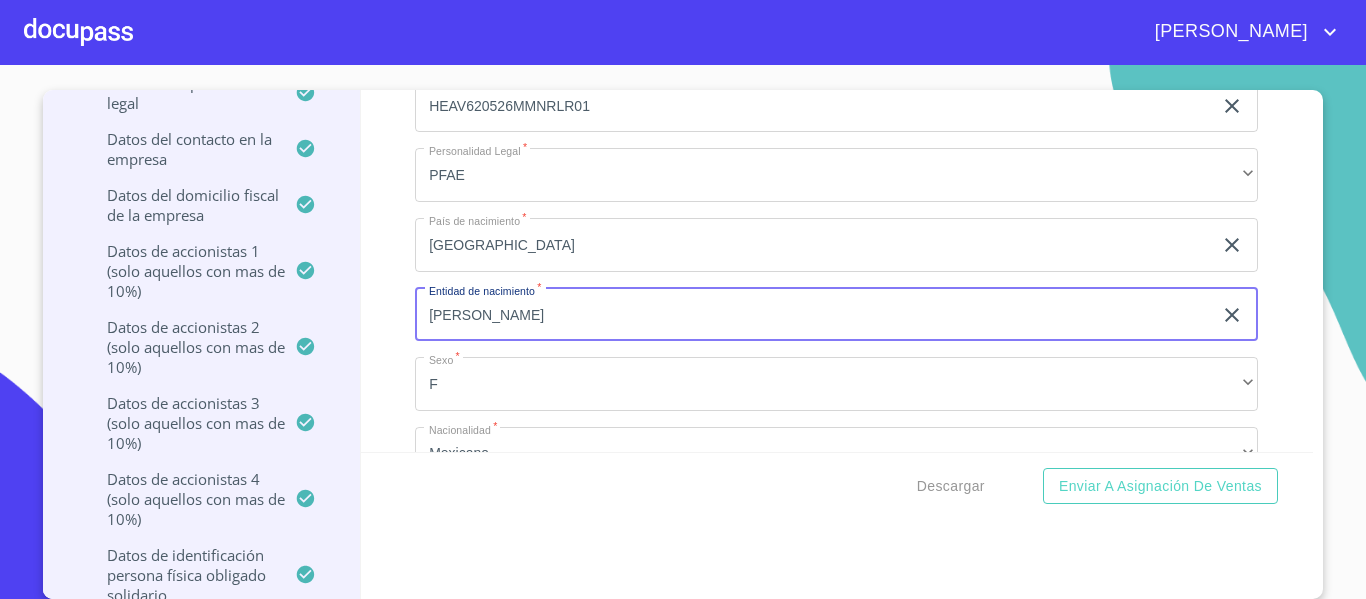 scroll, scrollTop: 300, scrollLeft: 0, axis: vertical 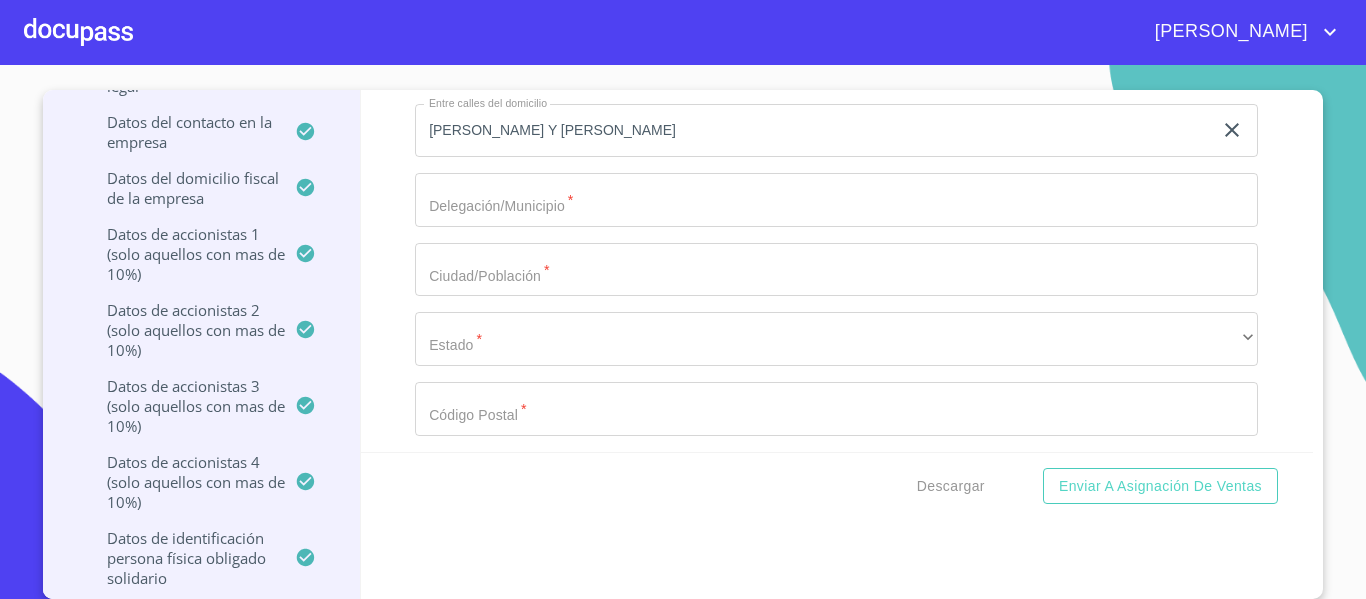 type on "[PERSON_NAME]" 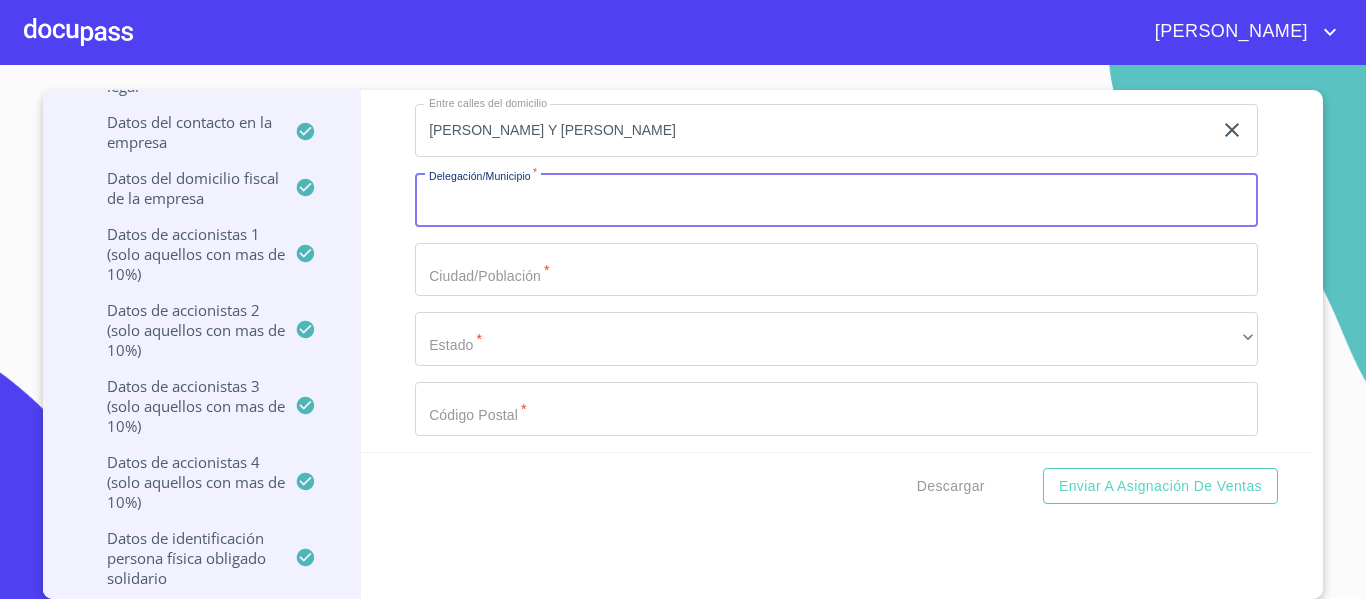 click on "Documento de identificación representante legal.   *" at bounding box center [836, 200] 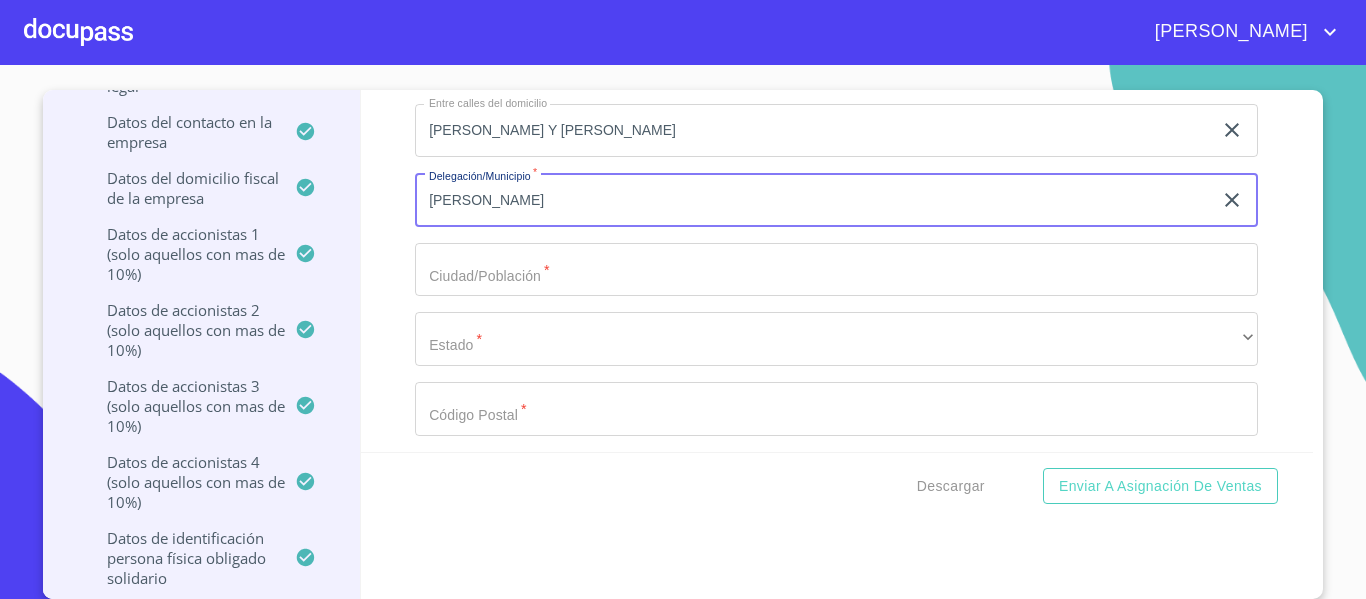 scroll, scrollTop: 20947, scrollLeft: 0, axis: vertical 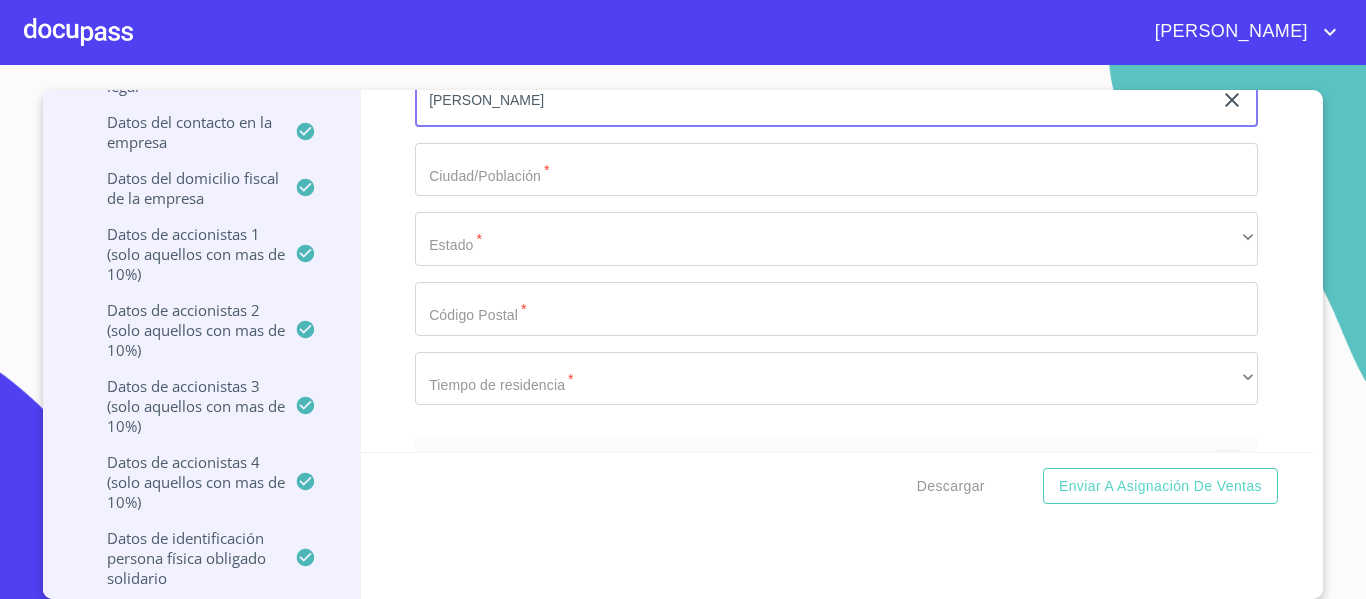 type on "[PERSON_NAME]" 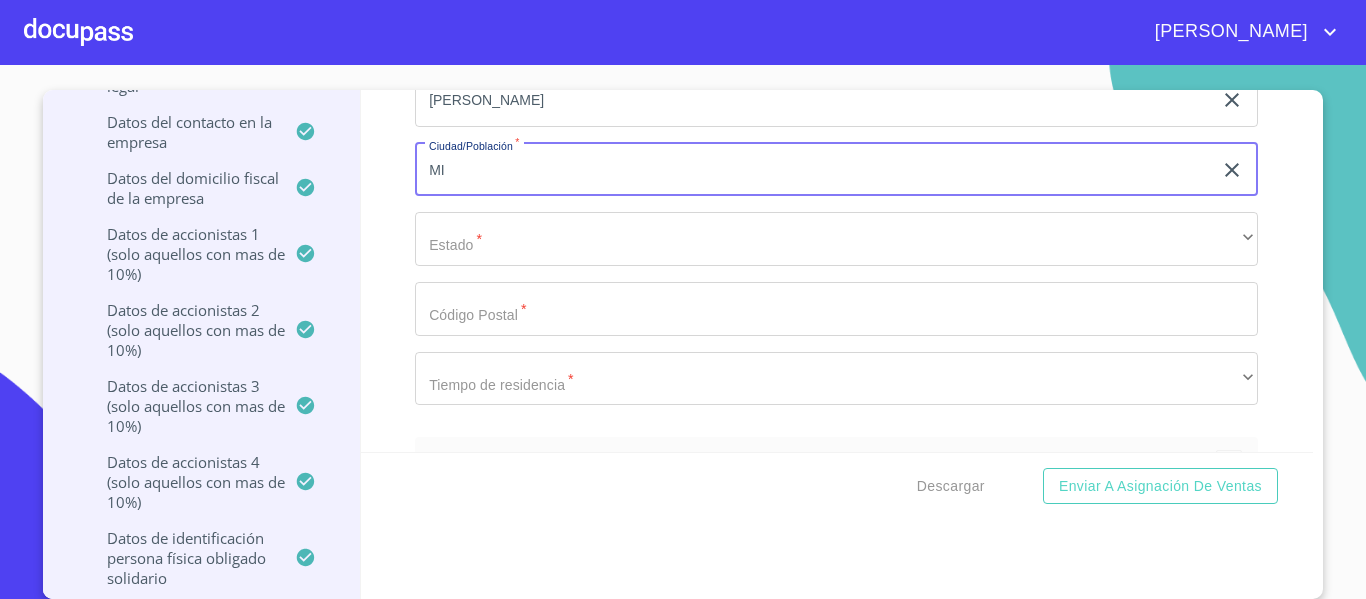 type on "M" 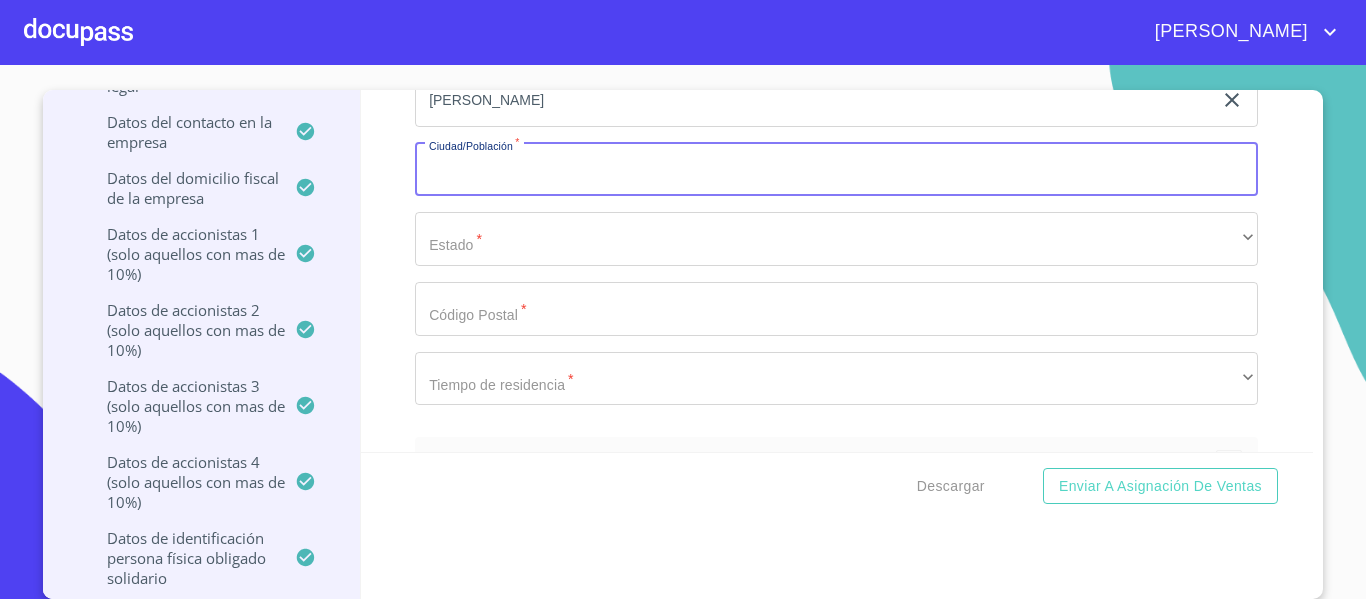 paste on "[PERSON_NAME]" 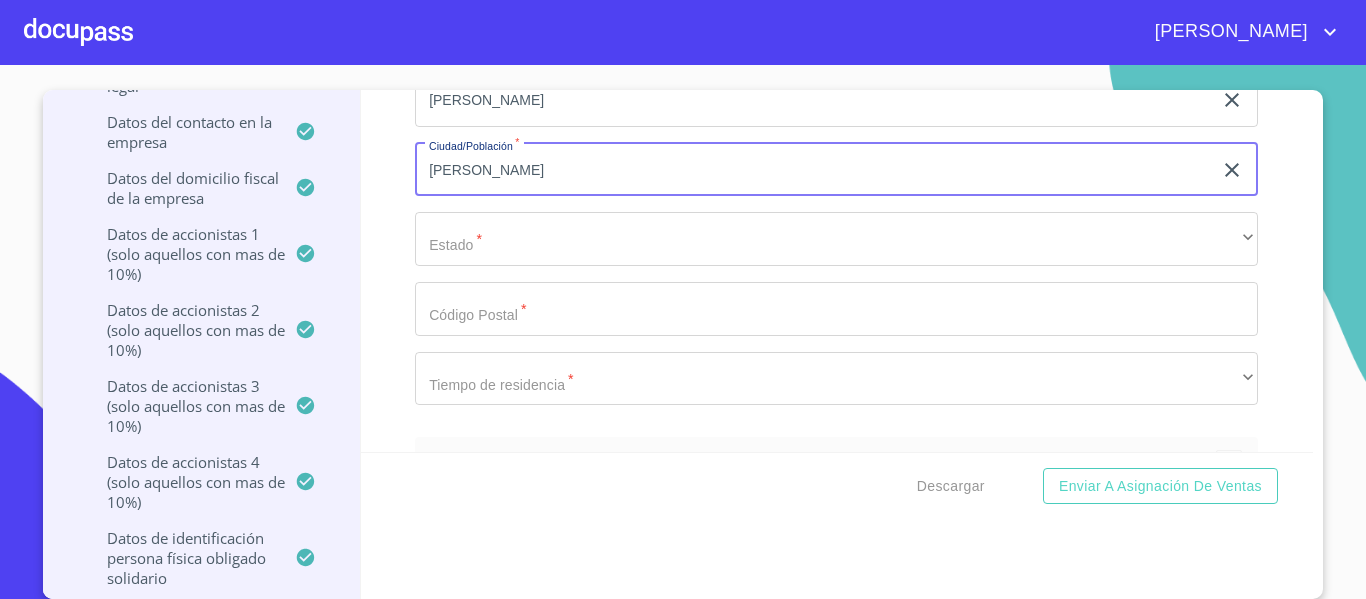 type on "[PERSON_NAME]" 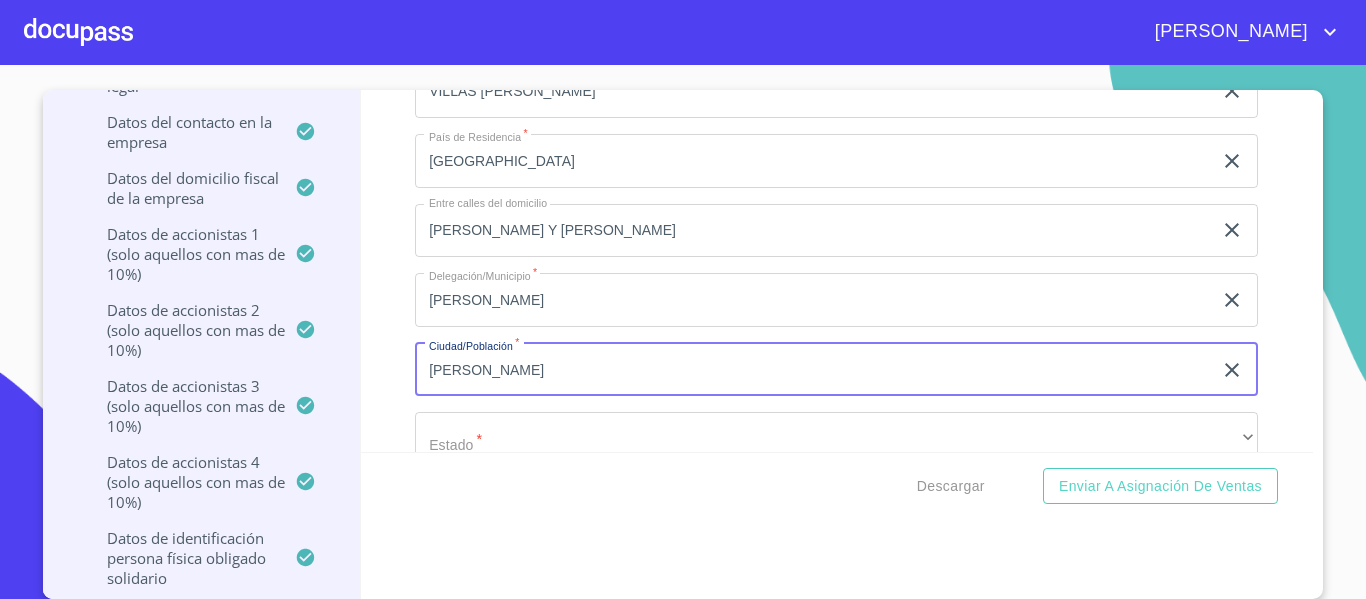 scroll, scrollTop: 20847, scrollLeft: 0, axis: vertical 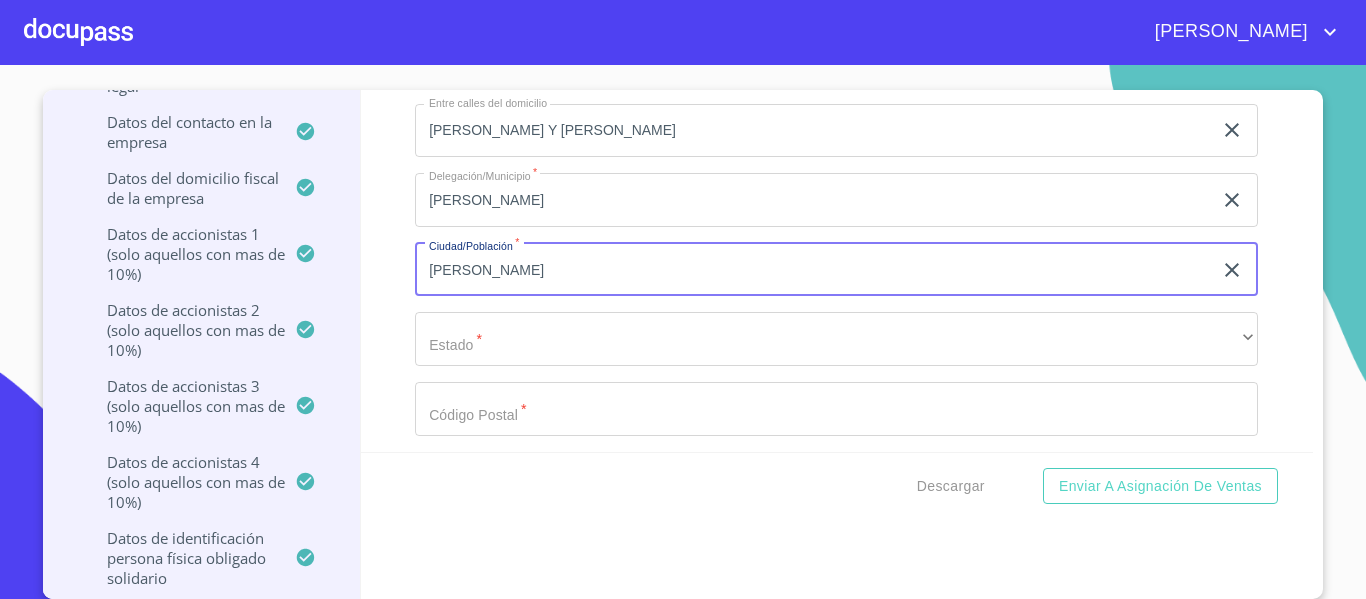 click on "VIRILEN S DE RL DE CV Crédito Persona Moral Información del Client (PM crédito) Documentos Datos de la empresa solicitante Datos del representante legal Datos del contacto en la empresa Datos del domicilio fiscal de la empresa Datos de accionistas 1 (solo aquellos con  mas de 10%) Datos de accionistas 2 (solo aquellos con  mas de 10%) Datos de accionistas 3 (solo aquellos con  mas de 10%) Datos de accionistas 4 (solo aquellos con  mas de 10%) Datos de Identificación Persona Física Obligado Solidario Datos del Domicilio del Obligado Solidario Ocupación del Obligado Solidario Datos del pedido Información del Client (PM crédito)   Documentos Documento de identificación representante legal.   * INE ​ Identificación Oficial Representante Legal * Identificación Oficial Representante Legal Identificación Oficial Representante Legal Comprobante de Domicilio Empresa * Comprobante de Domicilio Empresa Comprobante de Domicilio Empresa Fuente de ingresos   * Independiente/Dueño de negocio/Persona Moral" at bounding box center (678, 344) 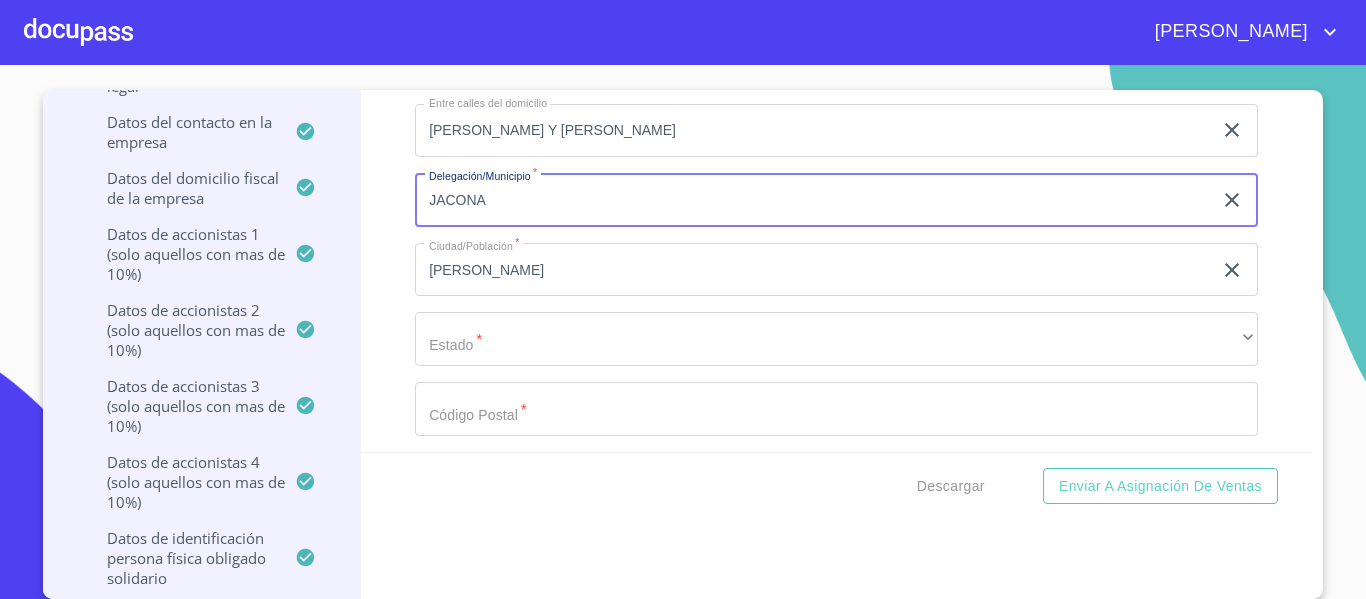 type on "JACONA" 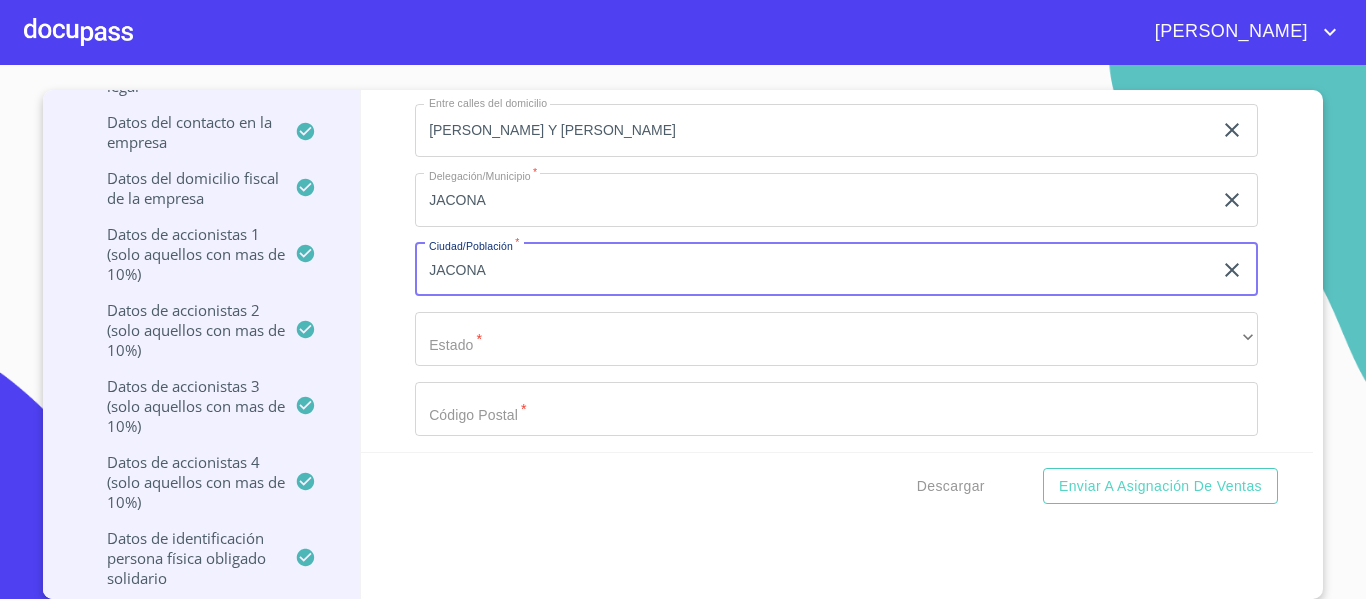 scroll, scrollTop: 0, scrollLeft: 0, axis: both 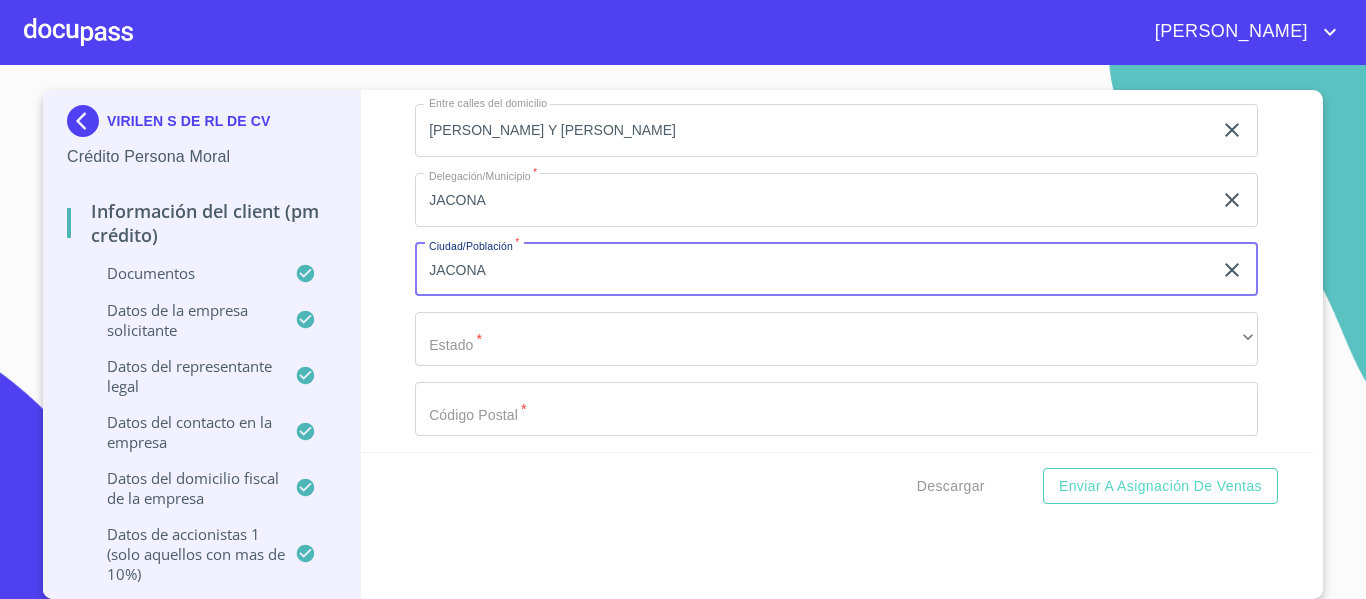 type on "JACONA" 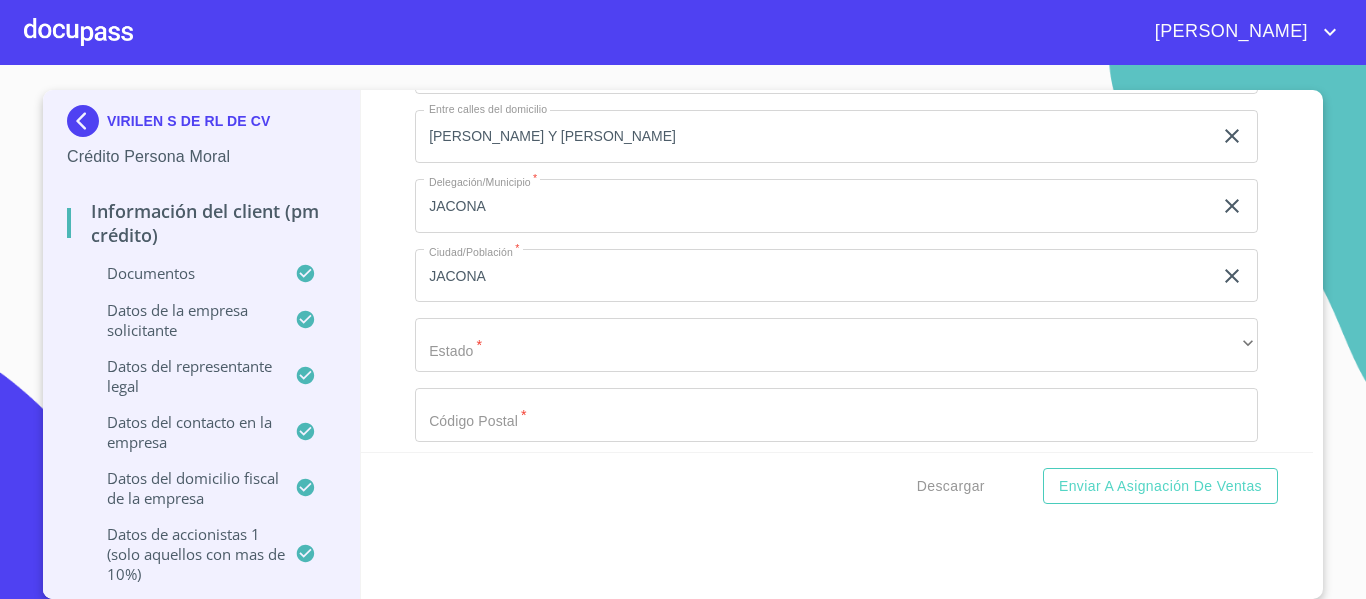 scroll, scrollTop: 20941, scrollLeft: 0, axis: vertical 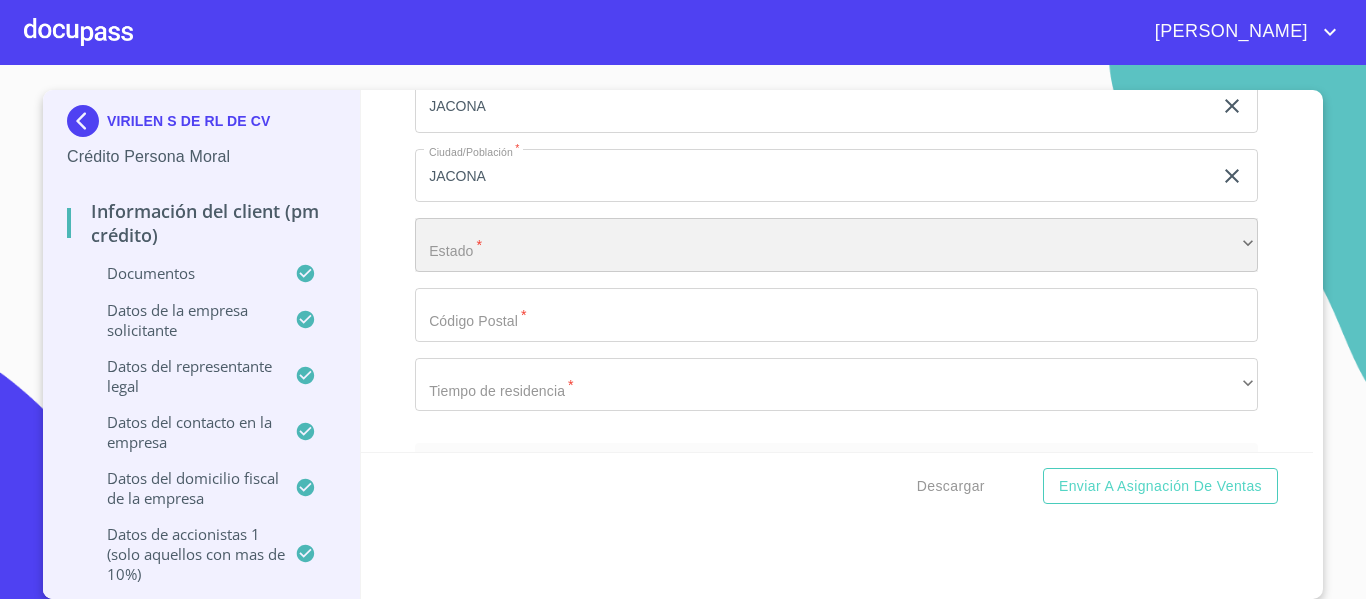 click on "​" at bounding box center (836, 245) 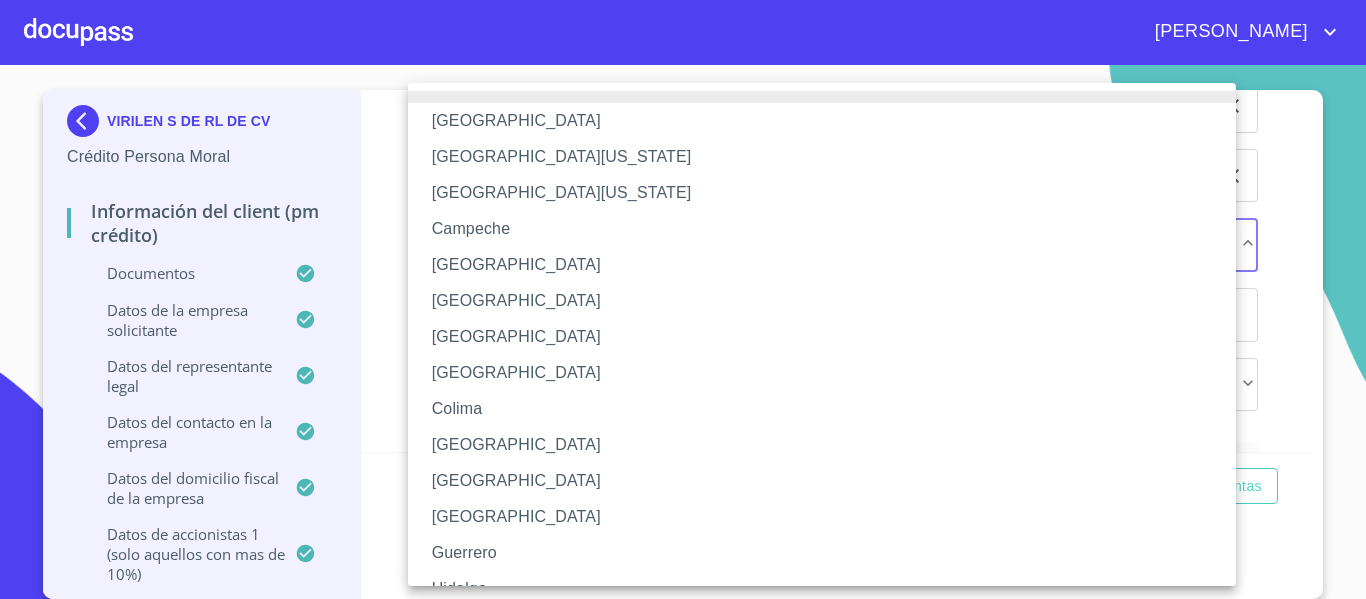 type 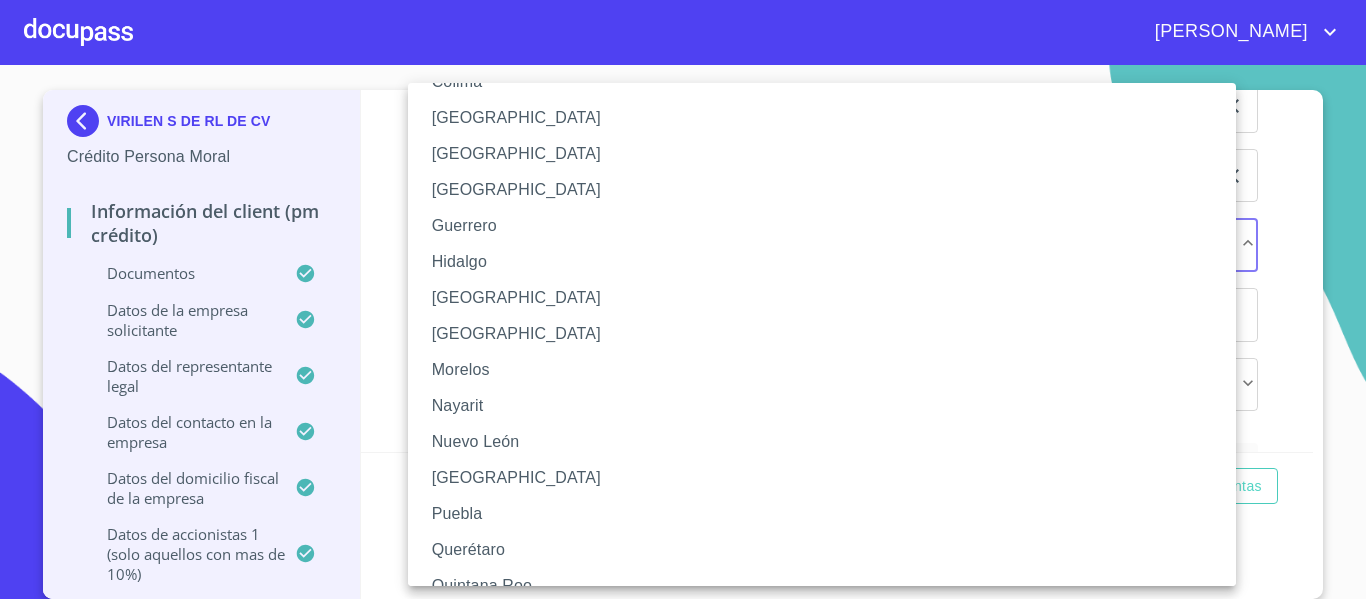 click on "[GEOGRAPHIC_DATA]" at bounding box center [829, 334] 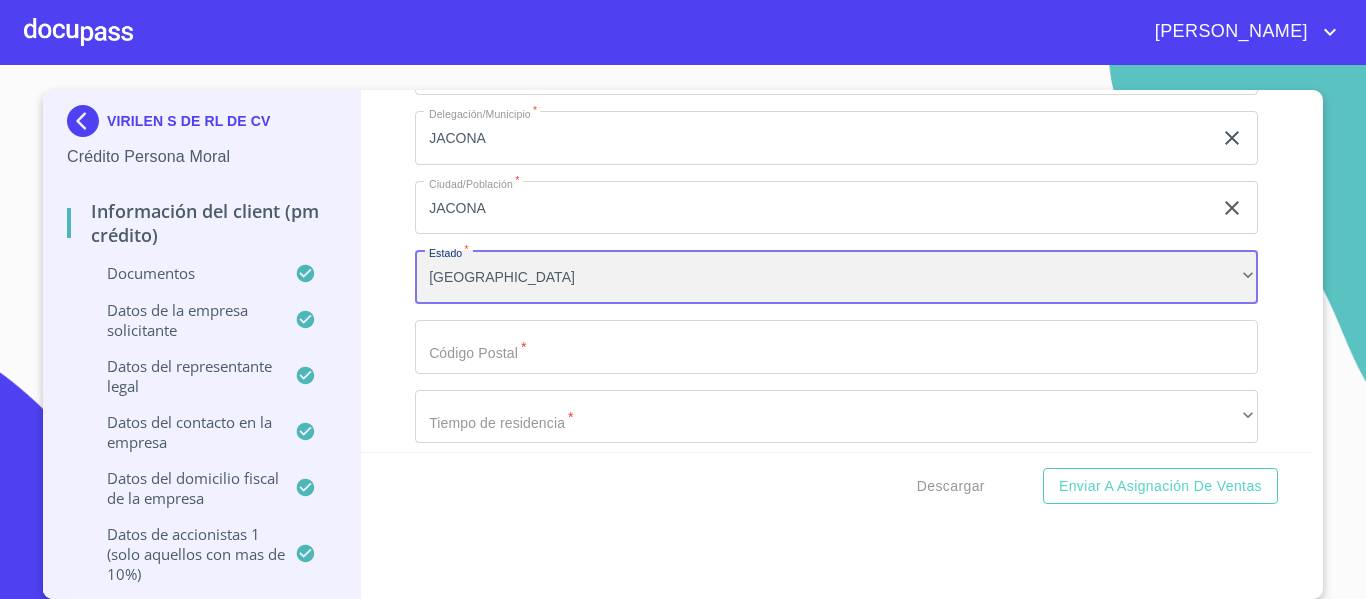 scroll, scrollTop: 20941, scrollLeft: 0, axis: vertical 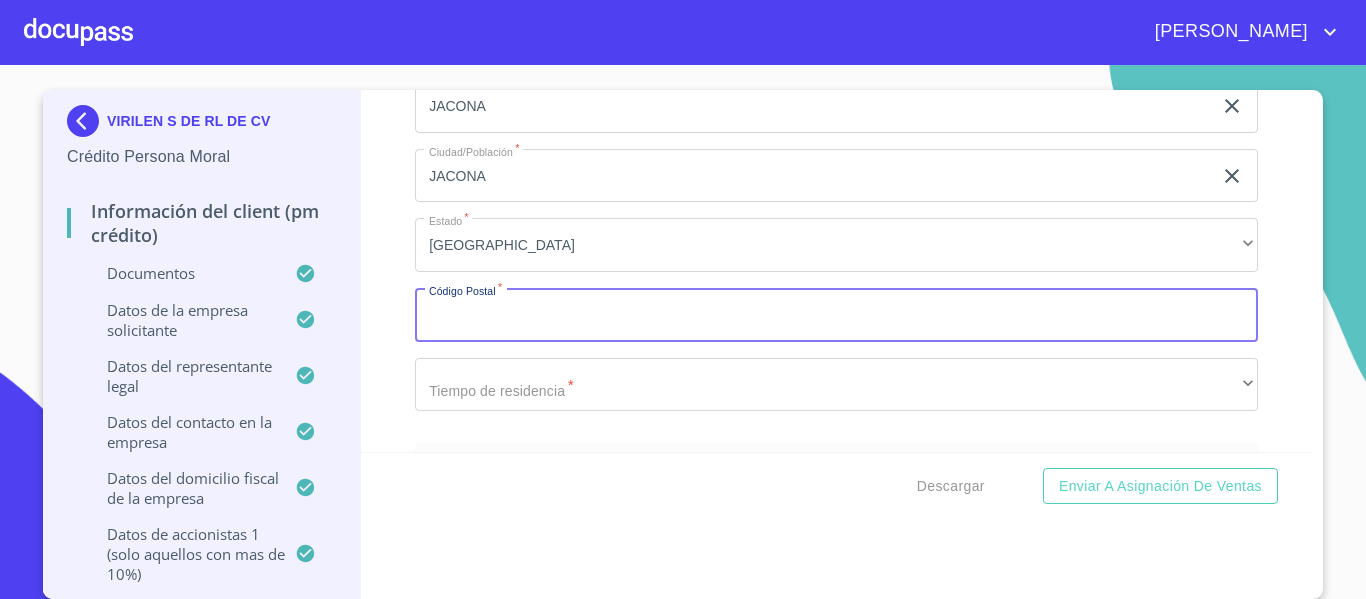click on "Documento de identificación representante legal.   *" at bounding box center (836, 315) 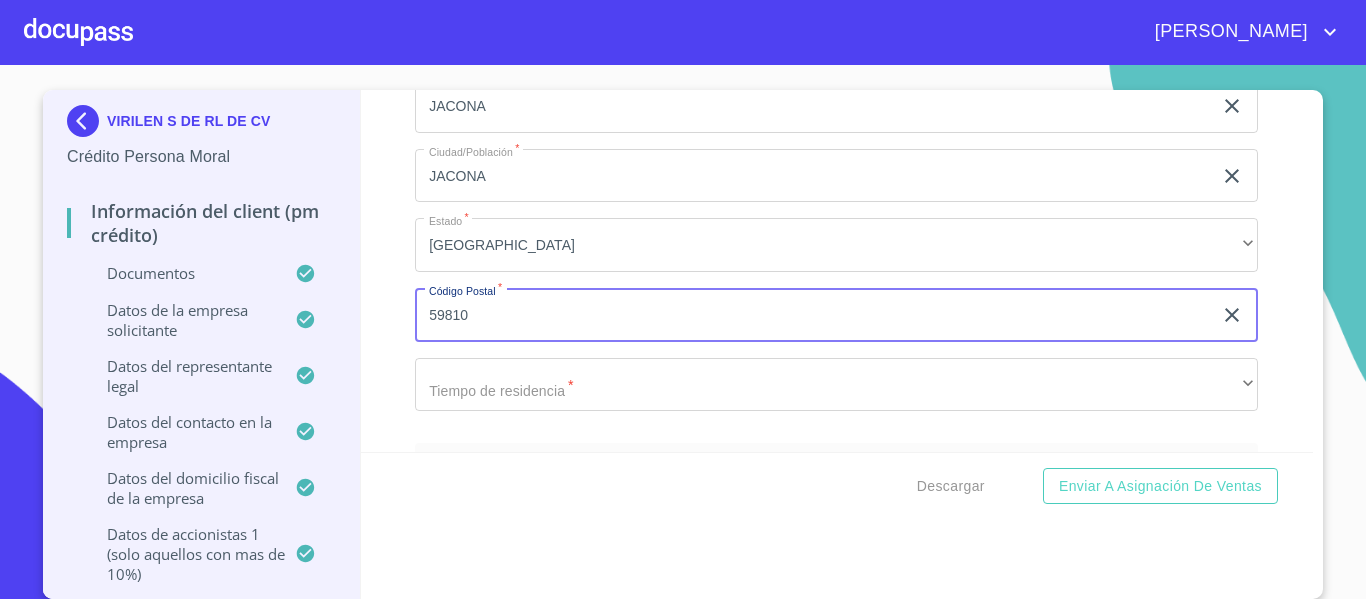 type on "59810" 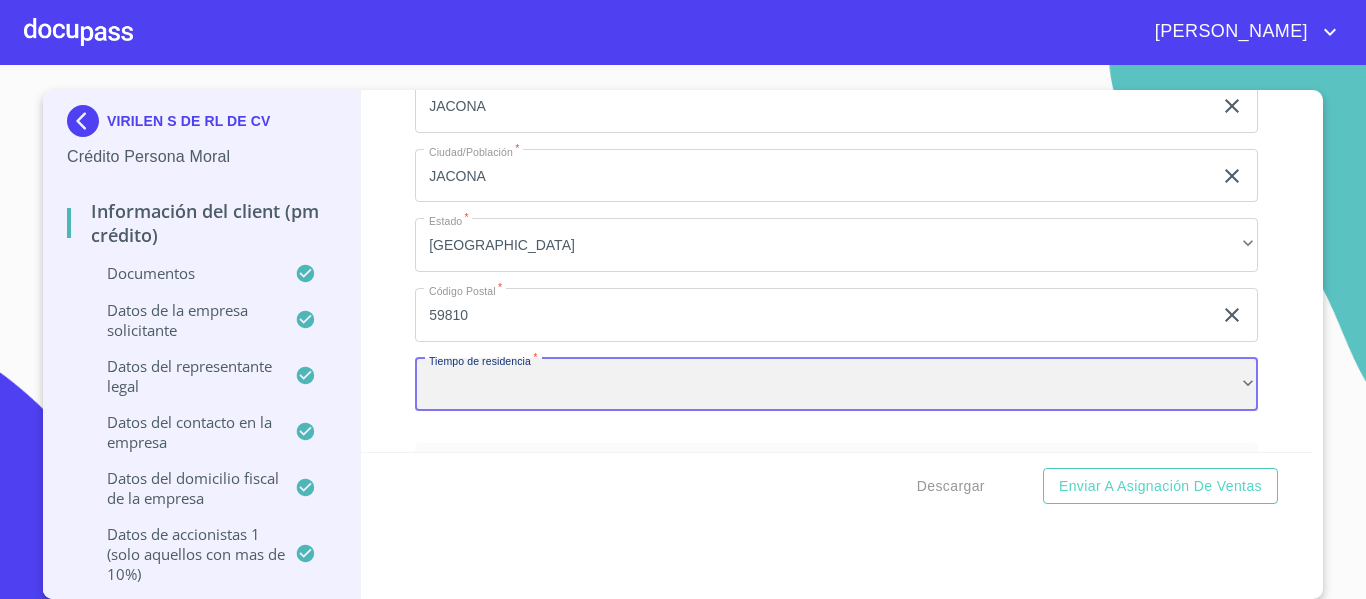 click on "​" at bounding box center [836, 385] 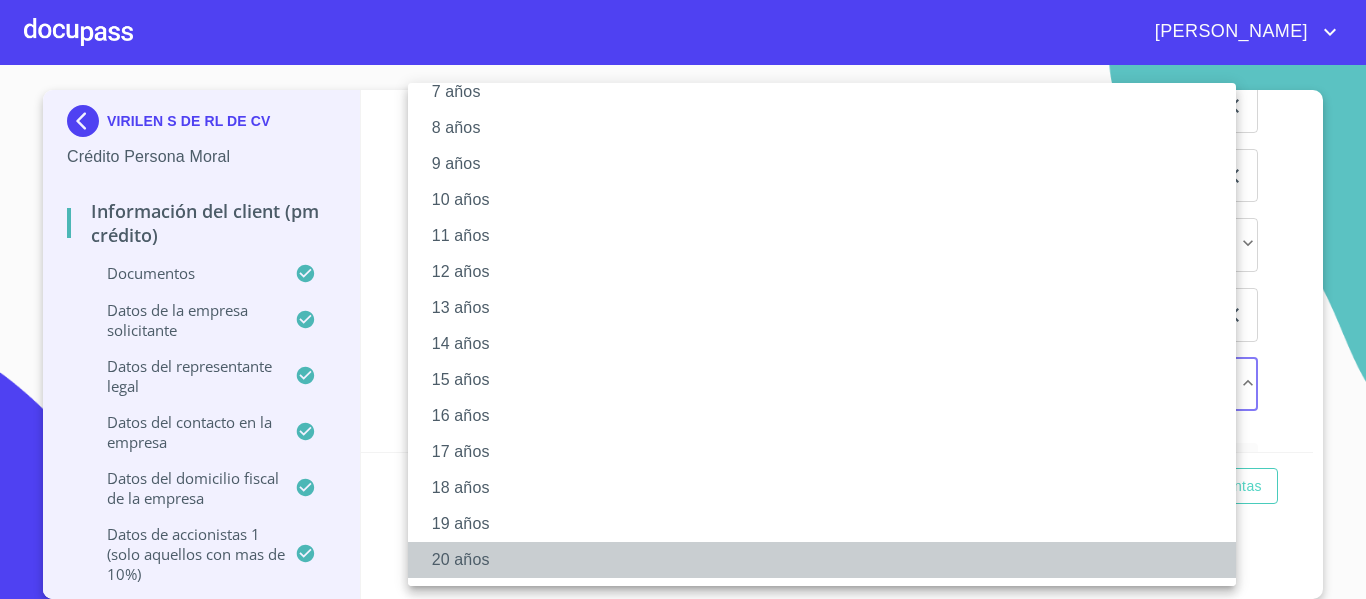 click on "20 años" at bounding box center (829, 560) 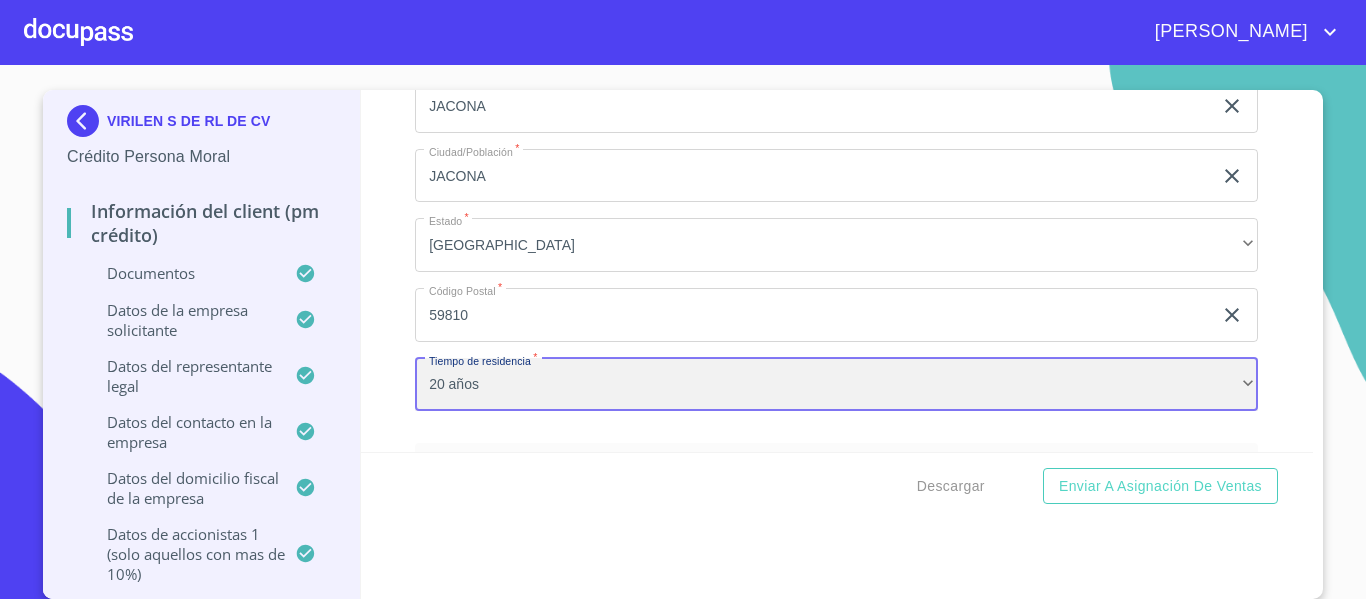 scroll, scrollTop: 280, scrollLeft: 0, axis: vertical 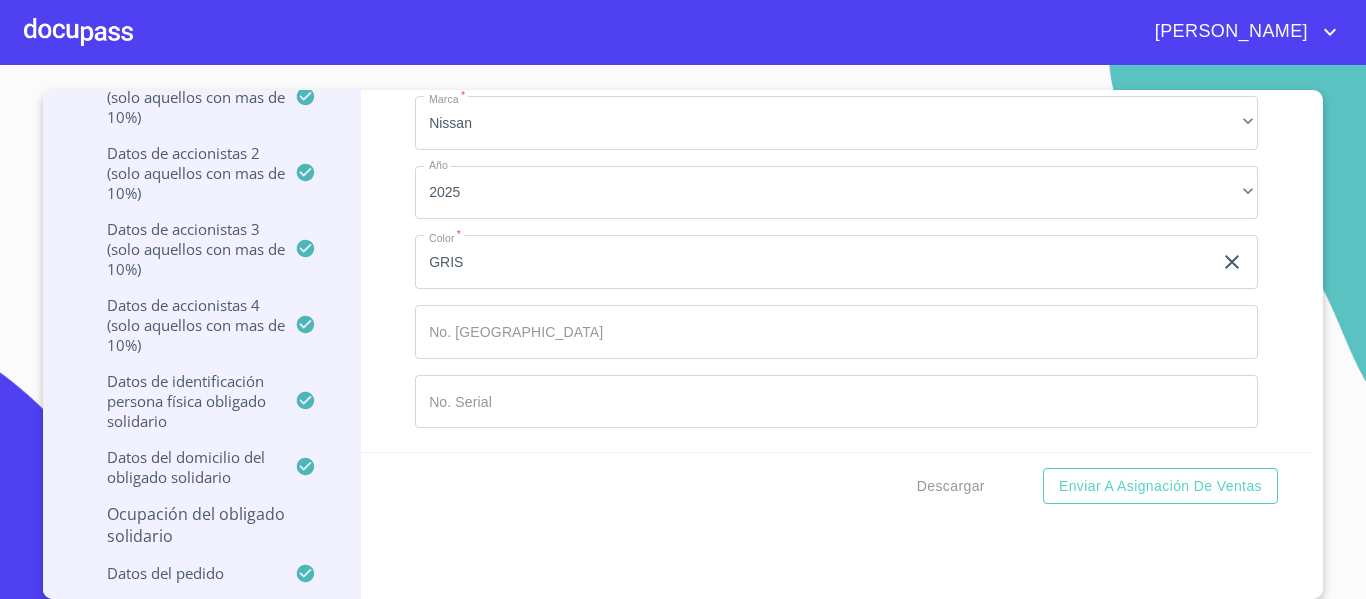 click on "Ocupación del Obligado Solidario" at bounding box center (201, 525) 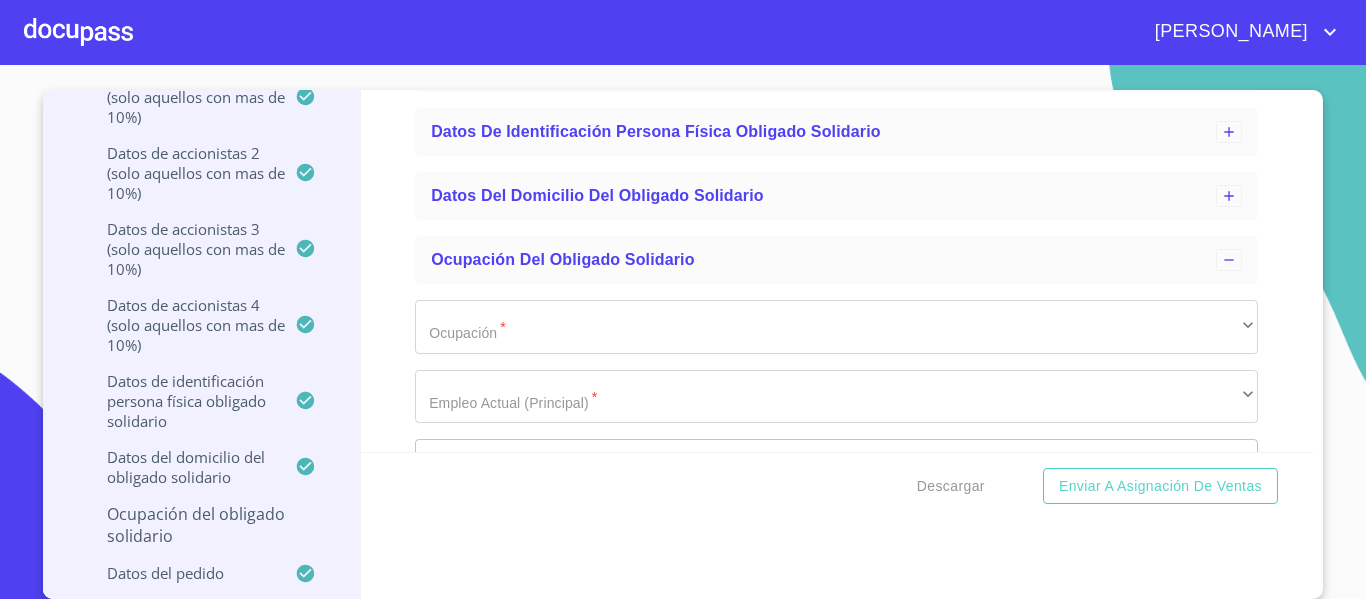 scroll, scrollTop: 741, scrollLeft: 0, axis: vertical 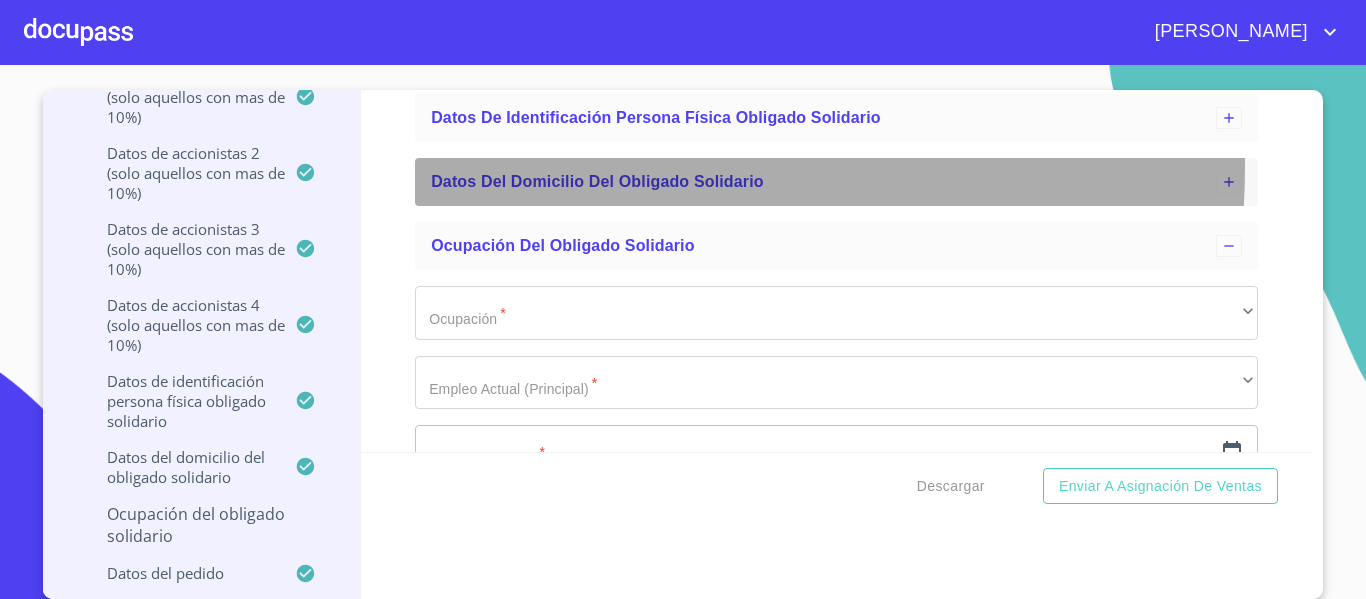click on "Datos del Domicilio del Obligado Solidario" at bounding box center [836, 182] 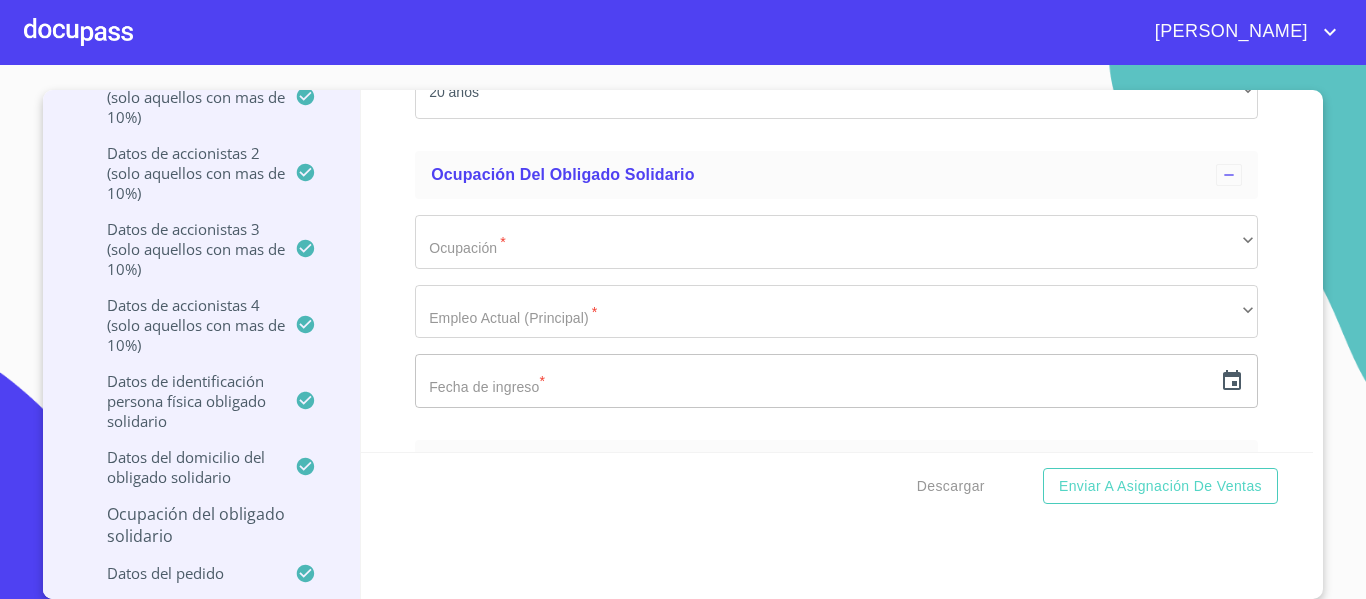 scroll, scrollTop: 1741, scrollLeft: 0, axis: vertical 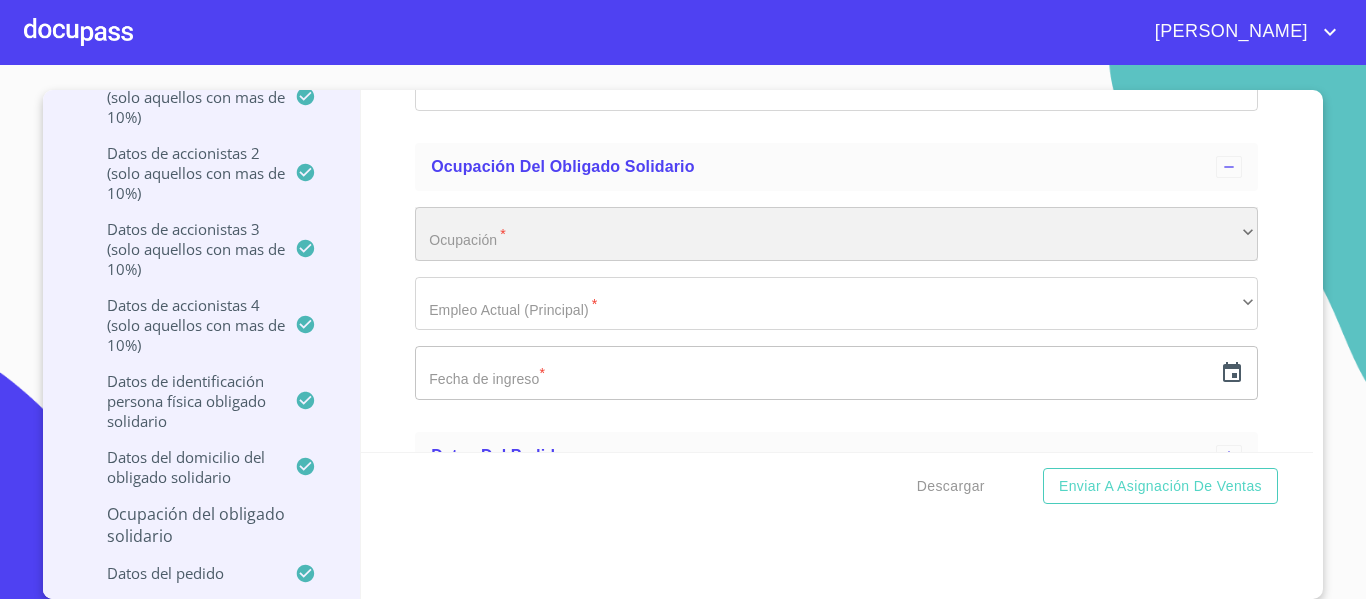 click on "​" at bounding box center [836, 234] 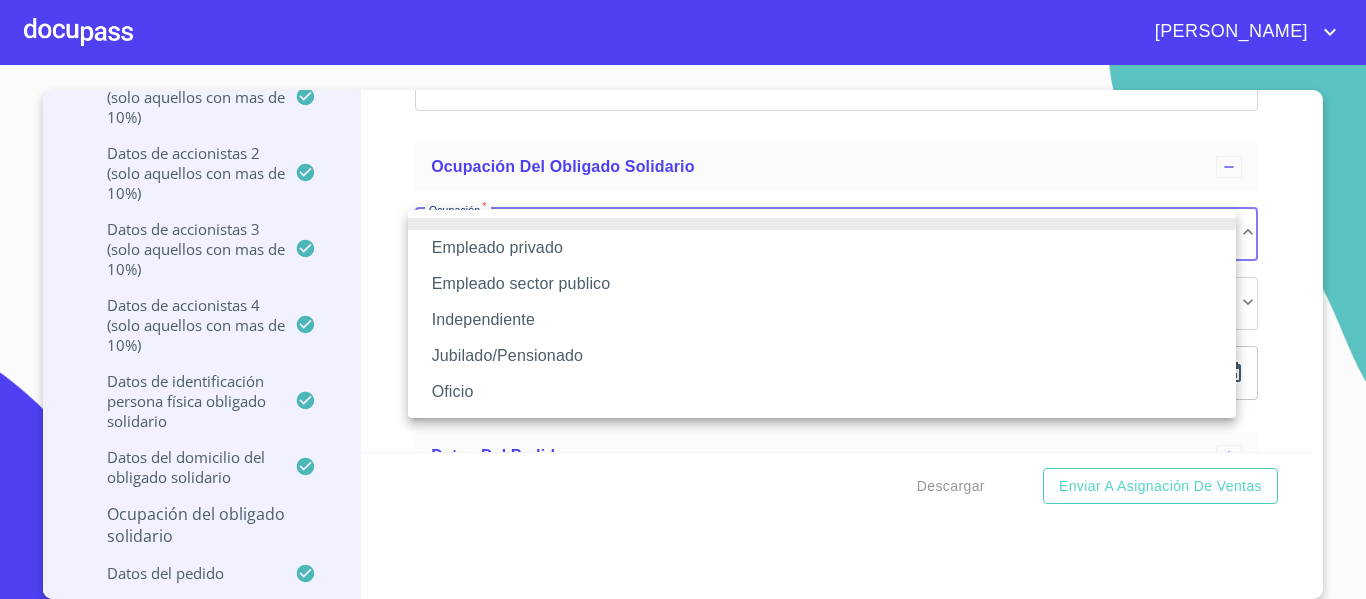 click on "Independiente" at bounding box center [822, 320] 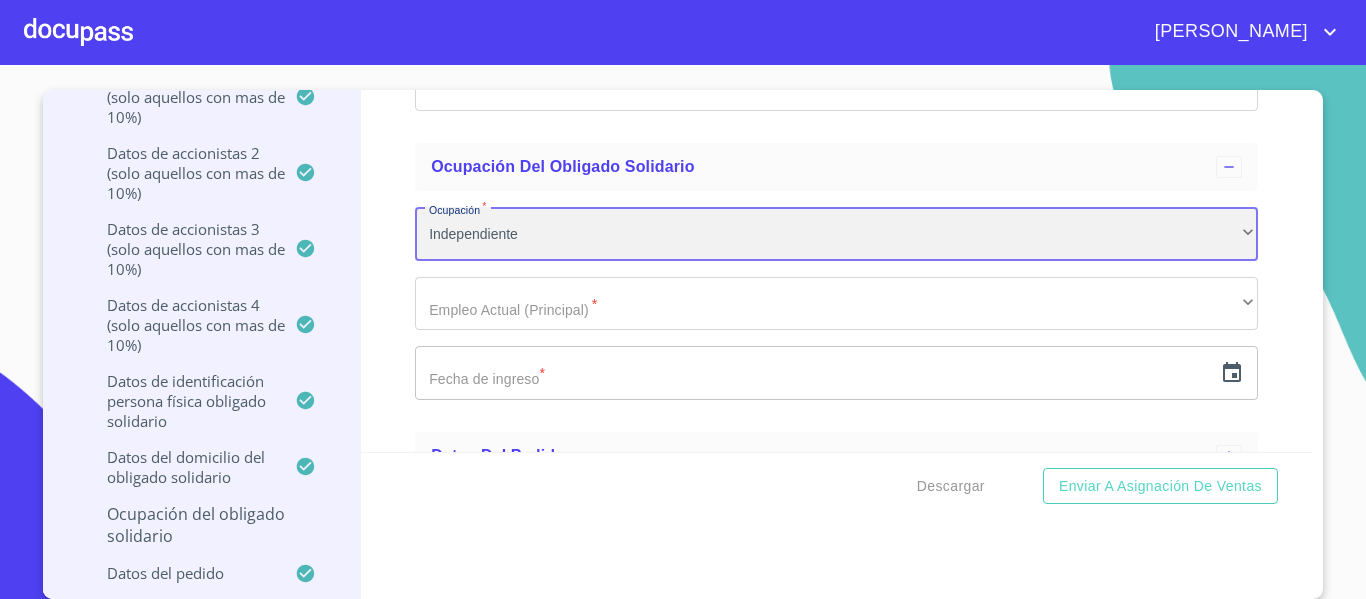 scroll, scrollTop: 1777, scrollLeft: 0, axis: vertical 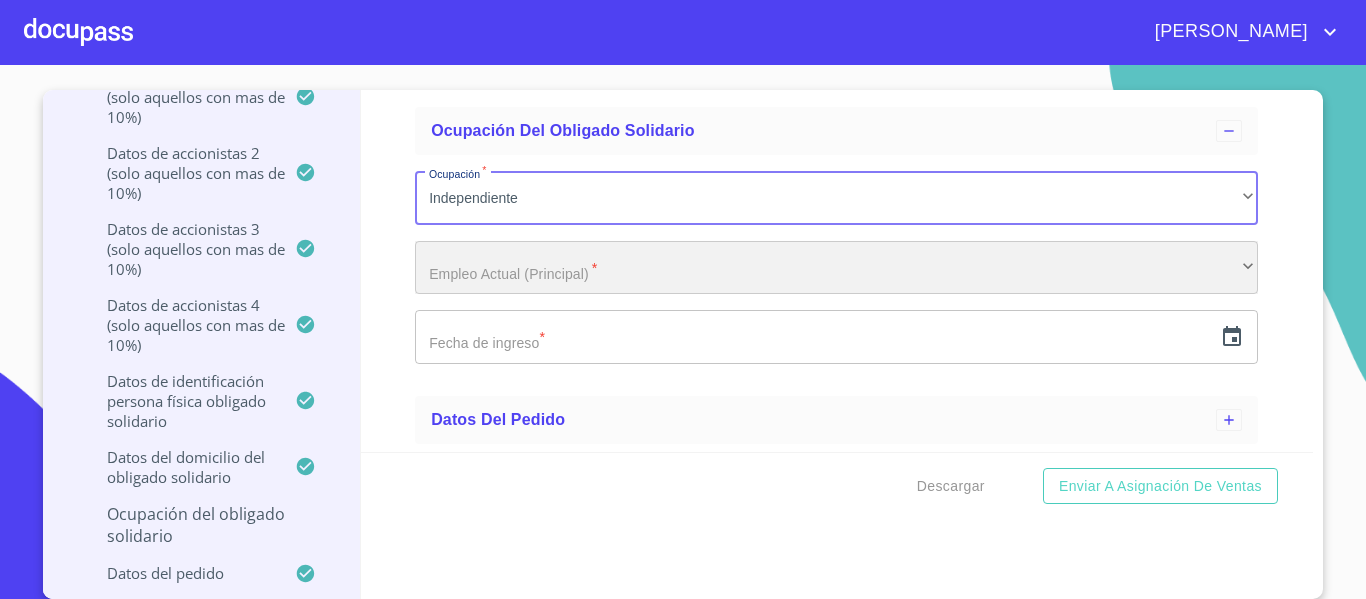 click on "​" at bounding box center (836, 268) 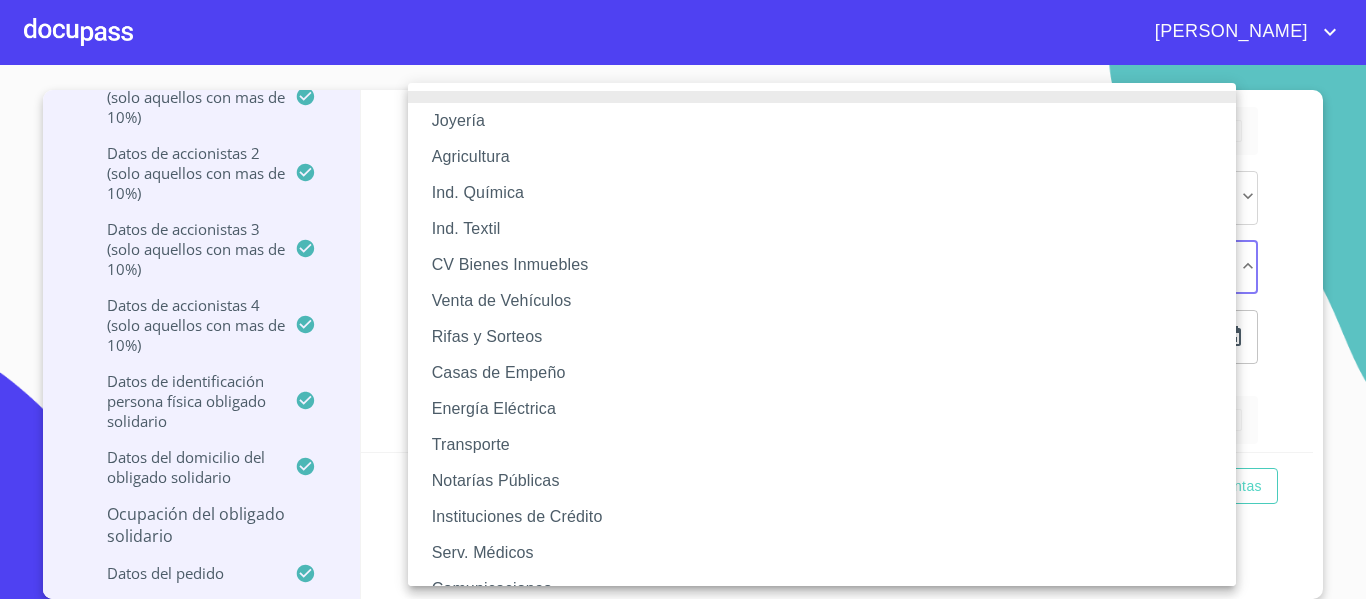 click on "Ind. Textil" at bounding box center (829, 229) 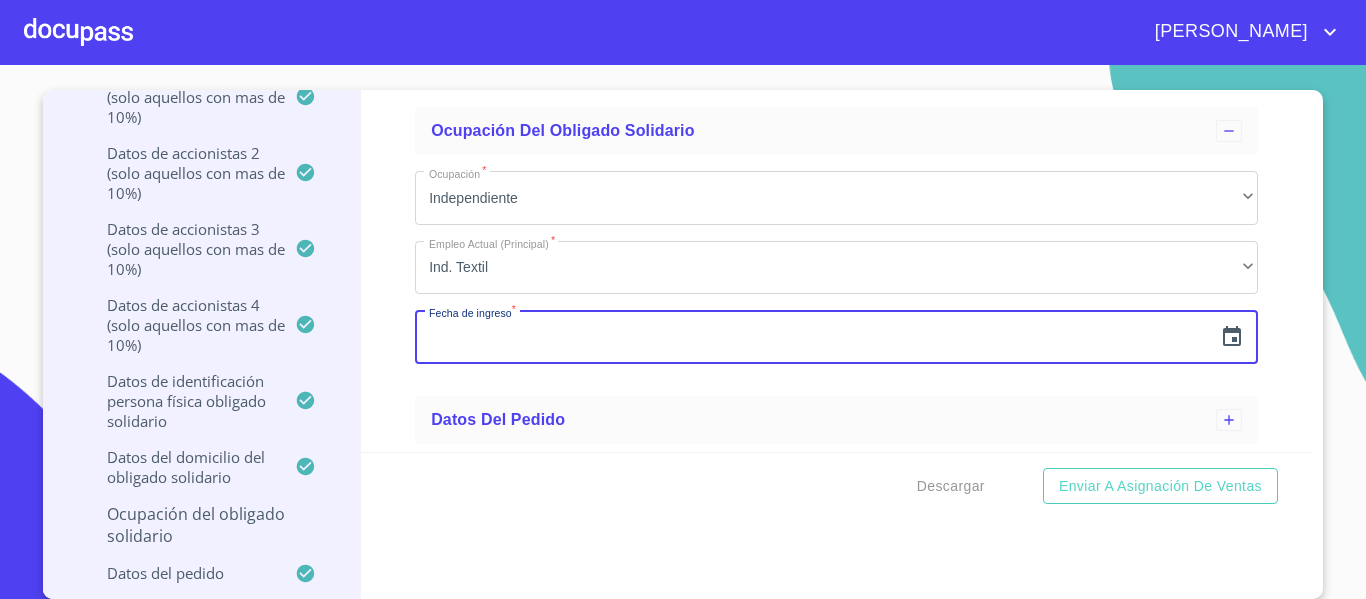 click at bounding box center (813, 337) 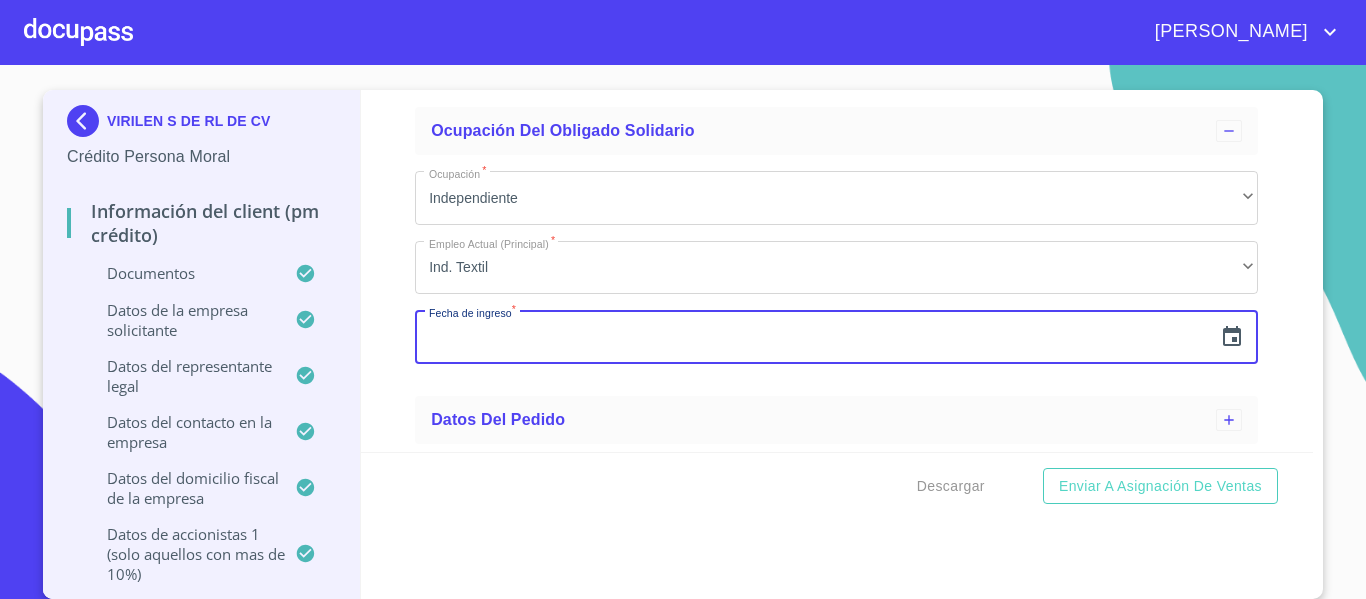 click on "Datos de la empresa solicitante" at bounding box center (181, 320) 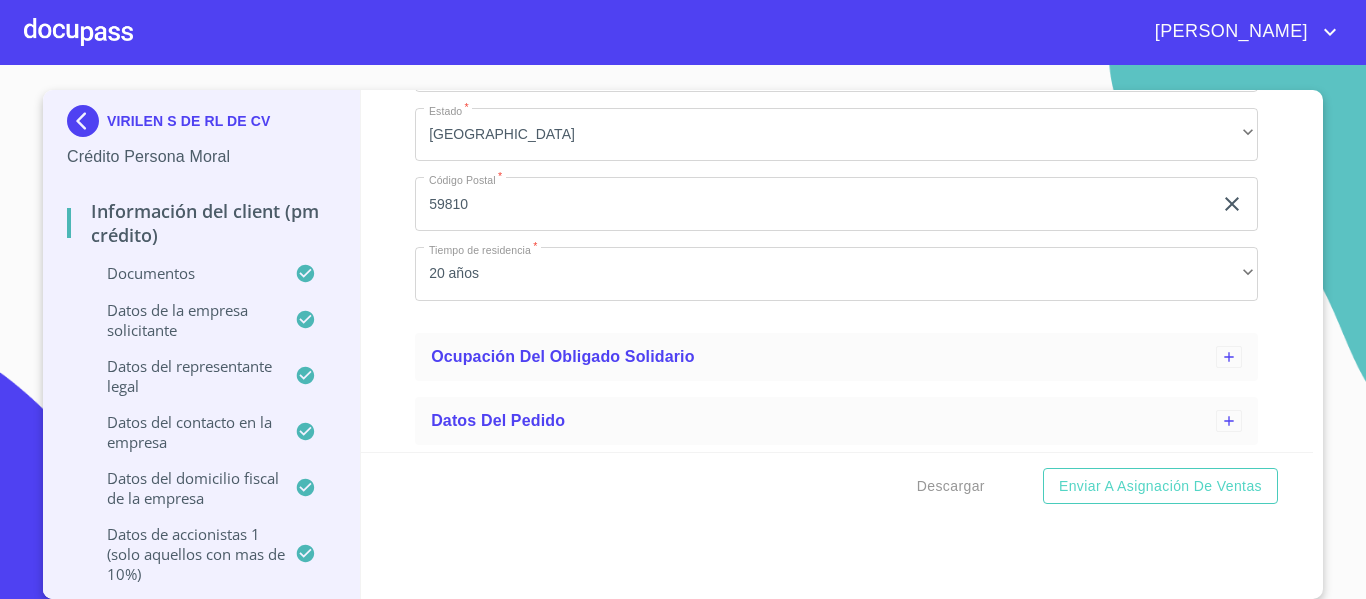 scroll, scrollTop: 2613, scrollLeft: 0, axis: vertical 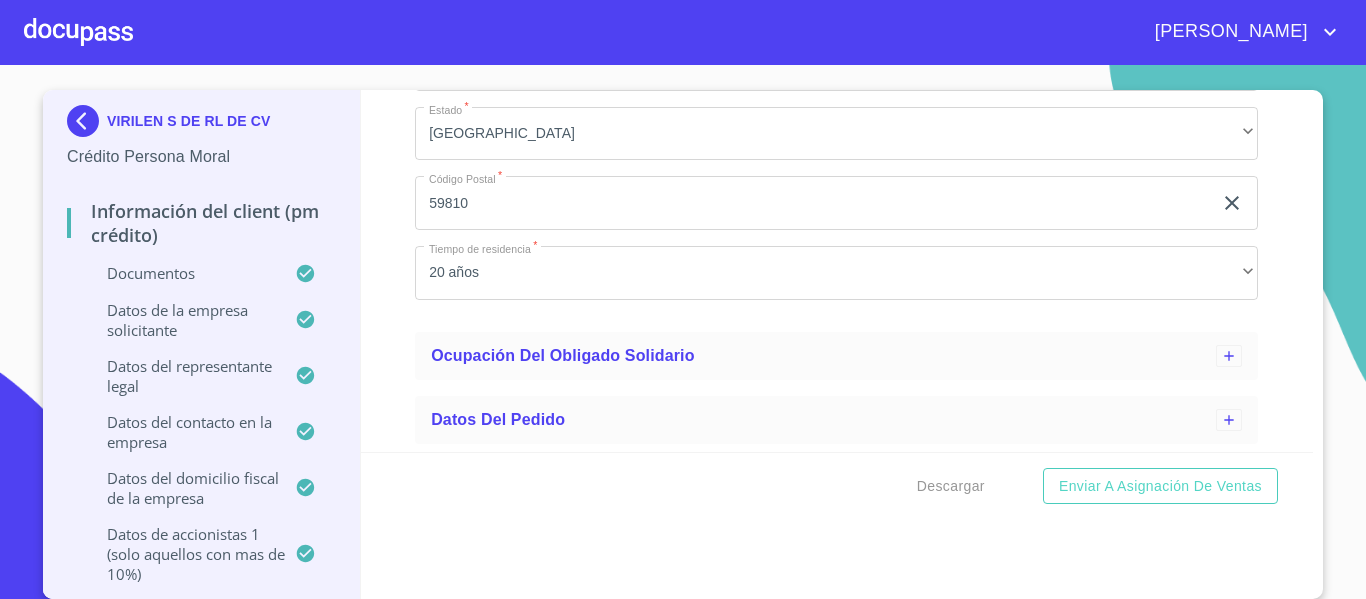 click on "Datos de la empresa solicitante" at bounding box center [181, 320] 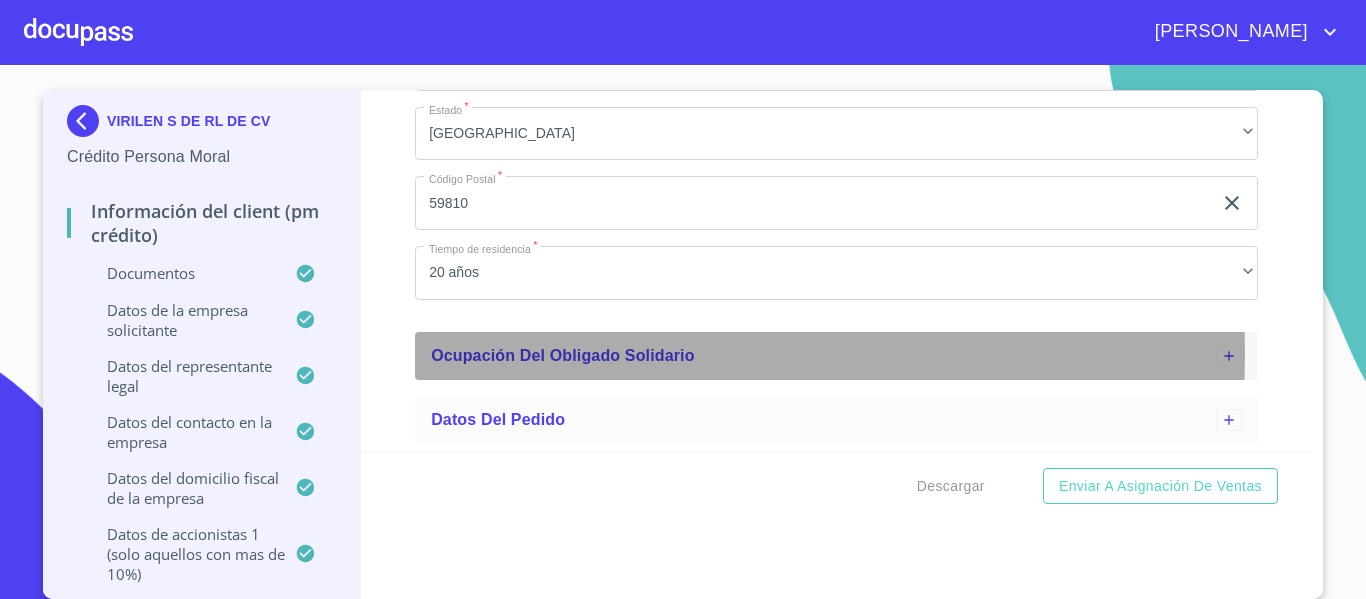 click on "Ocupación del Obligado Solidario" at bounding box center (563, 355) 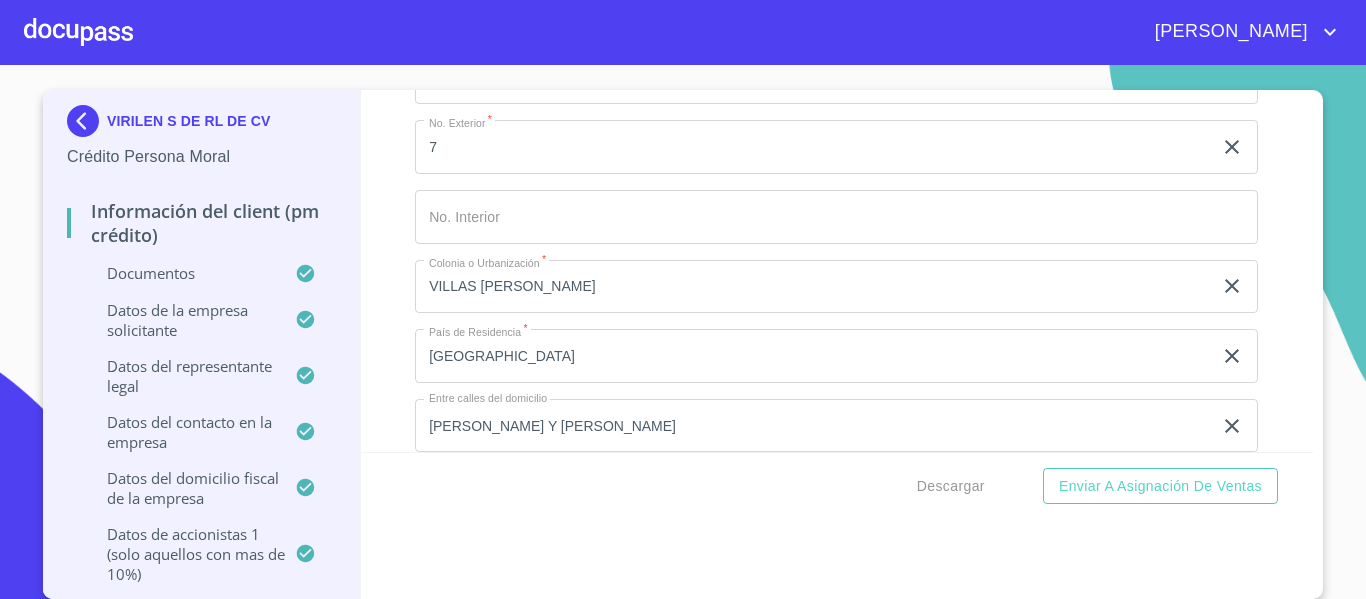 scroll, scrollTop: 2113, scrollLeft: 0, axis: vertical 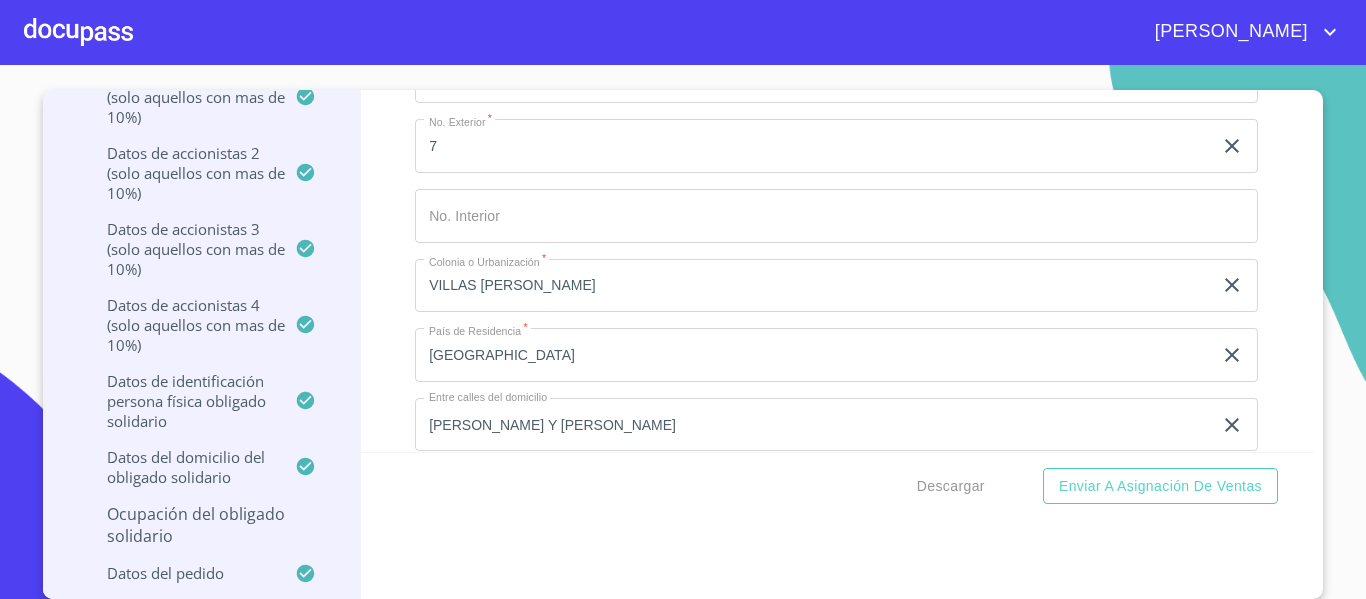 click on "Ocupación del Obligado Solidario" at bounding box center (201, 525) 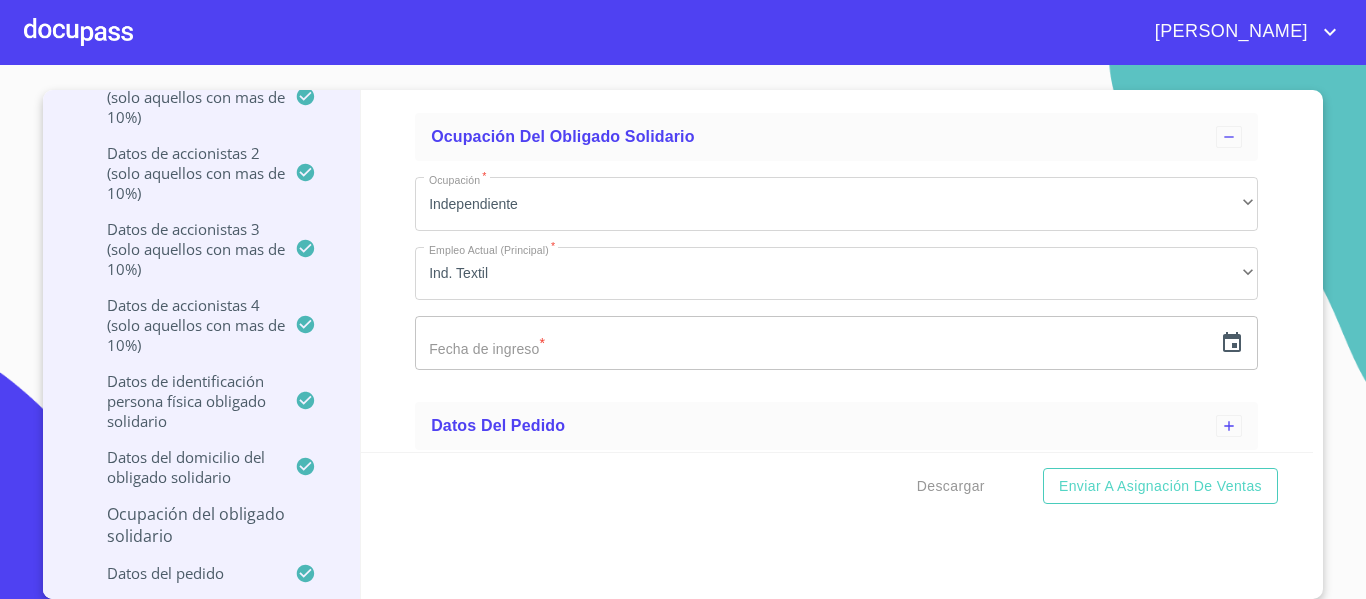 scroll, scrollTop: 1777, scrollLeft: 0, axis: vertical 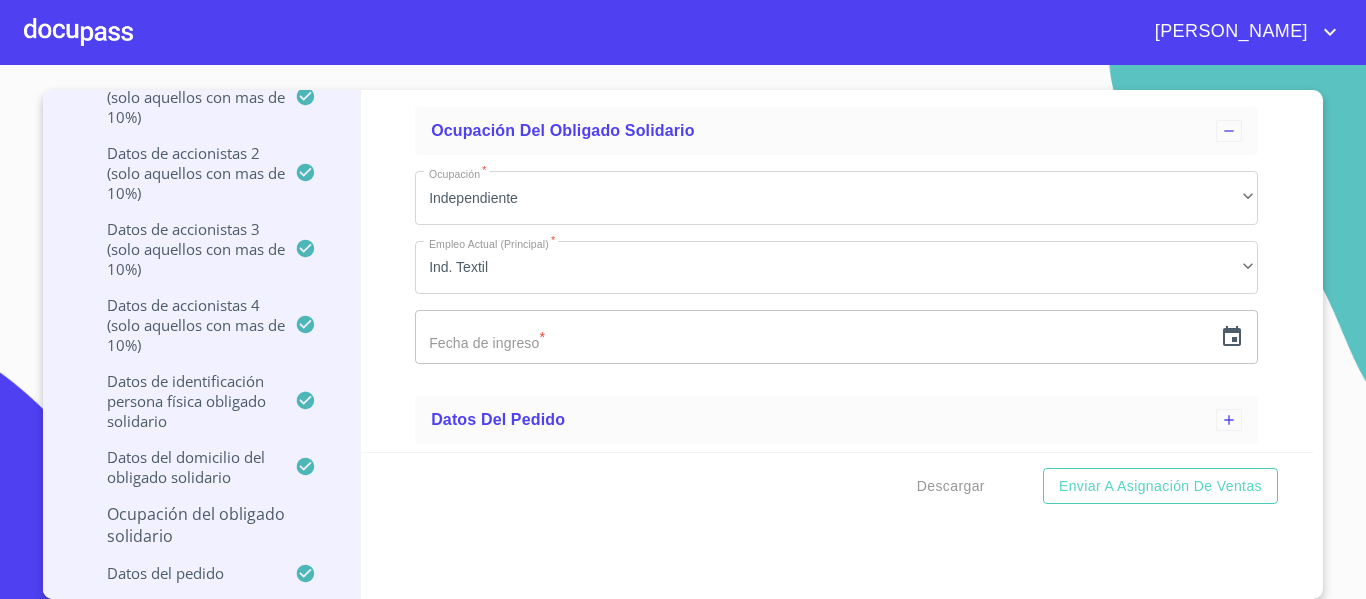 click at bounding box center (813, 337) 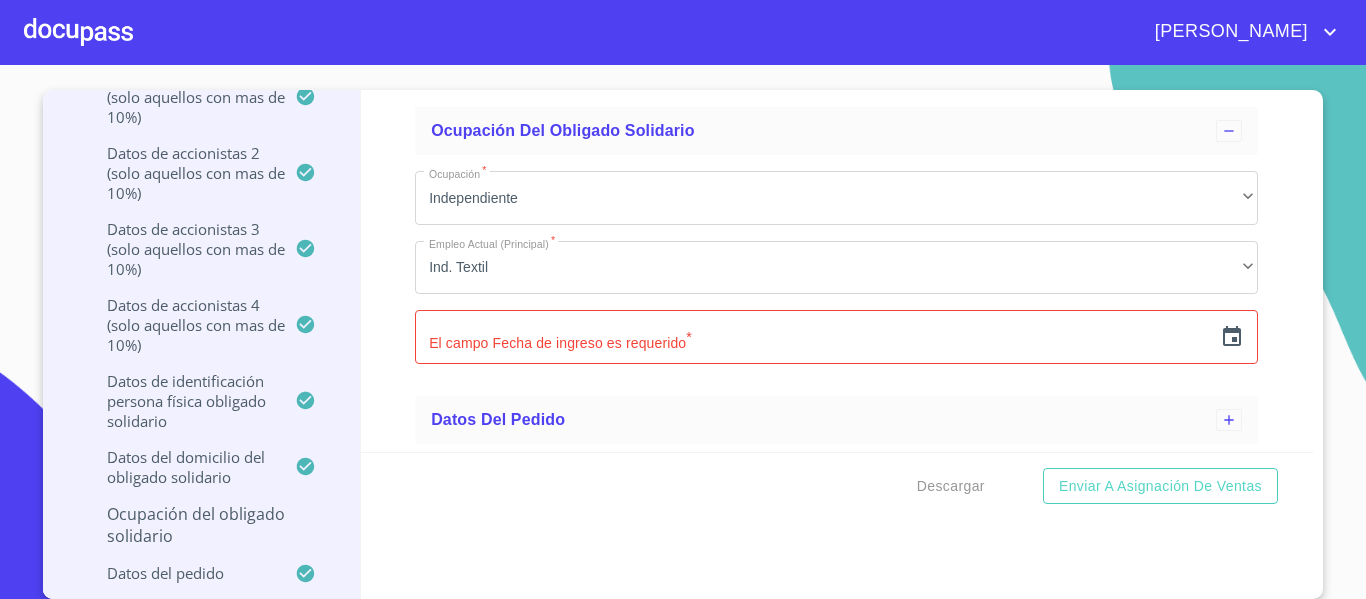 click on "Ocupación del Obligado Solidario Ocupación   * Independiente ​ Empleo Actual (Principal)   * Ind. Textil ​ El campo Fecha de ingreso es requerido * ​" at bounding box center (836, 243) 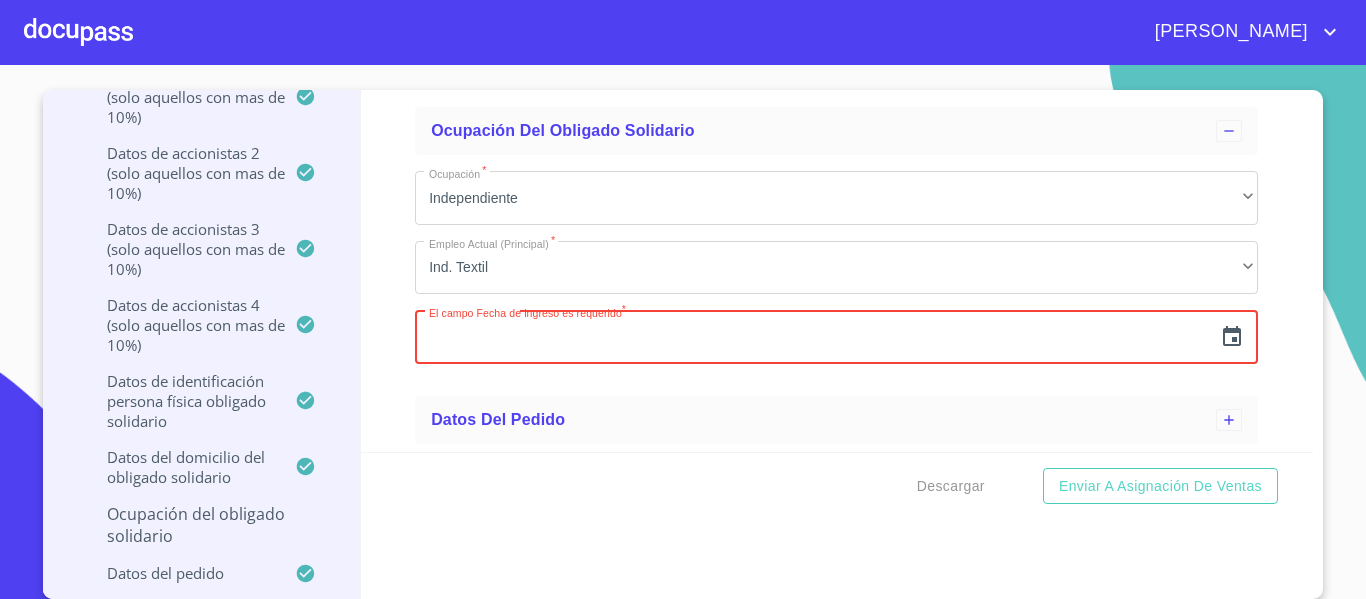 click at bounding box center (813, 337) 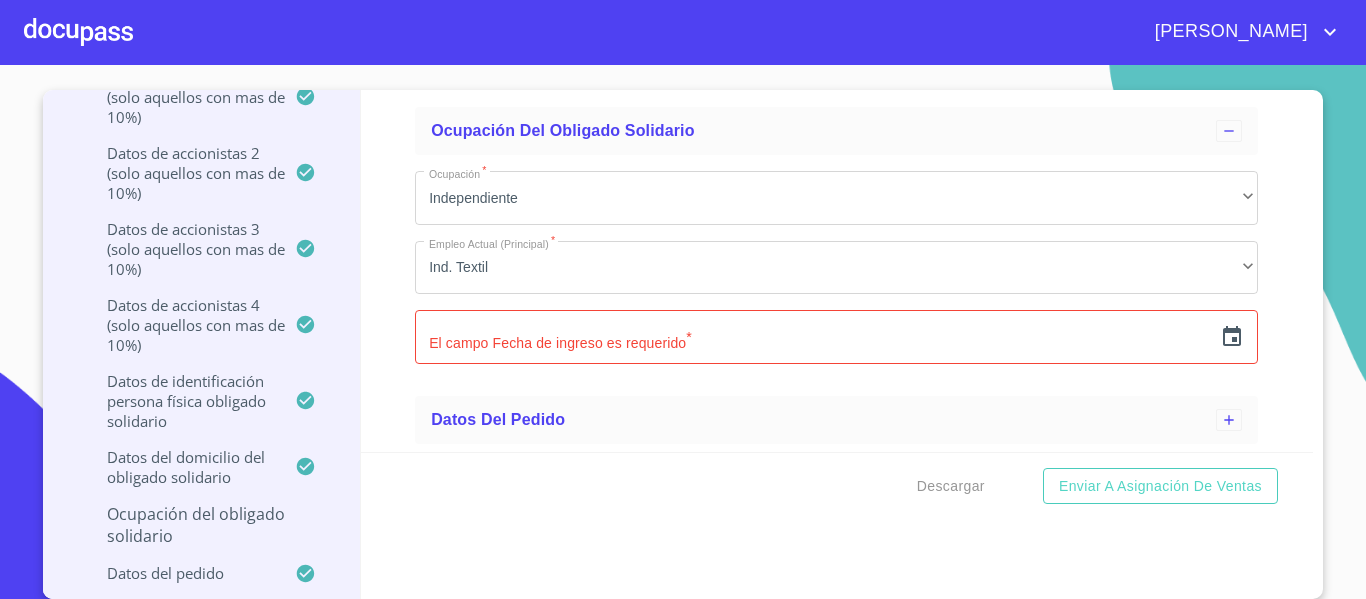 click on "​" at bounding box center (836, 337) 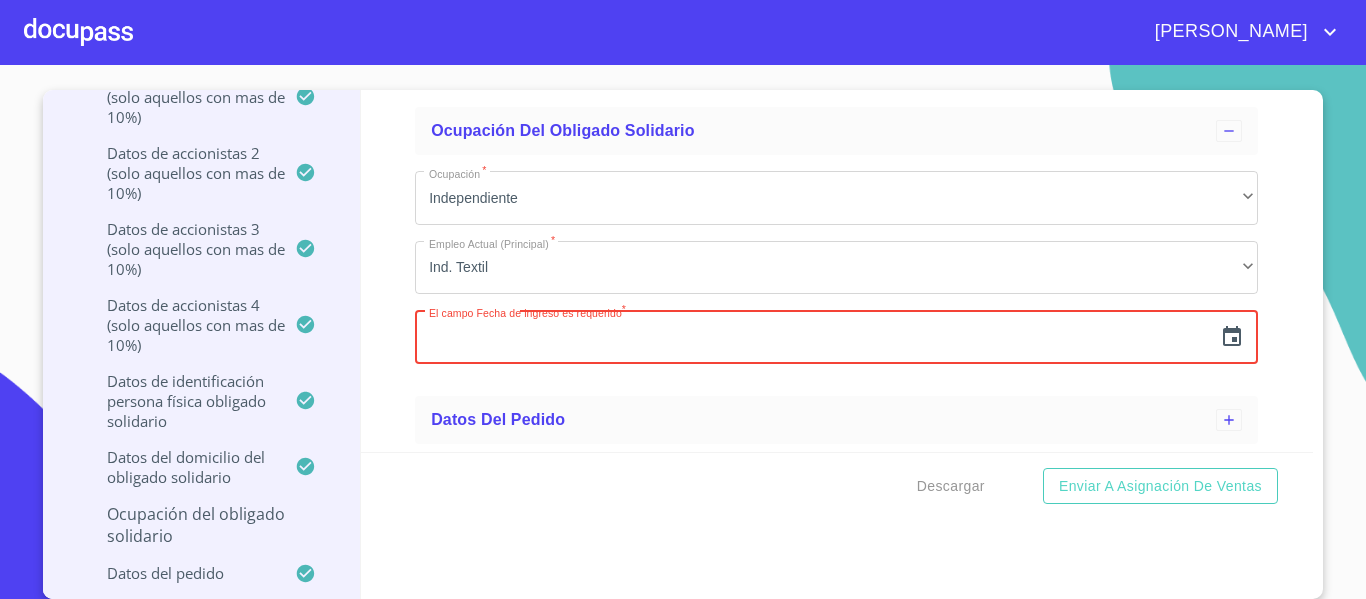 click 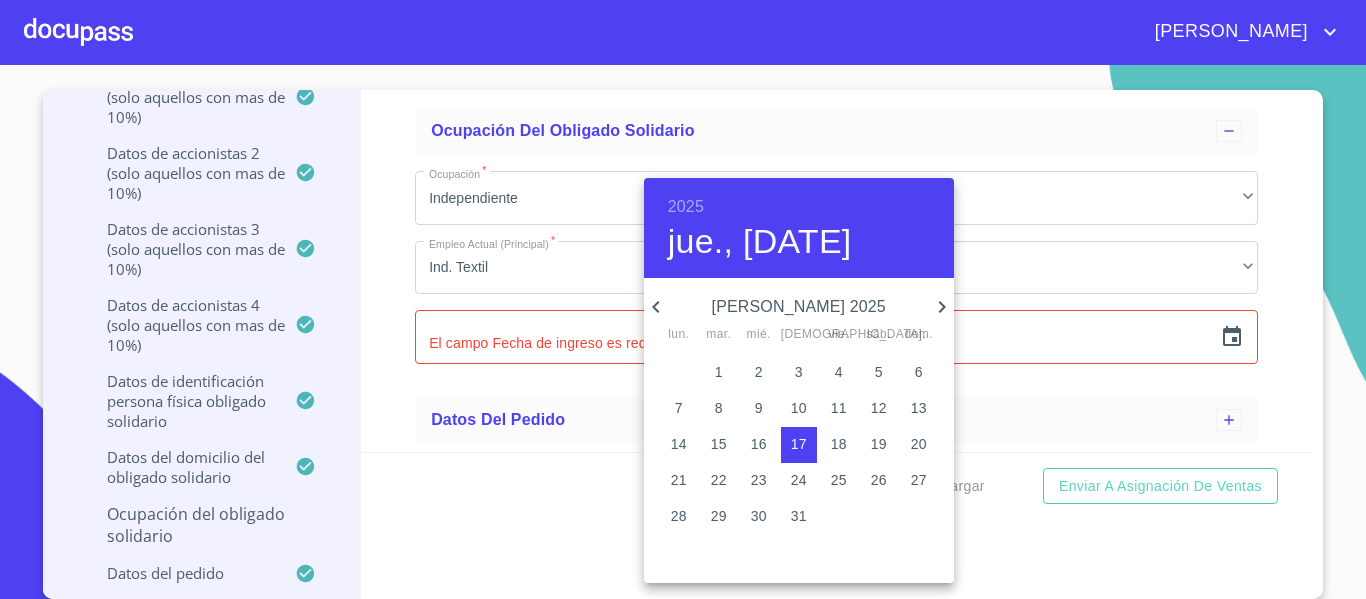 click on "[PERSON_NAME] 2025" at bounding box center [799, 307] 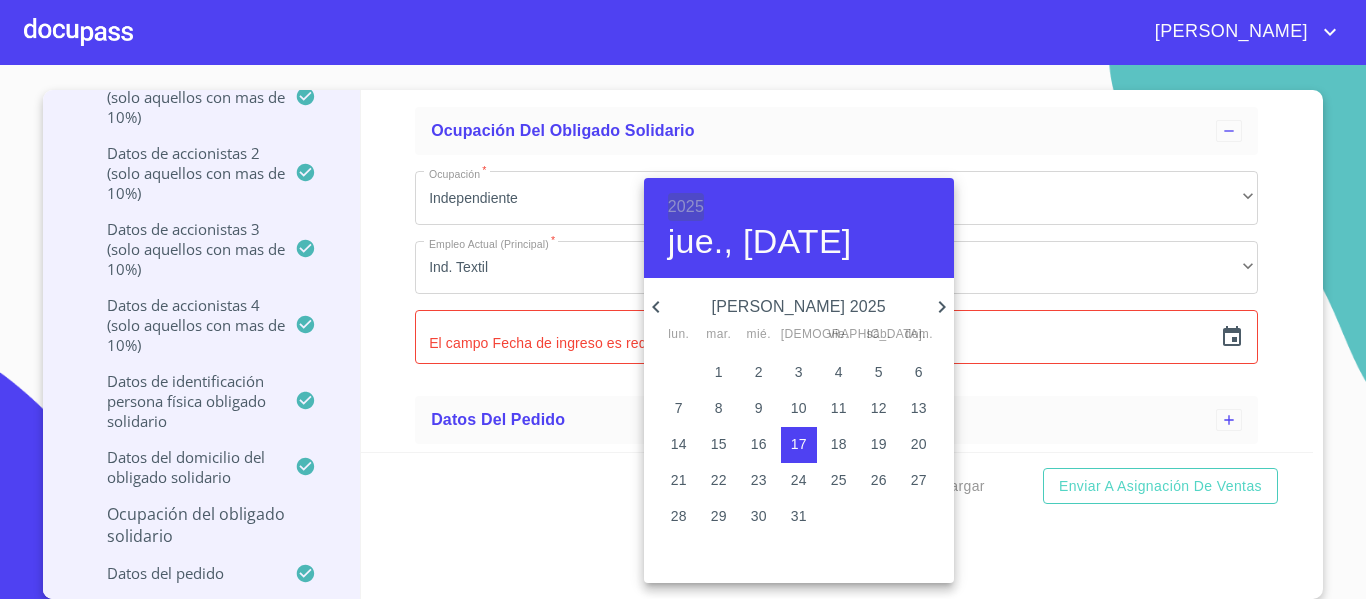 click on "2025" at bounding box center [686, 207] 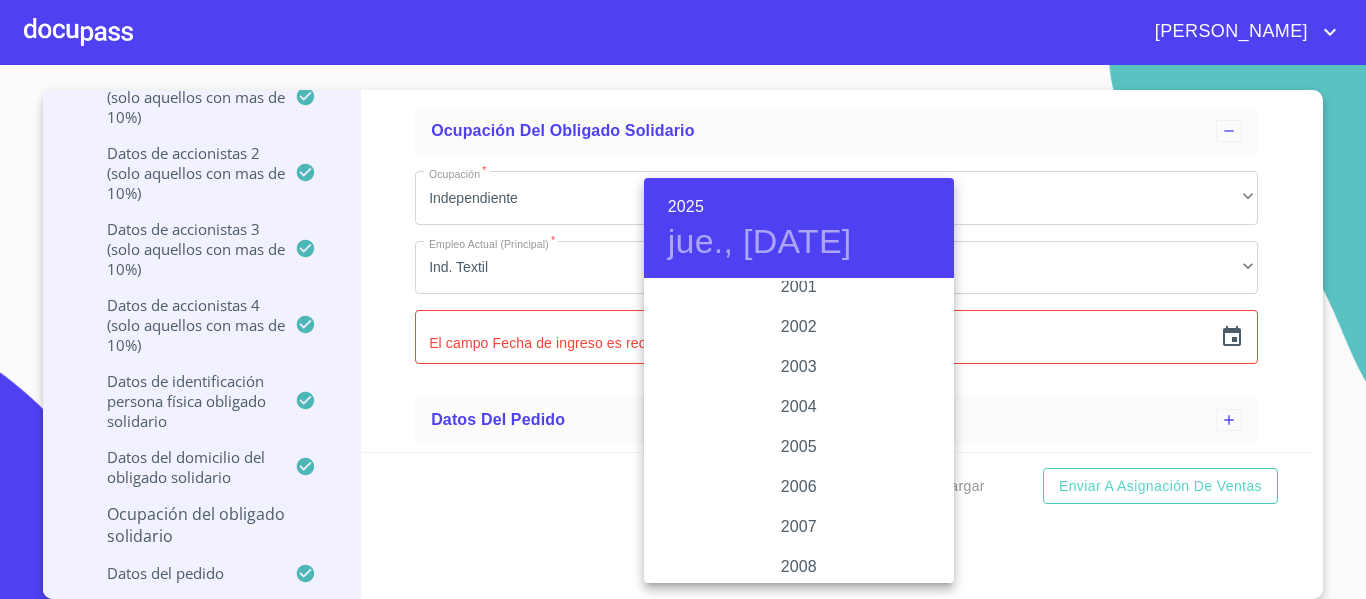 scroll, scrollTop: 3080, scrollLeft: 0, axis: vertical 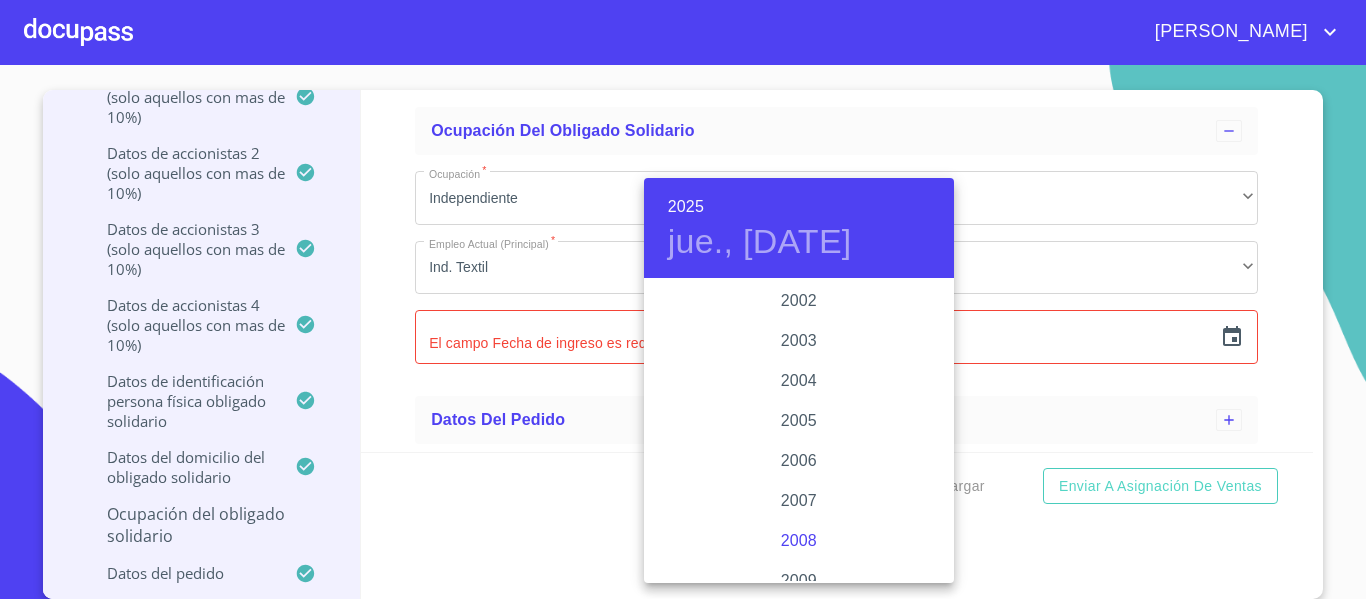 click on "2008" at bounding box center (799, 541) 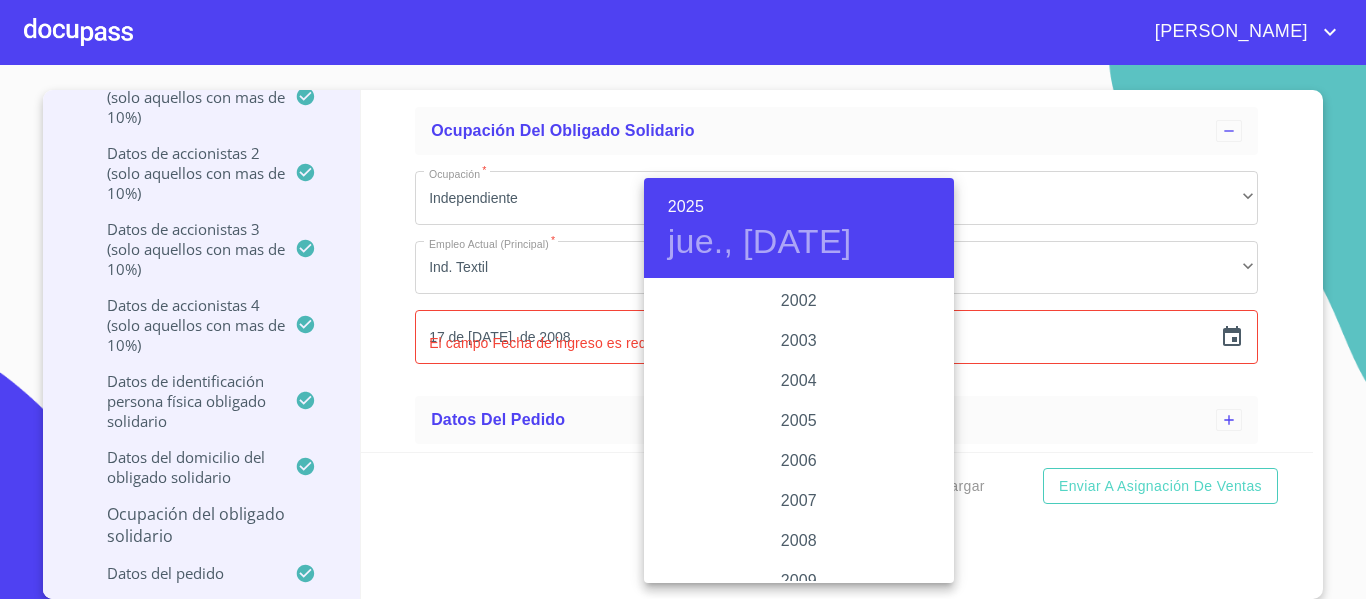 scroll, scrollTop: 453, scrollLeft: 0, axis: vertical 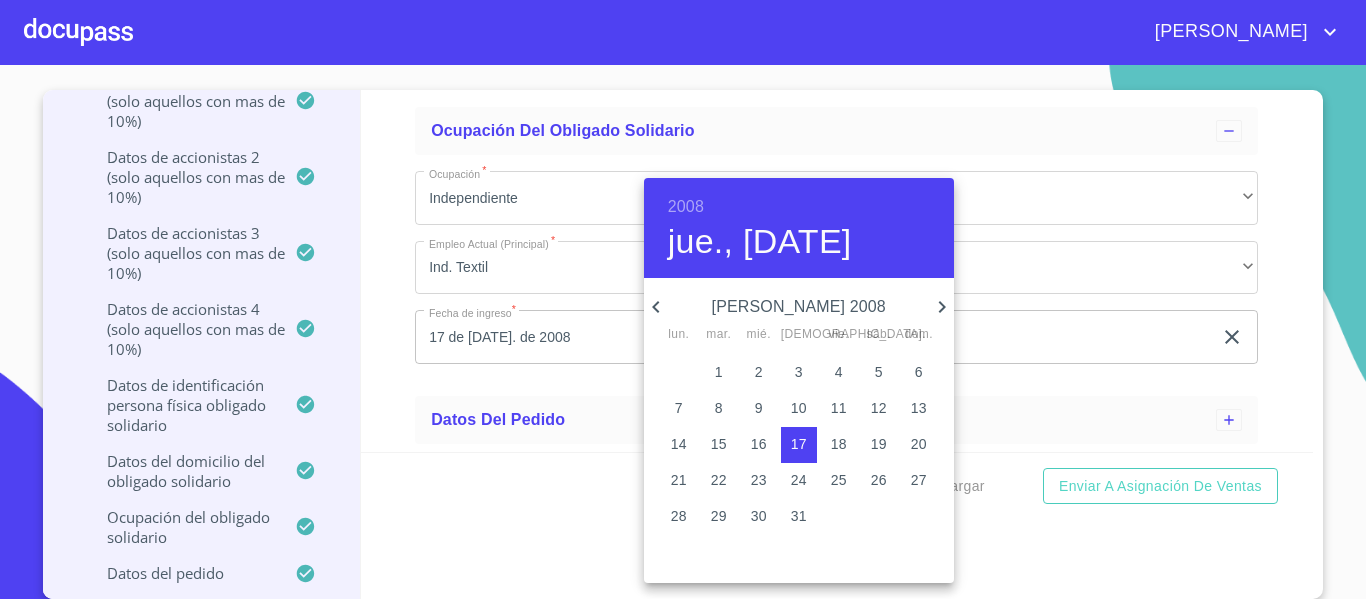 click 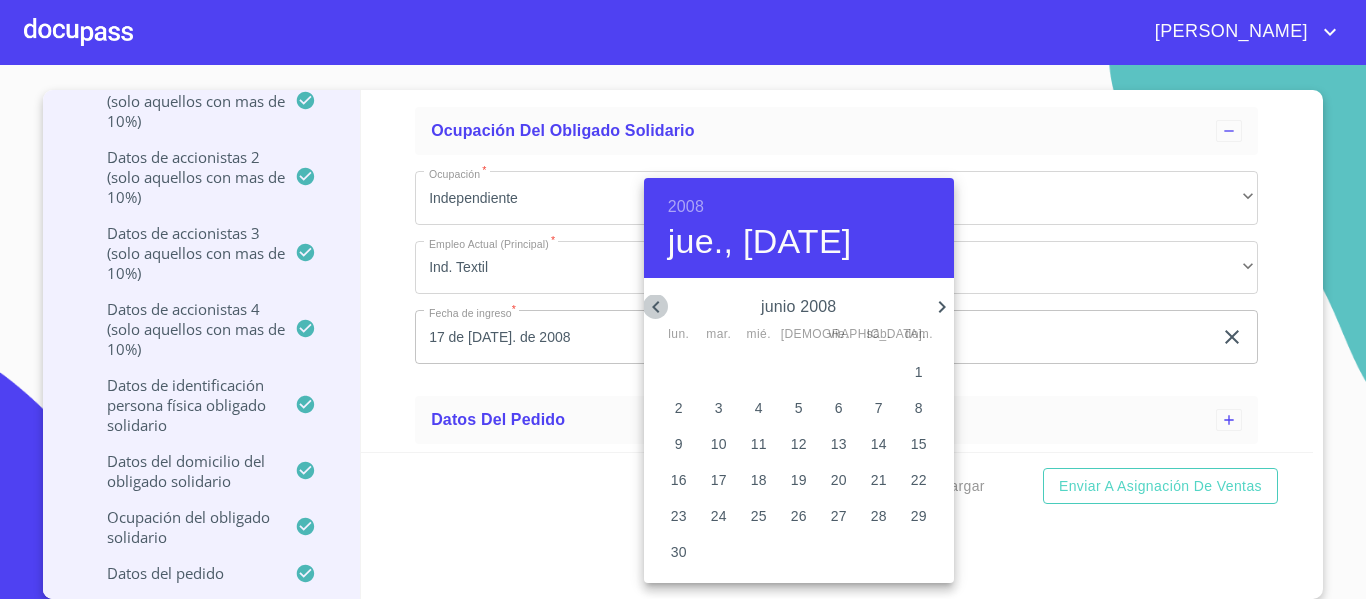 click 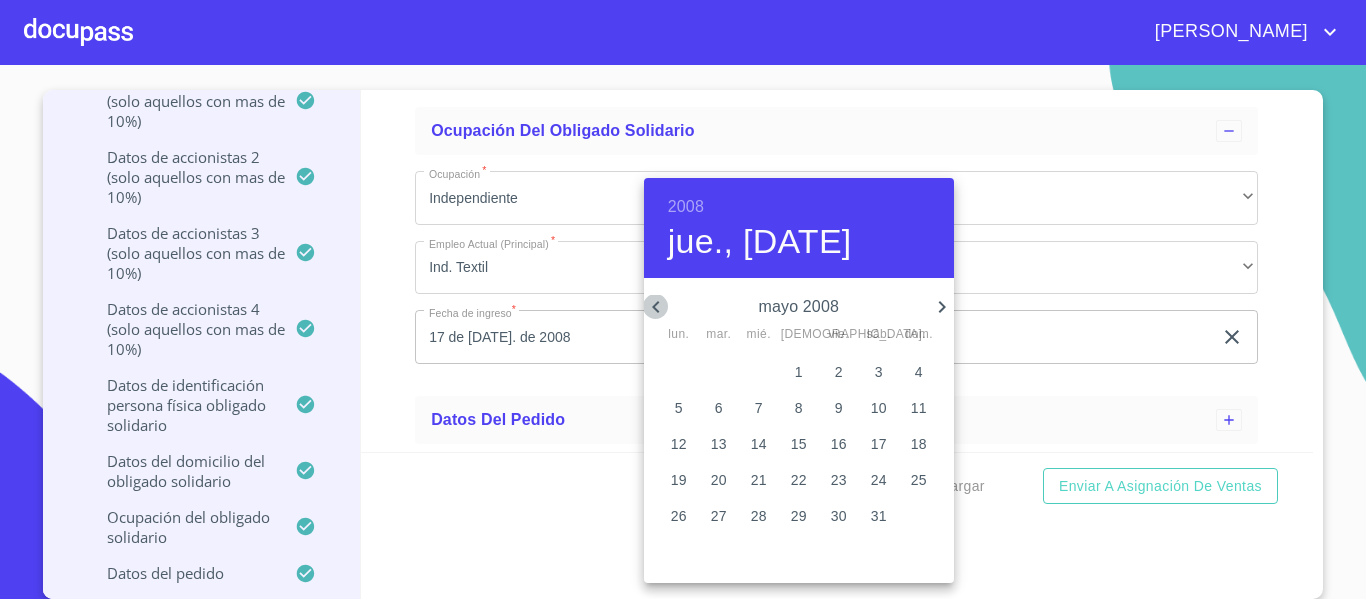 click 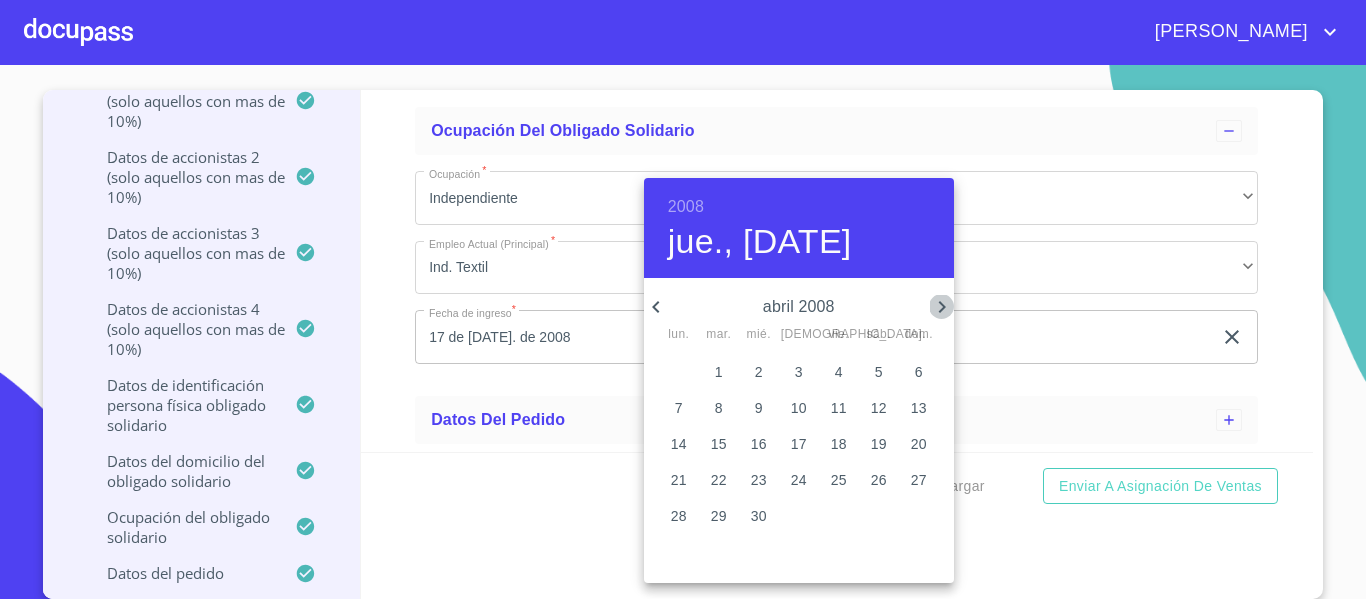click 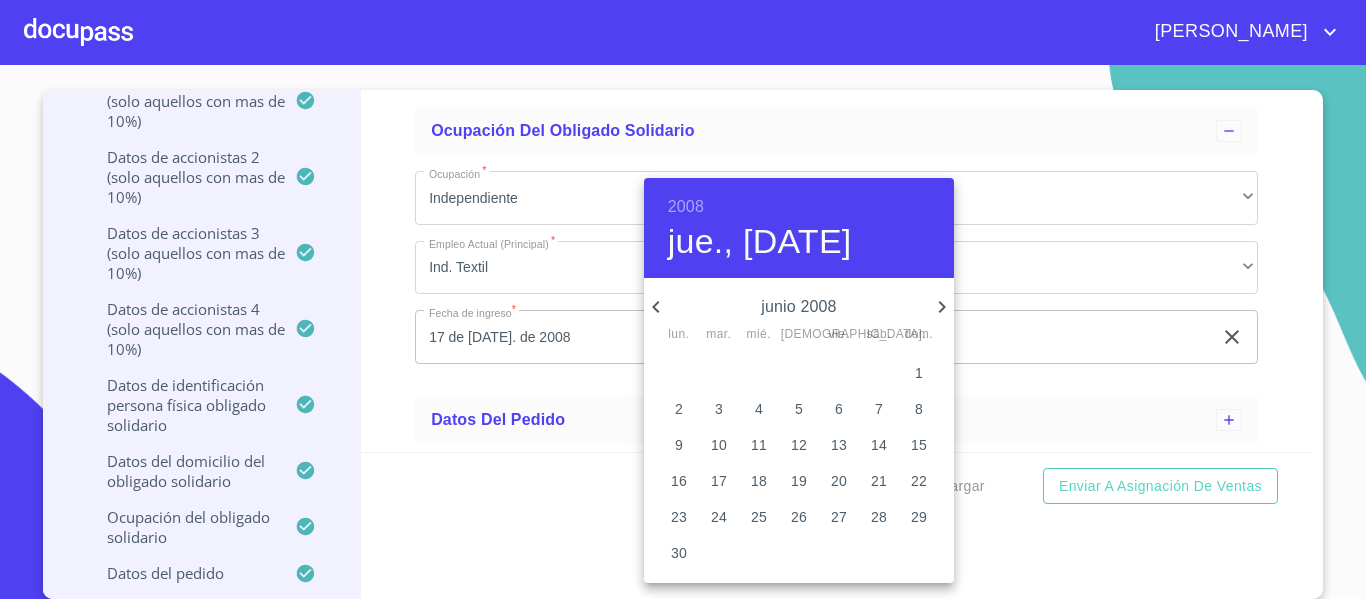 click 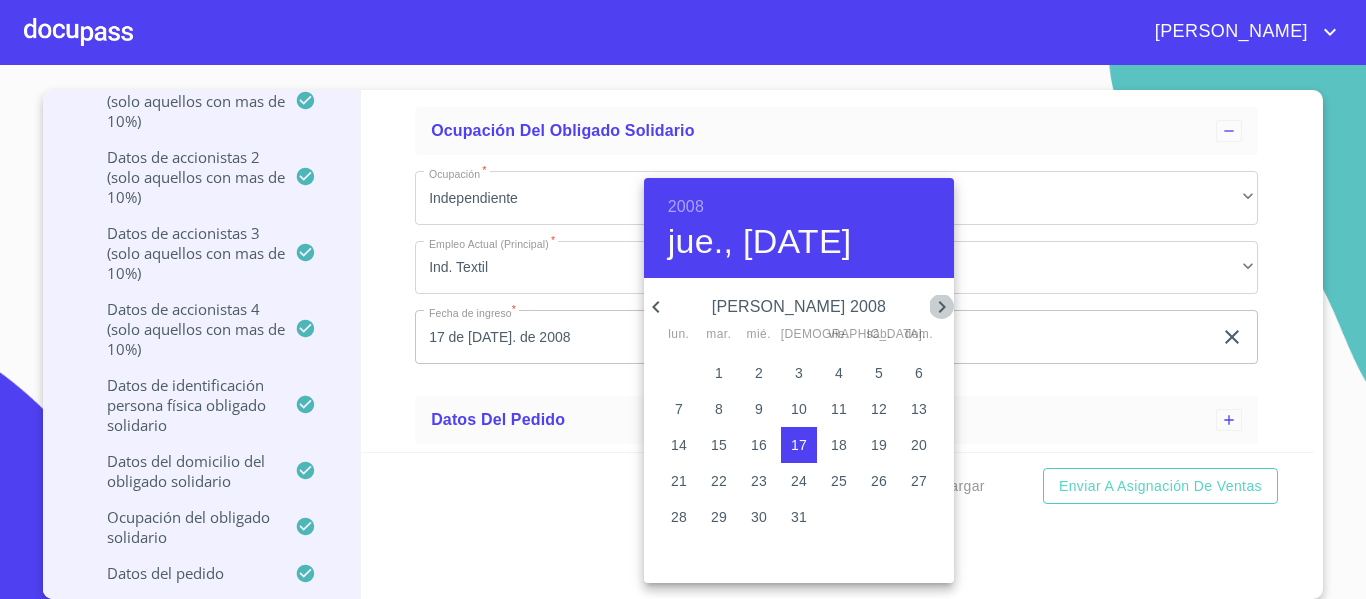 click 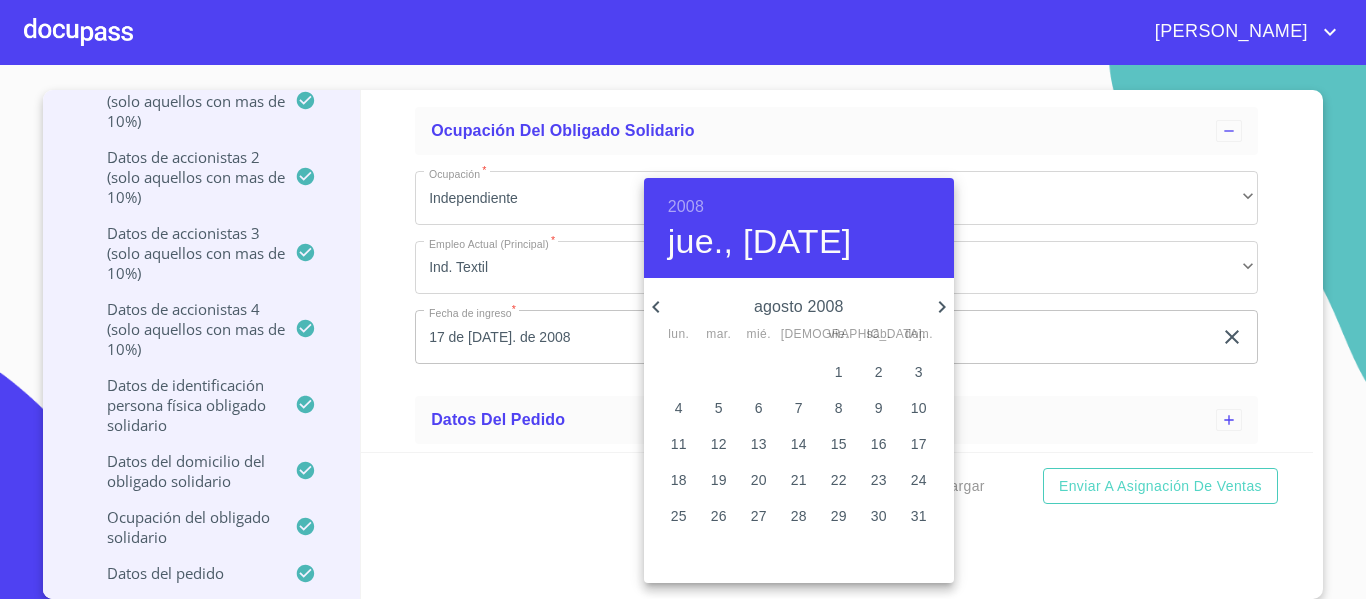 click on "15" at bounding box center [839, 444] 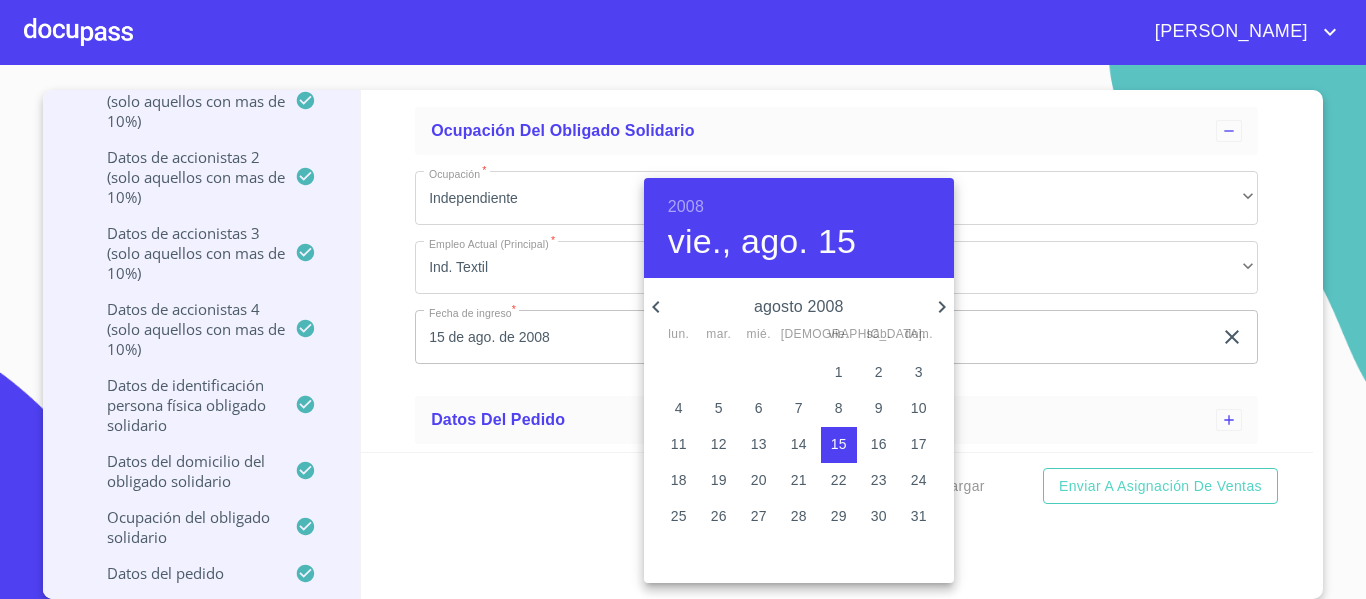 click at bounding box center [683, 299] 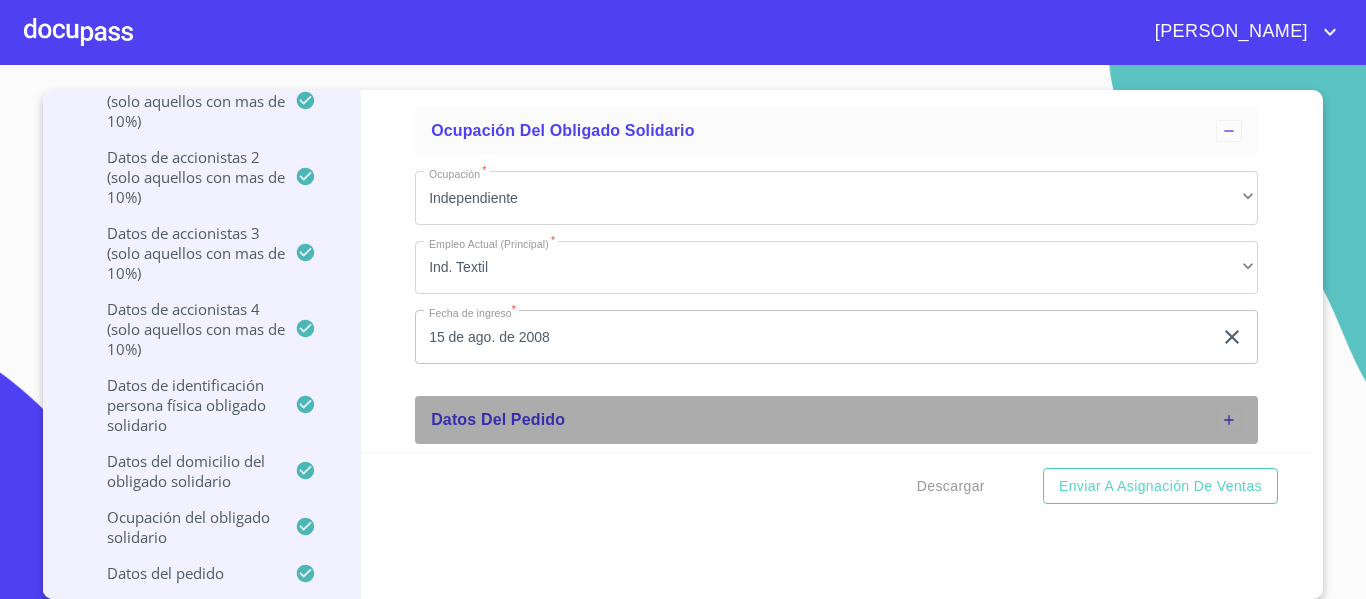click 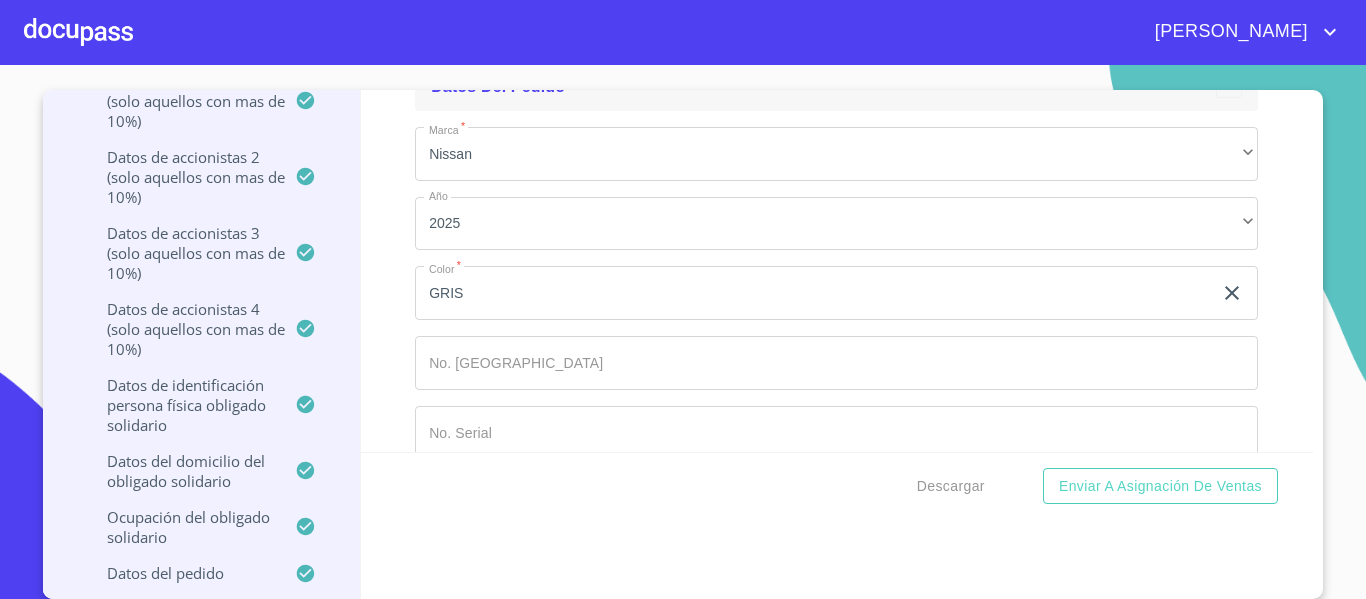 scroll, scrollTop: 2141, scrollLeft: 0, axis: vertical 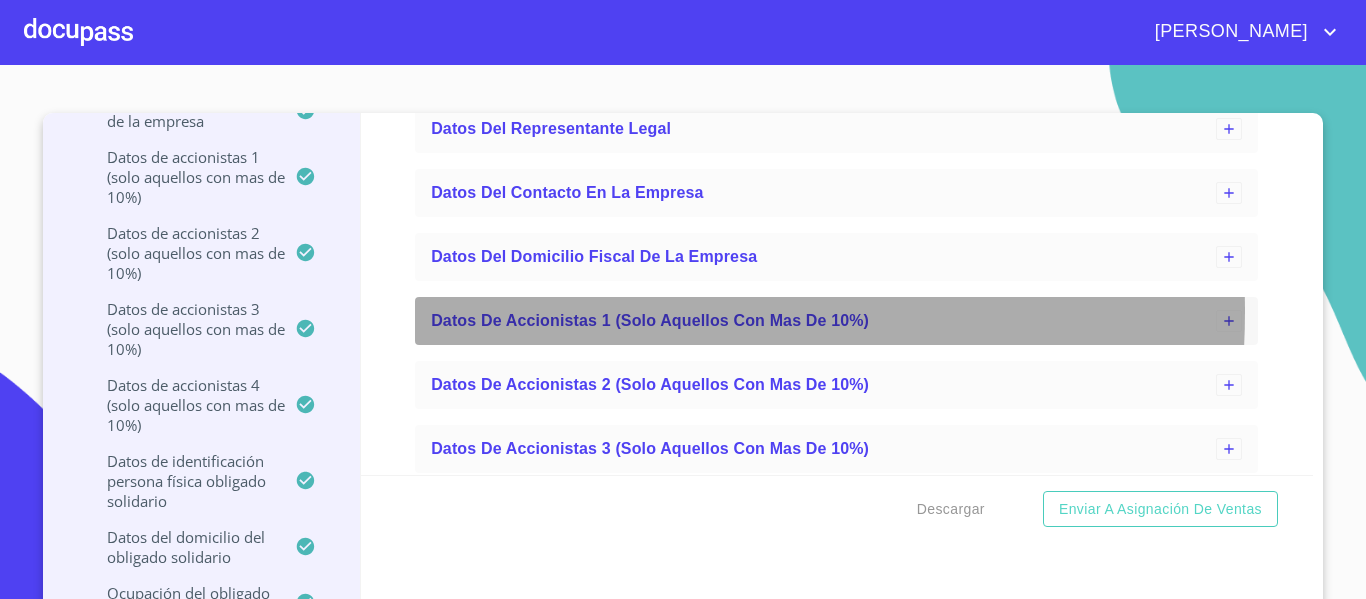 click on "Datos de accionistas 1 (solo aquellos con  mas de 10%)" at bounding box center [650, 320] 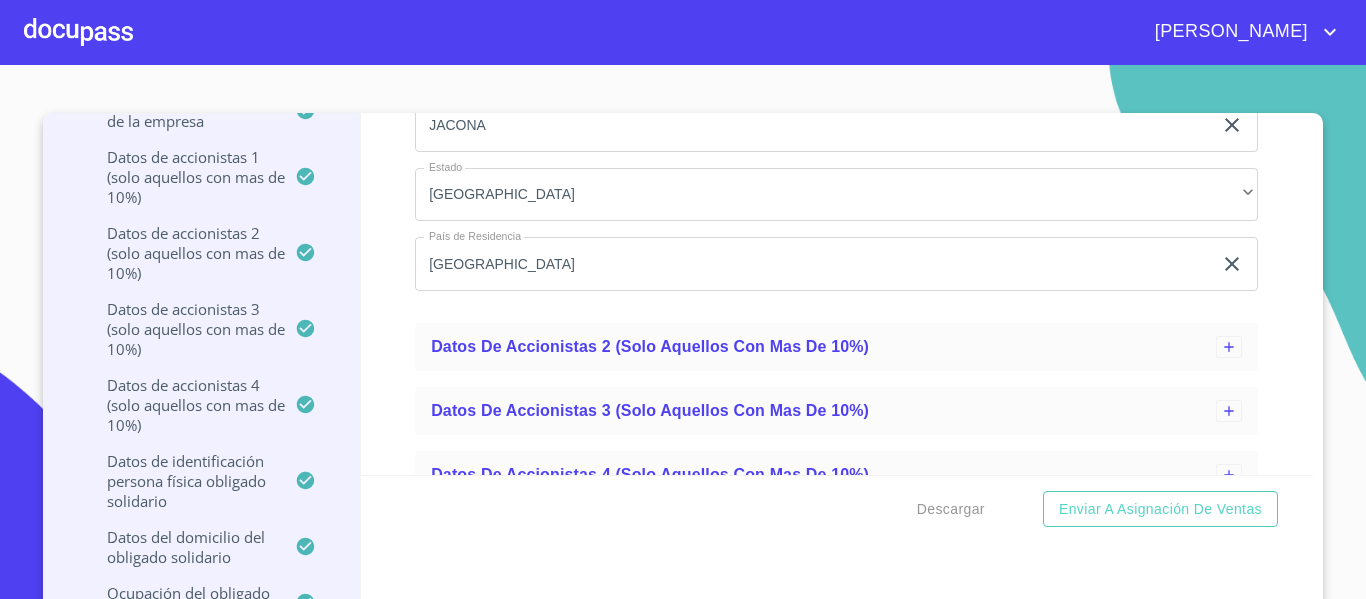 scroll, scrollTop: 1341, scrollLeft: 0, axis: vertical 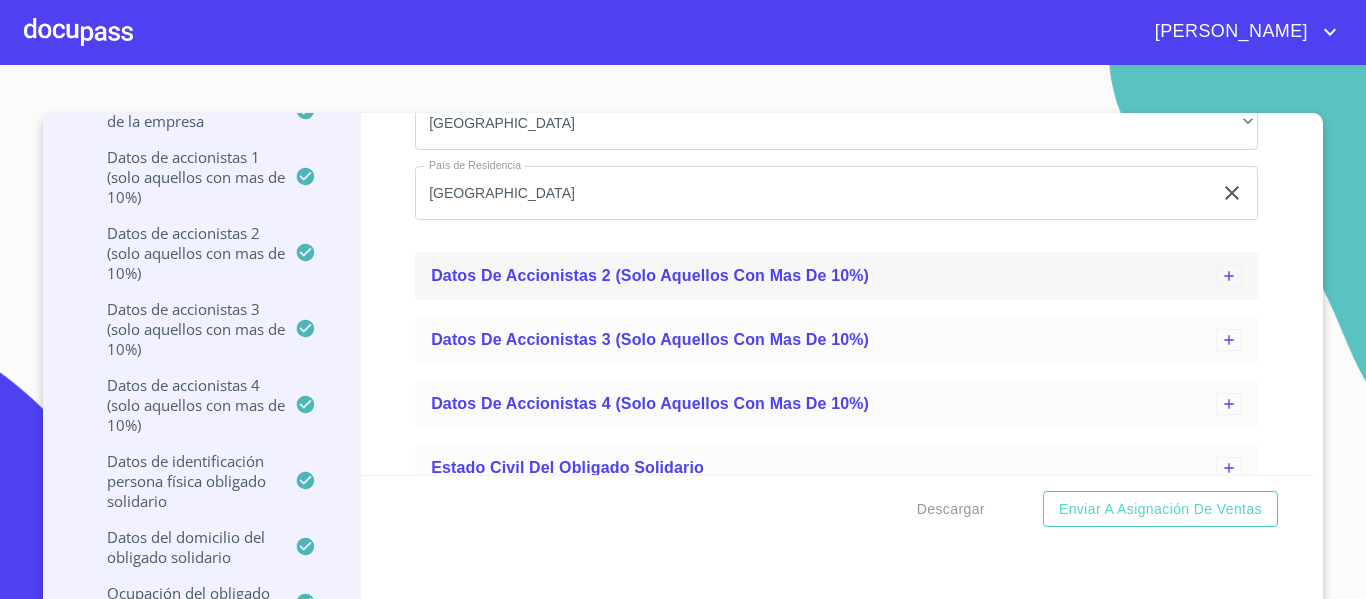 click on "Datos de accionistas 2 (solo aquellos con  mas de 10%)" at bounding box center (650, 275) 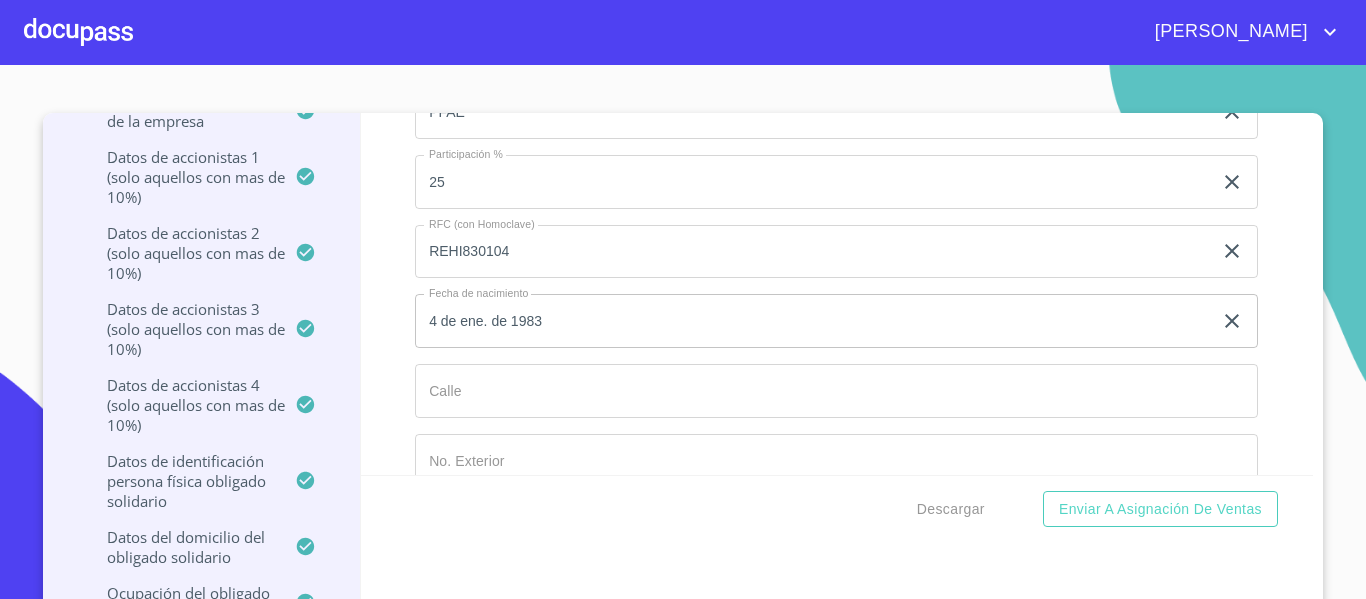 scroll, scrollTop: 1741, scrollLeft: 0, axis: vertical 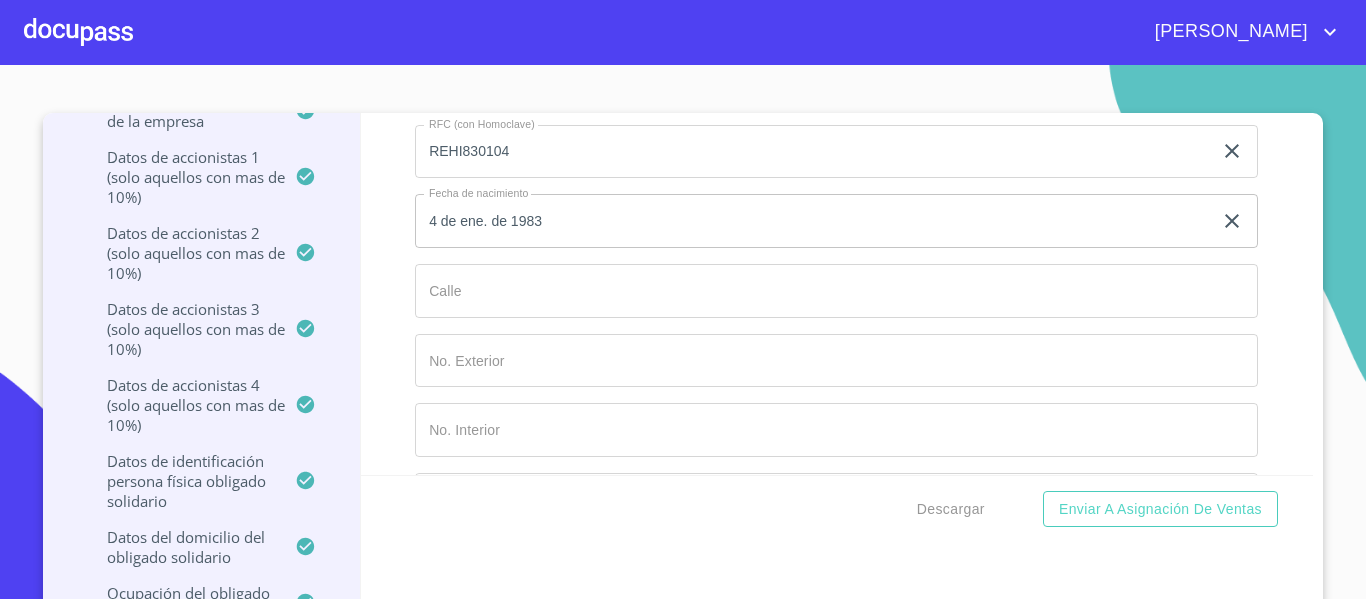 click on "Nombre Completo" at bounding box center (813, -1112) 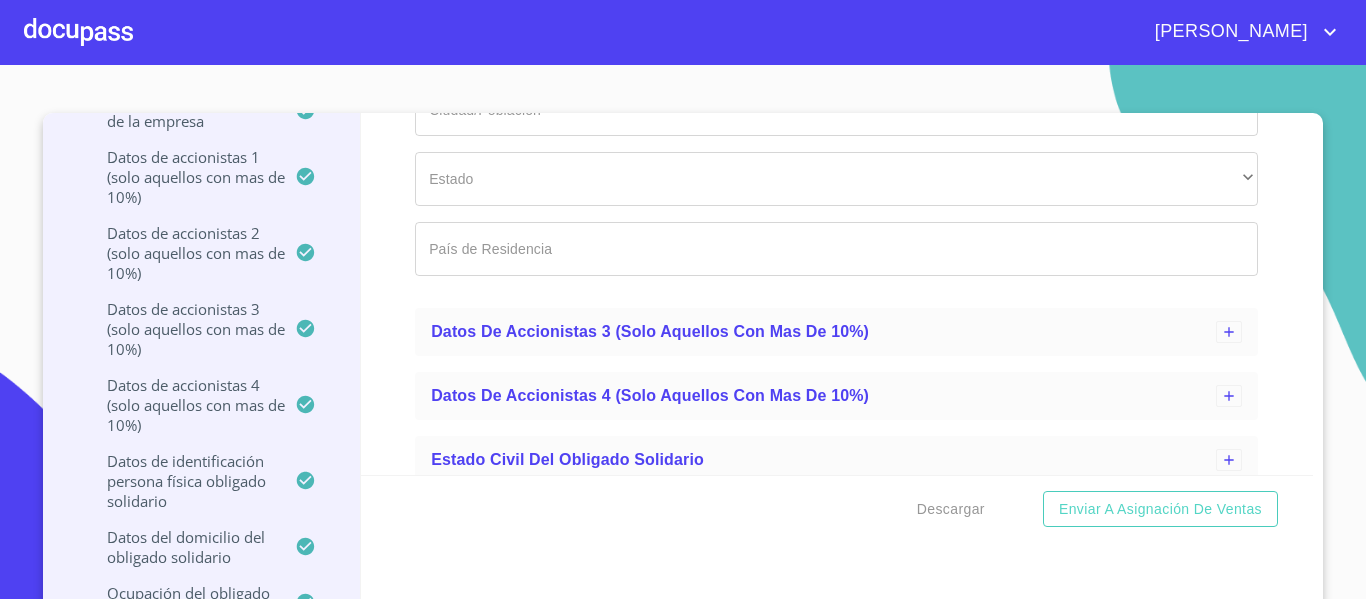 scroll, scrollTop: 2341, scrollLeft: 0, axis: vertical 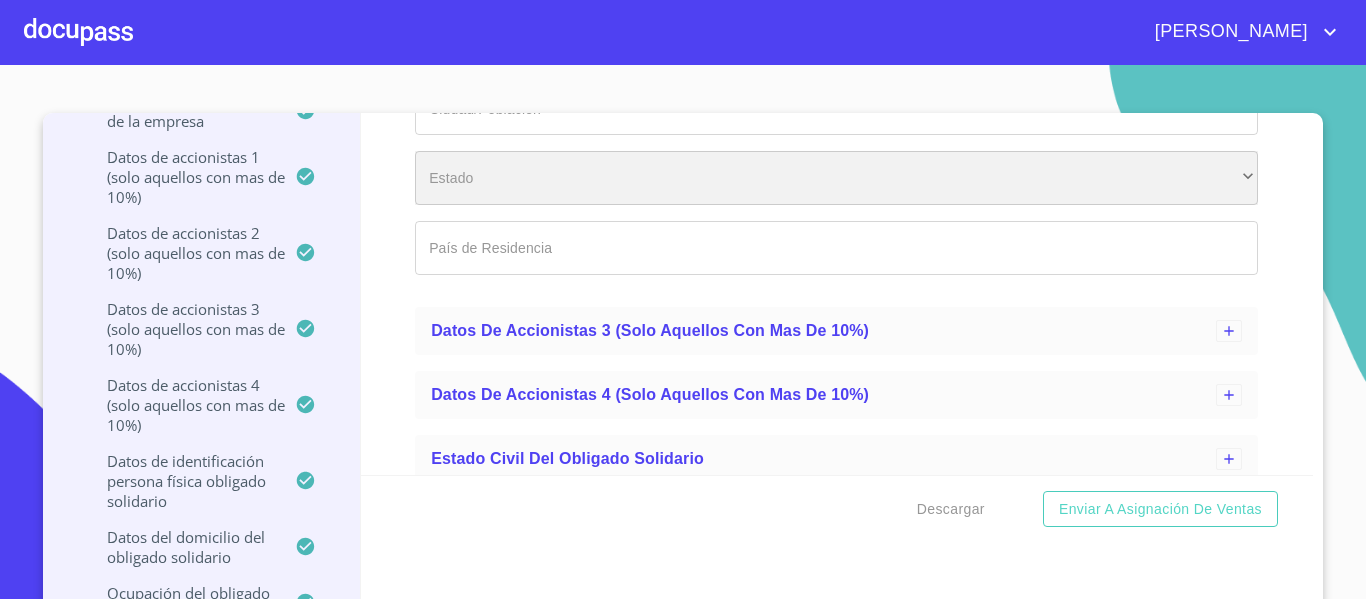 click on "​" at bounding box center [836, 178] 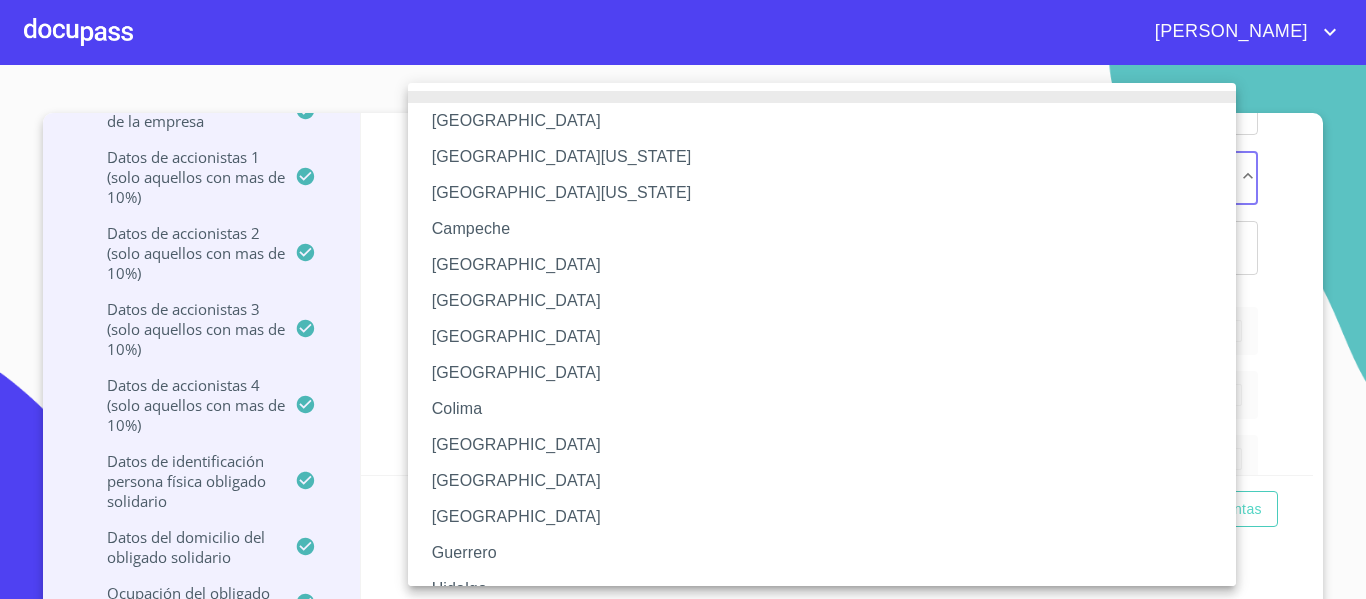 type 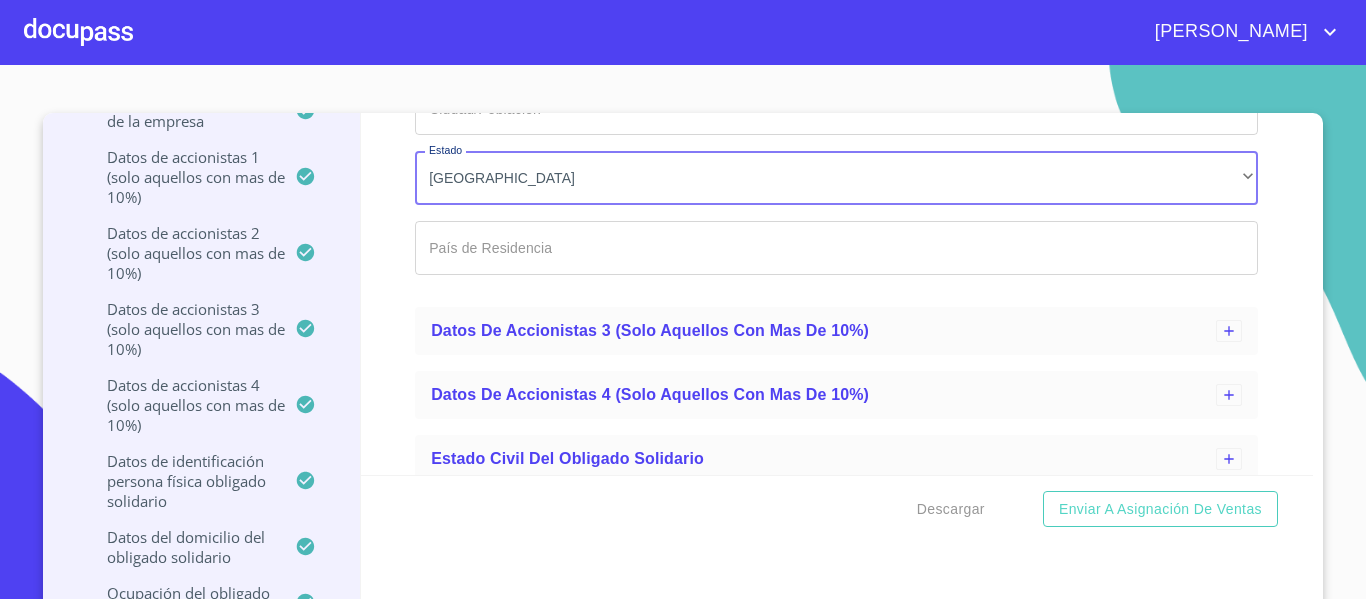 click on "Nombre Completo" at bounding box center (813, -1712) 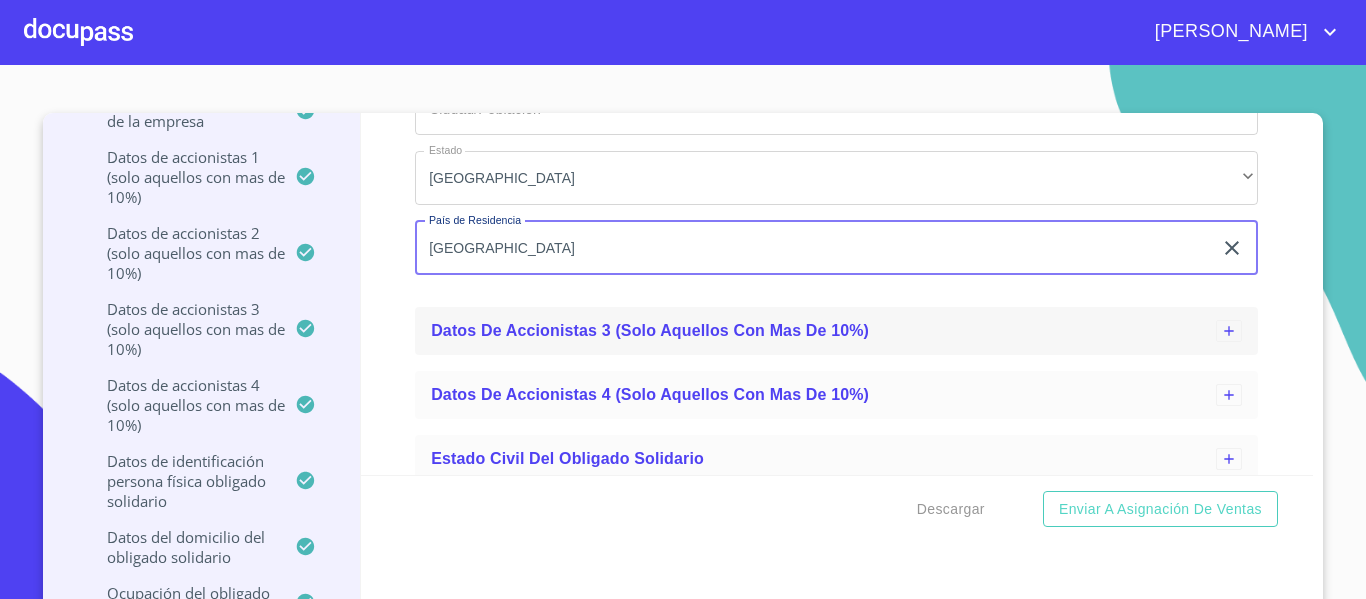 type on "[GEOGRAPHIC_DATA]" 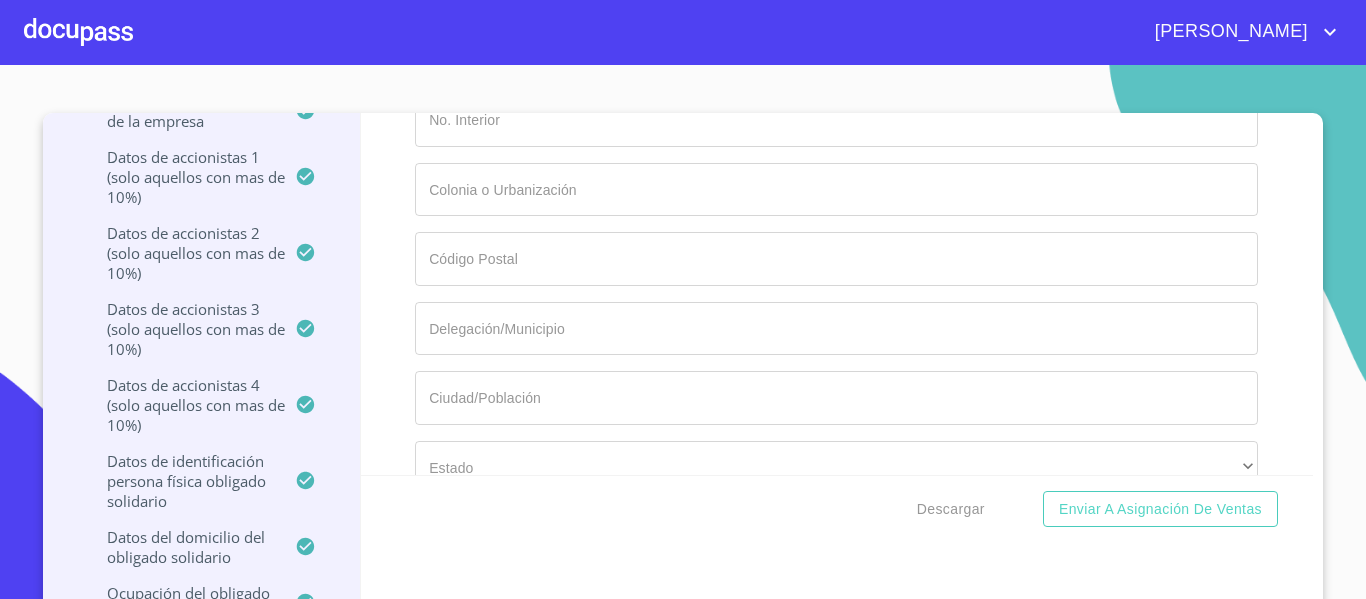 scroll, scrollTop: 3141, scrollLeft: 0, axis: vertical 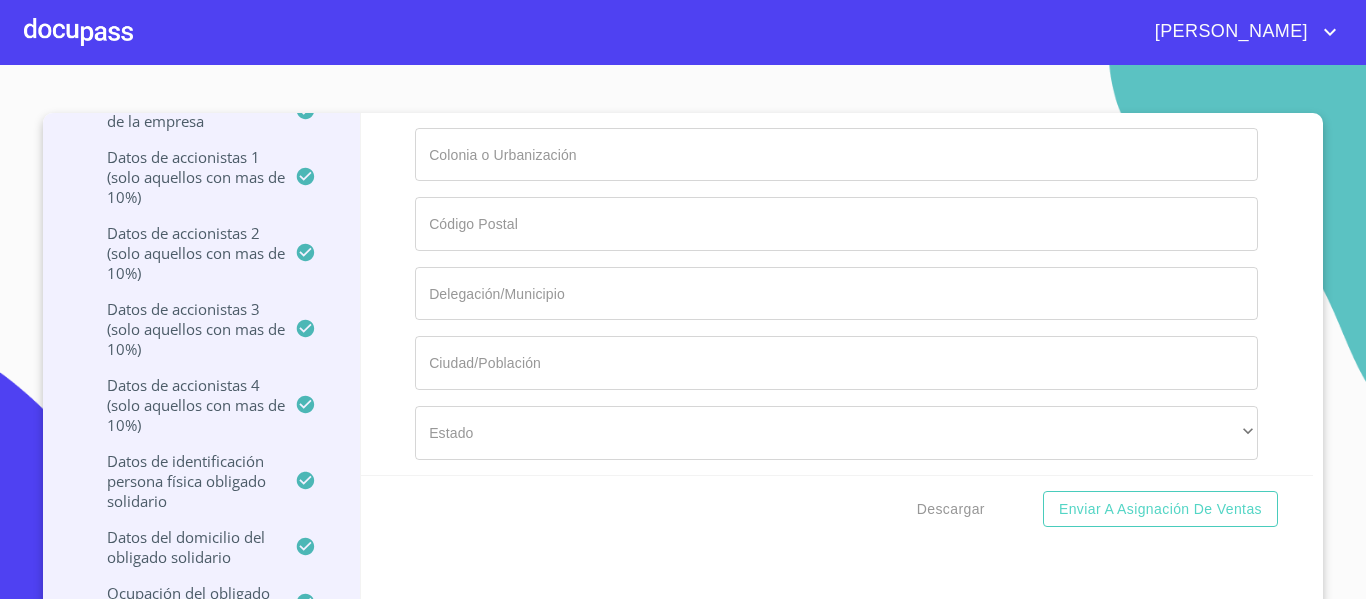 click on "Nombre Completo" at bounding box center (813, -2512) 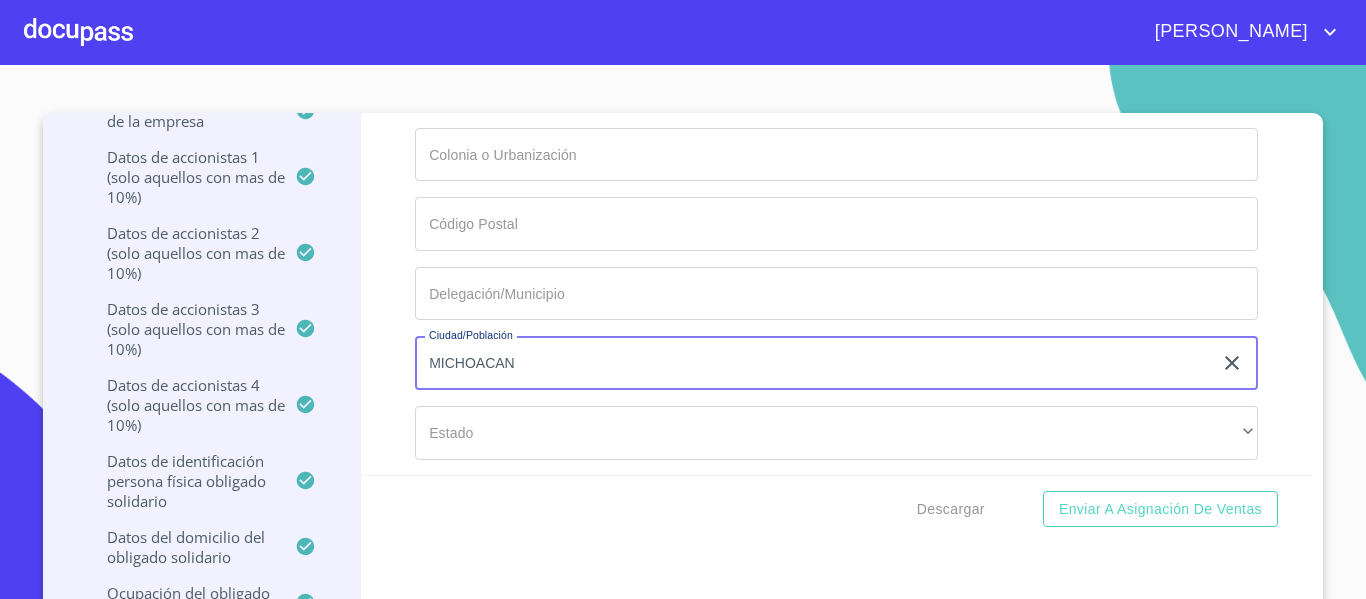 type on "MICHOACAN" 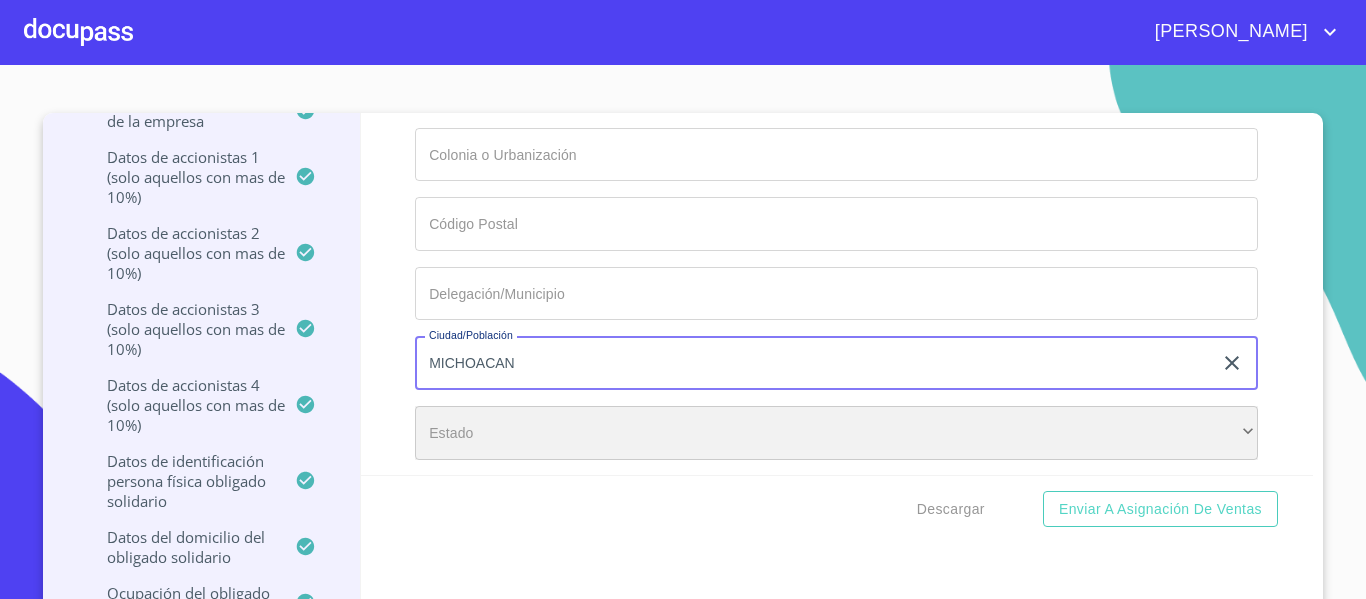 click on "​" at bounding box center [836, 433] 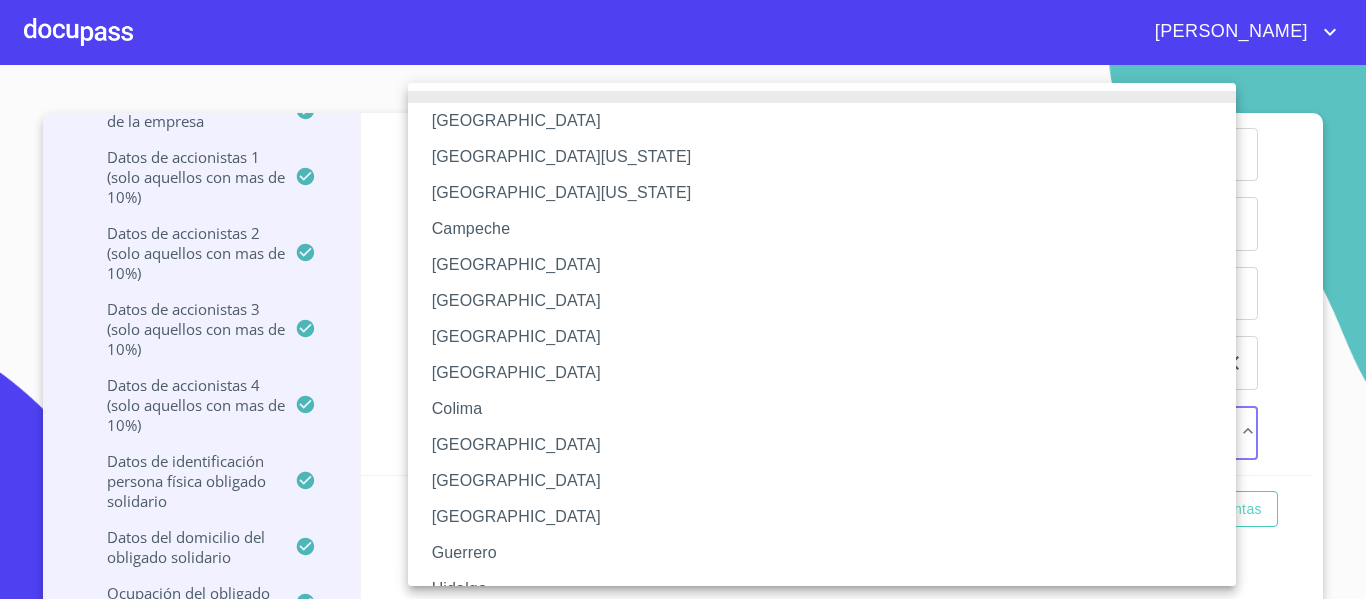 type 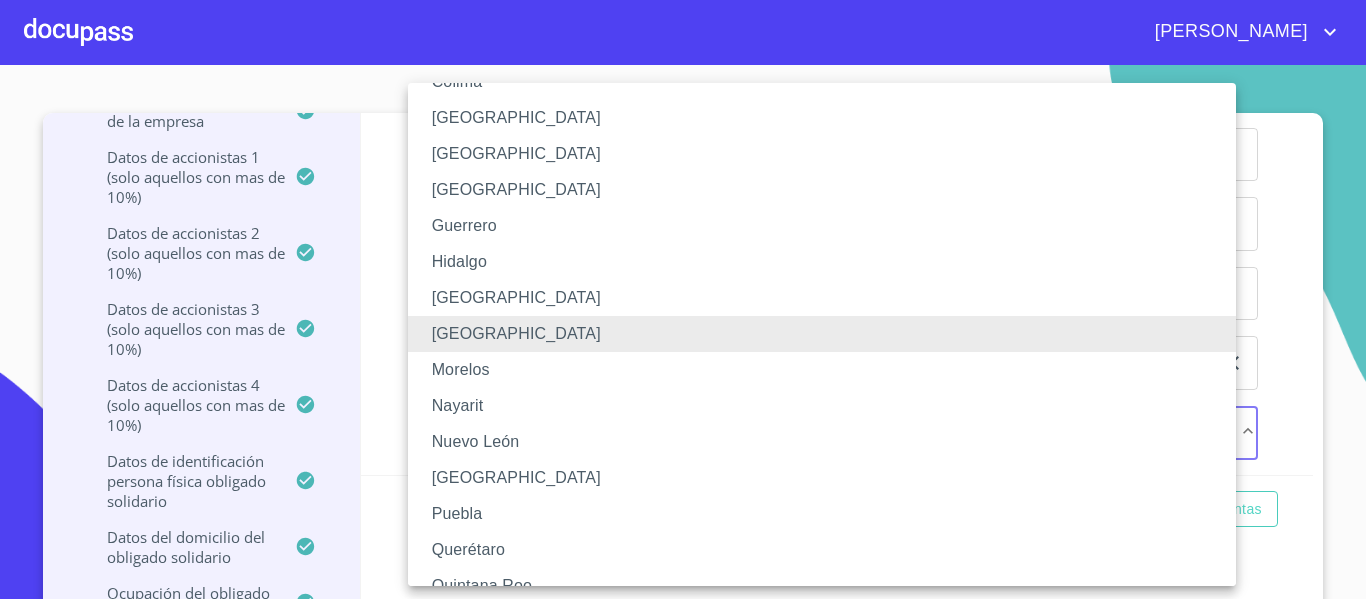 type 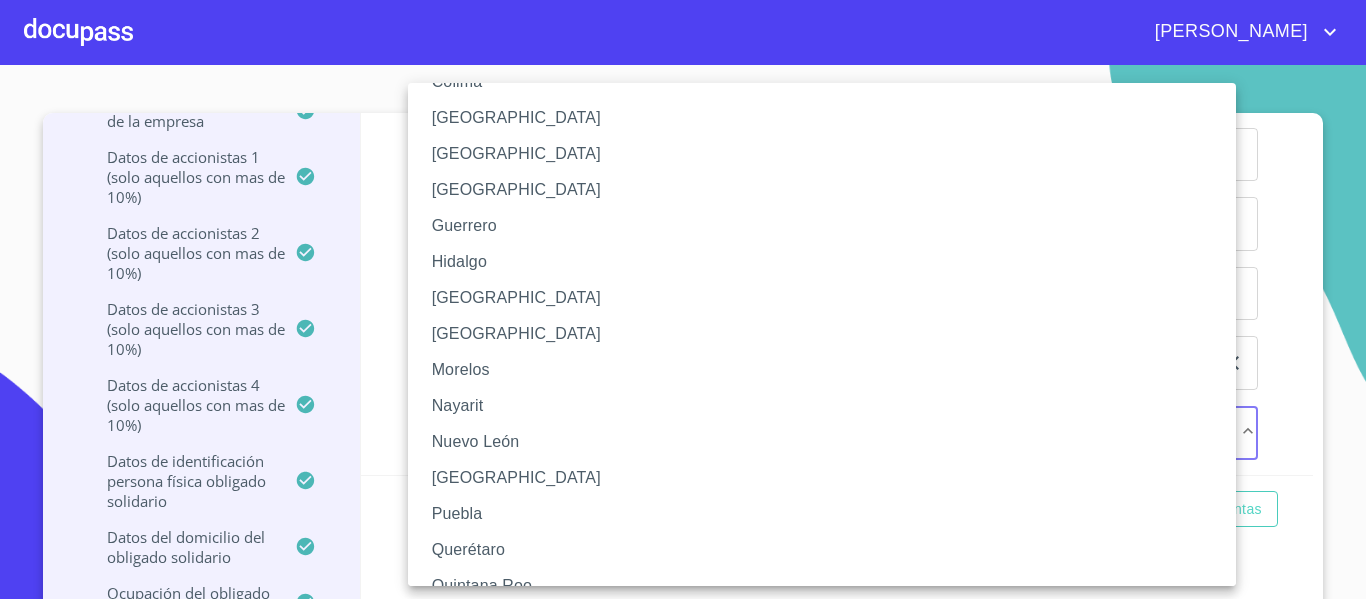 click on "[GEOGRAPHIC_DATA]" at bounding box center [829, 334] 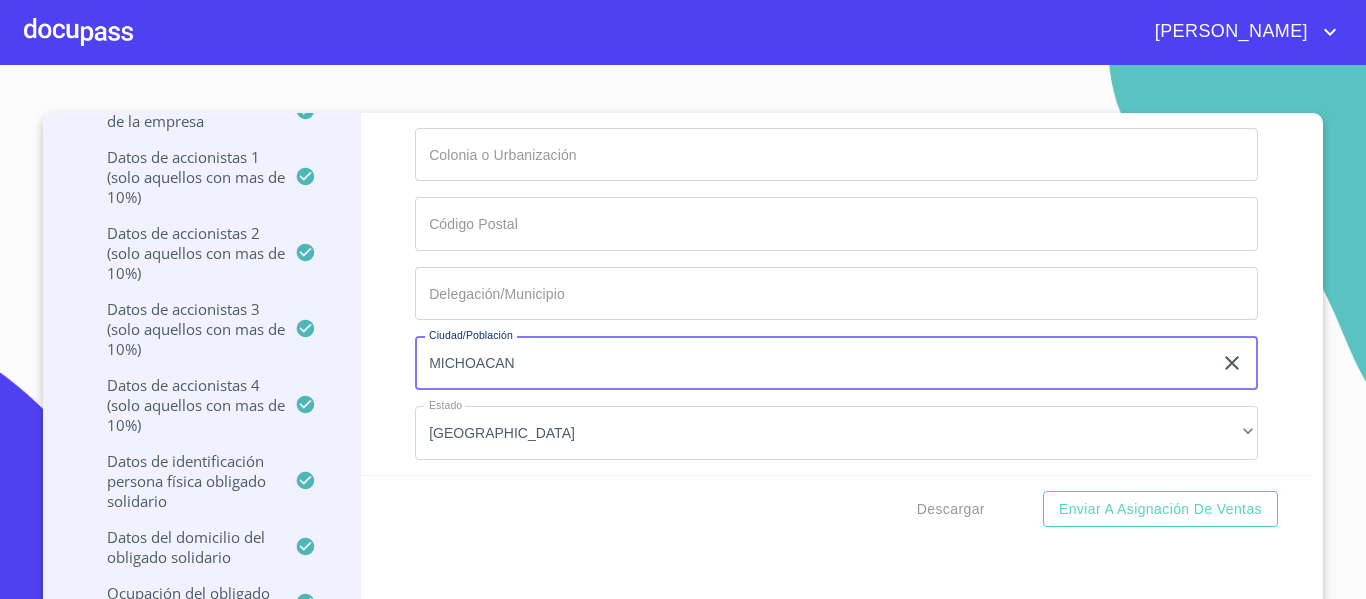 drag, startPoint x: 552, startPoint y: 348, endPoint x: 341, endPoint y: 364, distance: 211.60576 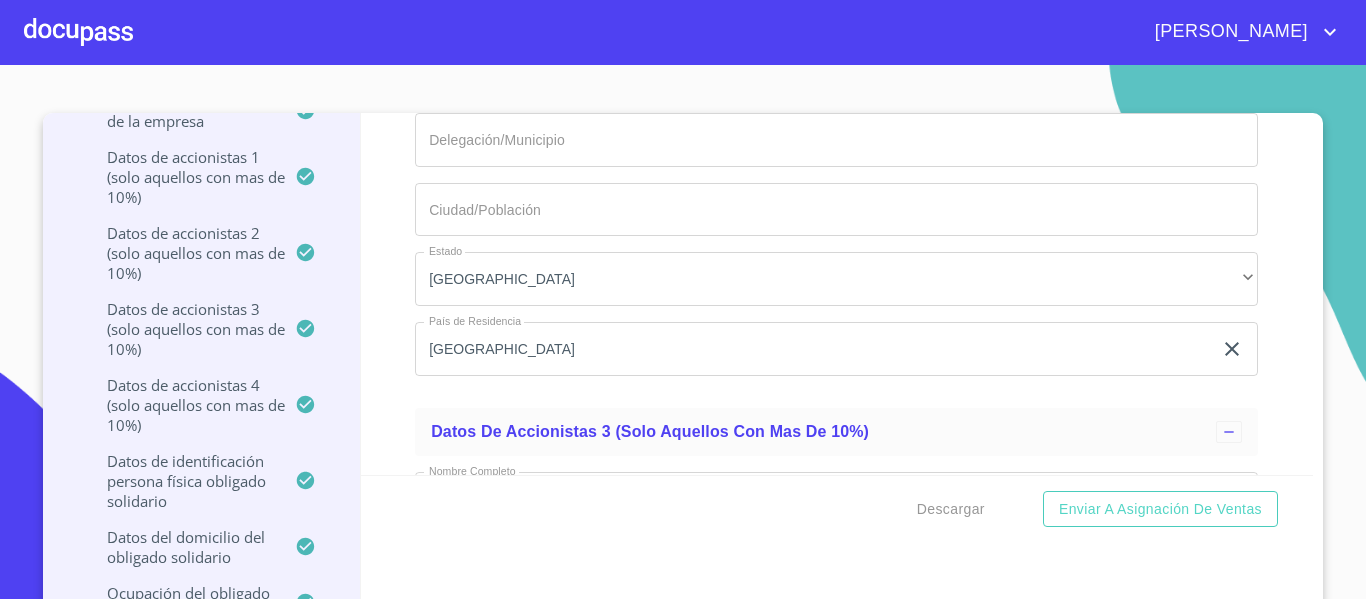scroll, scrollTop: 2241, scrollLeft: 0, axis: vertical 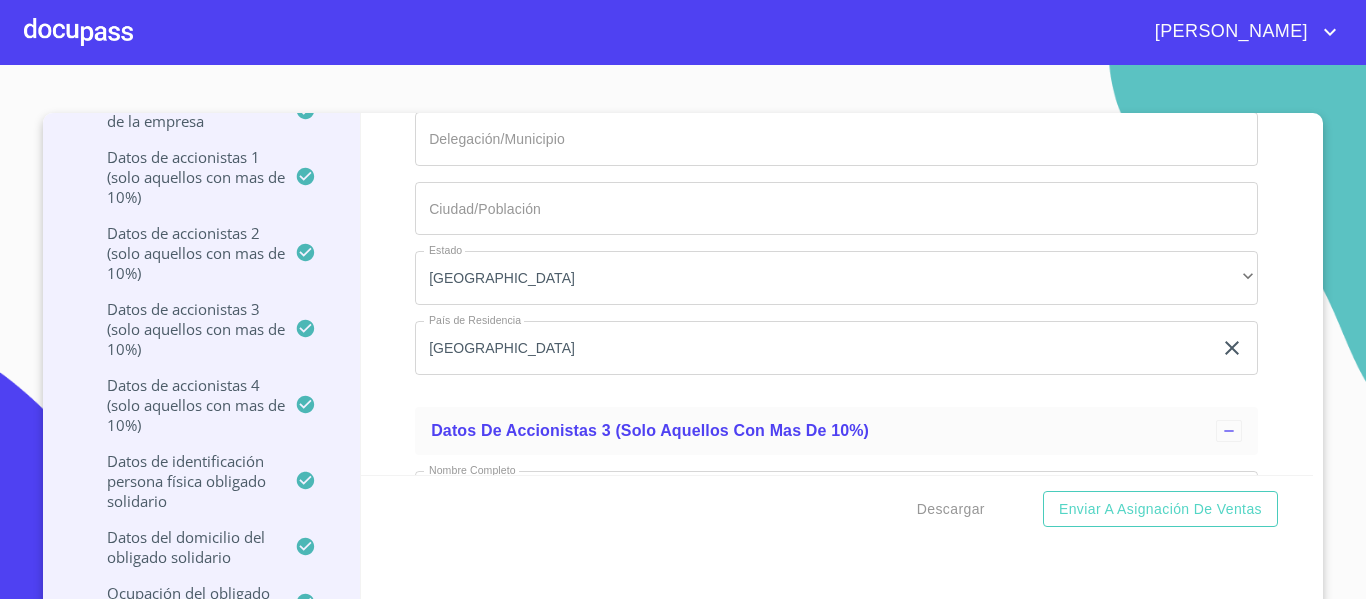 type 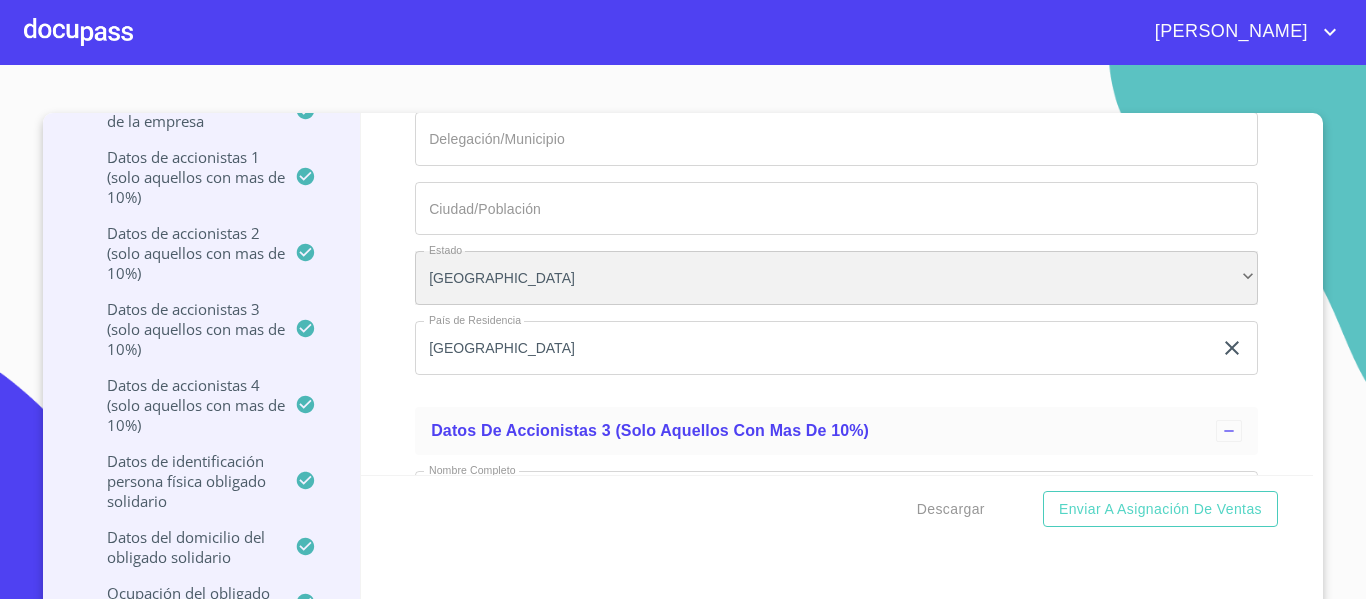 click on "[GEOGRAPHIC_DATA]" at bounding box center (836, 278) 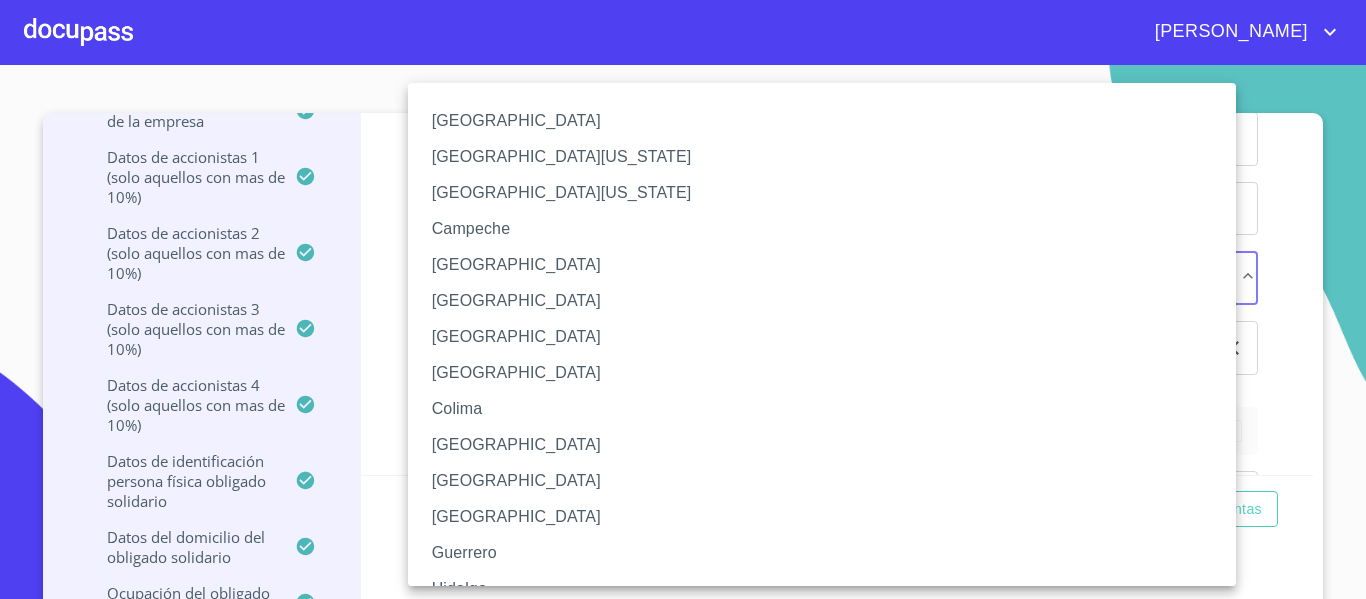 scroll, scrollTop: 327, scrollLeft: 0, axis: vertical 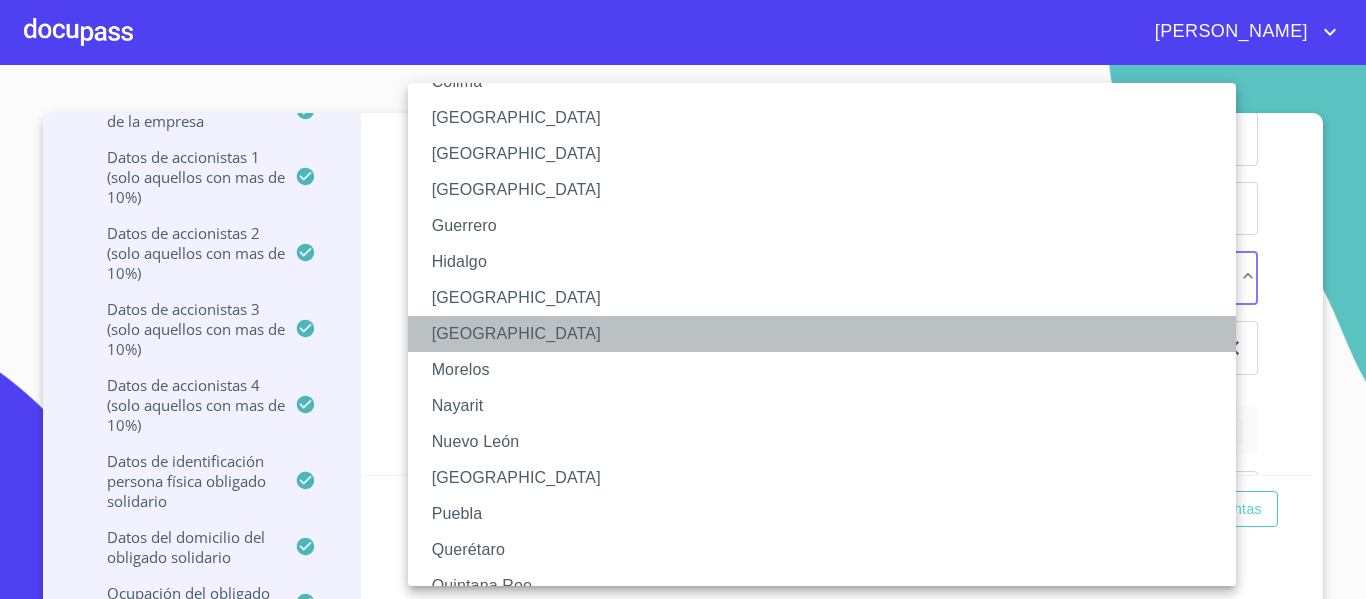 click on "[GEOGRAPHIC_DATA]" at bounding box center (829, 334) 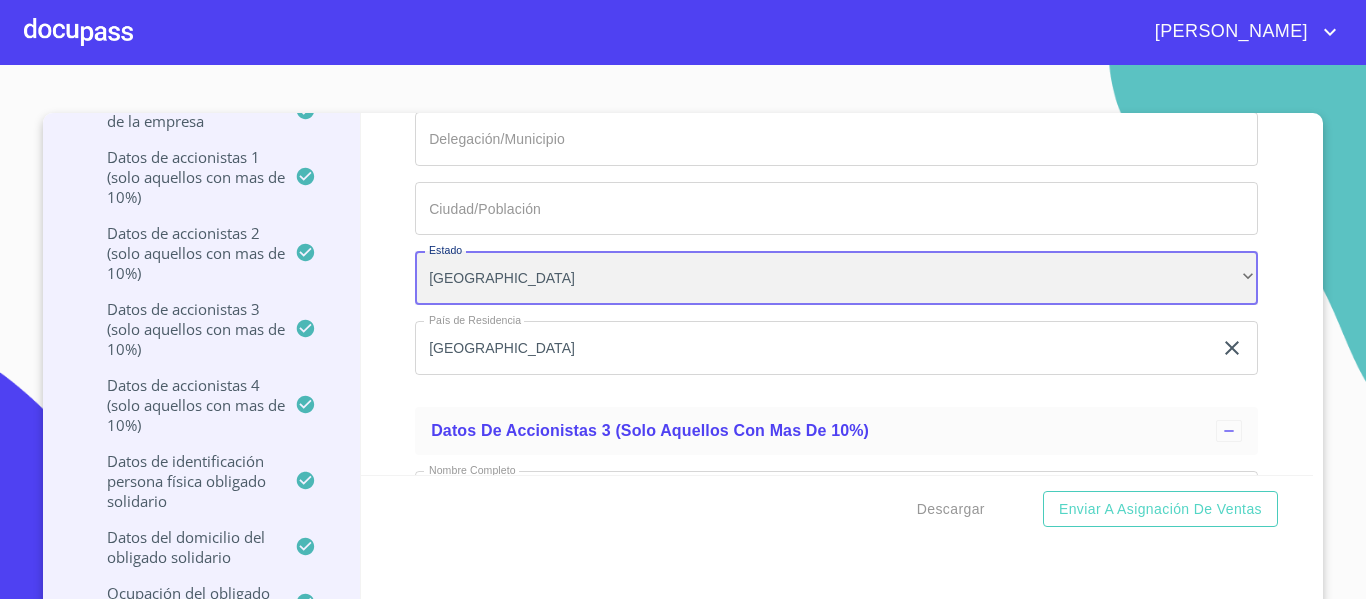 scroll, scrollTop: 0, scrollLeft: 0, axis: both 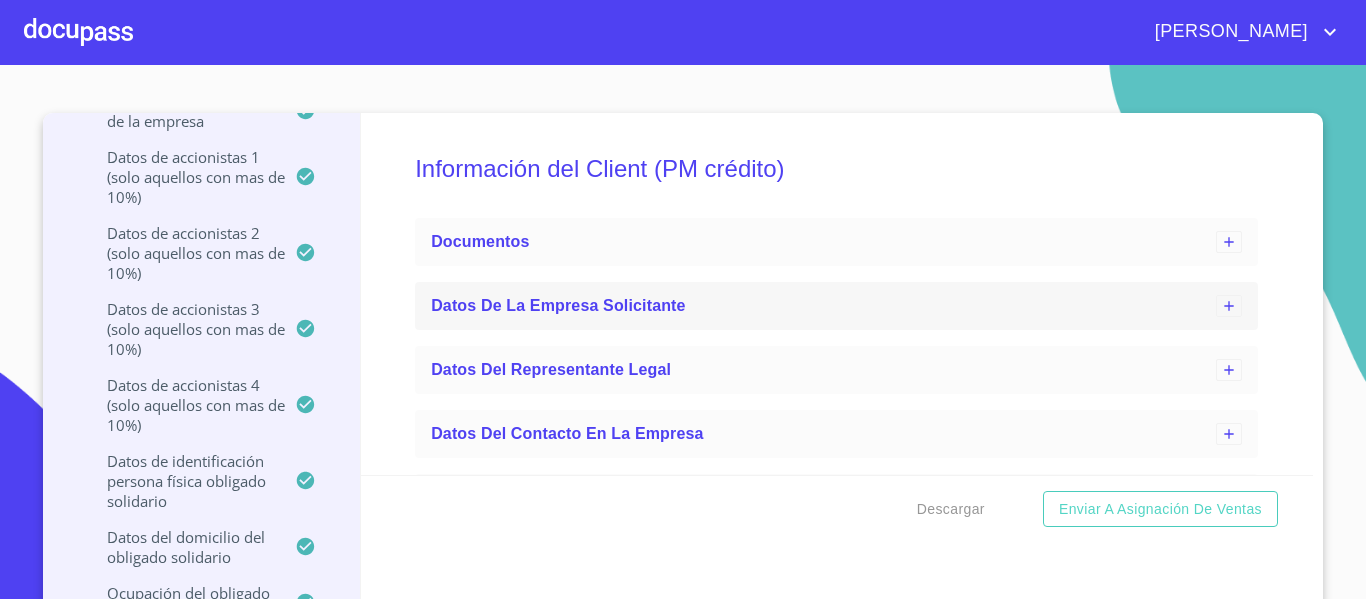 click on "Datos de la empresa solicitante" at bounding box center [823, 306] 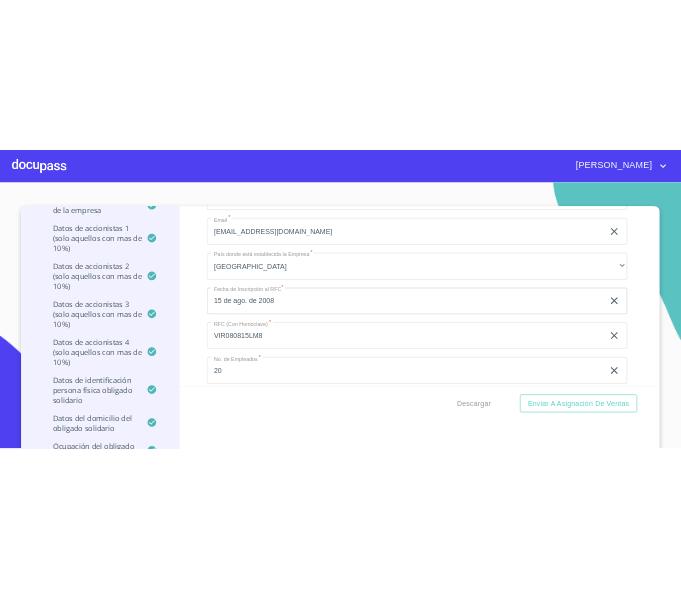 scroll, scrollTop: 500, scrollLeft: 0, axis: vertical 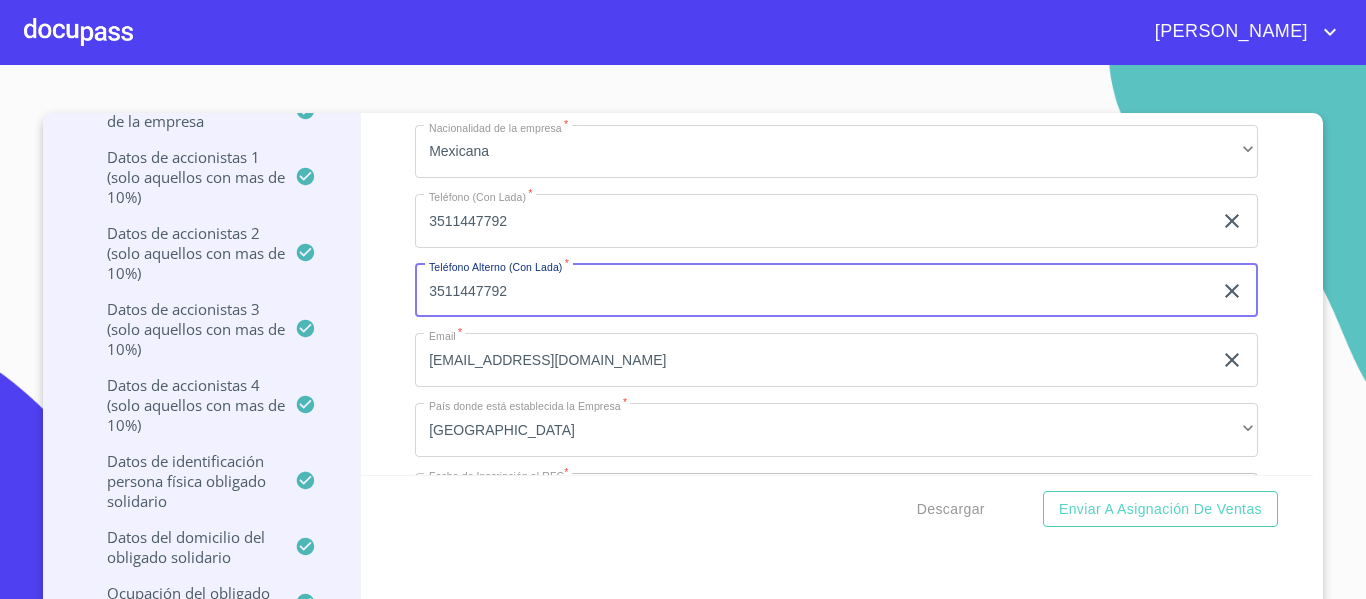 drag, startPoint x: 522, startPoint y: 294, endPoint x: 407, endPoint y: 293, distance: 115.00435 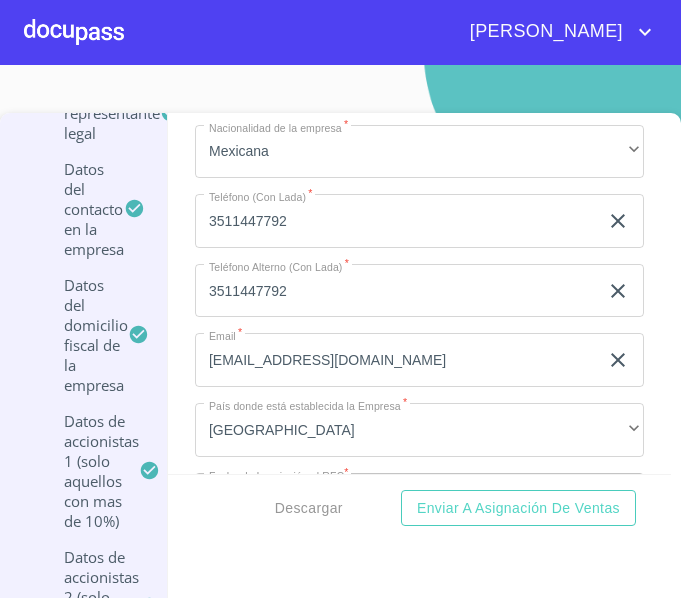 click on "3511447792" at bounding box center (396, -127) 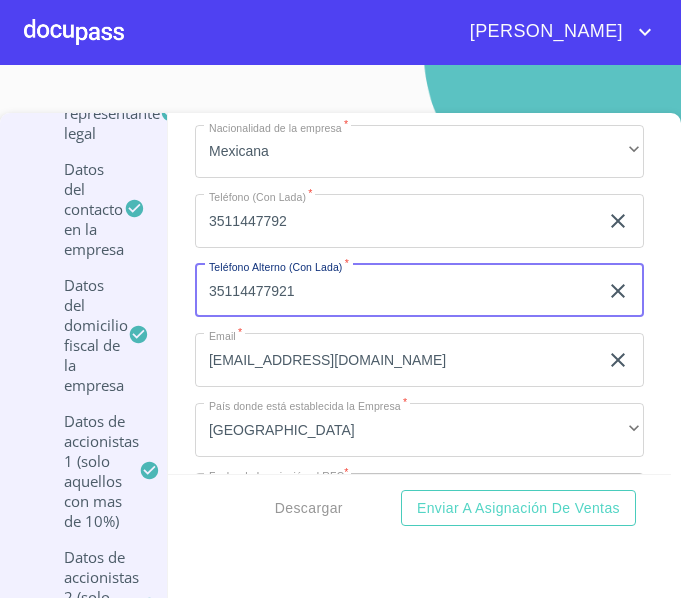 type on "3511447792" 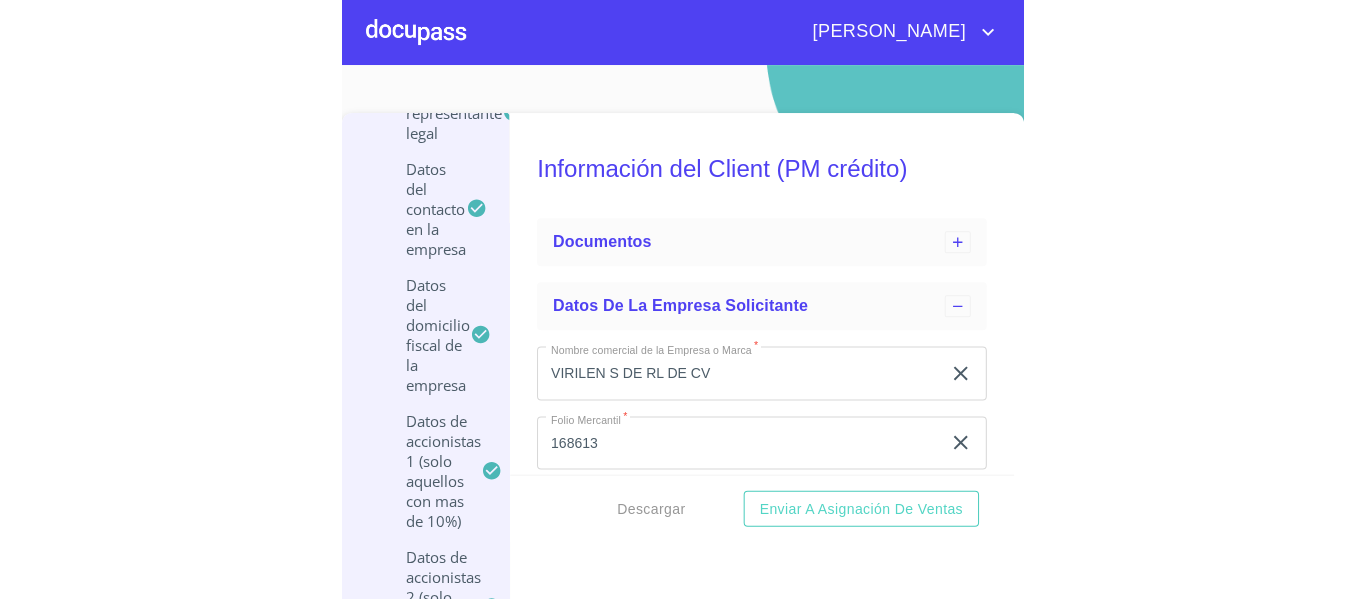 scroll, scrollTop: 100, scrollLeft: 0, axis: vertical 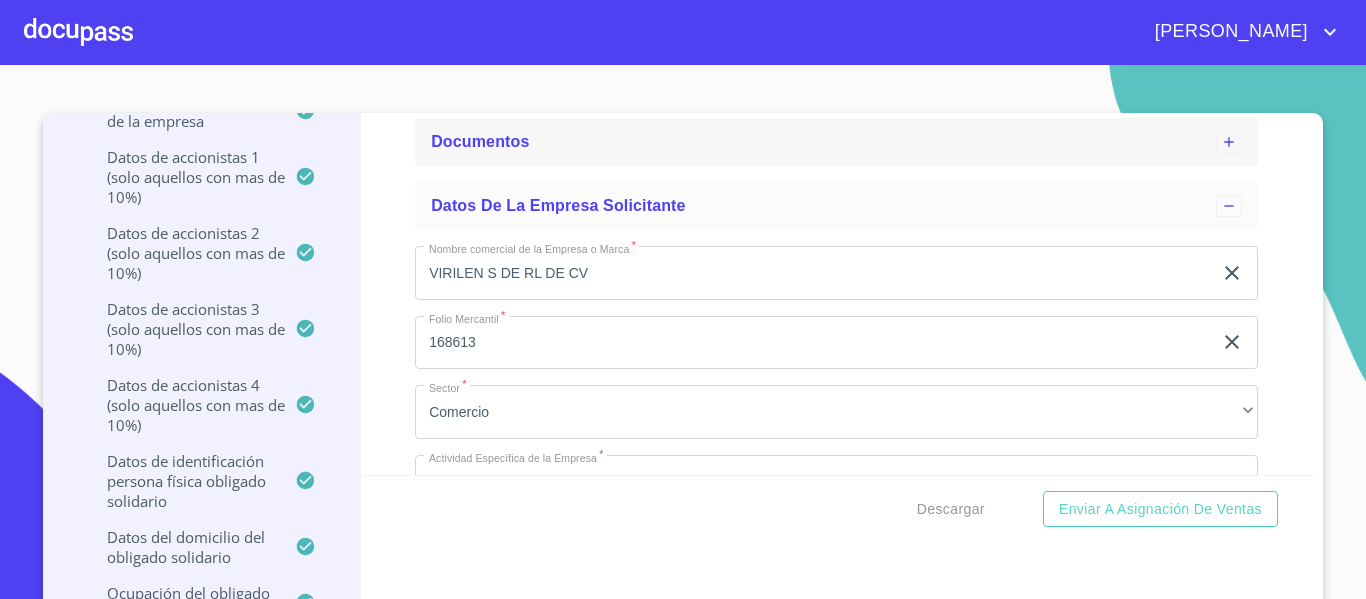 click on "Documentos" at bounding box center [823, 142] 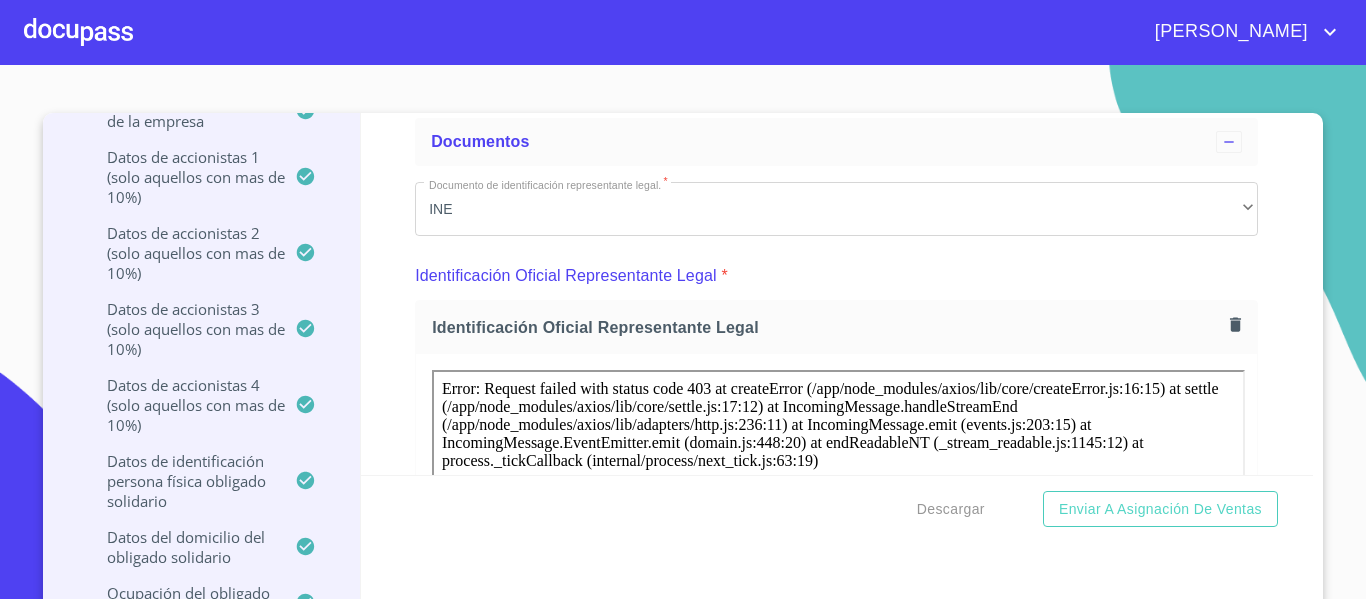 scroll, scrollTop: 0, scrollLeft: 0, axis: both 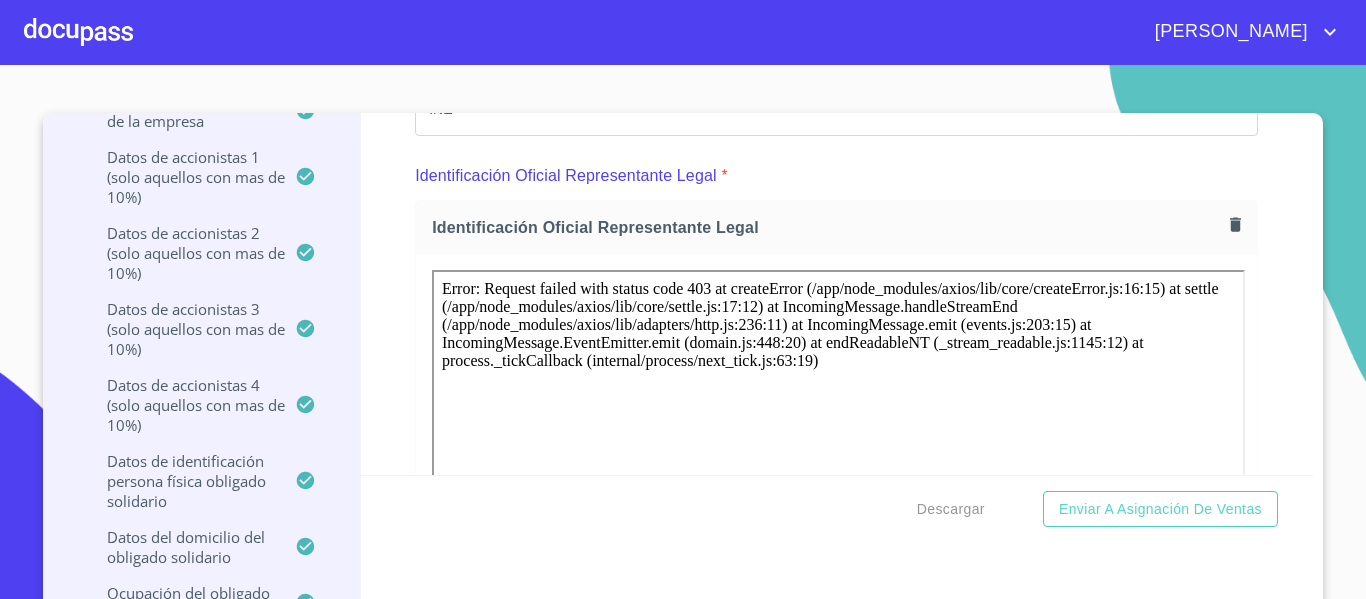 click on "Error: Request failed with status code 403
at createError (/app/node_modules/axios/lib/core/createError.js:16:15)
at settle (/app/node_modules/axios/lib/core/settle.js:17:12)
at IncomingMessage.handleStreamEnd (/app/node_modules/axios/lib/adapters/http.js:236:11)
at IncomingMessage.emit (events.js:203:15)
at IncomingMessage.EventEmitter.emit (domain.js:448:20)
at endReadableNT (_stream_readable.js:1145:12)
at process._tickCallback (internal/process/next_tick.js:63:19)" at bounding box center [836, 536] 